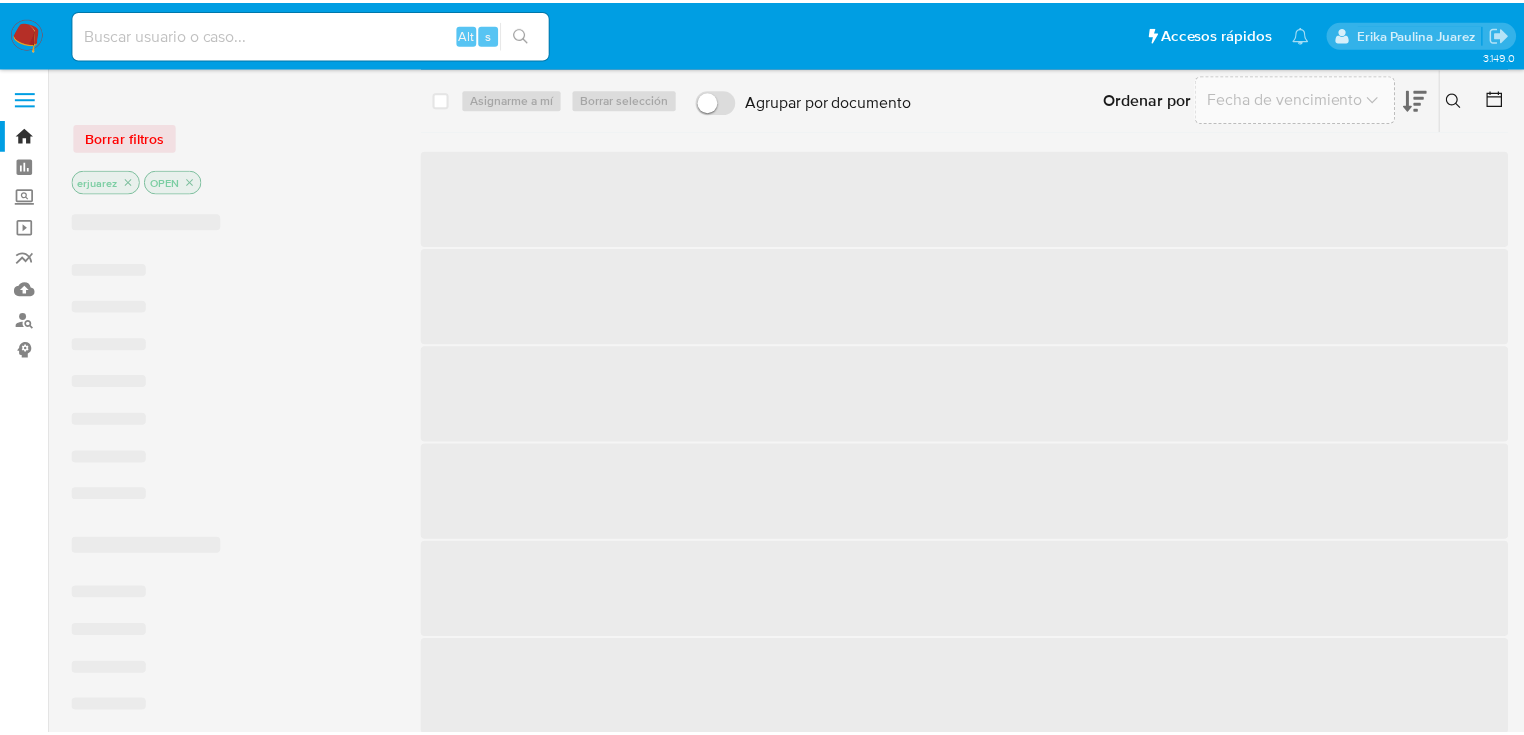 scroll, scrollTop: 0, scrollLeft: 0, axis: both 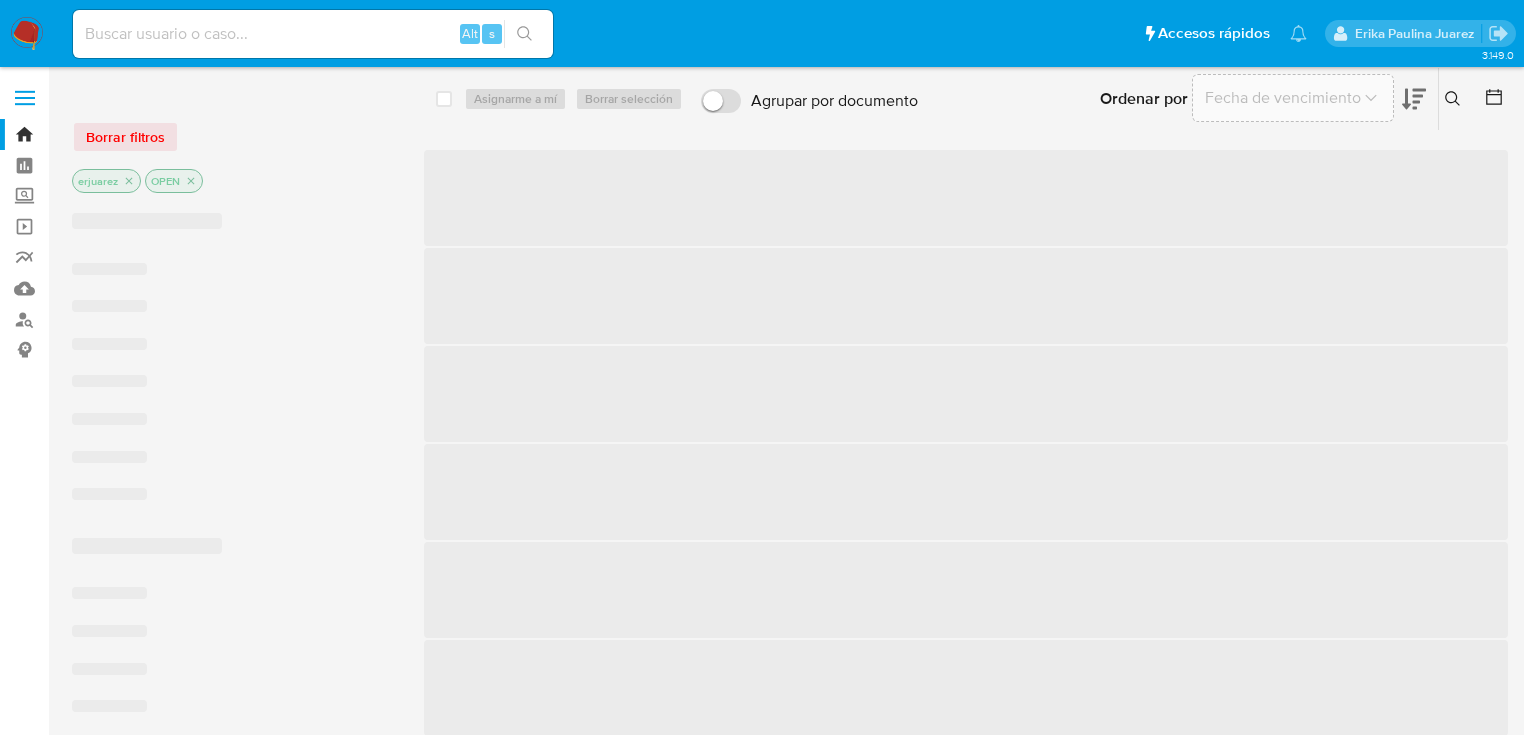 click at bounding box center [313, 34] 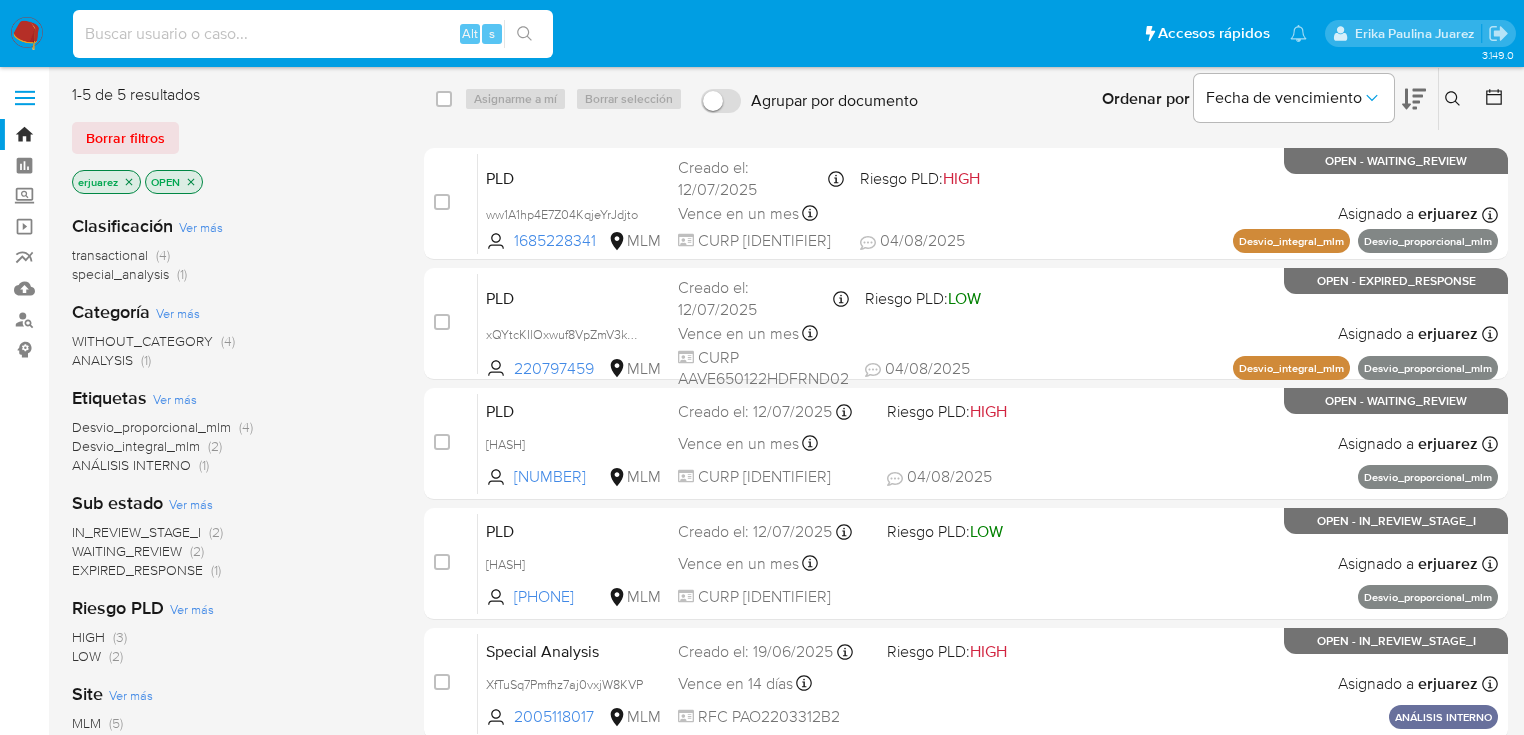 paste on "[NUMBER]" 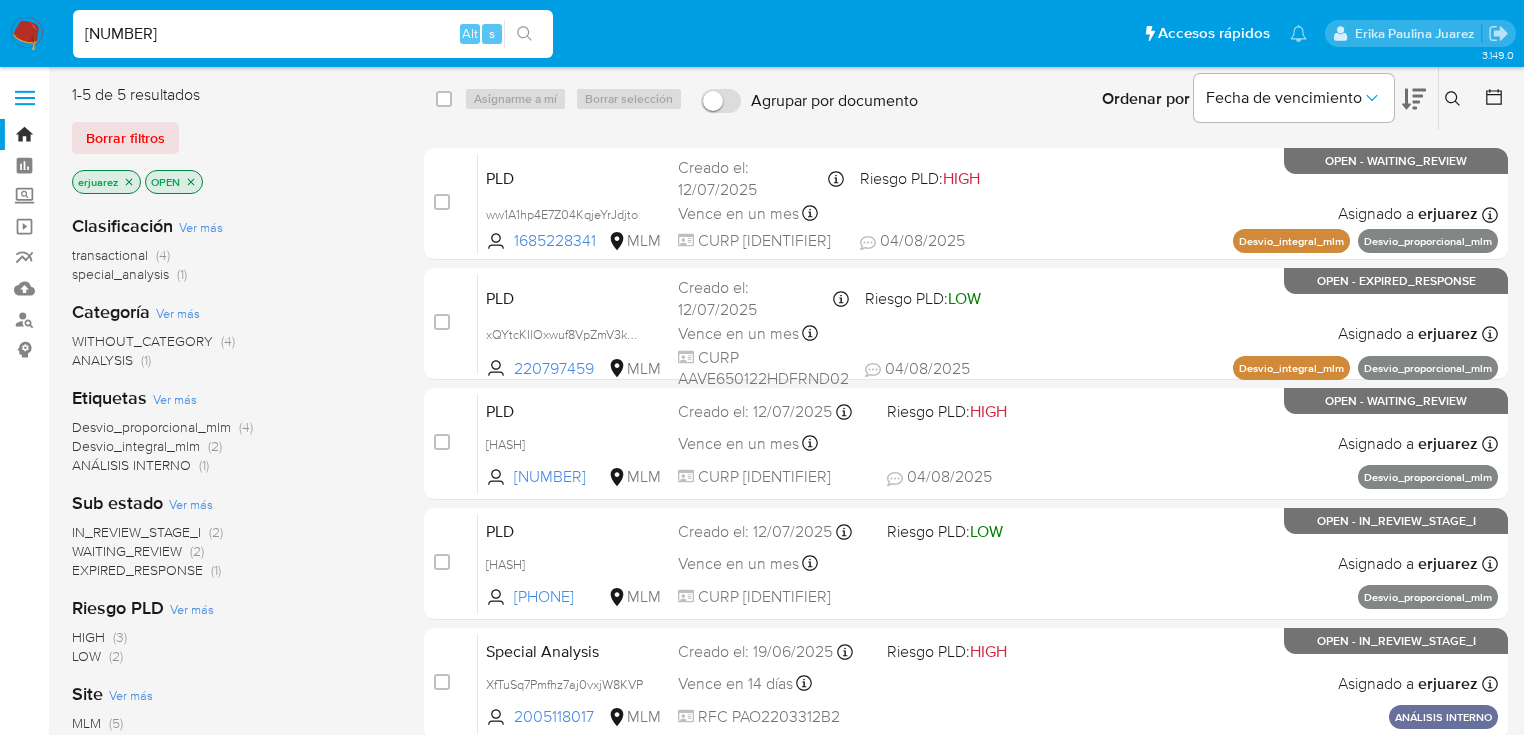 type on "2191647168" 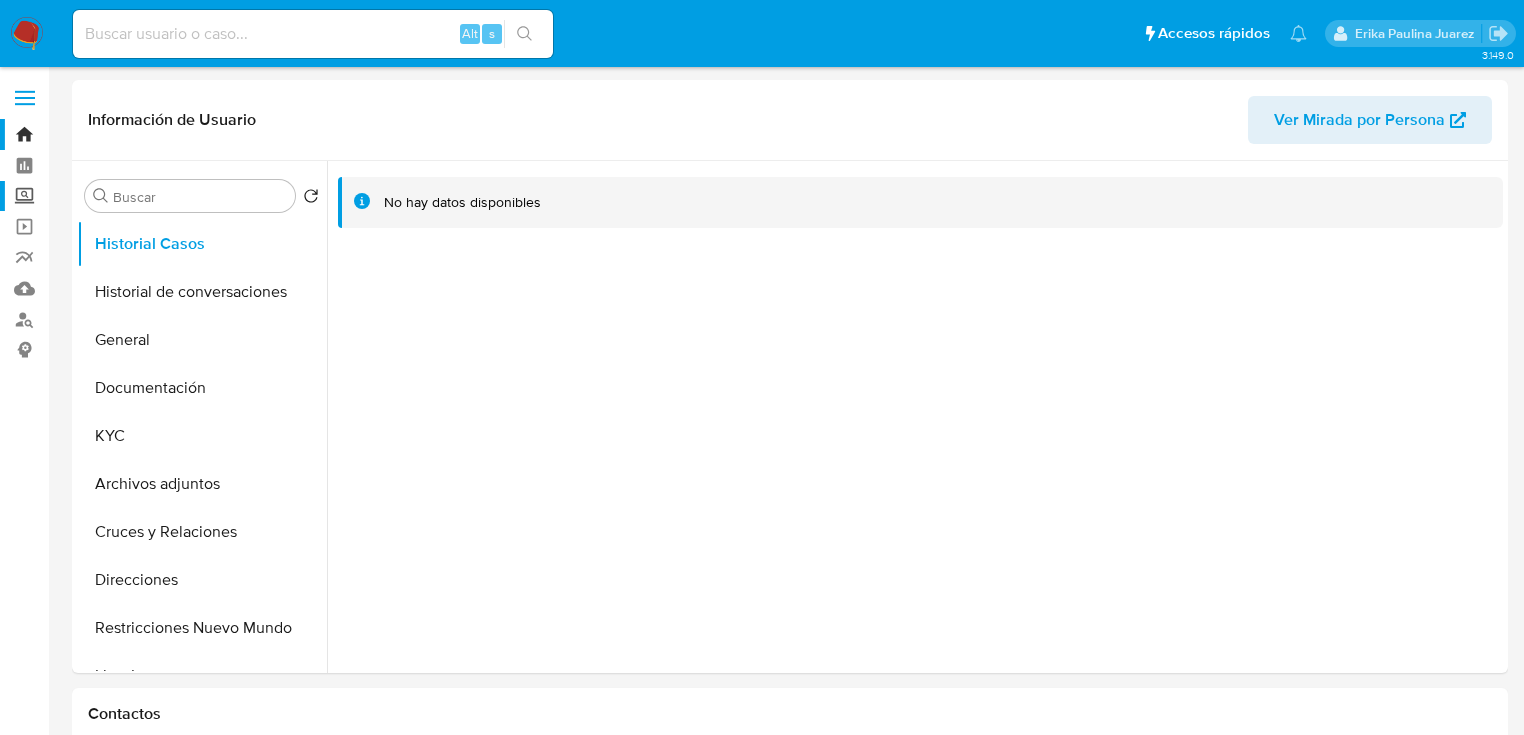 select on "10" 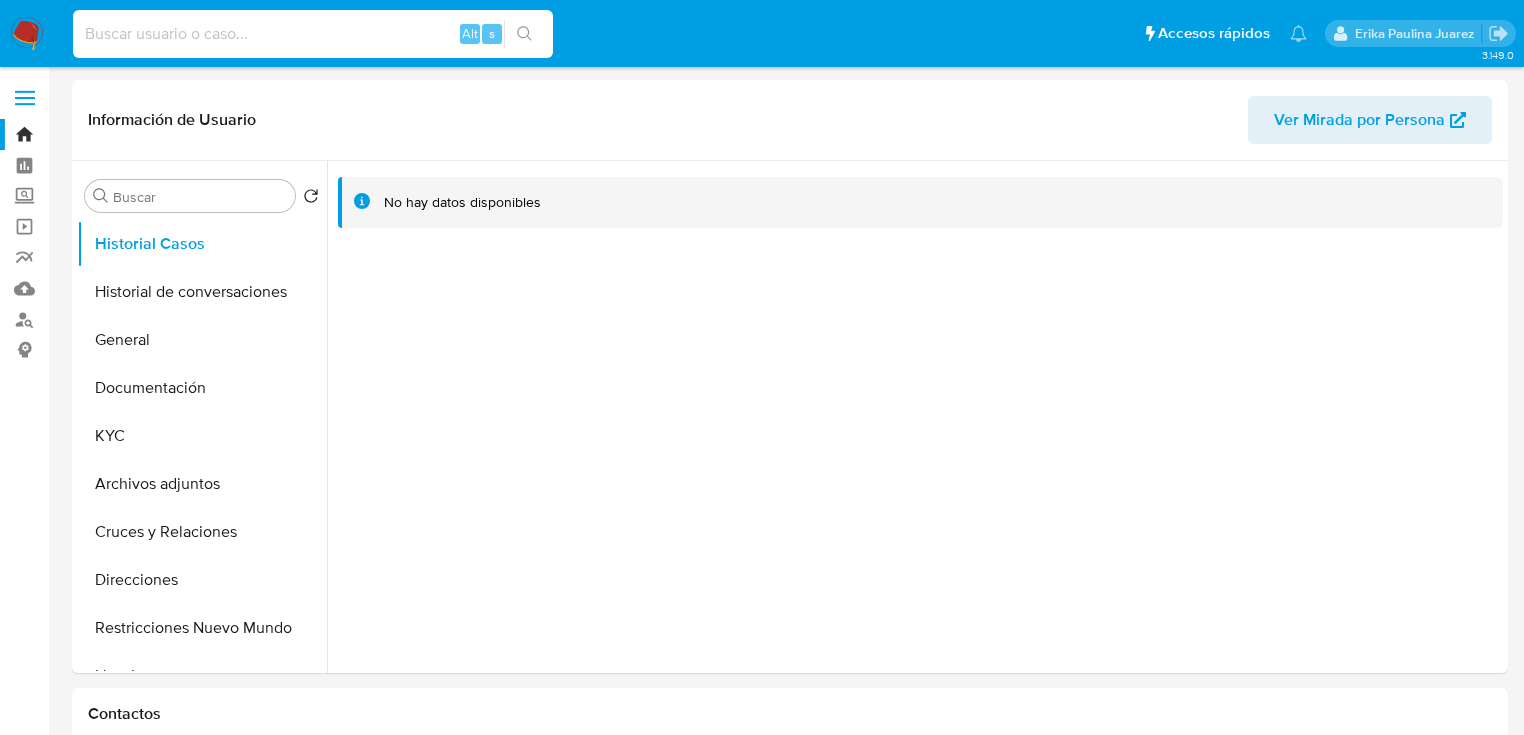 click at bounding box center [313, 34] 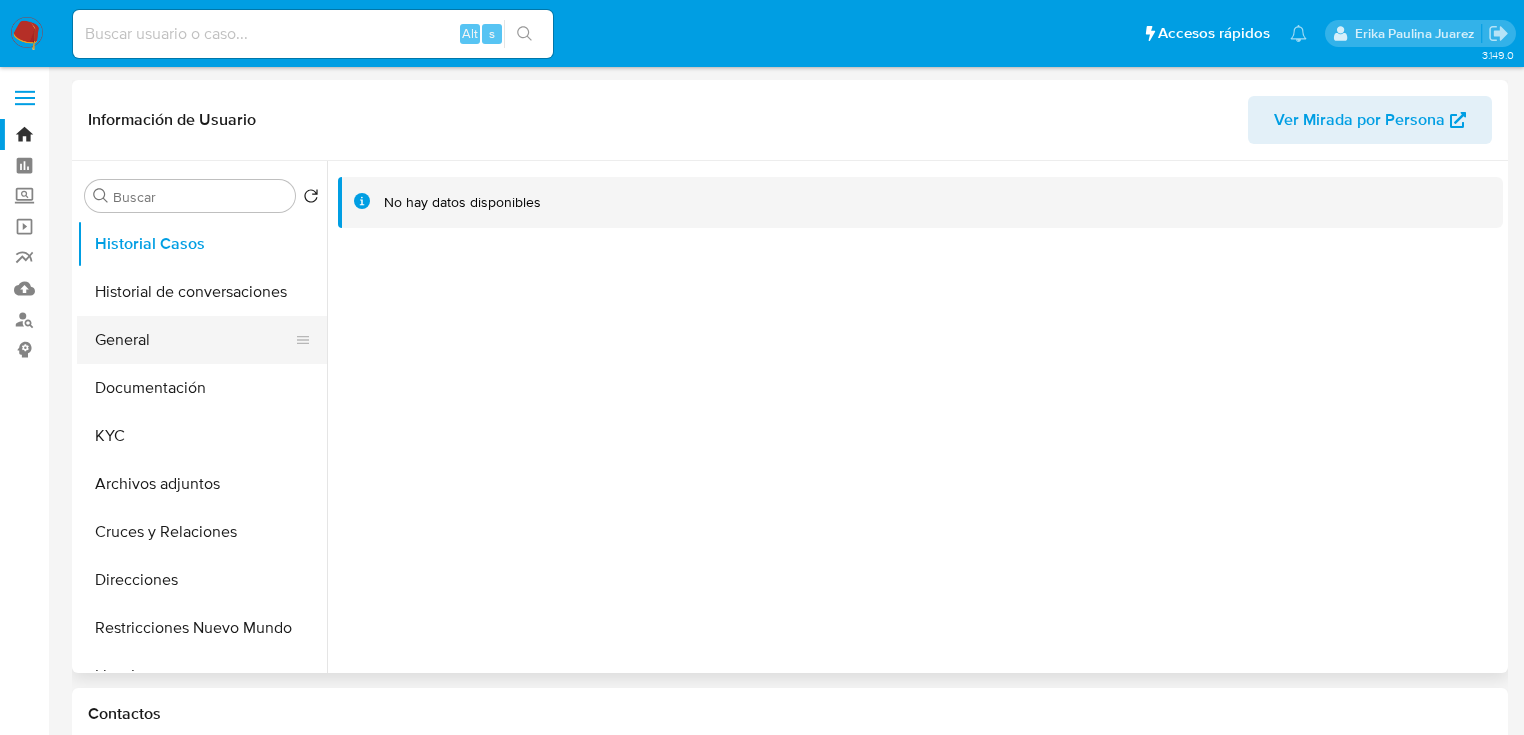 click on "General" at bounding box center [194, 340] 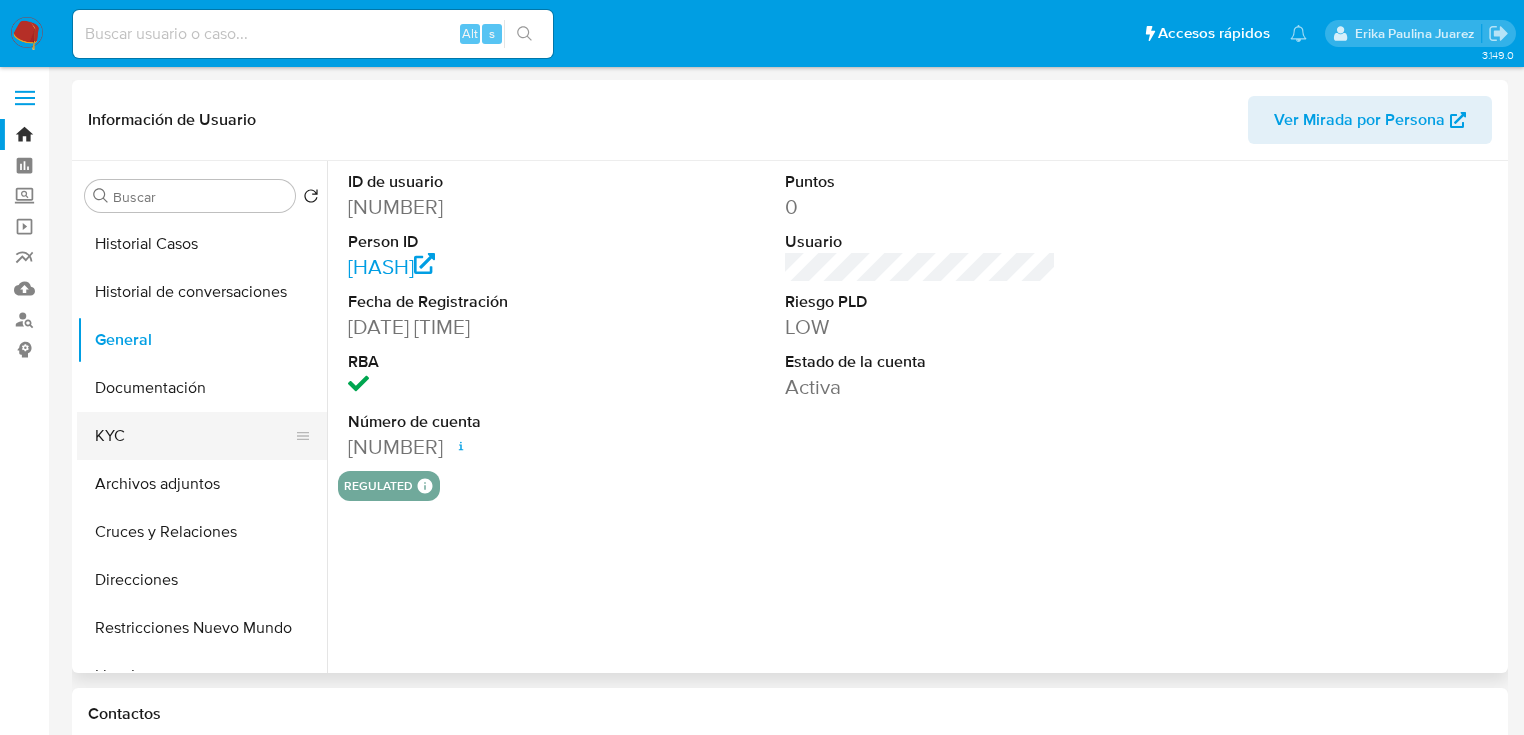 click on "KYC" at bounding box center (194, 436) 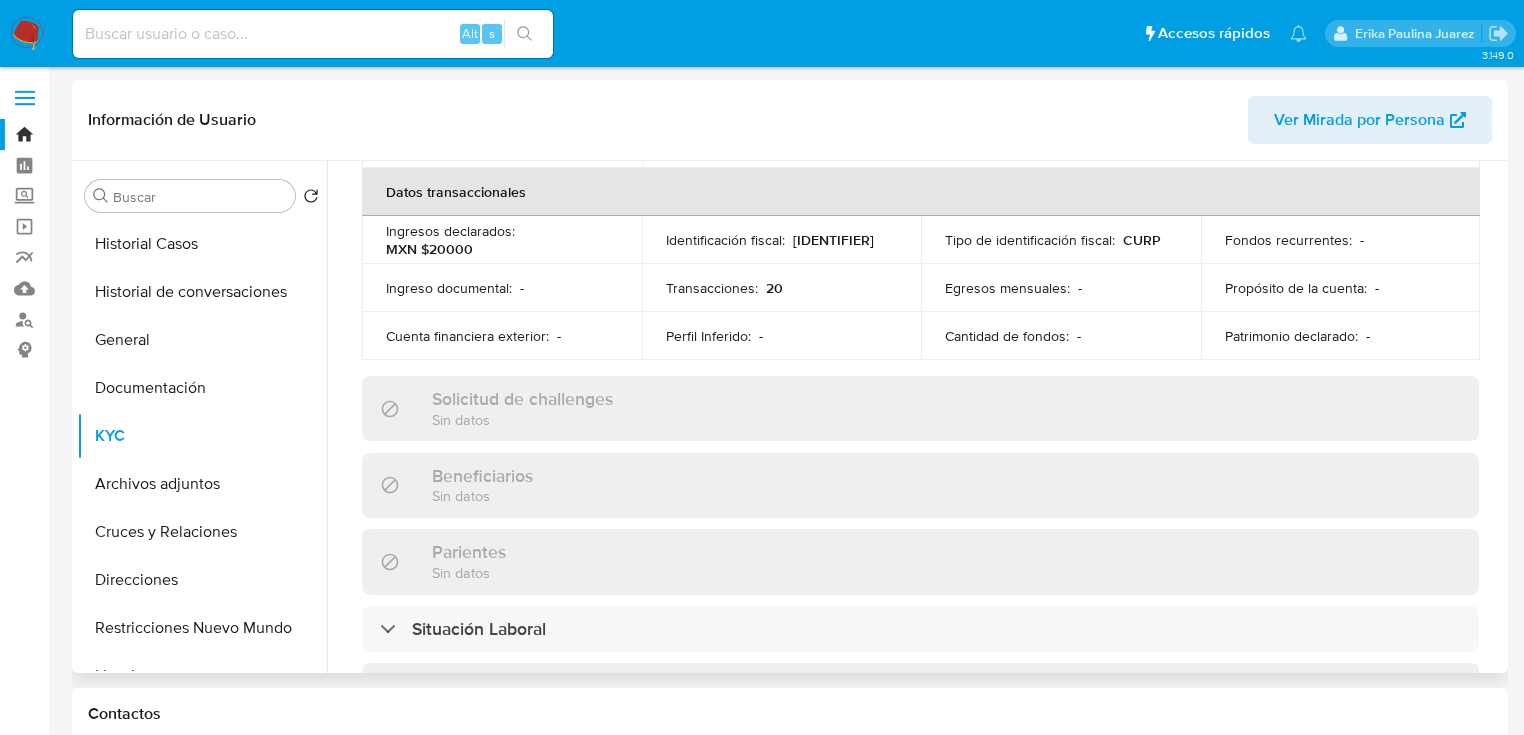 scroll, scrollTop: 0, scrollLeft: 0, axis: both 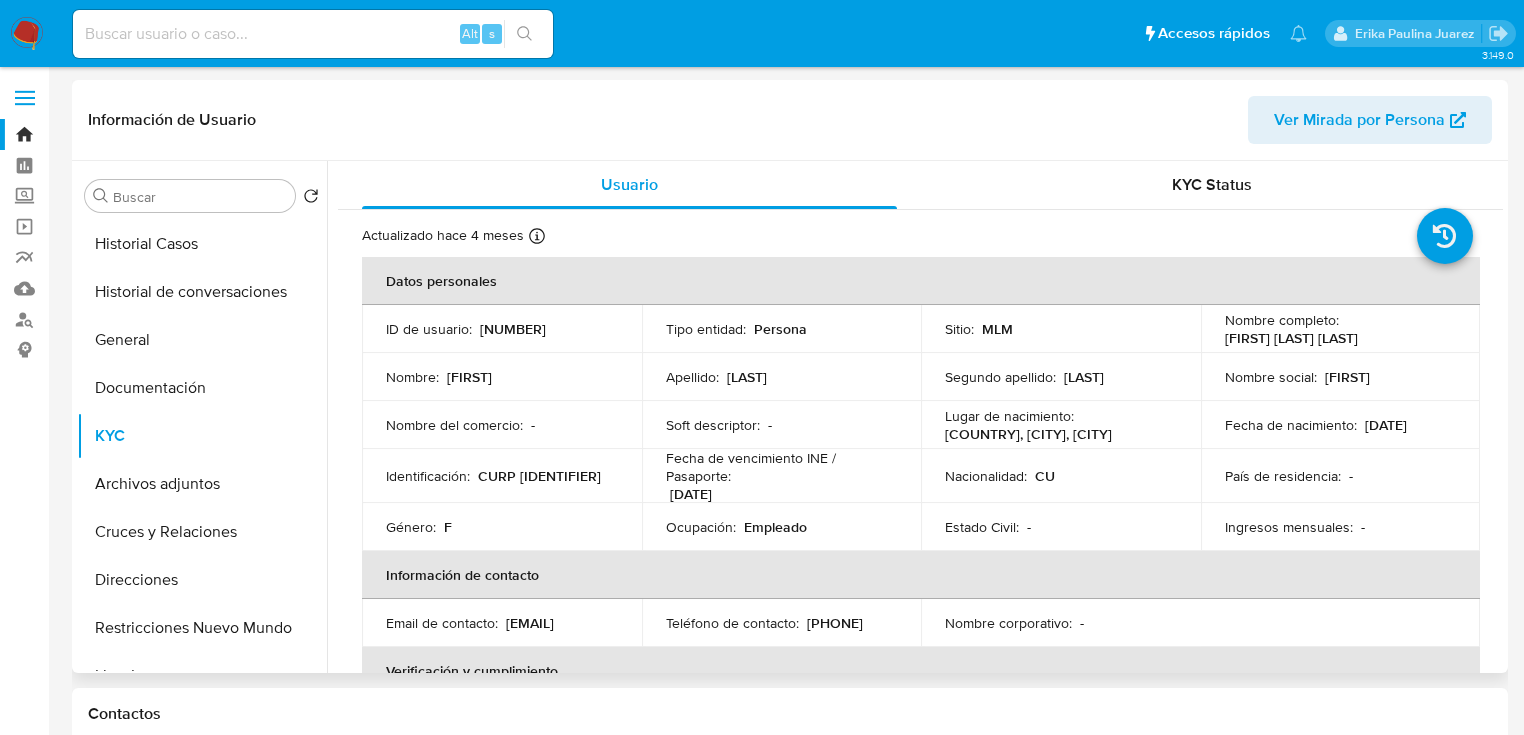 click on "Estado Civil :    -" at bounding box center (1061, 527) 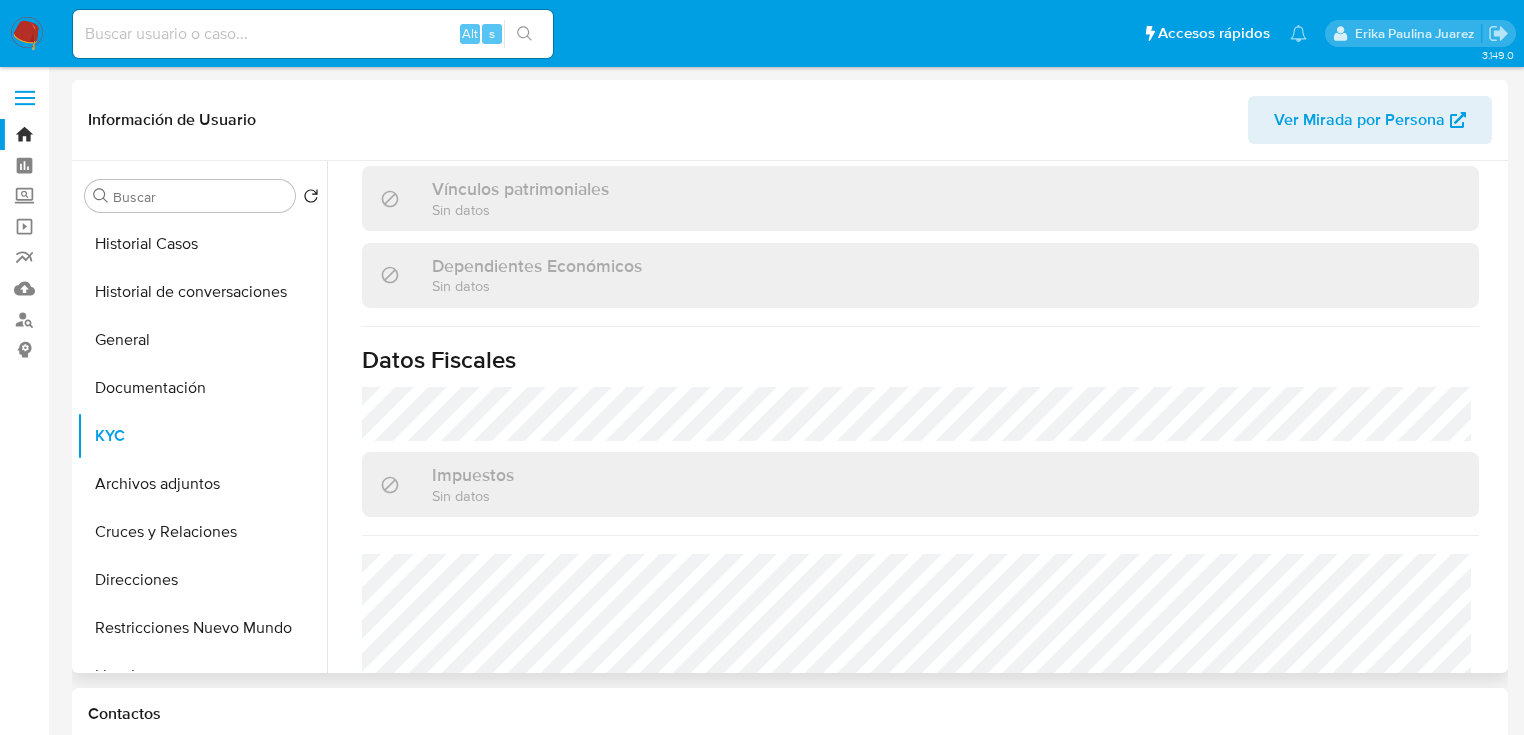 scroll, scrollTop: 1263, scrollLeft: 0, axis: vertical 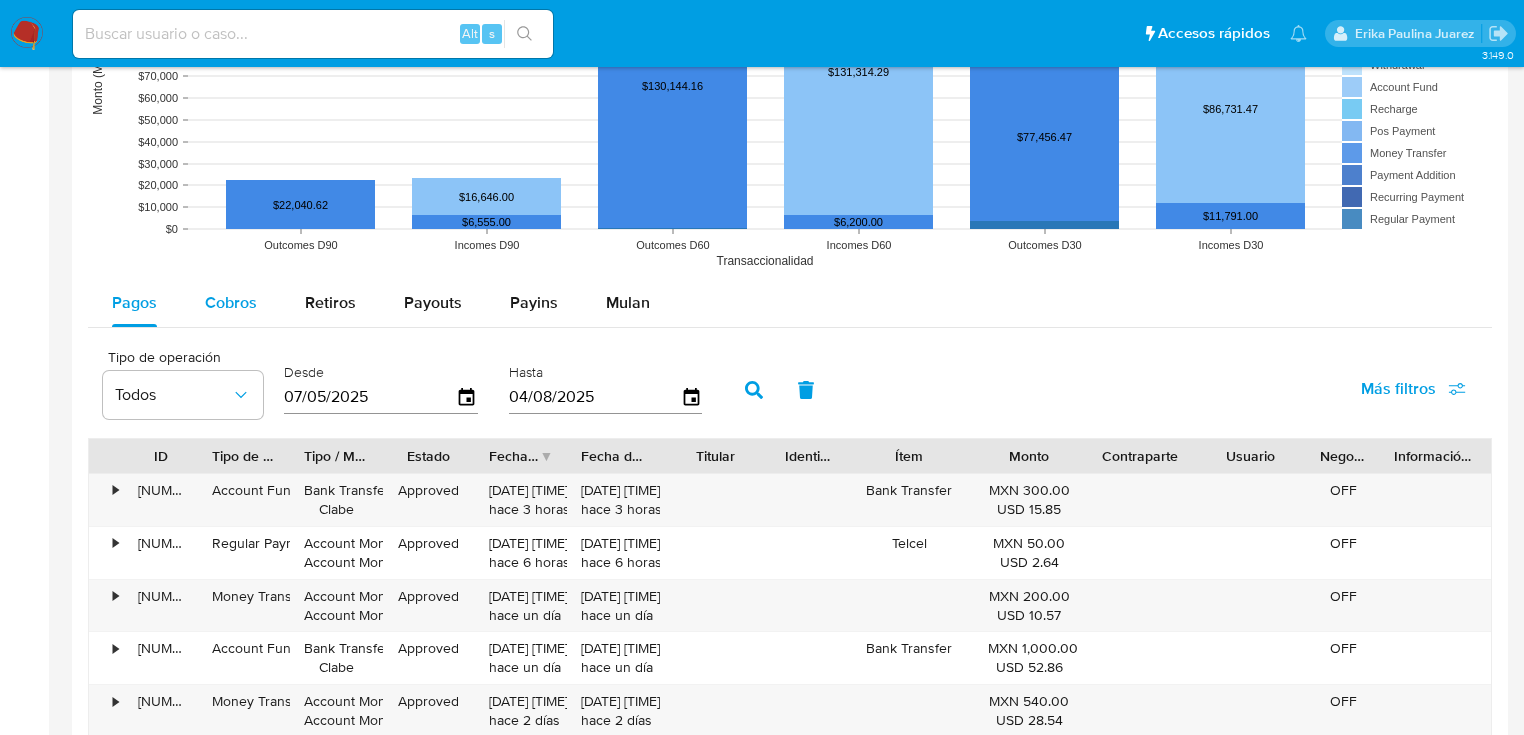 drag, startPoint x: 196, startPoint y: 309, endPoint x: 208, endPoint y: 302, distance: 13.892444 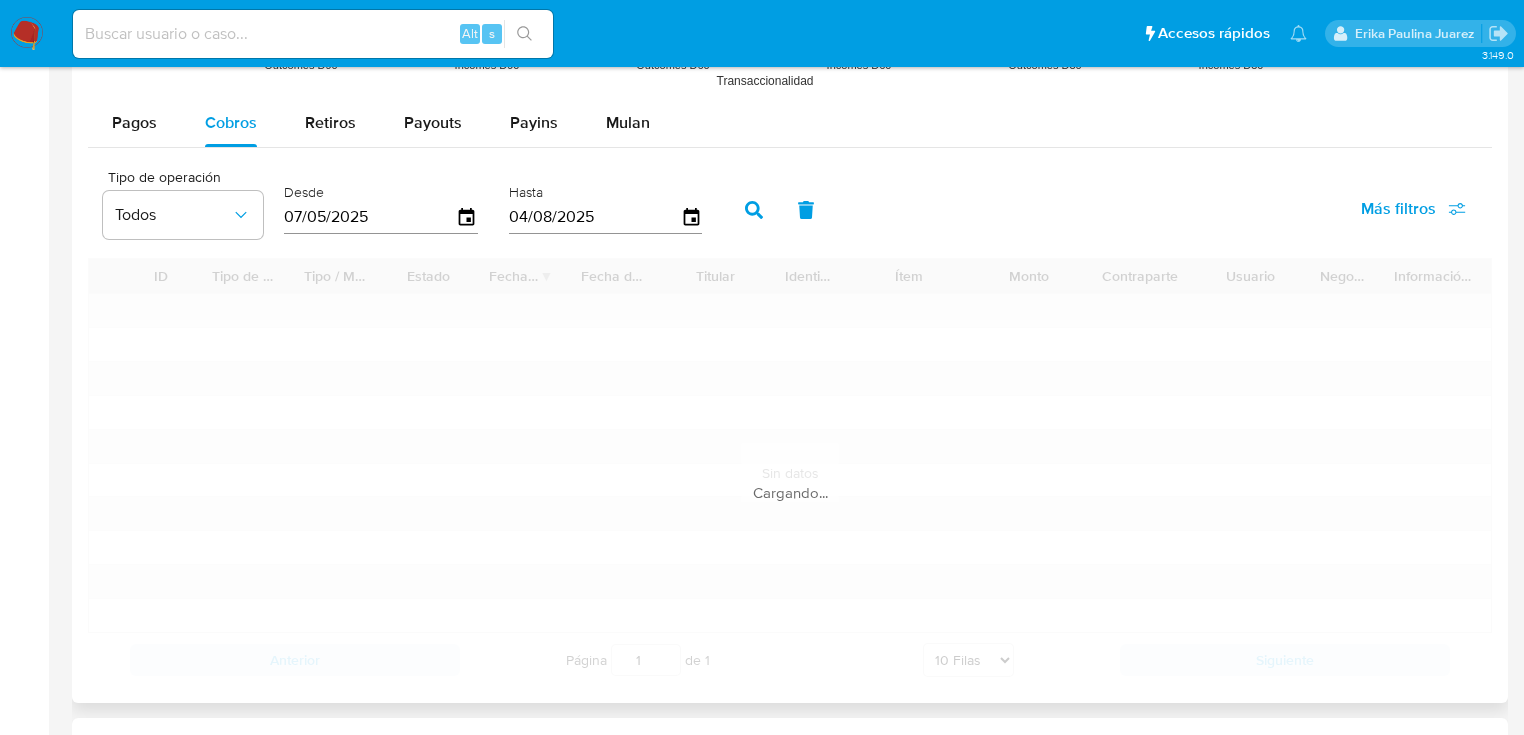 scroll, scrollTop: 2080, scrollLeft: 0, axis: vertical 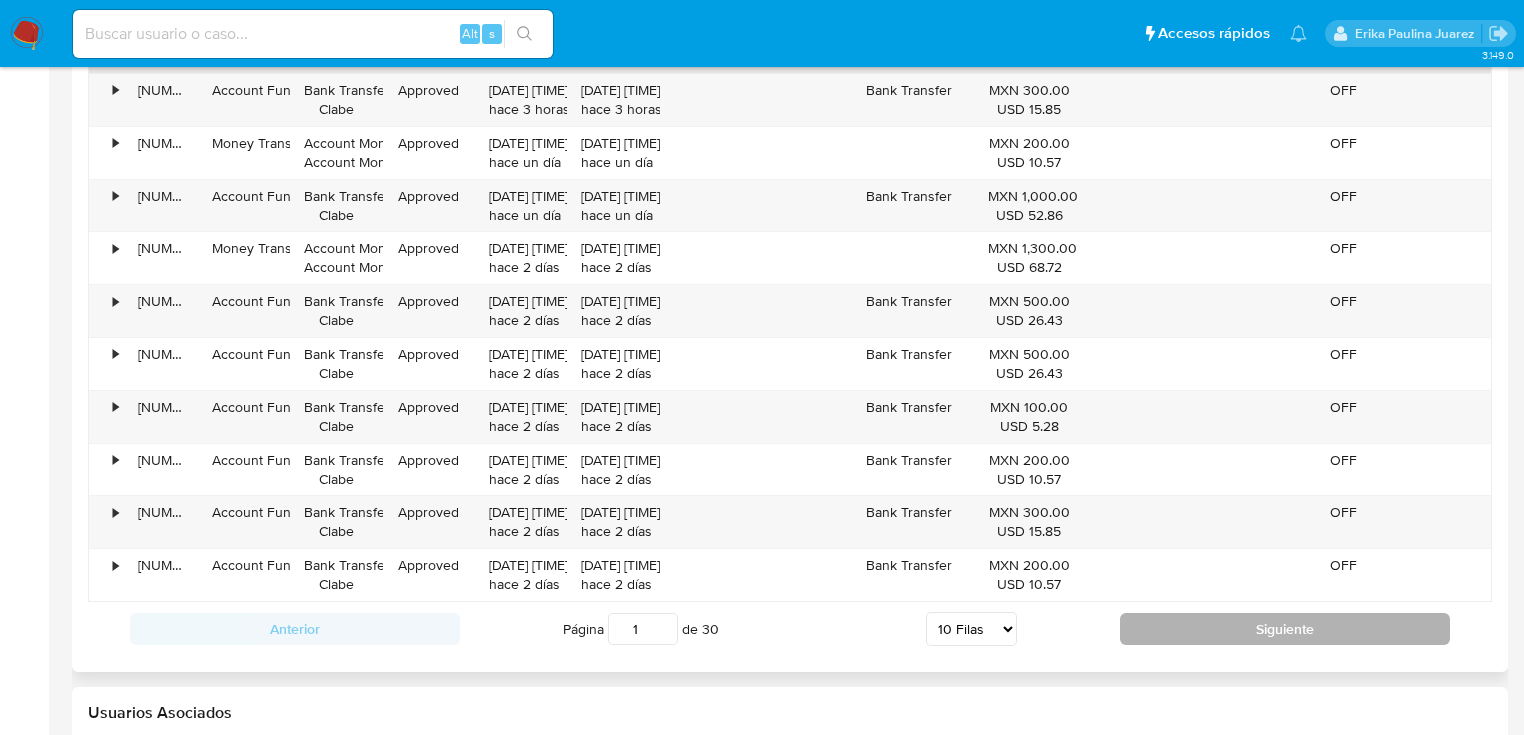 click on "Siguiente" at bounding box center (1285, 629) 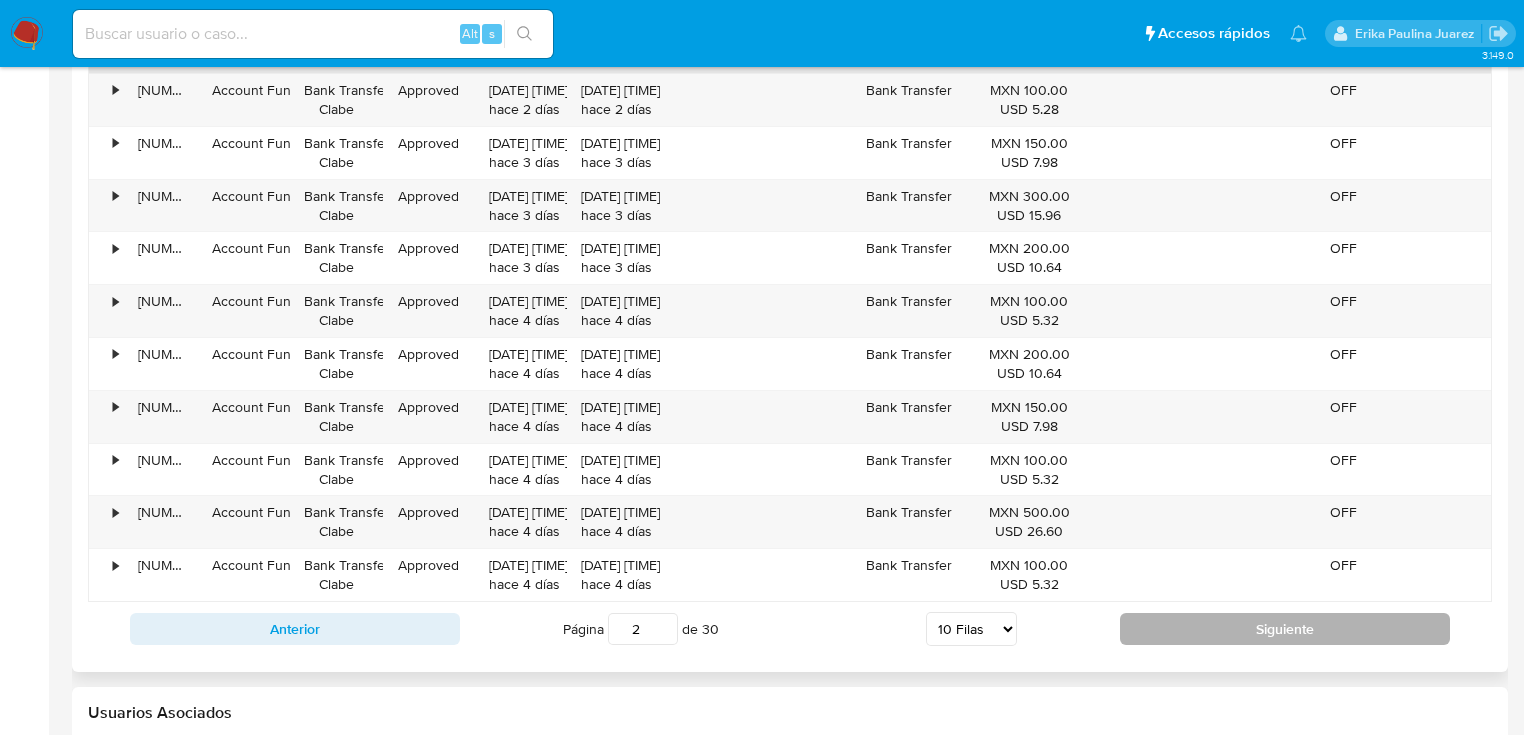 click on "Siguiente" at bounding box center [1285, 629] 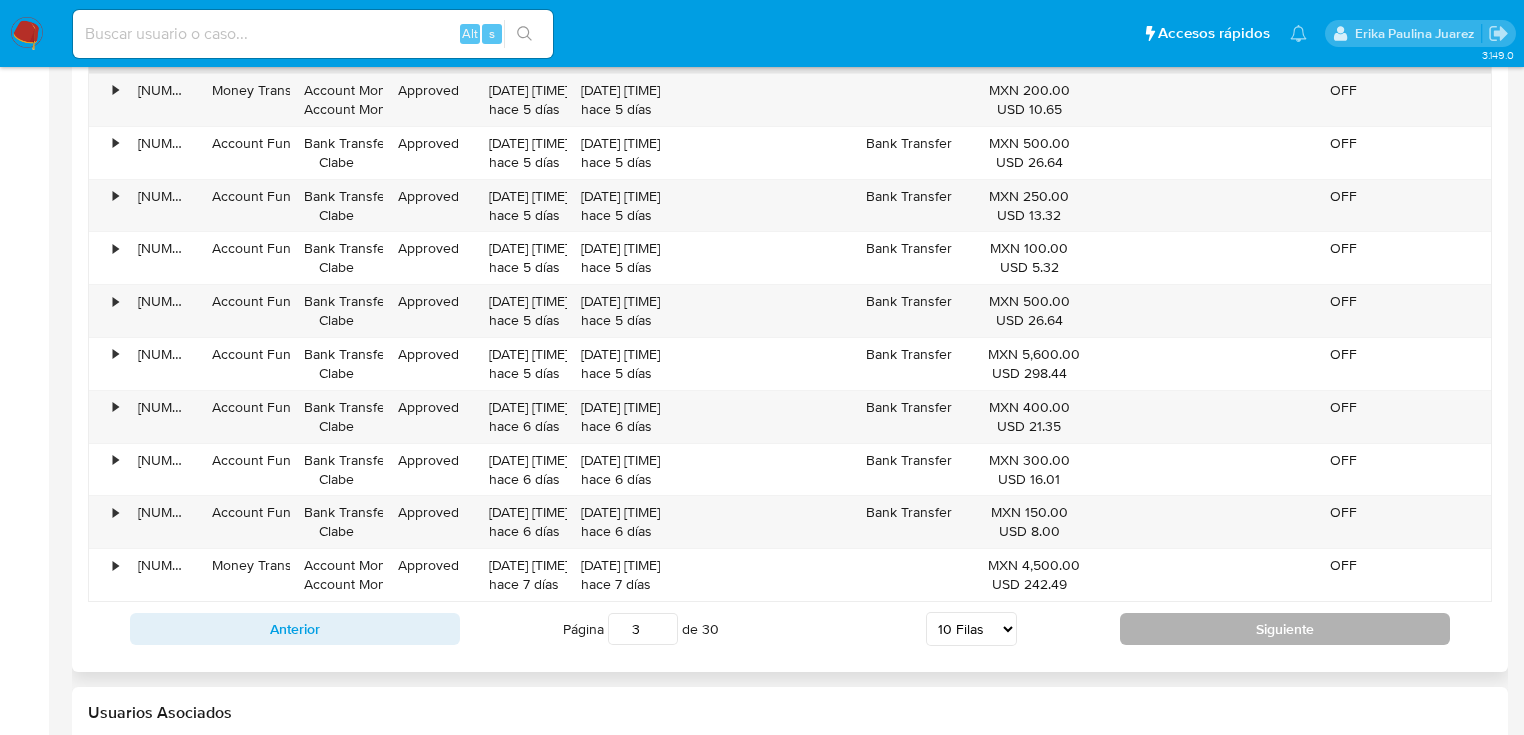 drag, startPoint x: 1215, startPoint y: 608, endPoint x: 1216, endPoint y: 618, distance: 10.049875 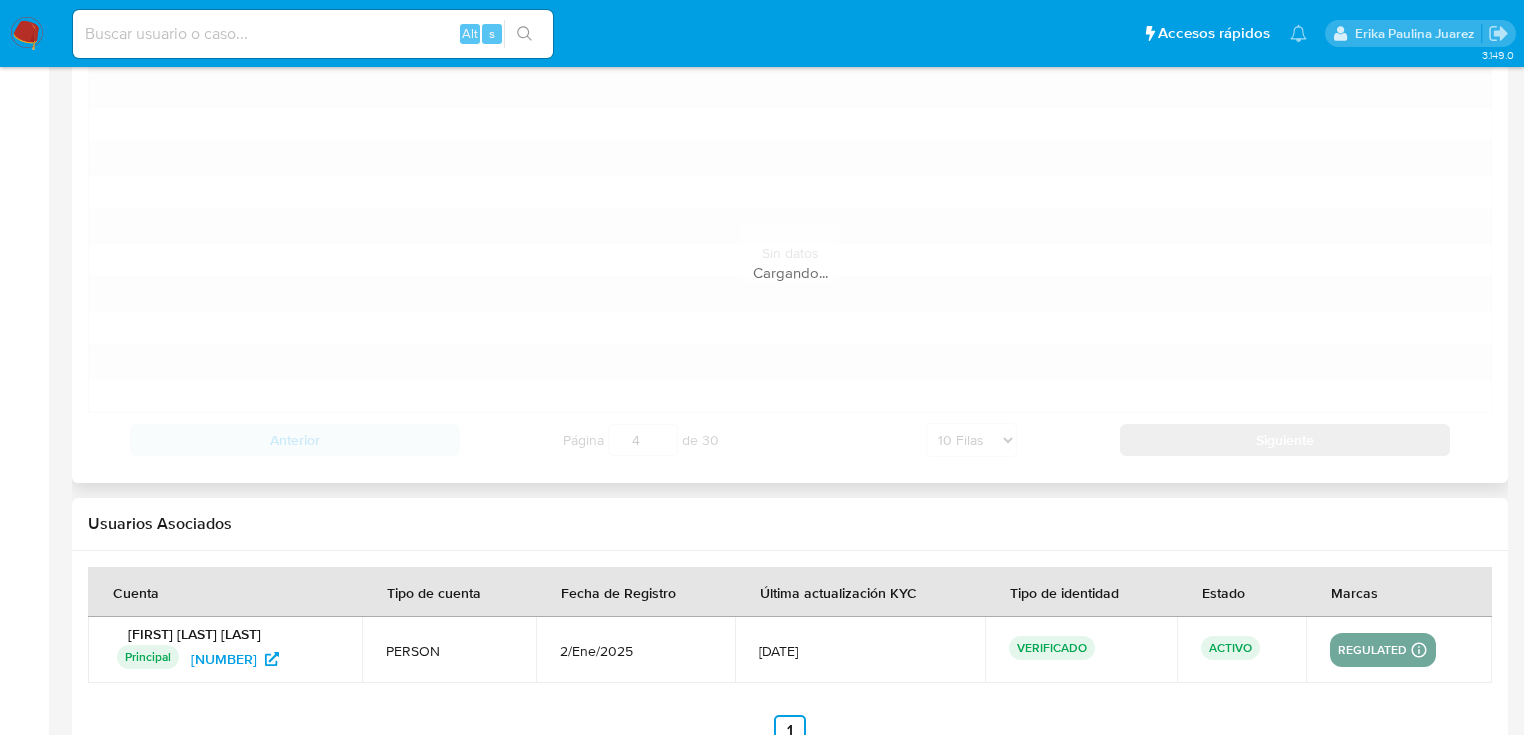 click on "Información de Usuario Ver Mirada por Persona Buscar   Volver al orden por defecto Historial Casos Historial de conversaciones General Documentación KYC Archivos adjuntos Cruces y Relaciones Direcciones Restricciones Nuevo Mundo Lista Interna Listas Externas Devices Geolocation Información de accesos Créditos Items Cuentas Bancarias Datos Modificados Dispositivos Point IV Challenges Fecha Compliant Historial Riesgo PLD Insurtech Marcas AML Perfiles Tarjetas Anticipos de dinero Usuario KYC Status Actualizado hace 4 meses   Creado: 02/01/2025 14:20:31 Actualizado: 27/03/2025 21:46:21 Datos personales   ID de usuario :    2191647168   Tipo entidad :    Persona   Sitio :    MLM   Nombre completo :    Yaniset Dieguez Bajuelo   Nombre :    Yaniset   Apellido :    Dieguez   Segundo apellido :    Bajuelo   Nombre social :    Yaniset   Nombre del comercio :    -   Soft descriptor :    -   Lugar de nacimiento :    Cuba, Camagüey, Camagüey   Fecha de nacimiento :    10/01/2003   Identificación :" at bounding box center (790, -619) 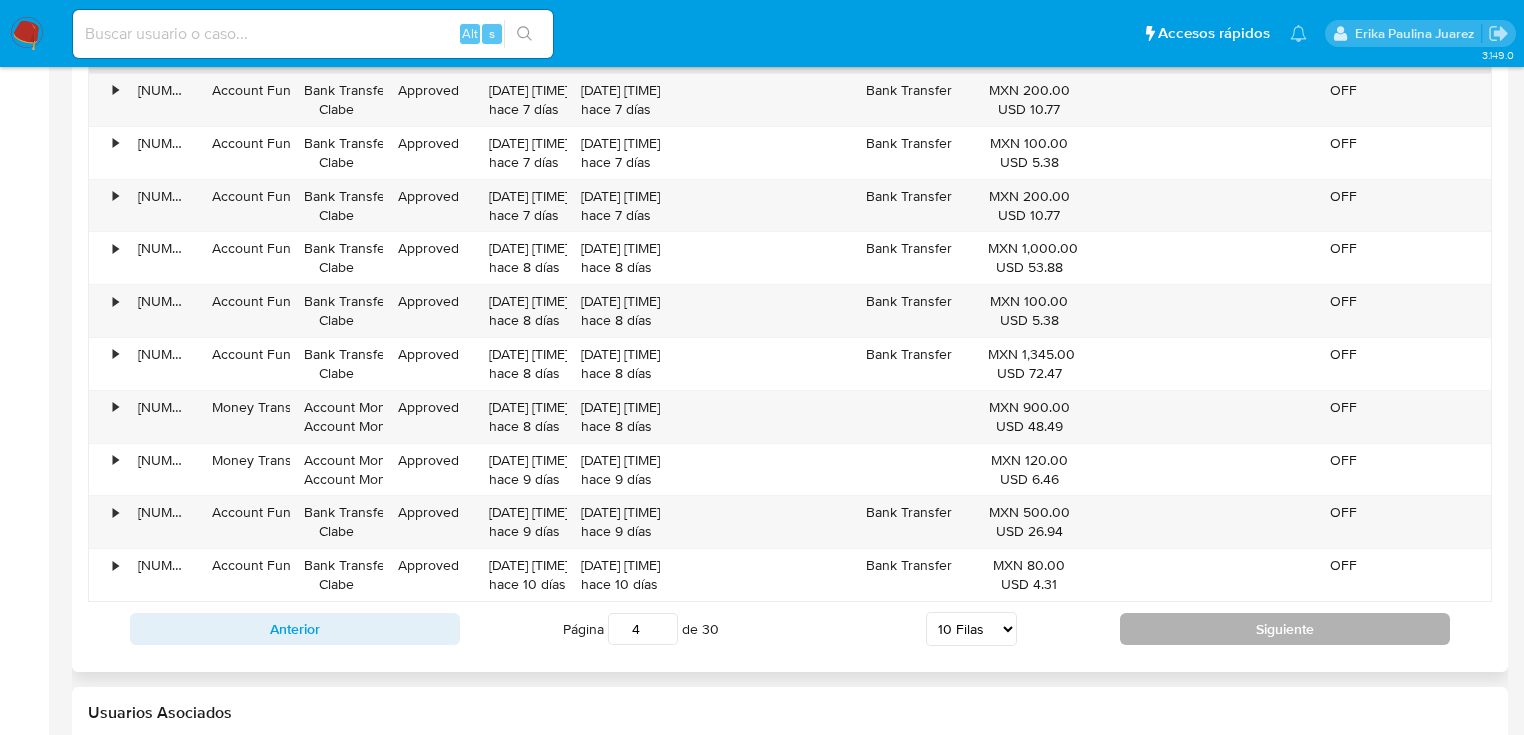 click on "Siguiente" at bounding box center (1285, 629) 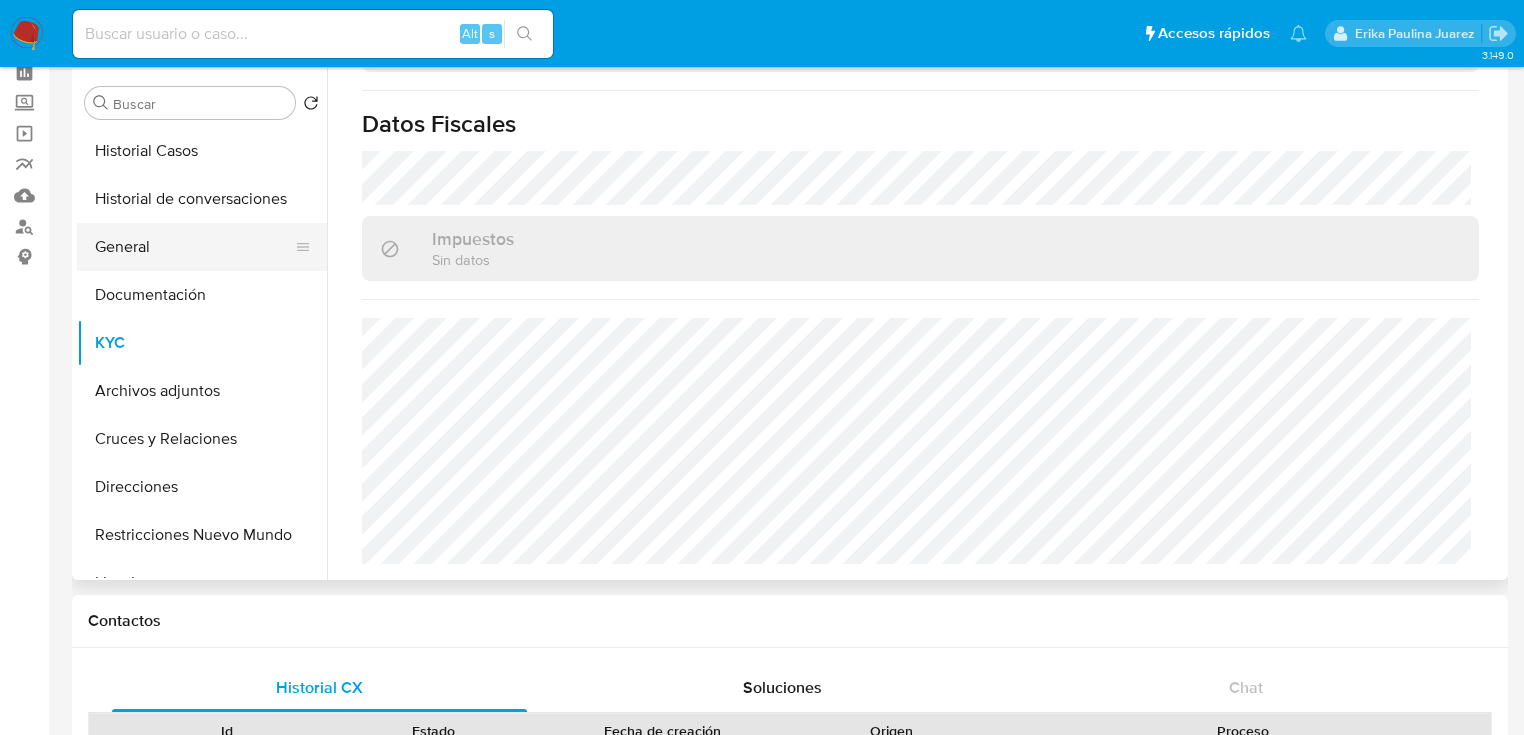 scroll, scrollTop: 0, scrollLeft: 0, axis: both 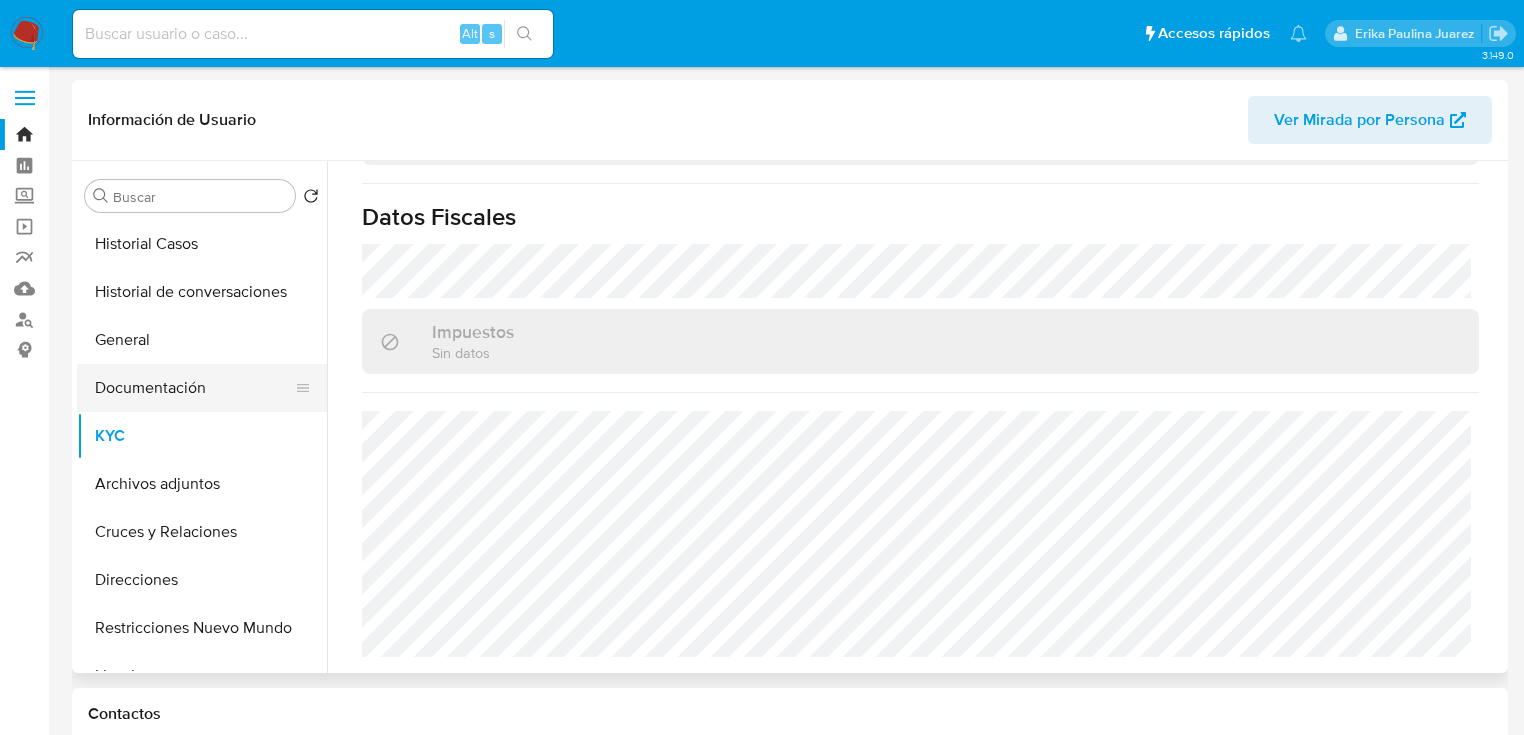 click on "Documentación" at bounding box center (194, 388) 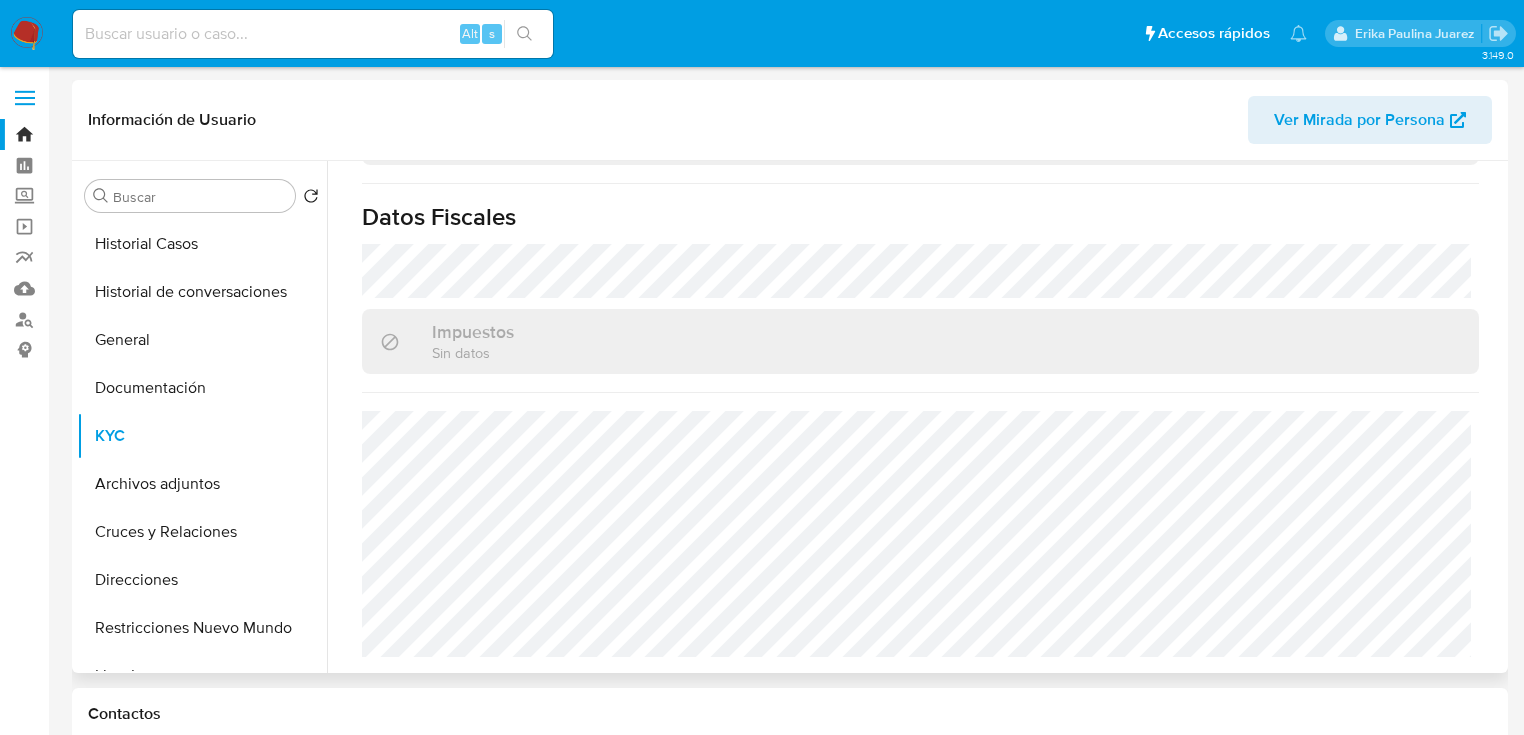scroll, scrollTop: 0, scrollLeft: 0, axis: both 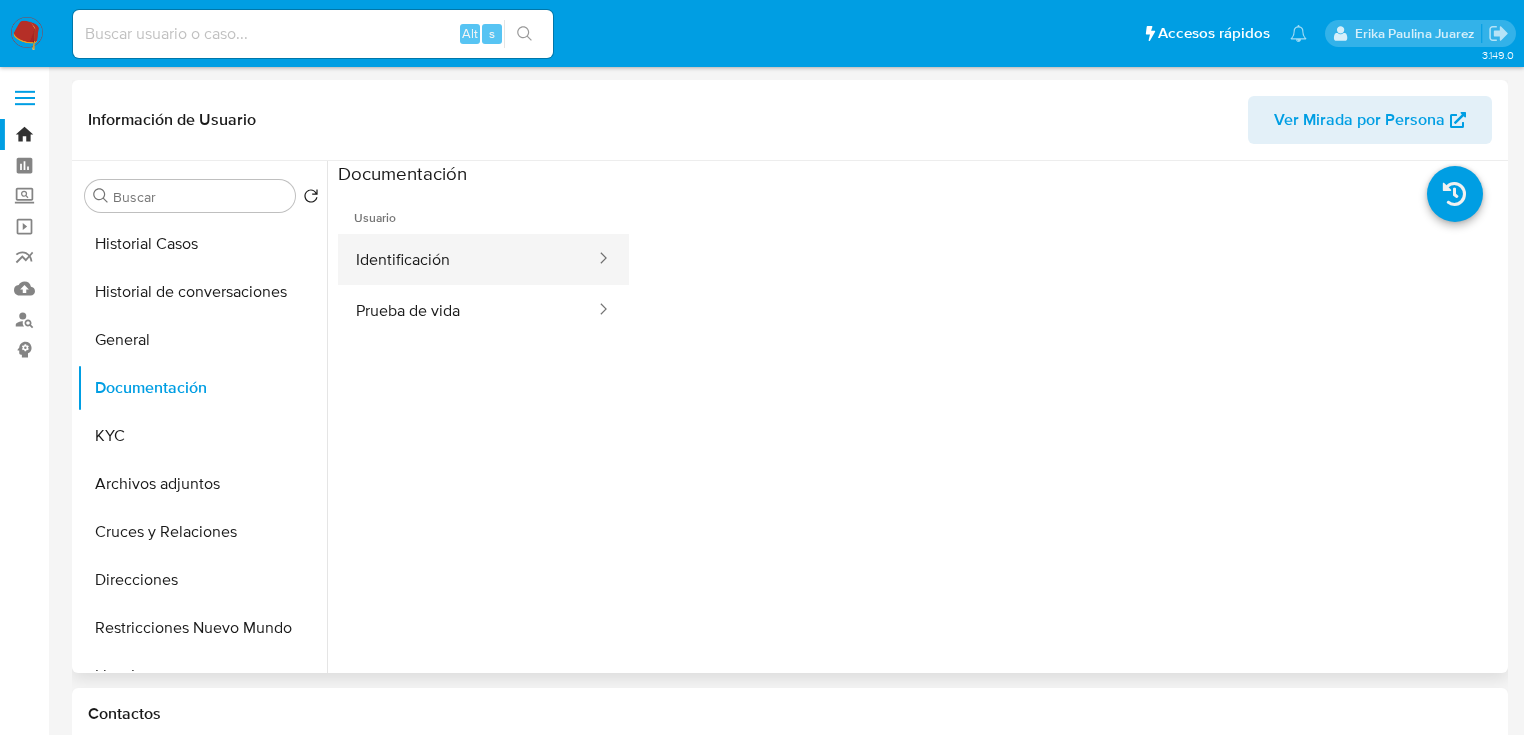 drag, startPoint x: 374, startPoint y: 214, endPoint x: 404, endPoint y: 260, distance: 54.91812 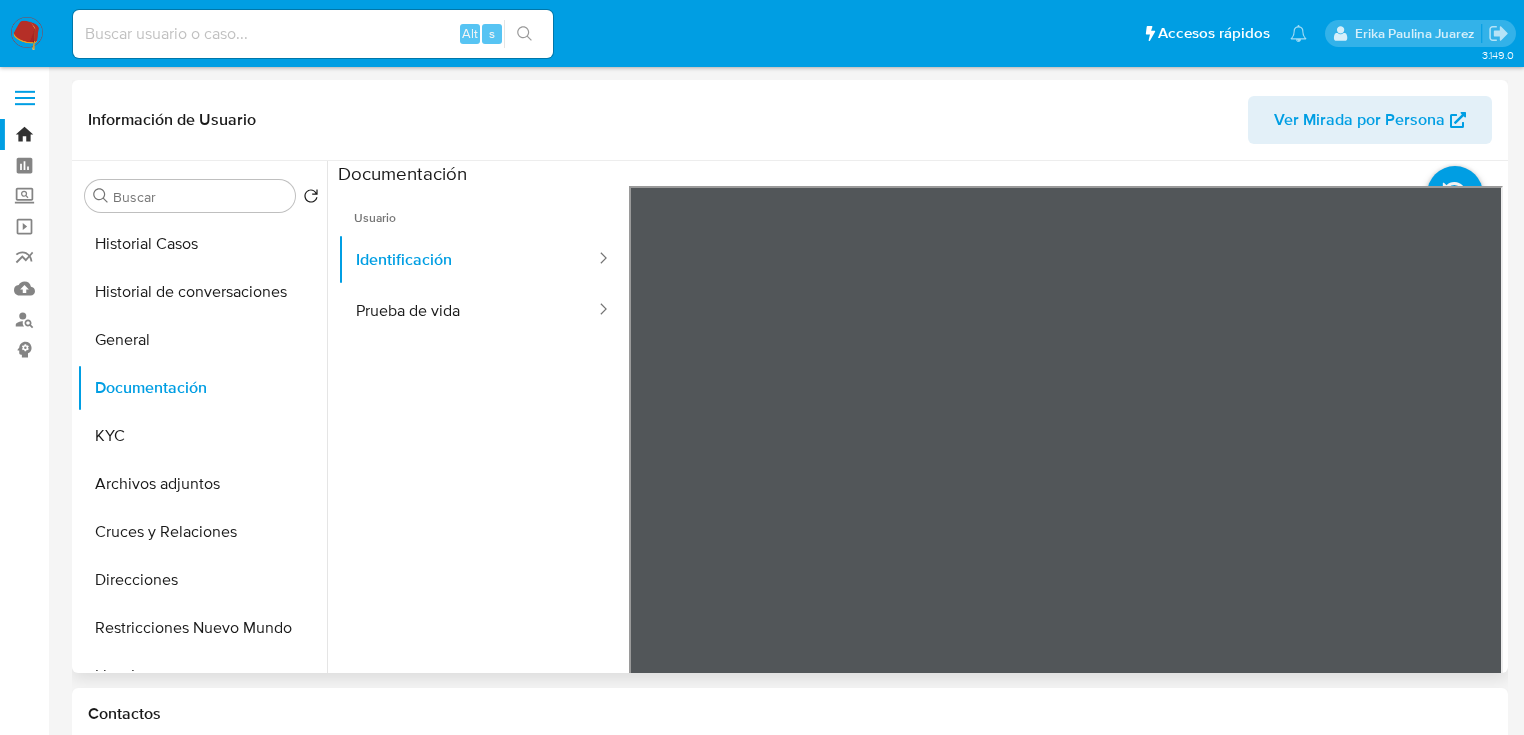 scroll, scrollTop: 66, scrollLeft: 0, axis: vertical 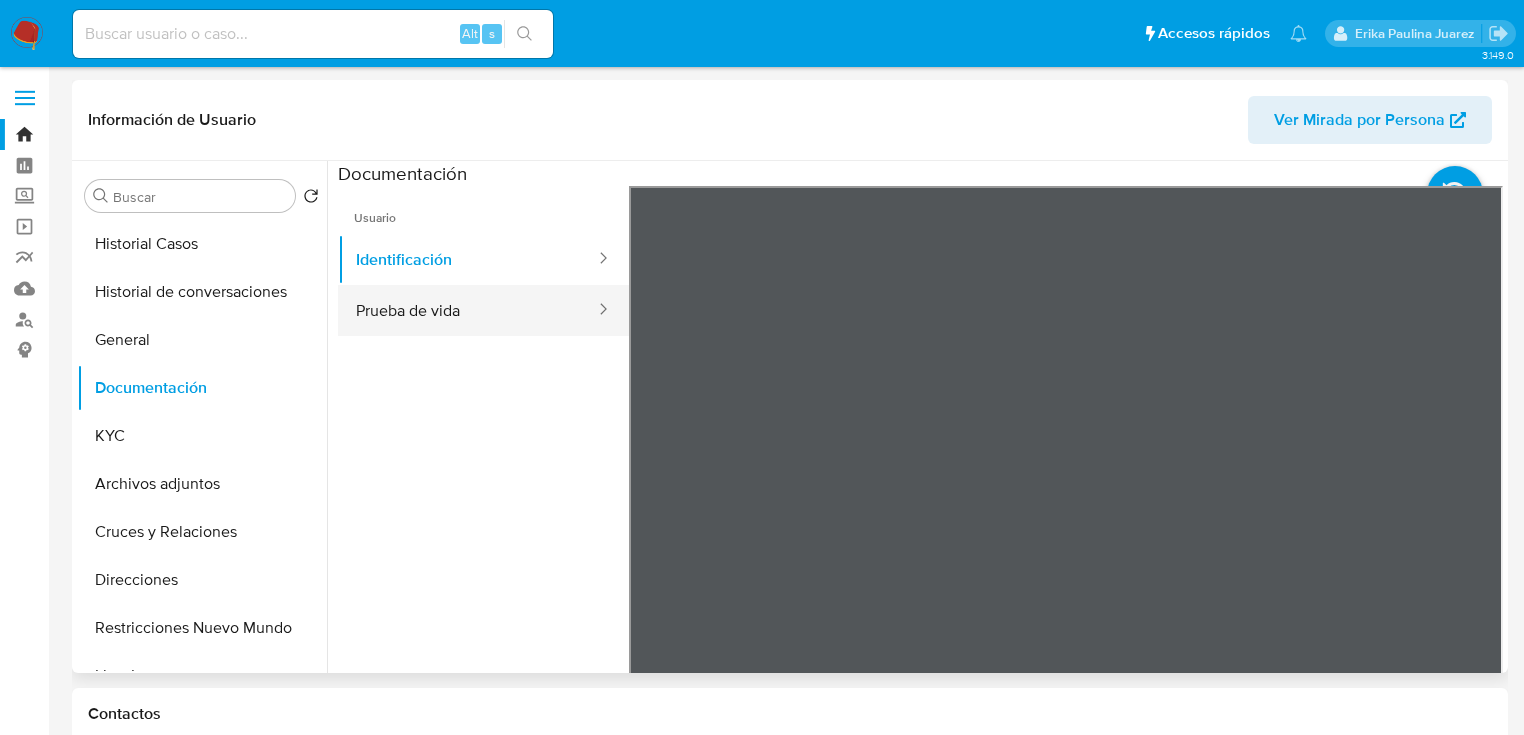 click on "Prueba de vida" at bounding box center [467, 310] 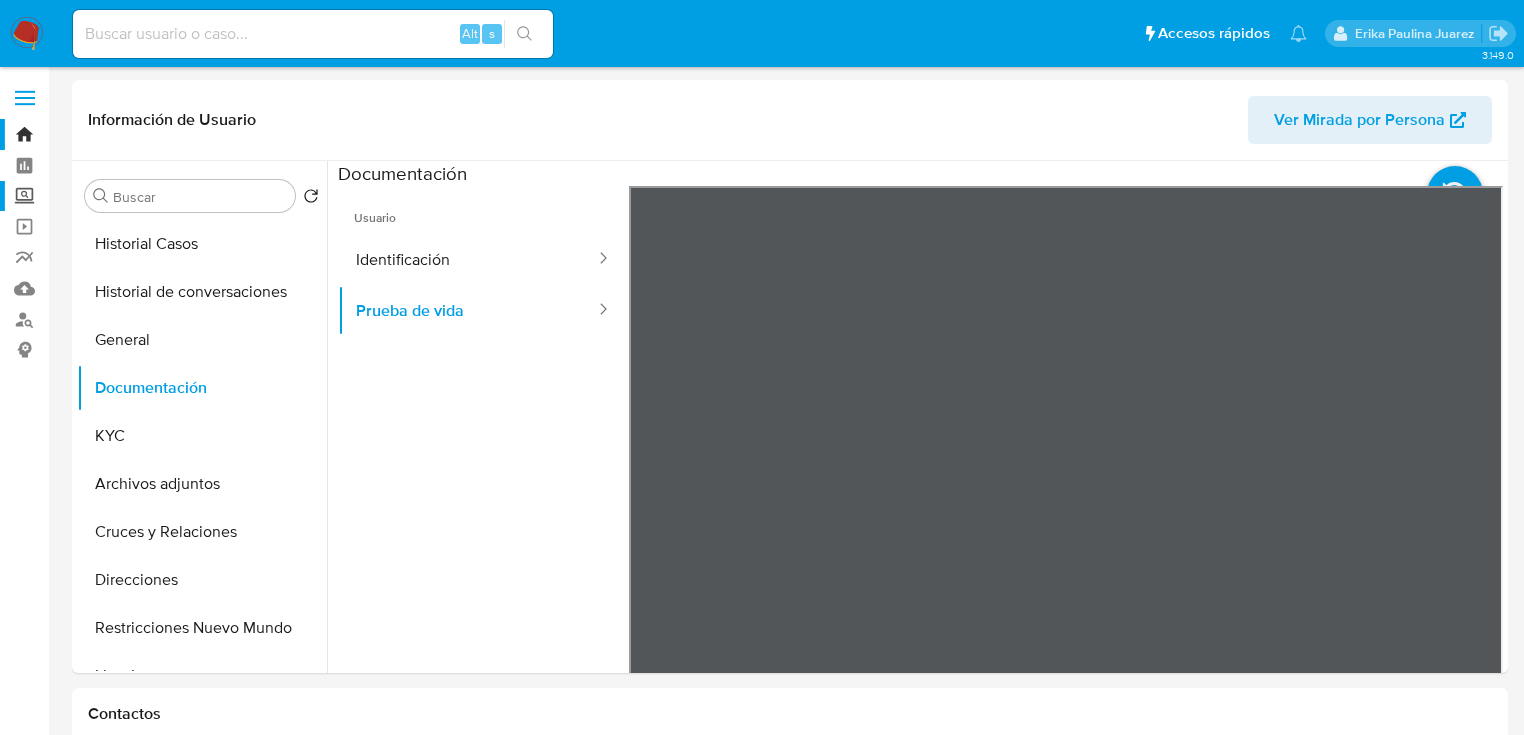 click on "Screening" at bounding box center [119, 196] 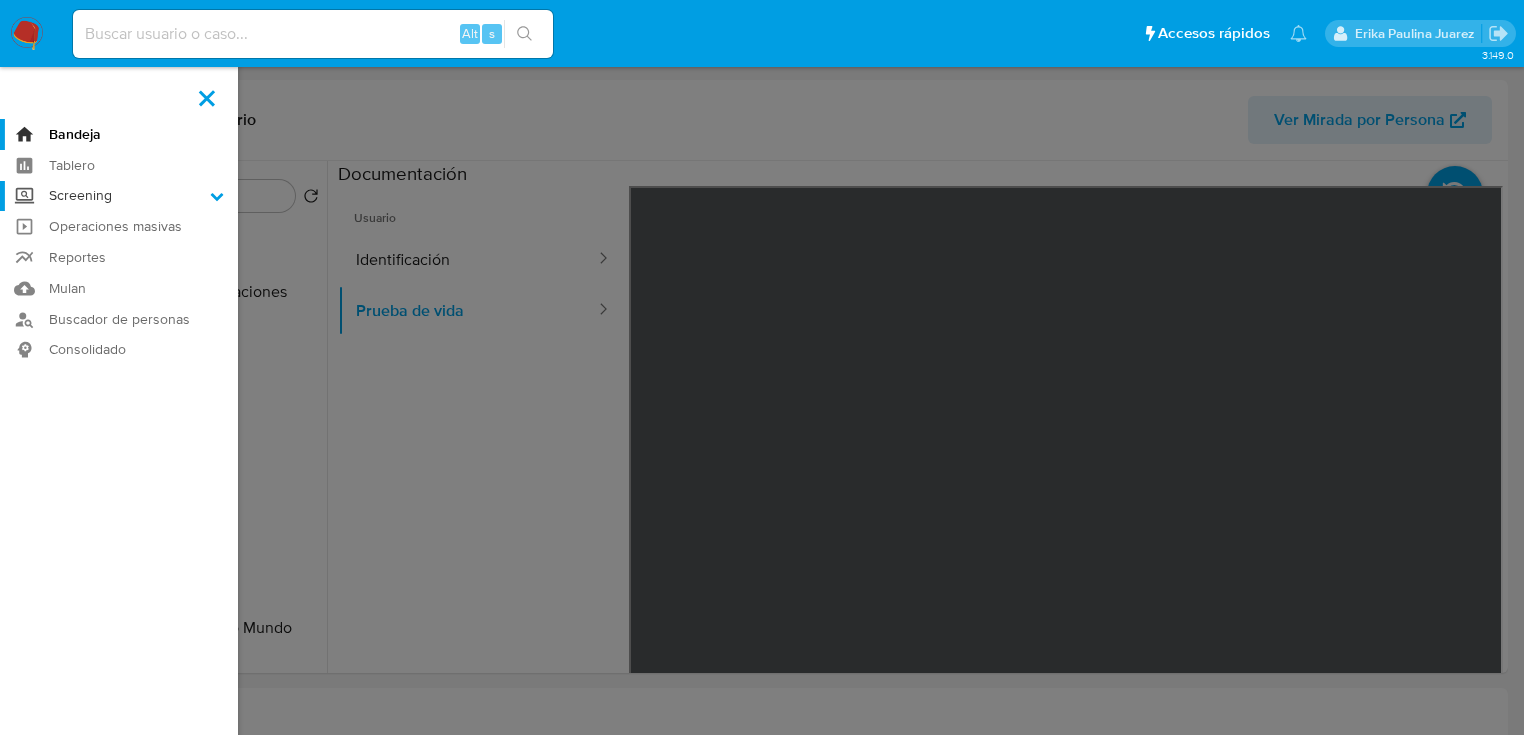 click on "Screening" at bounding box center [0, 0] 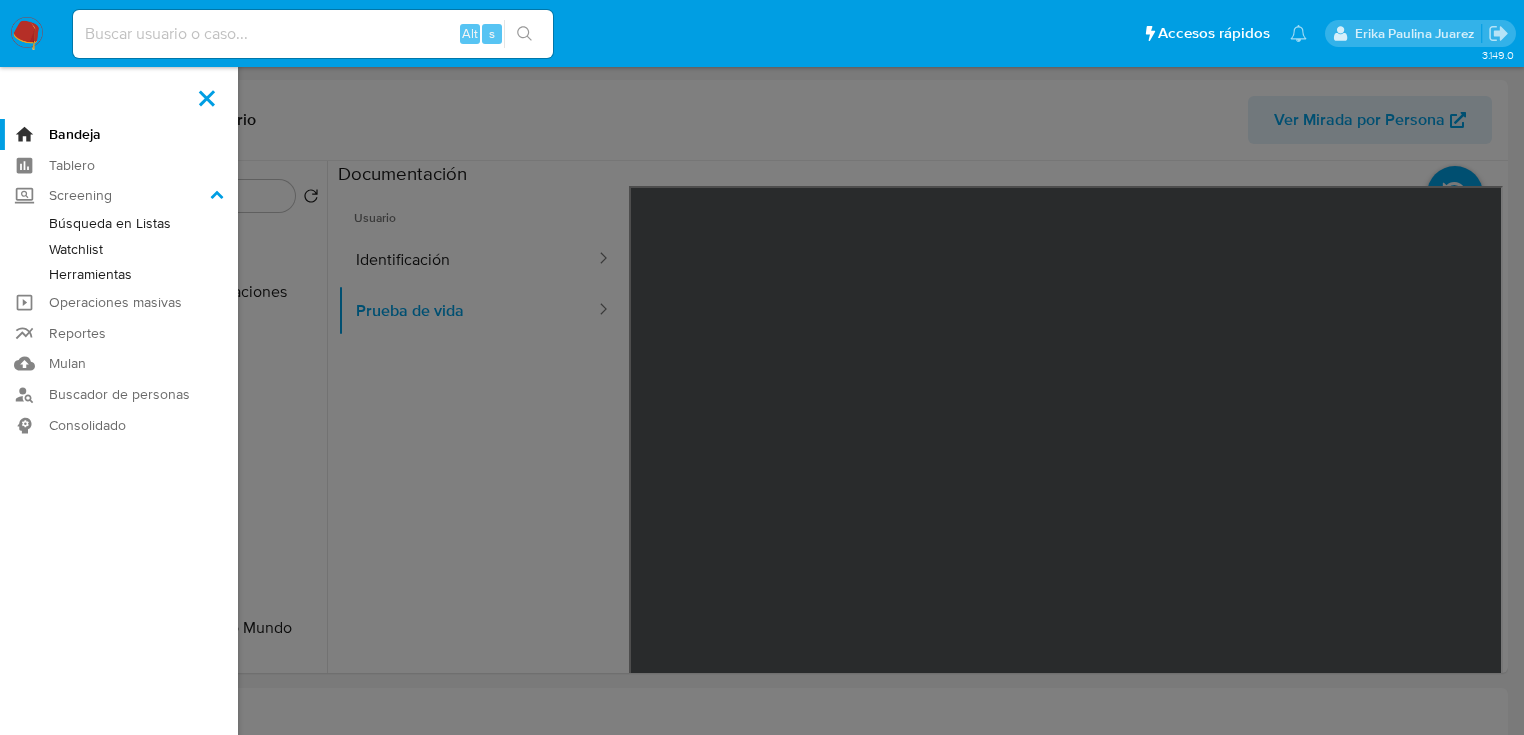 click at bounding box center (207, 98) 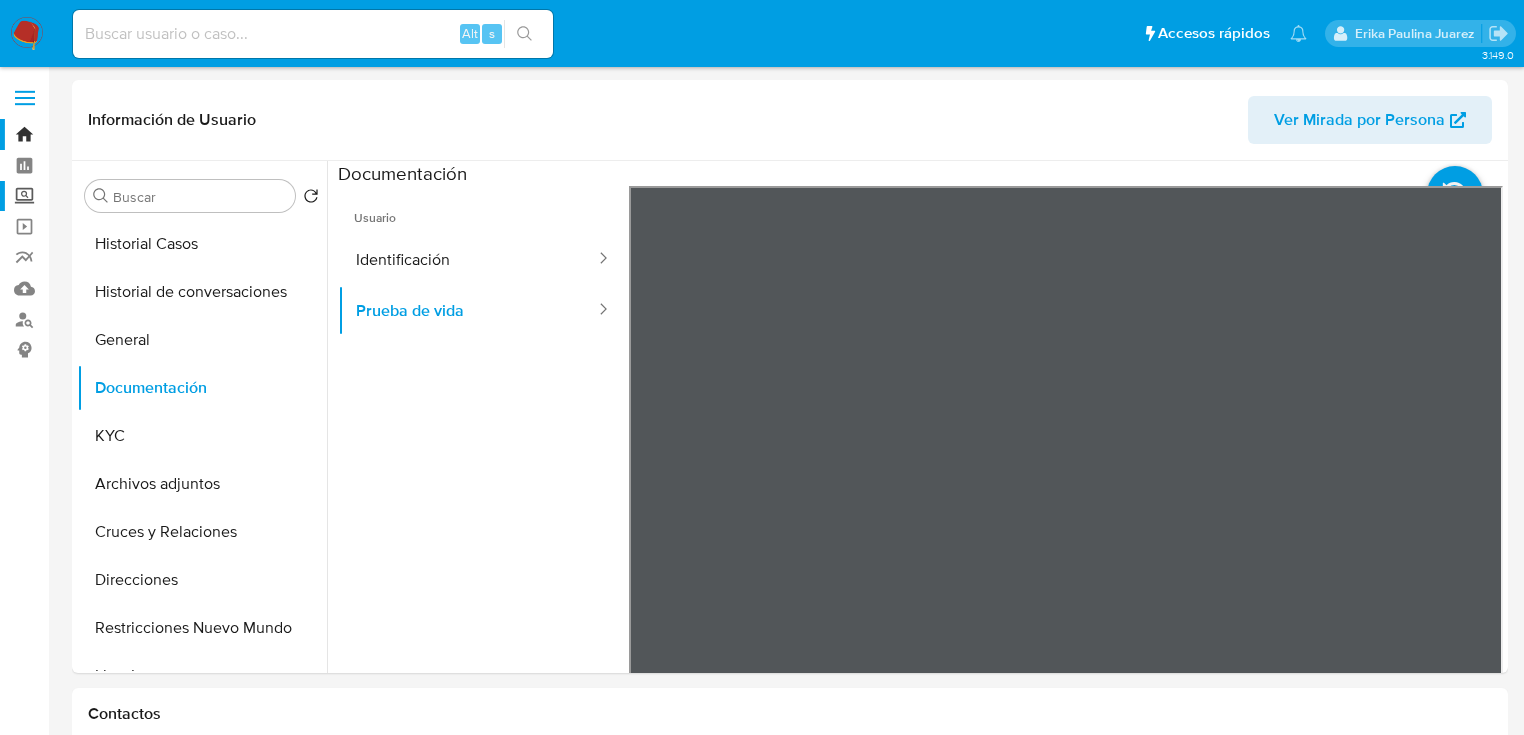 click on "Screening" at bounding box center (119, 196) 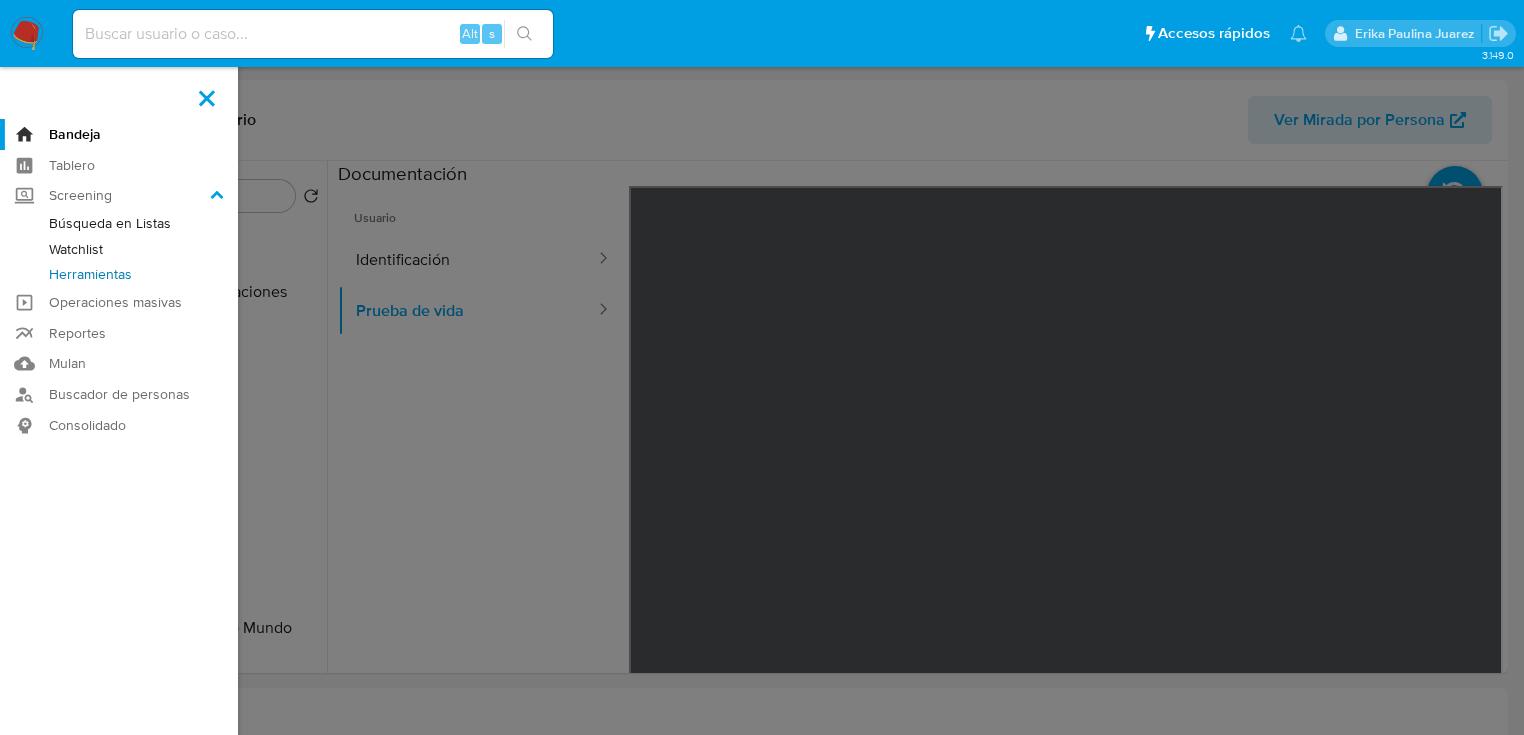 drag, startPoint x: 95, startPoint y: 273, endPoint x: 534, endPoint y: 268, distance: 439.02847 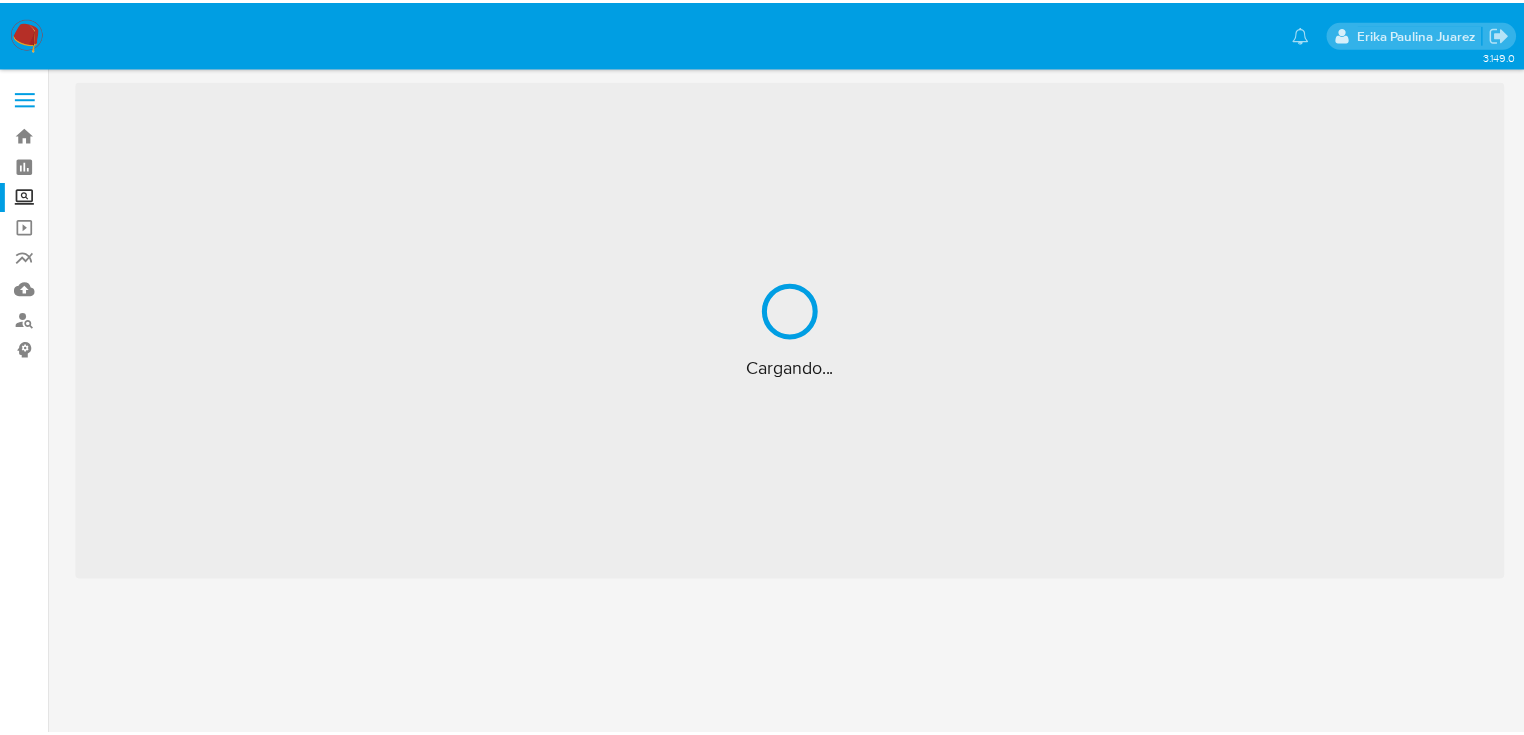 scroll, scrollTop: 0, scrollLeft: 0, axis: both 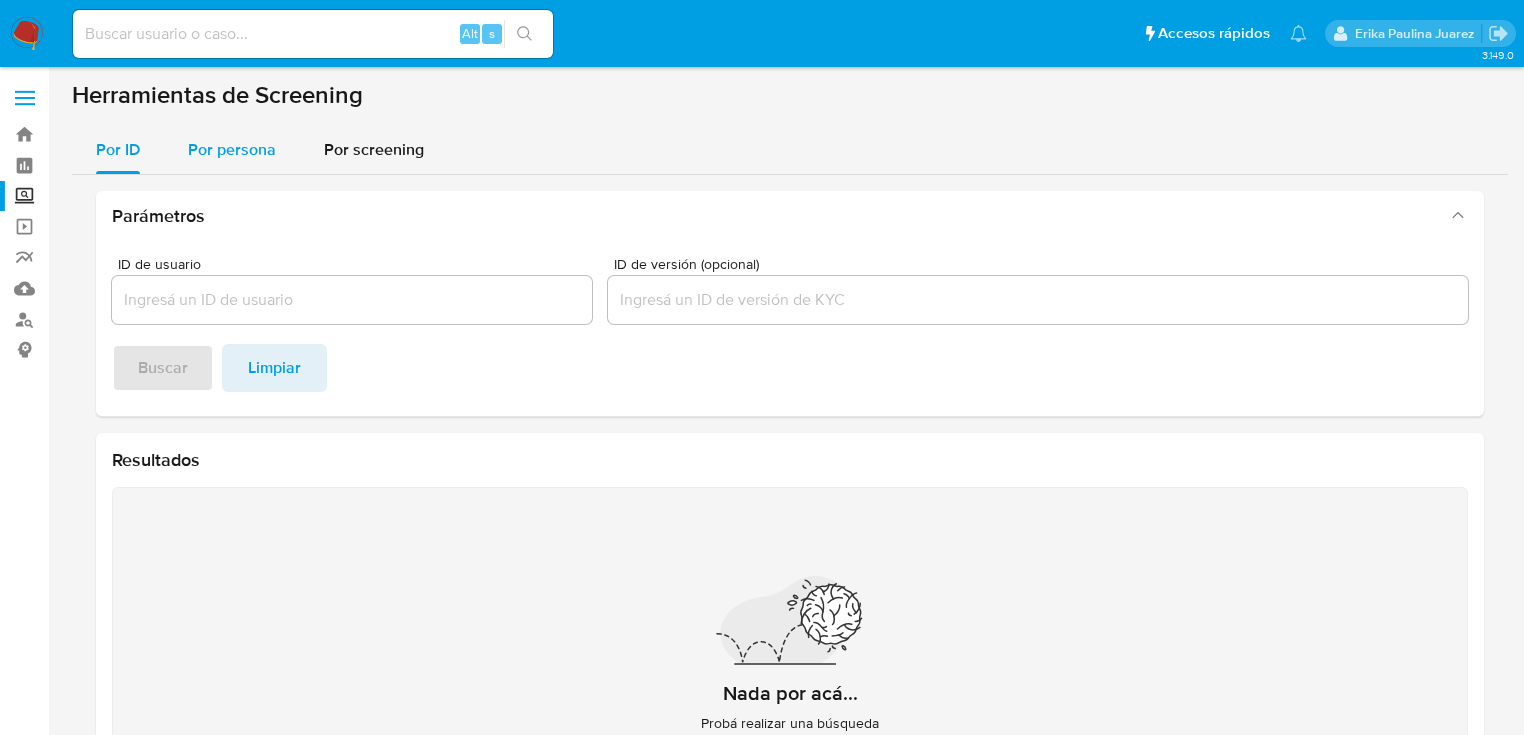 drag, startPoint x: 248, startPoint y: 158, endPoint x: 244, endPoint y: 188, distance: 30.265491 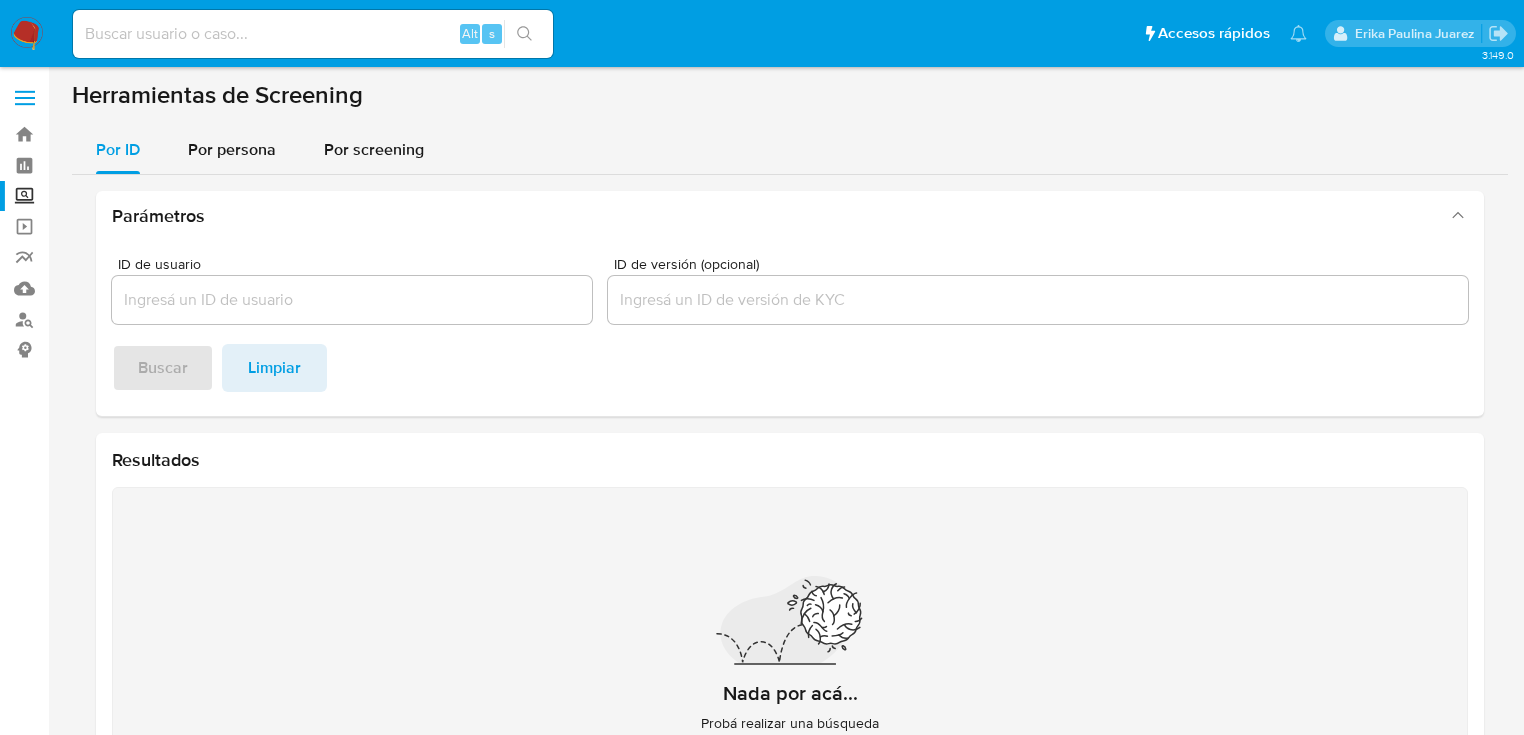 click on "Por persona" at bounding box center (232, 149) 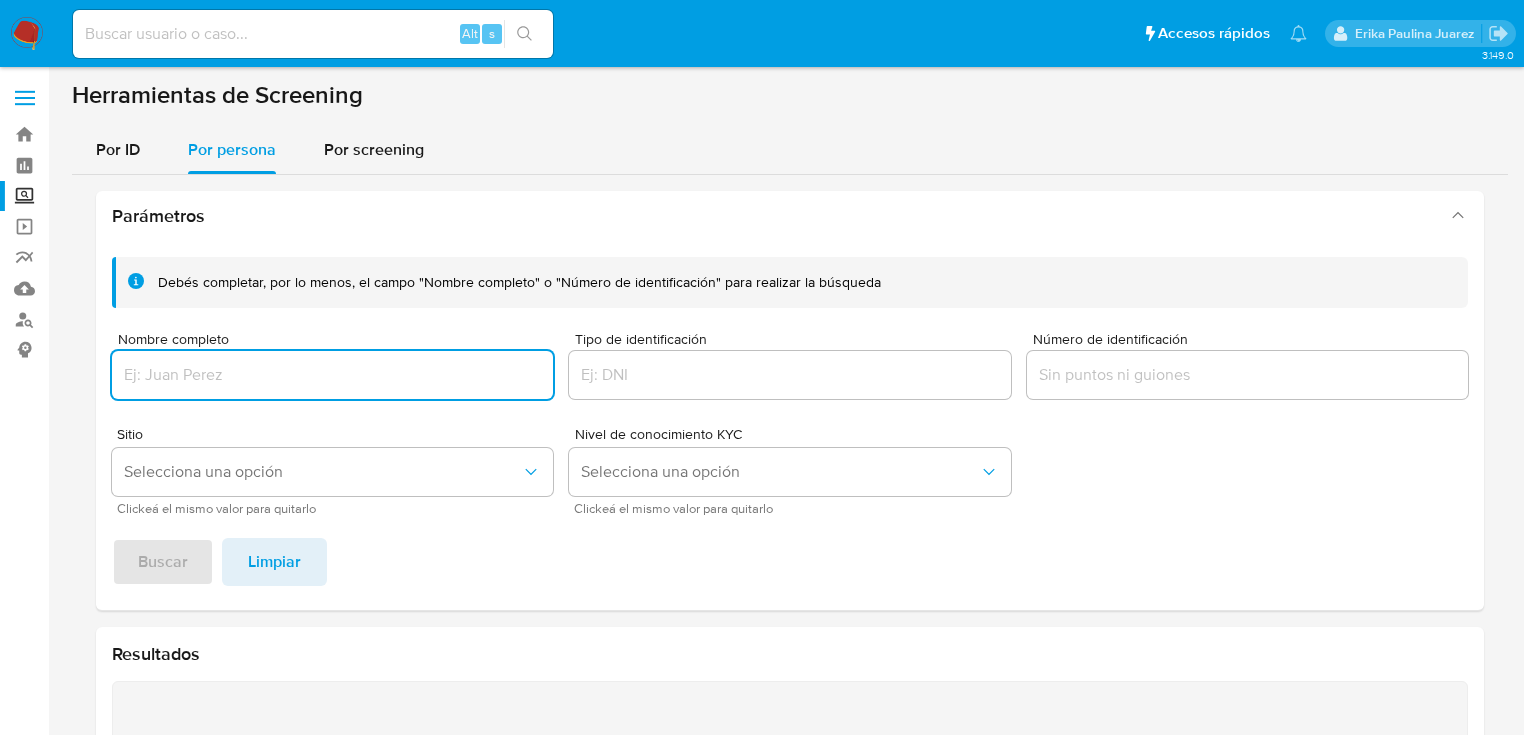 click at bounding box center (332, 375) 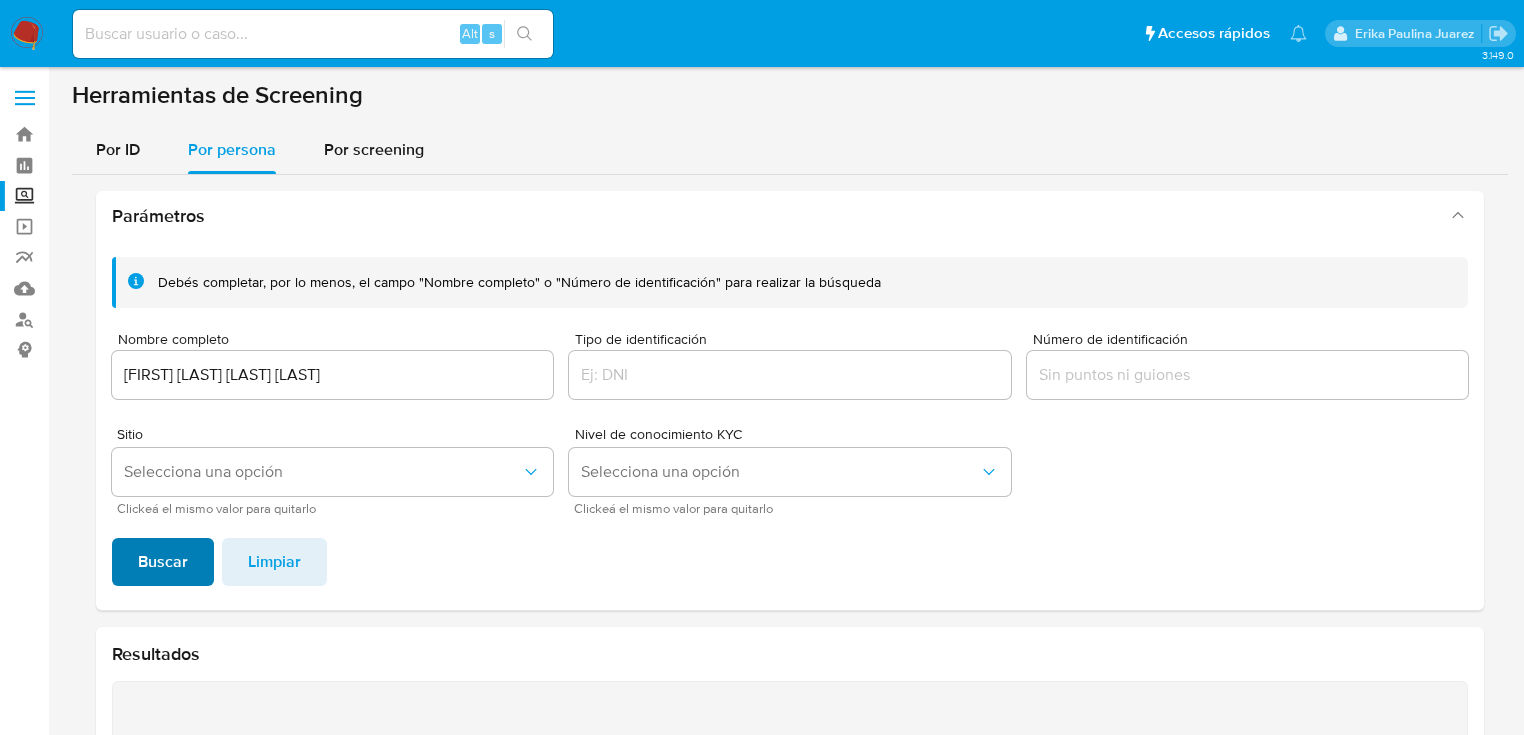 click on "Buscar" at bounding box center (163, 562) 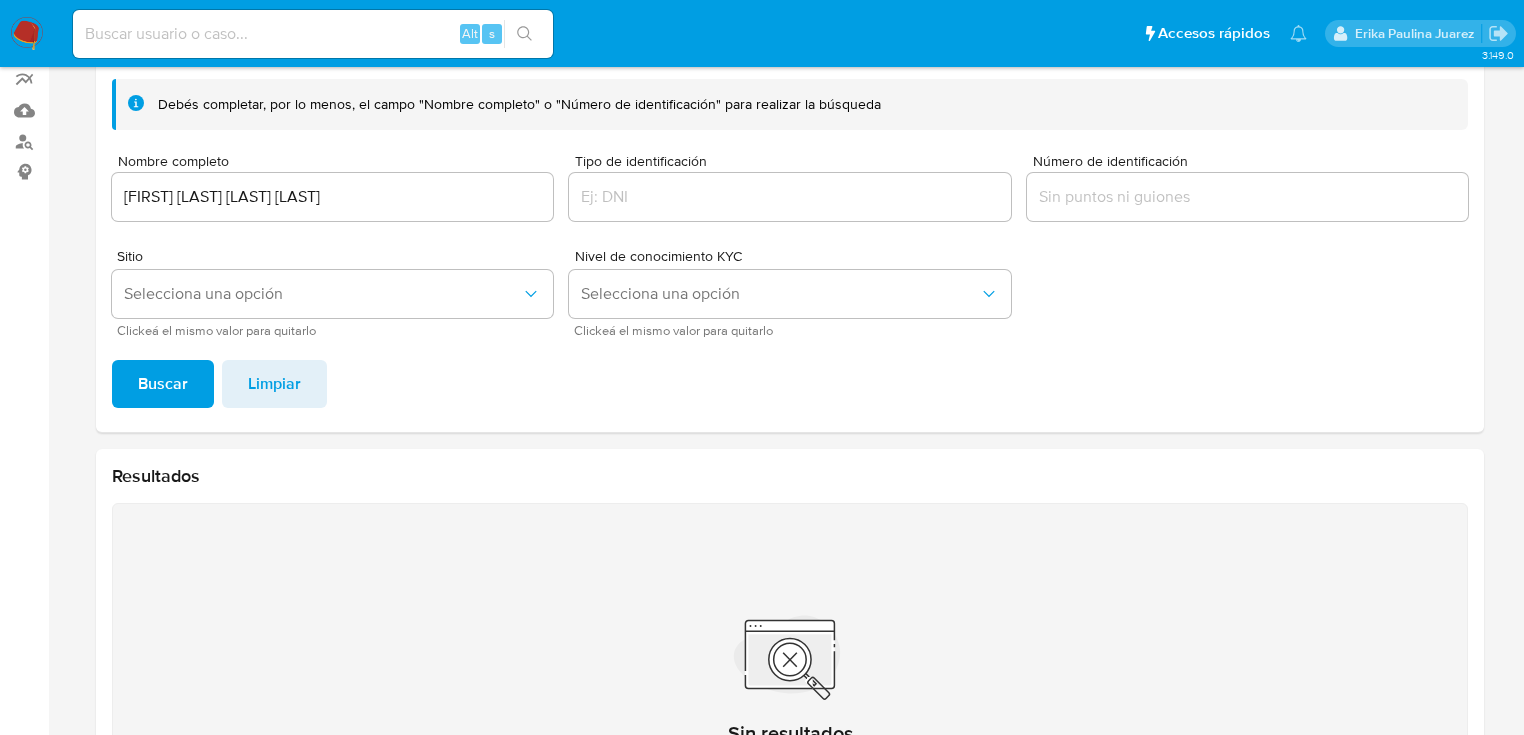 scroll, scrollTop: 20, scrollLeft: 0, axis: vertical 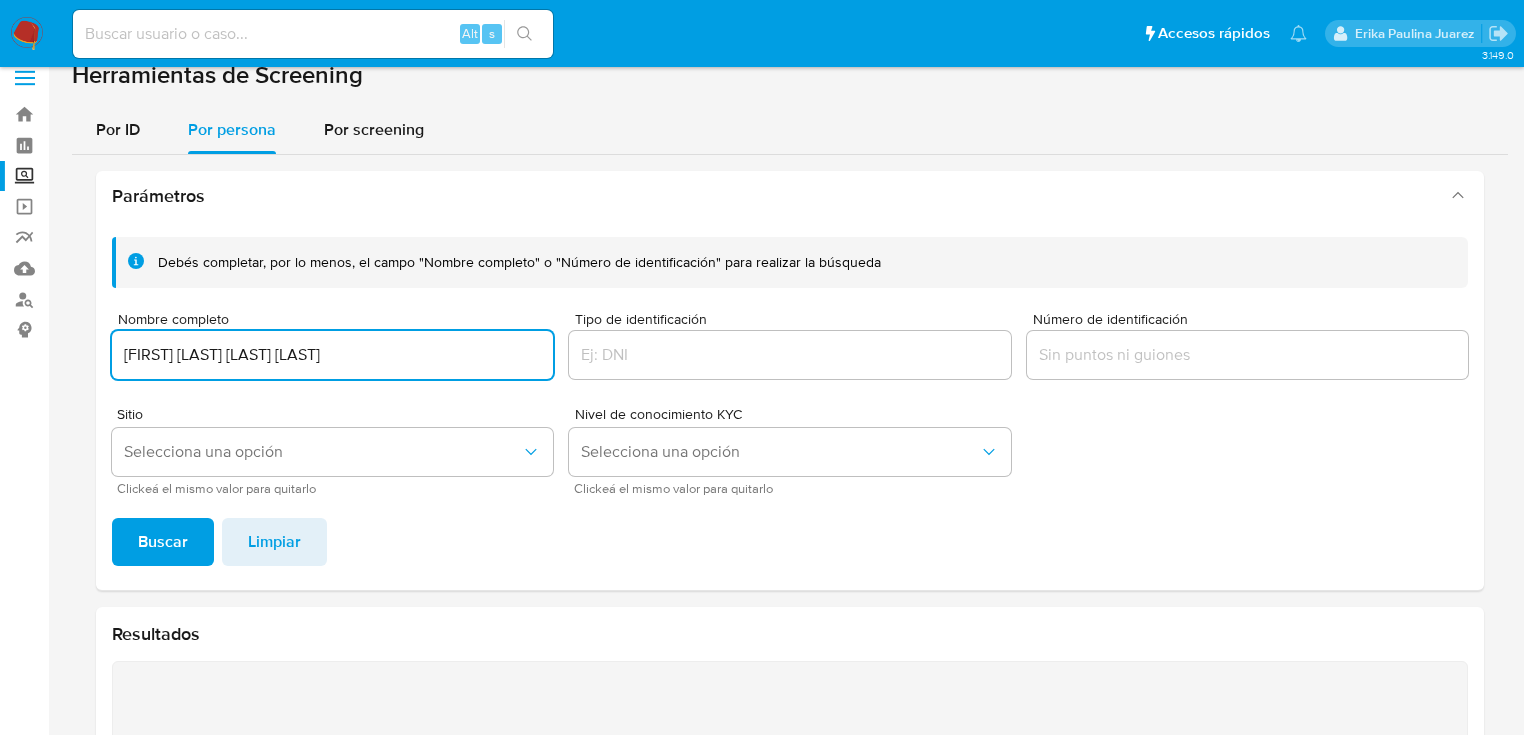 click on "FERNANDO  MARTHEN SANCHEZ" at bounding box center (332, 355) 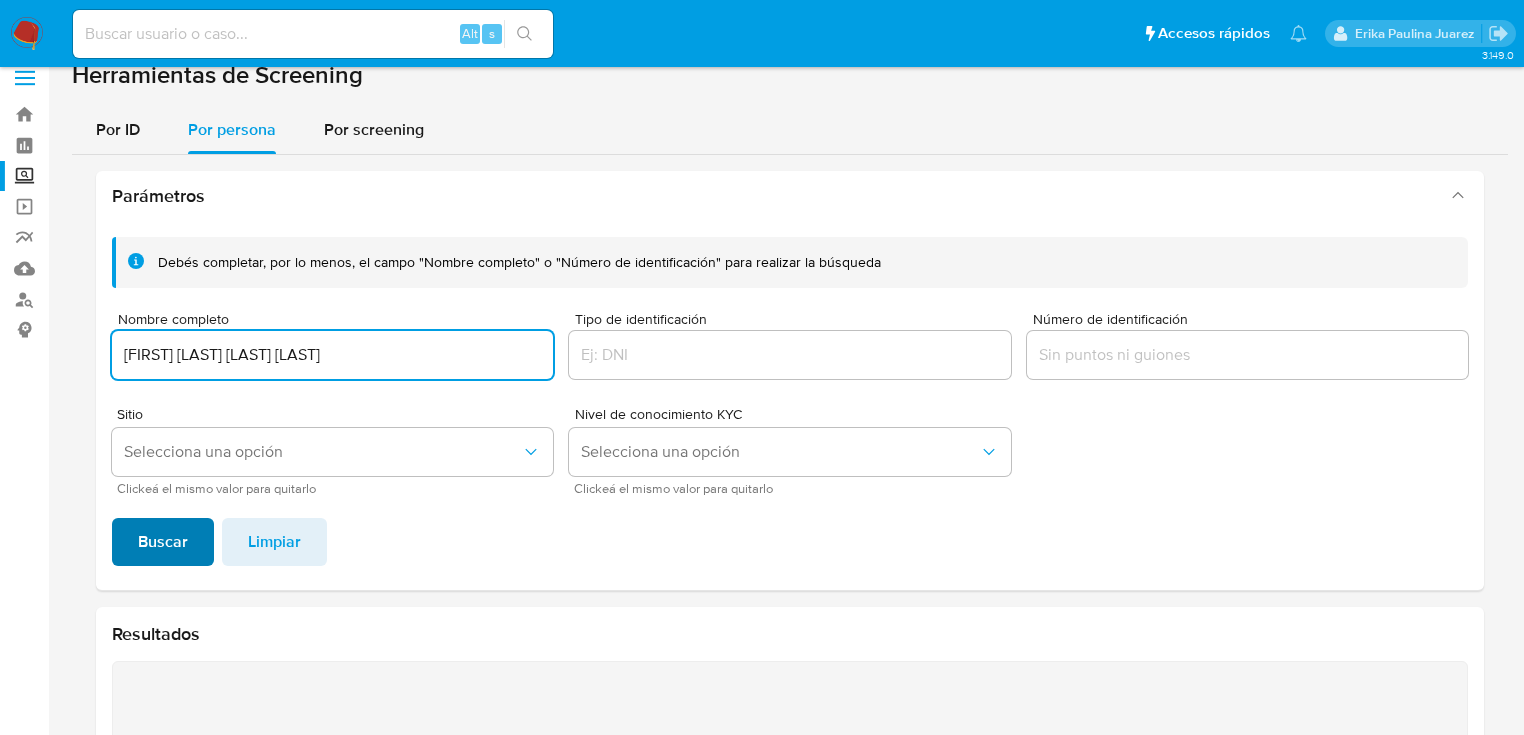 click on "Buscar" at bounding box center [163, 542] 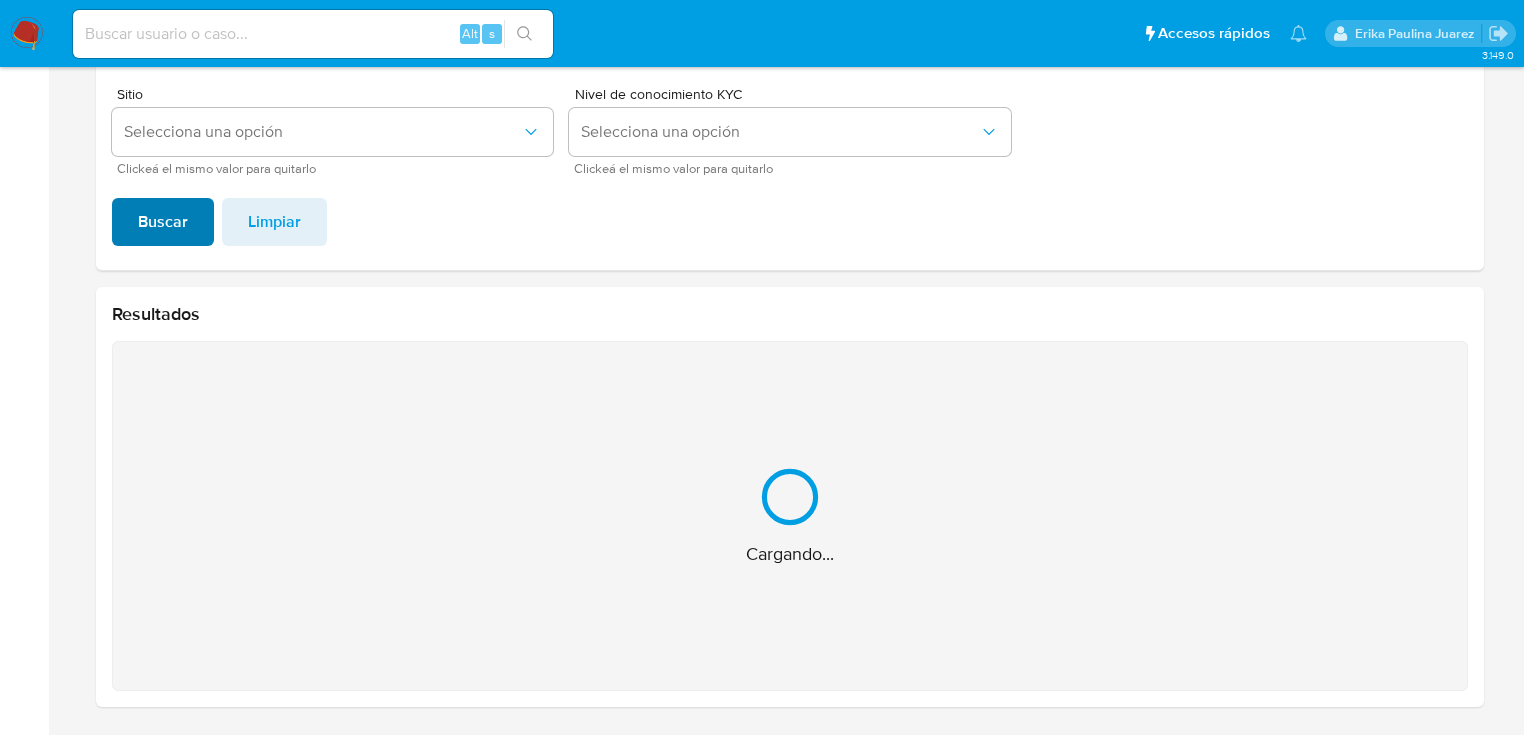 scroll, scrollTop: 22, scrollLeft: 0, axis: vertical 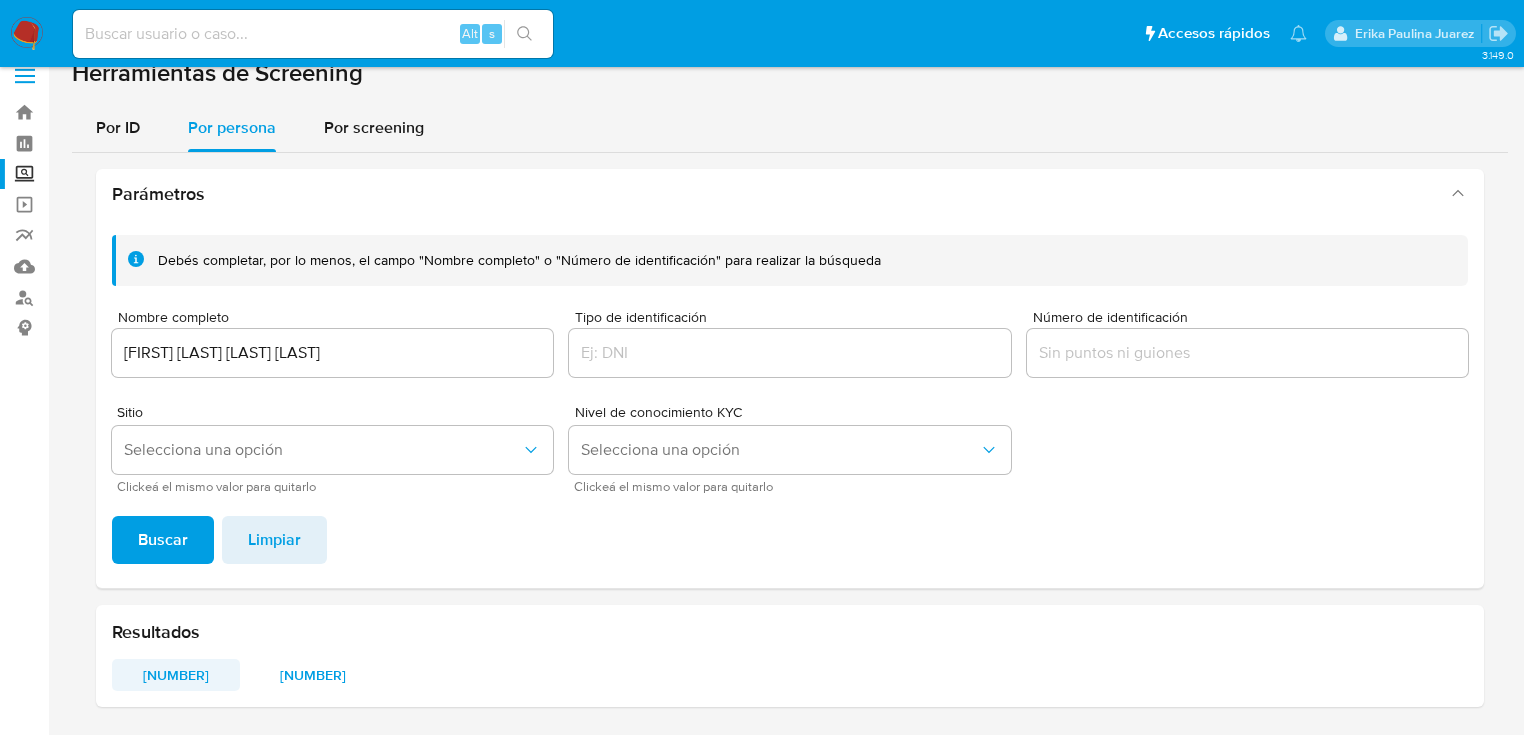 click on "[NUMBER]" at bounding box center (176, 675) 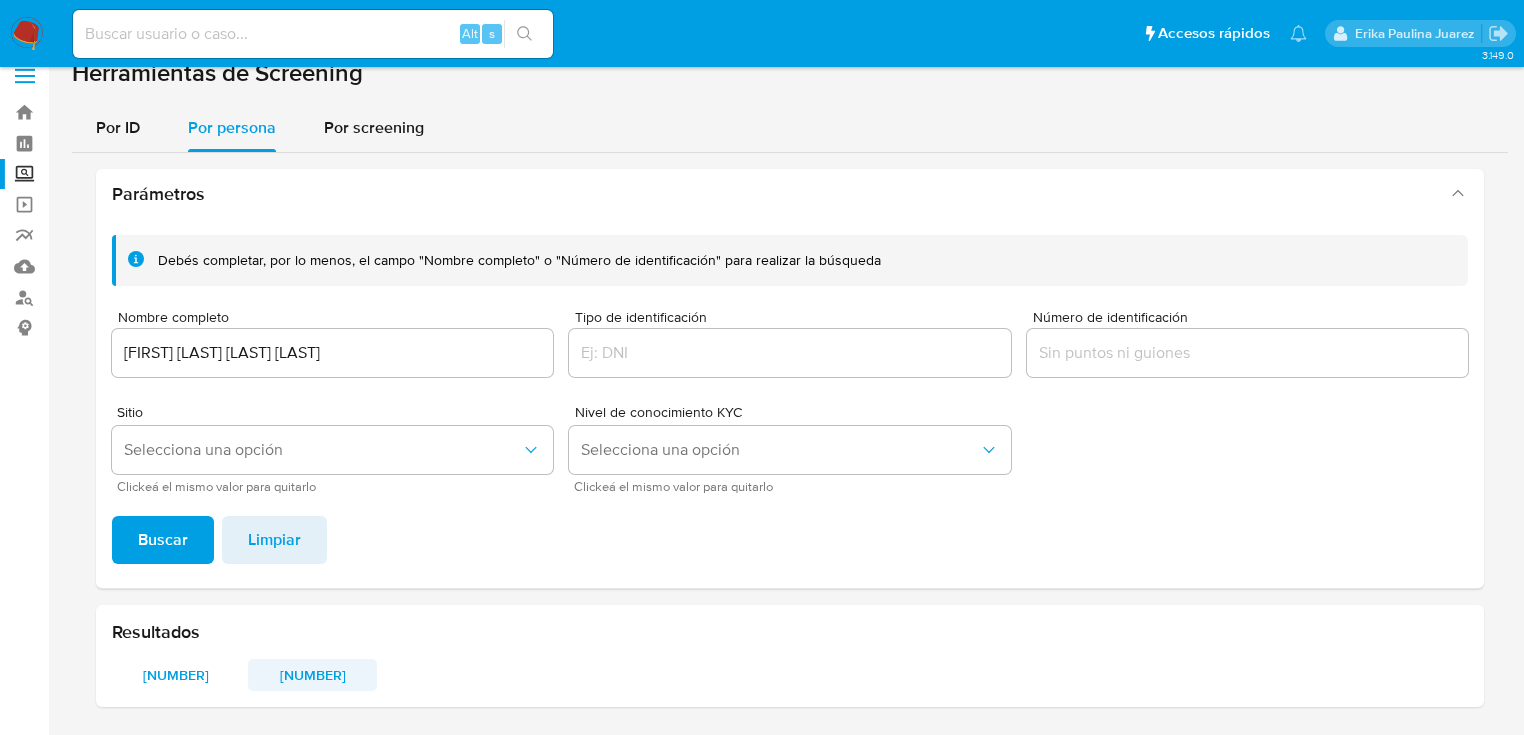 click on "[NUMBER]" at bounding box center (312, 675) 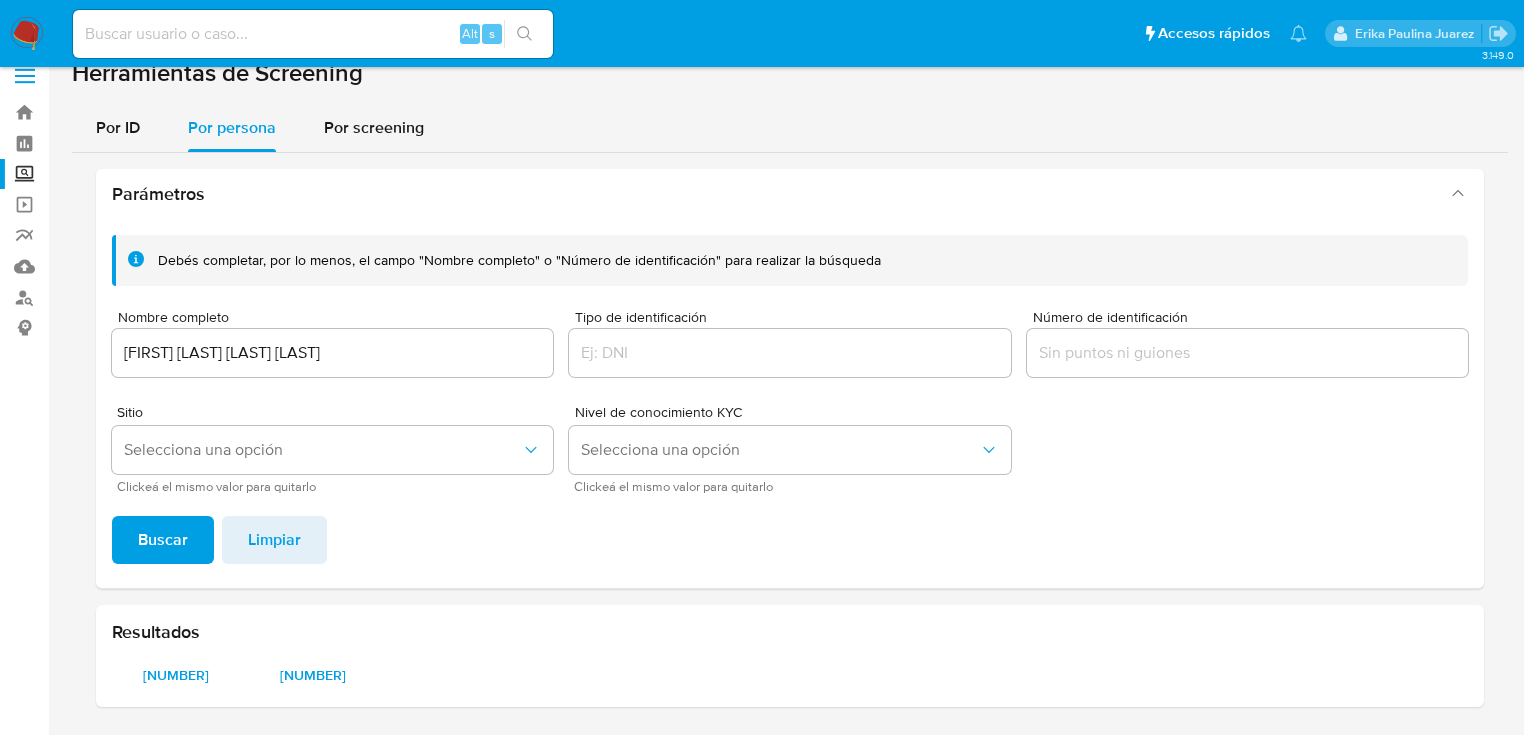 click on "2070321967" at bounding box center (312, 675) 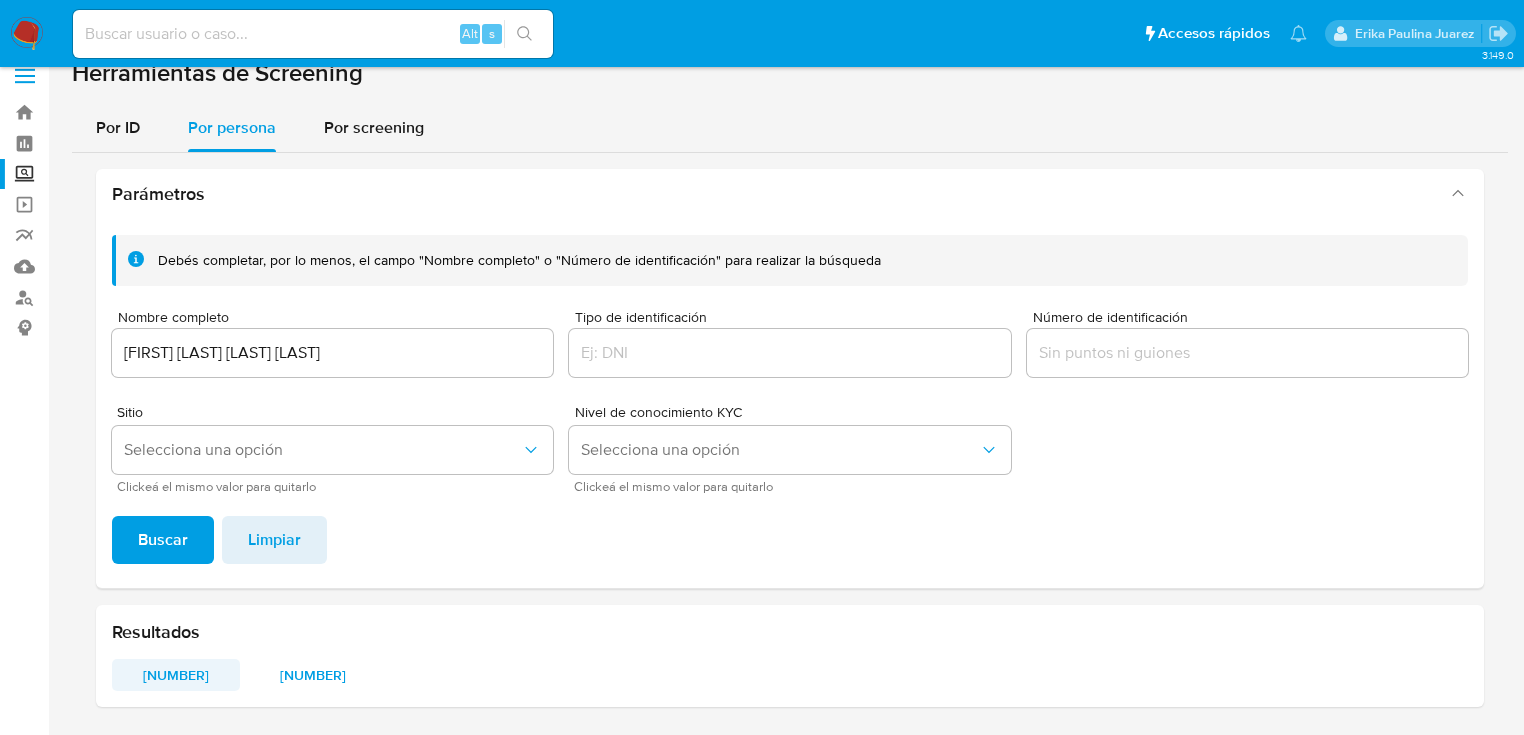click on "179135872" at bounding box center [176, 675] 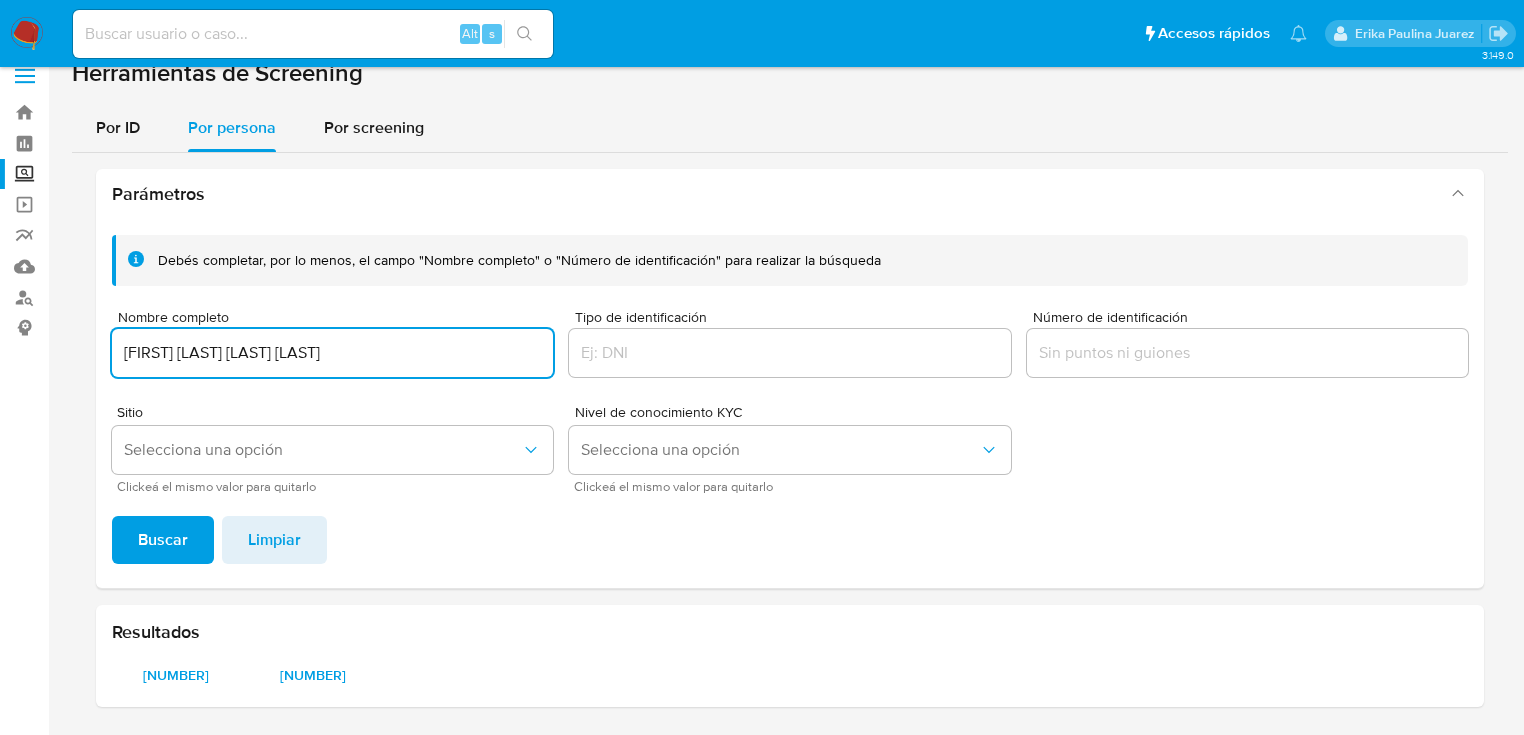 drag, startPoint x: 469, startPoint y: 362, endPoint x: 62, endPoint y: 367, distance: 407.0307 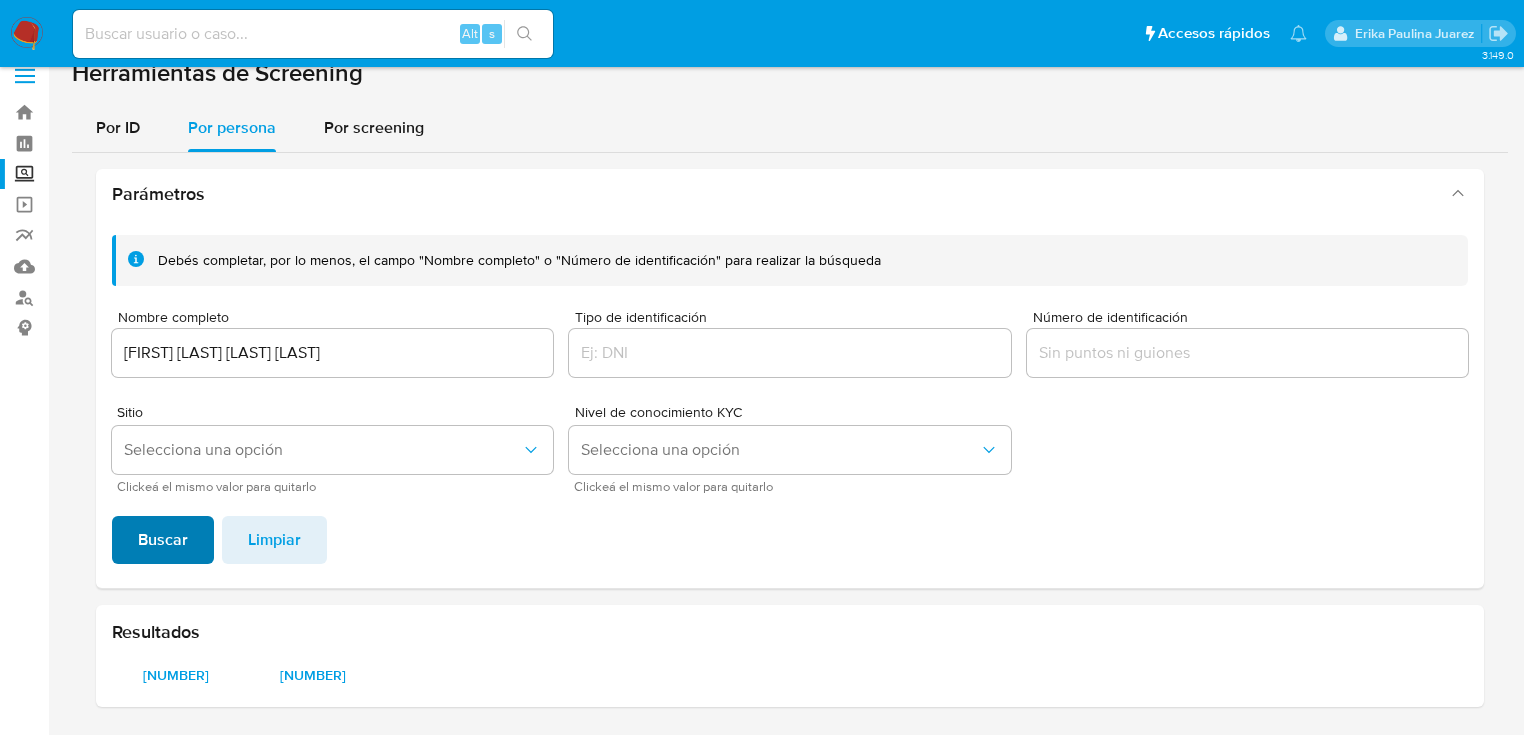 click on "Buscar" at bounding box center (163, 540) 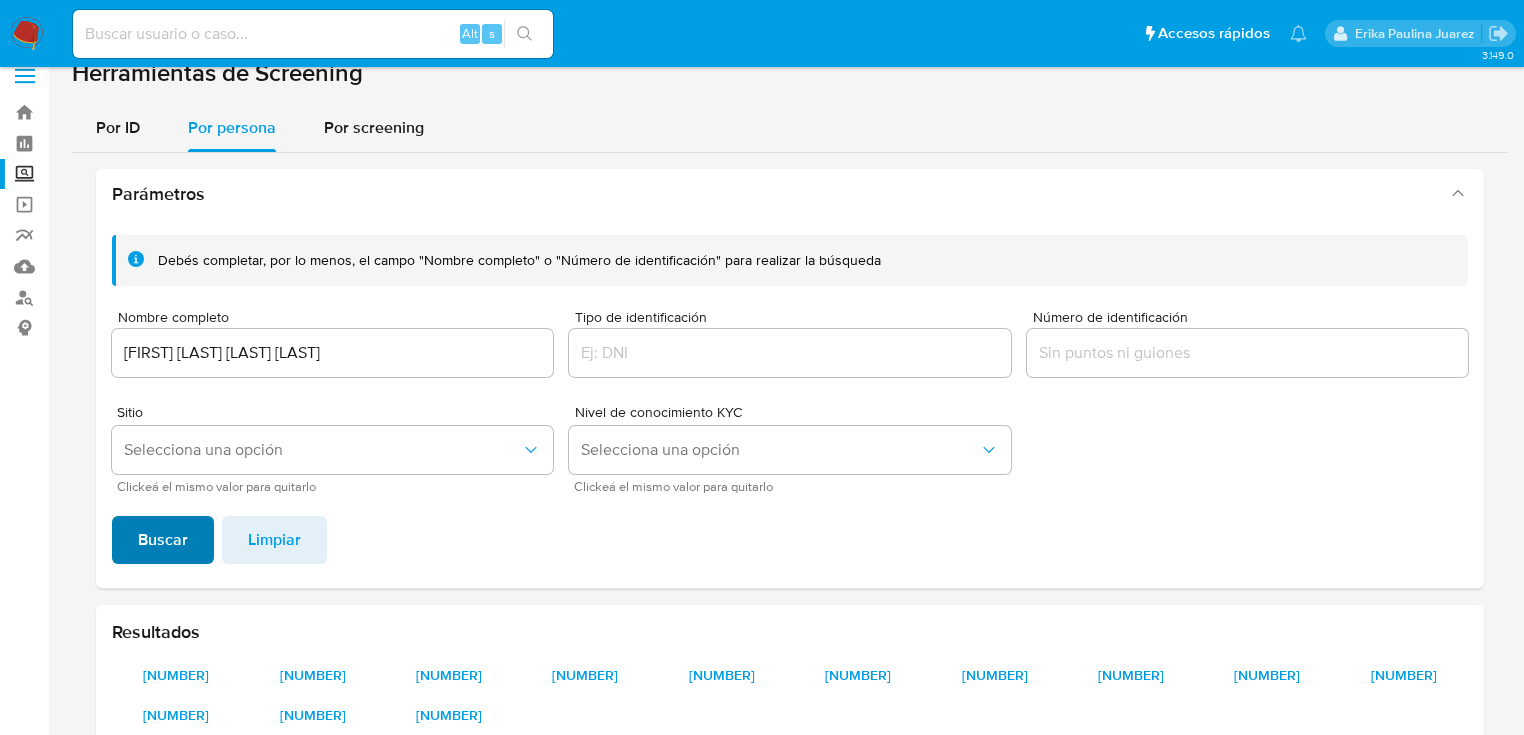 click on "Buscar" at bounding box center (163, 540) 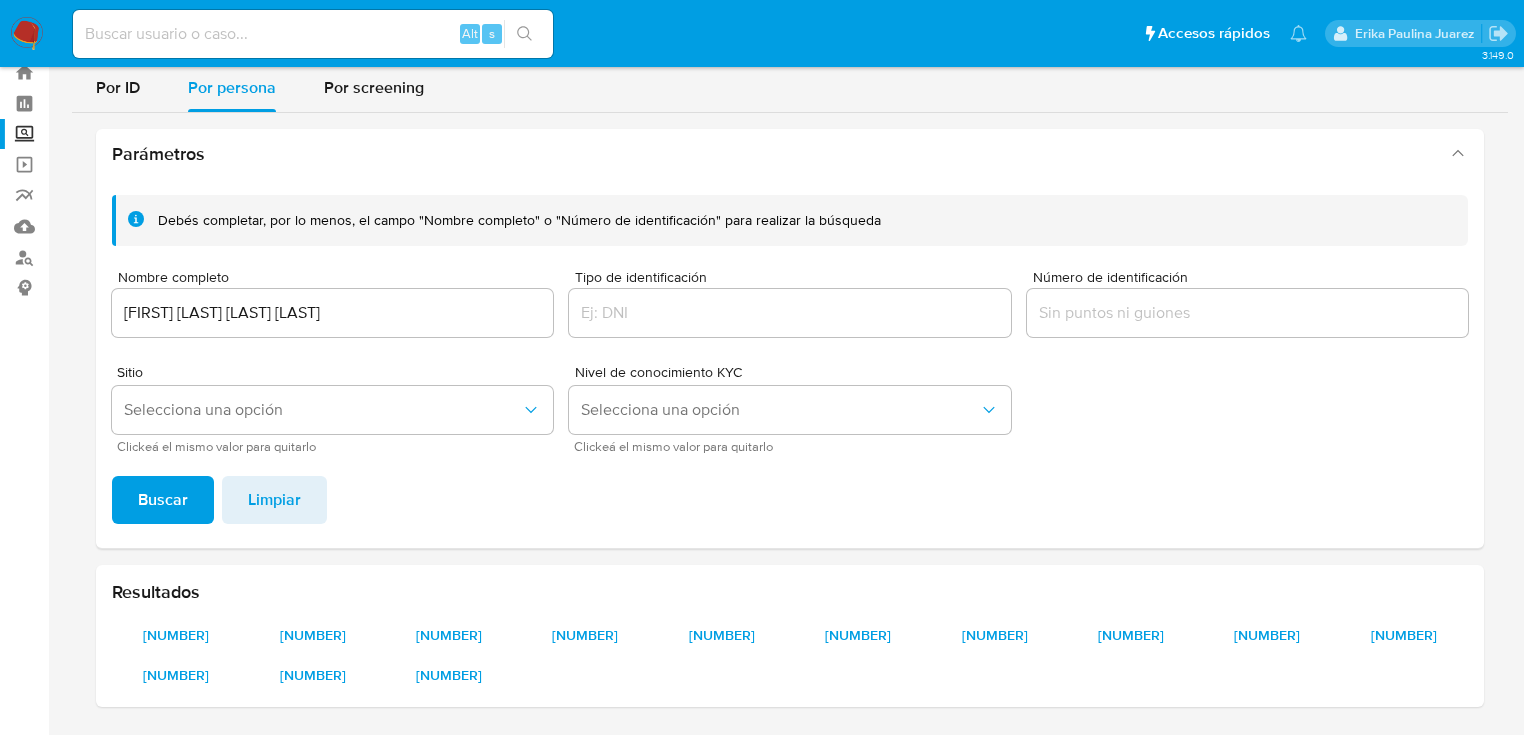 drag, startPoint x: 423, startPoint y: 300, endPoint x: -83, endPoint y: 303, distance: 506.00888 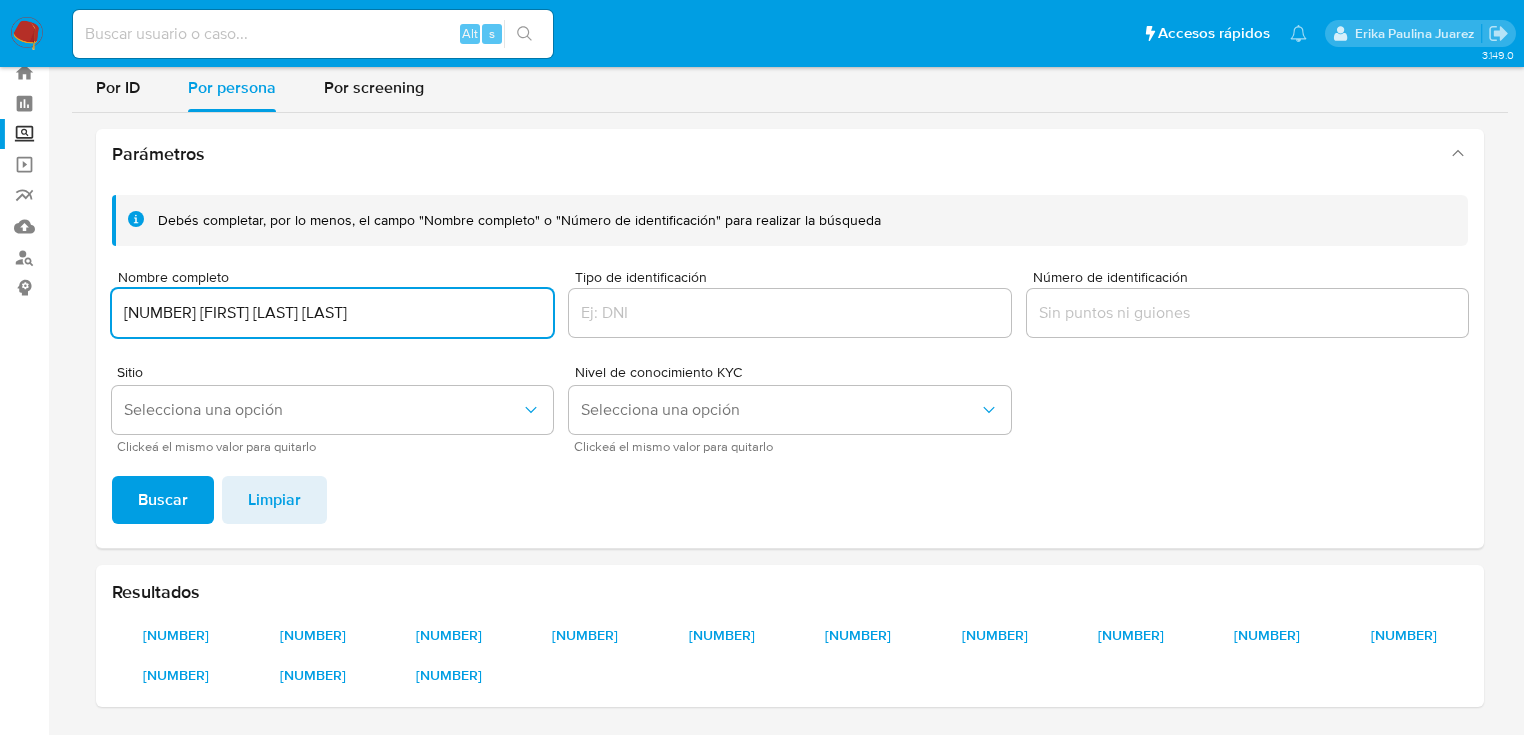 type on "CARLOS  SILVERA RODRIGUEZ" 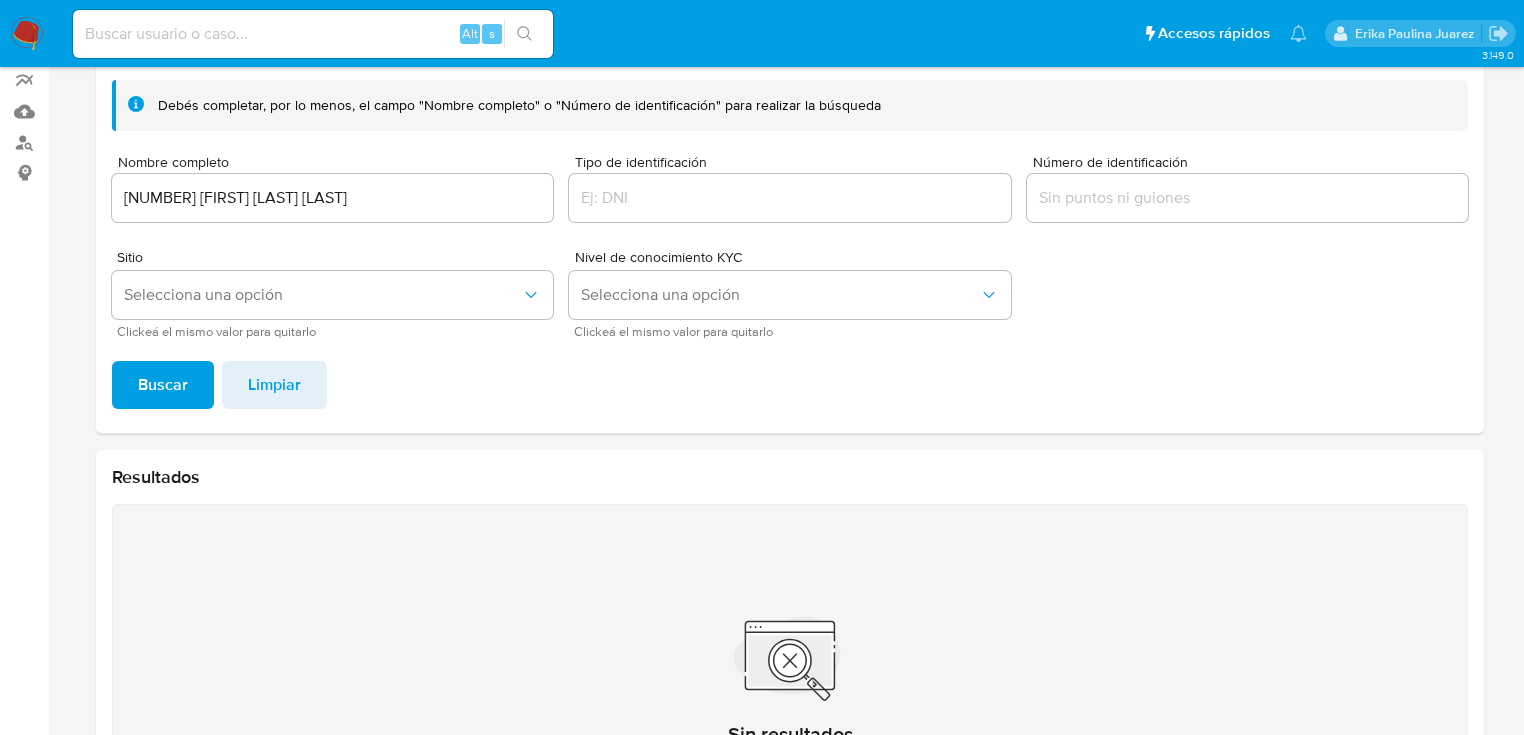 scroll, scrollTop: 302, scrollLeft: 0, axis: vertical 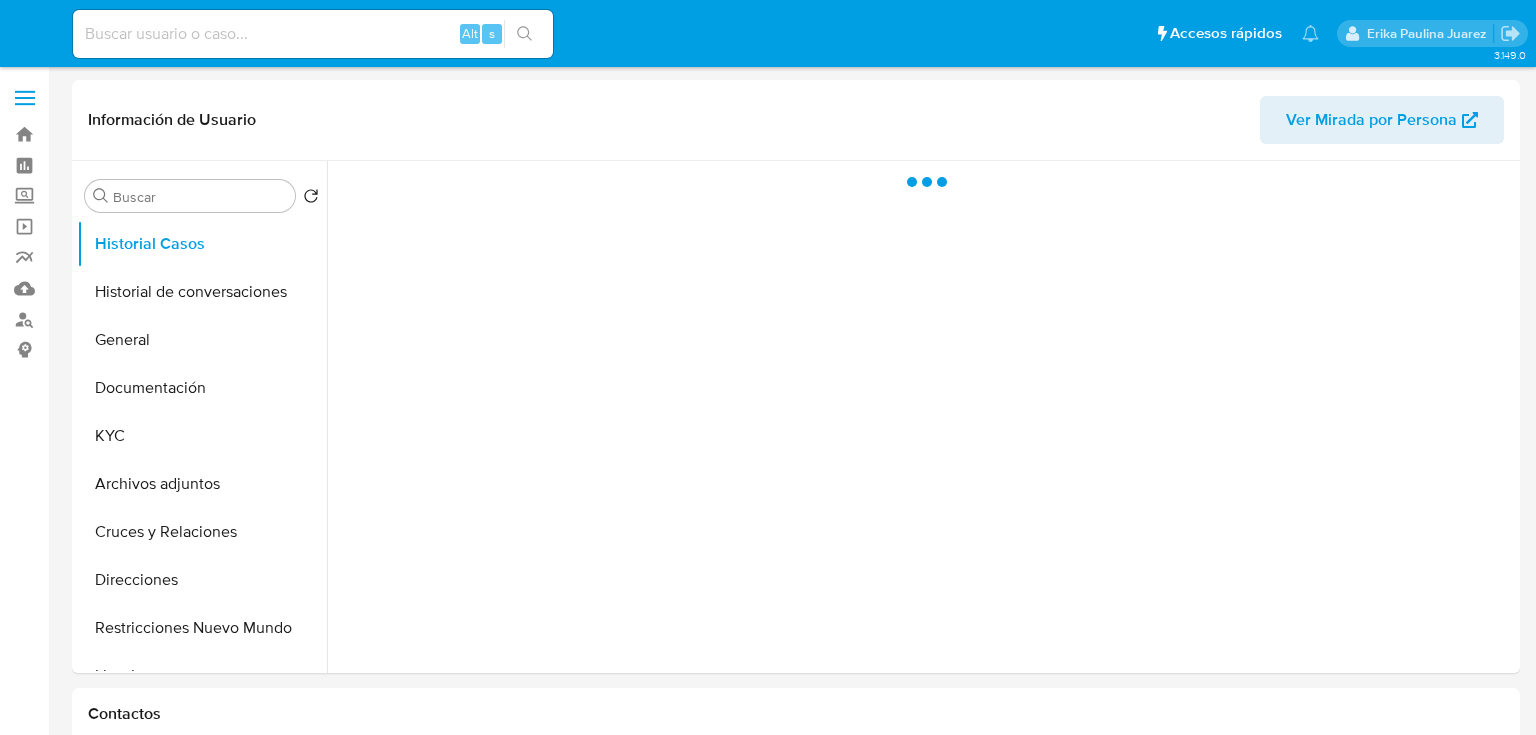 select on "10" 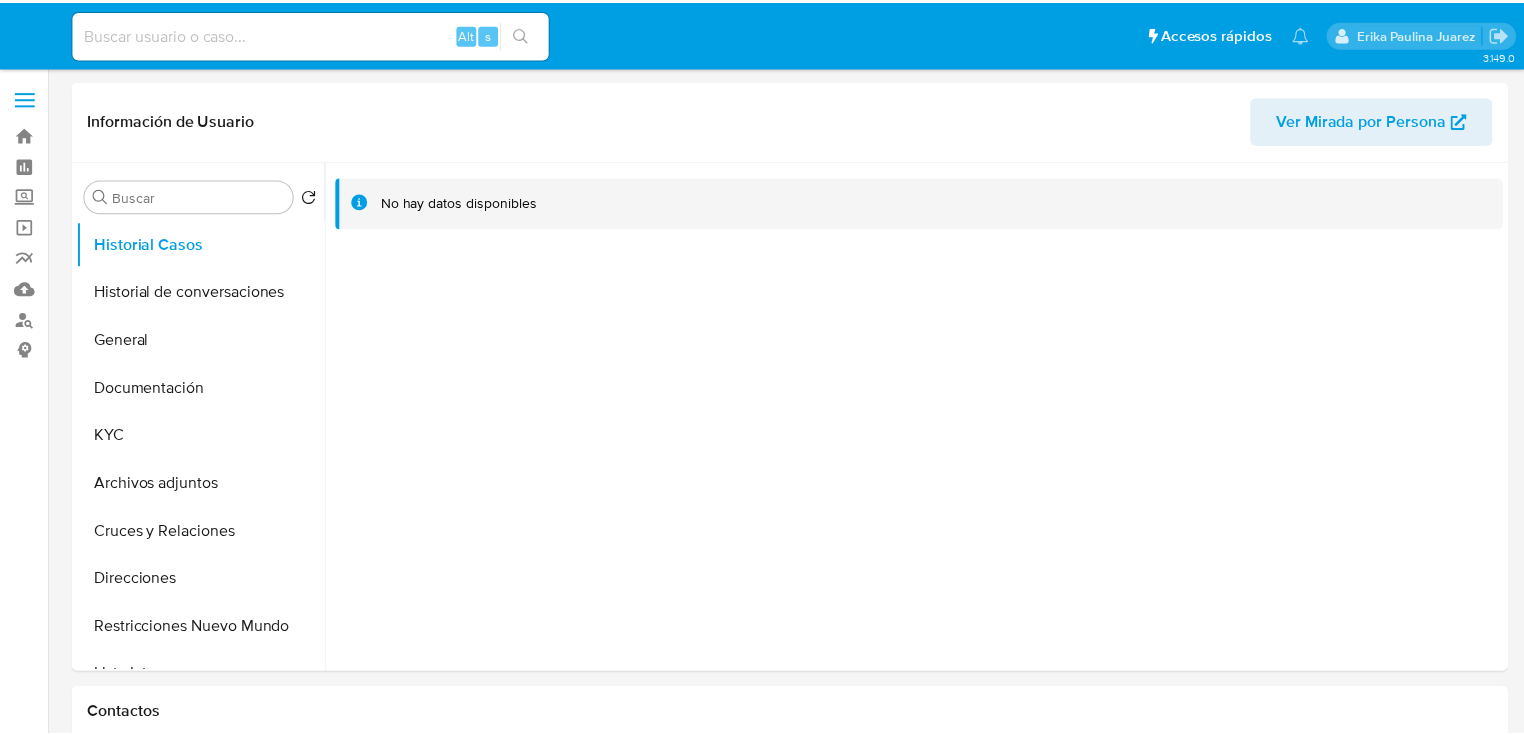 scroll, scrollTop: 0, scrollLeft: 0, axis: both 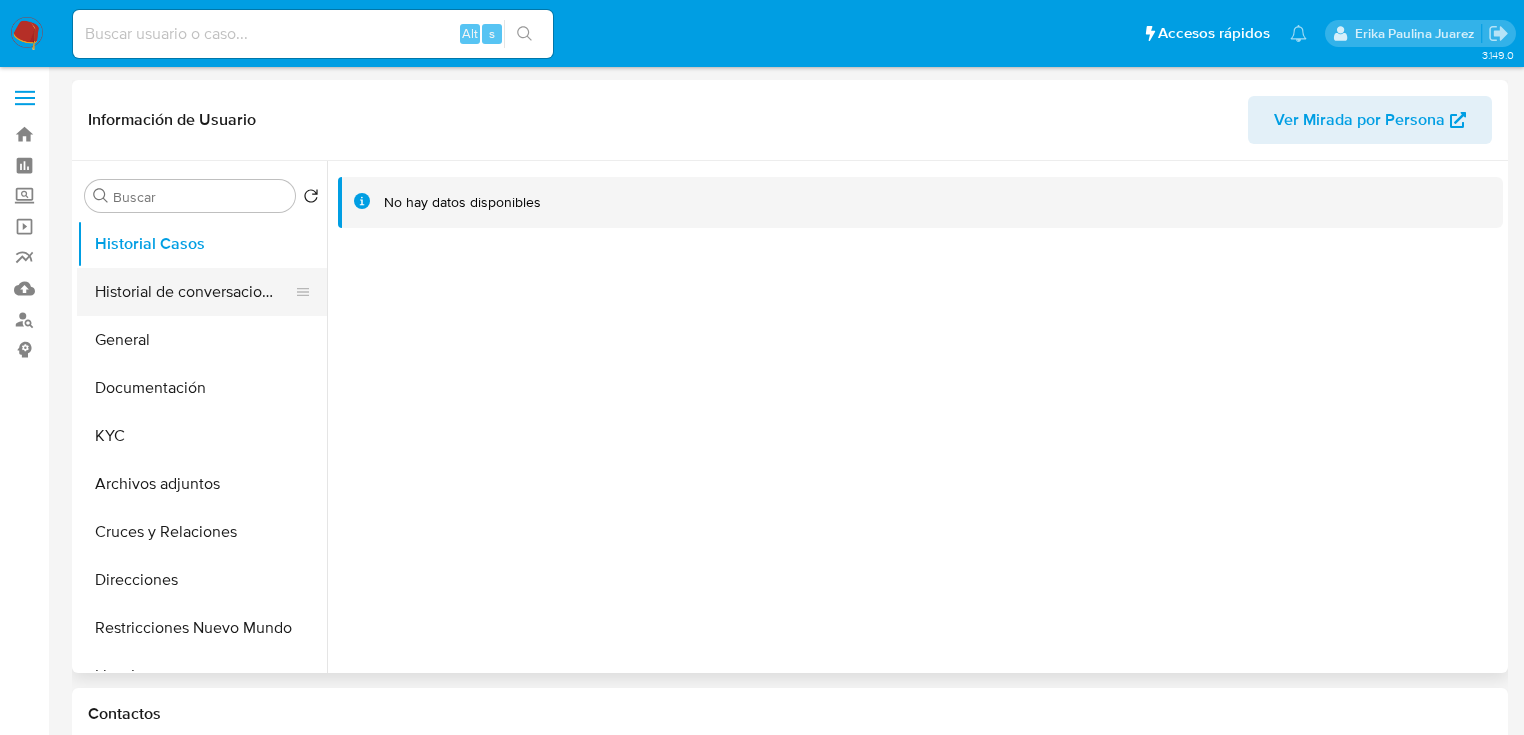click on "Historial de conversaciones" at bounding box center [194, 292] 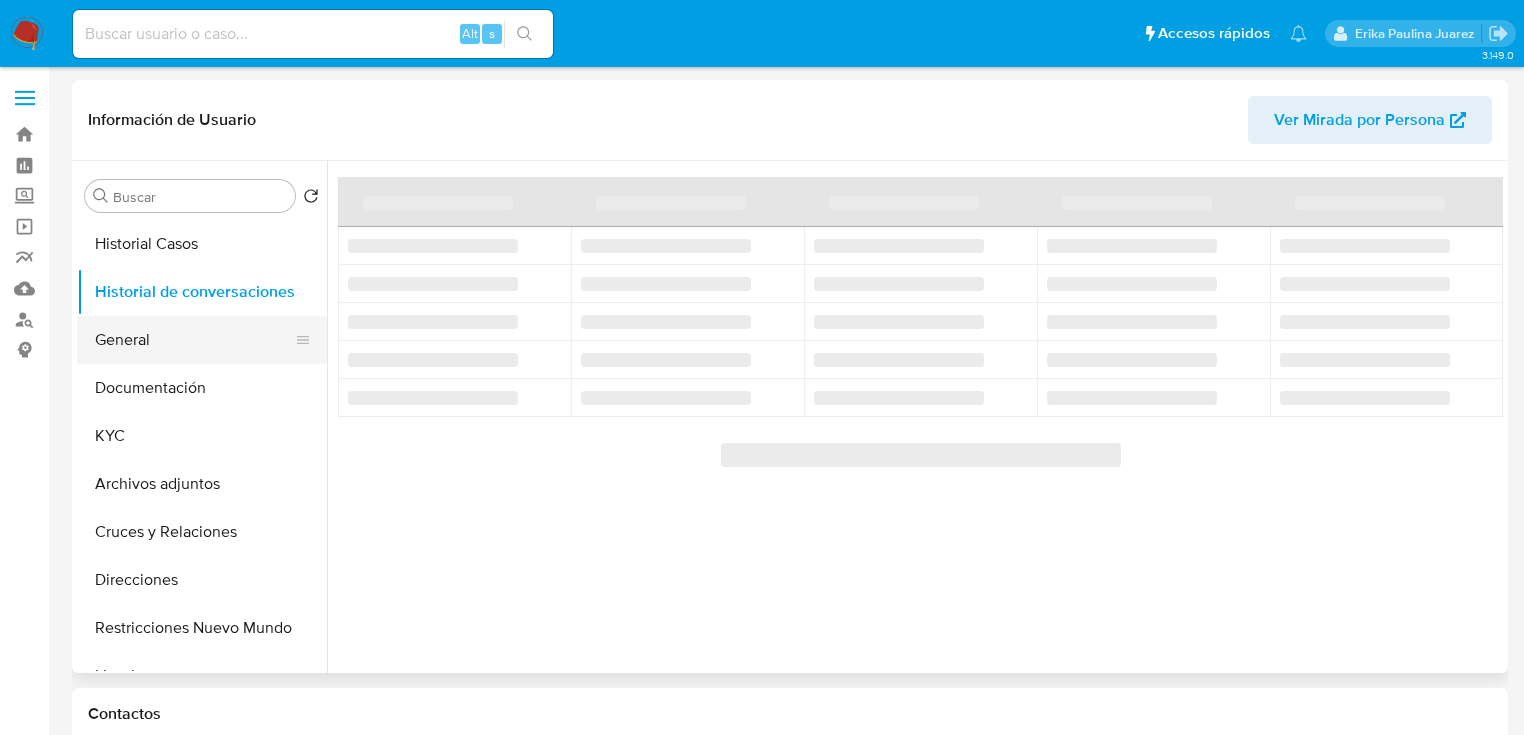 click on "General" at bounding box center [194, 340] 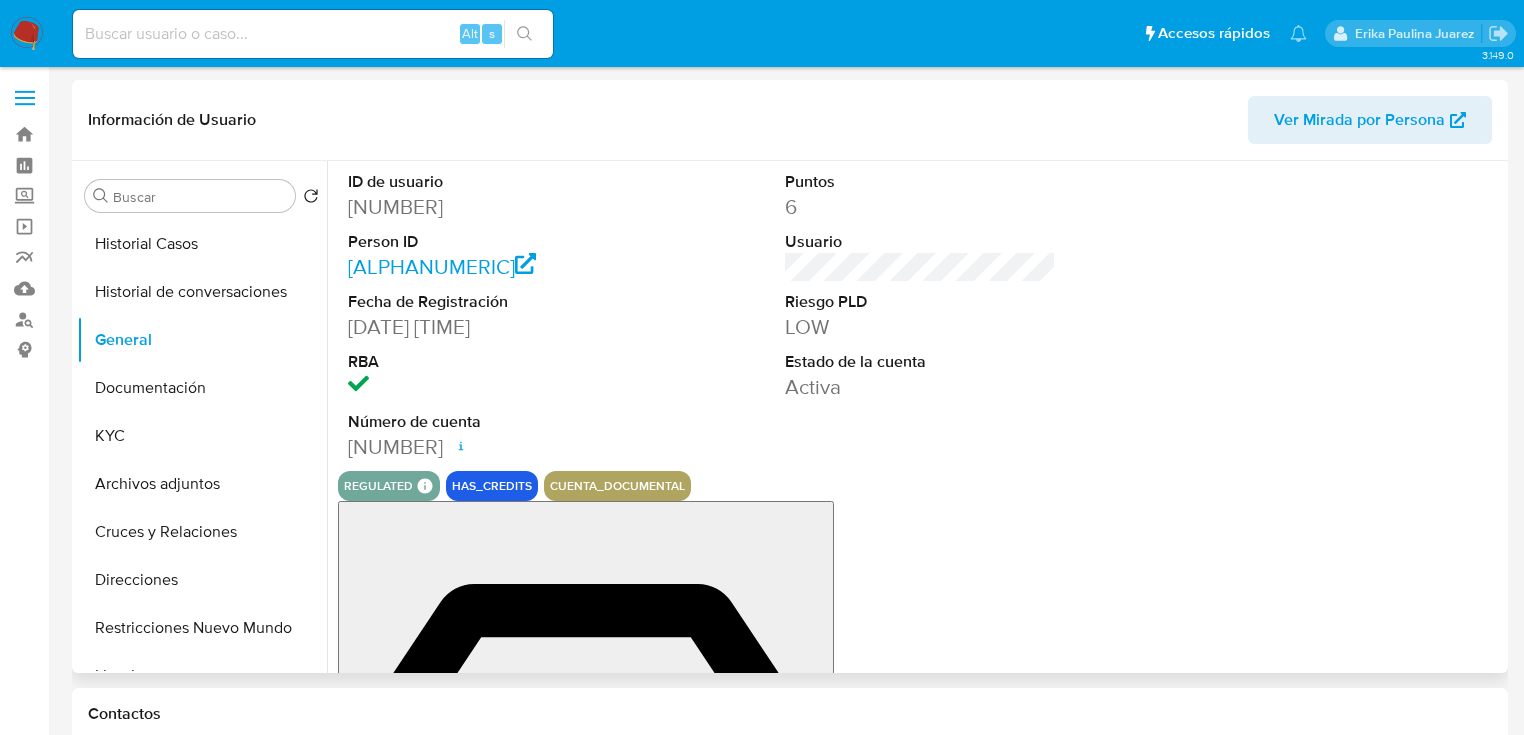 drag, startPoint x: 376, startPoint y: 208, endPoint x: 338, endPoint y: 221, distance: 40.16217 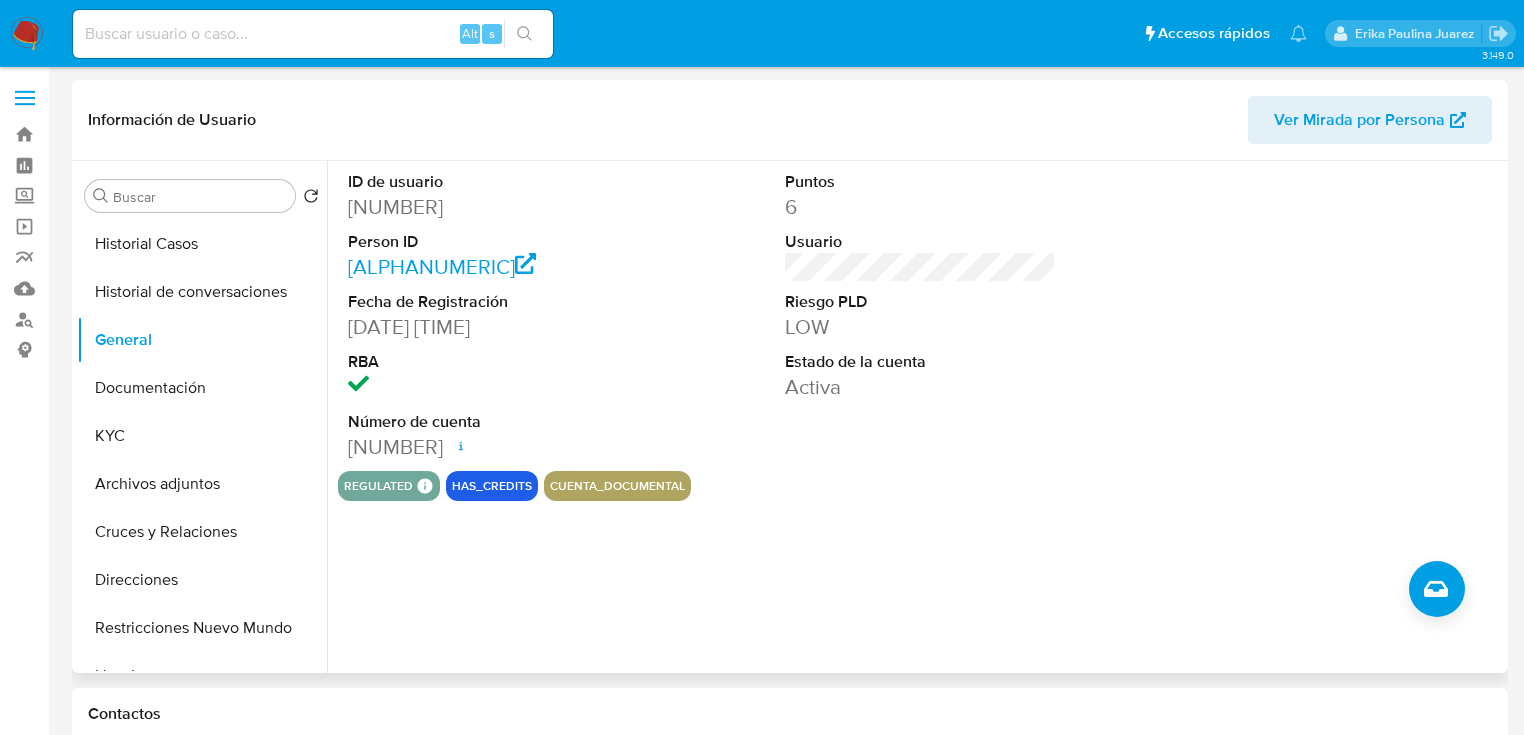 click on "ID de usuario 179135872 Person ID b31755518d9621dceb6db25ccc4702c3 Fecha de Registración 16/03/2015 11:58:29 RBA Número de cuenta 0001722969010796224295   Fecha de apertura 18/03/2024 13:35 Estado ACTIVE" at bounding box center (483, 316) 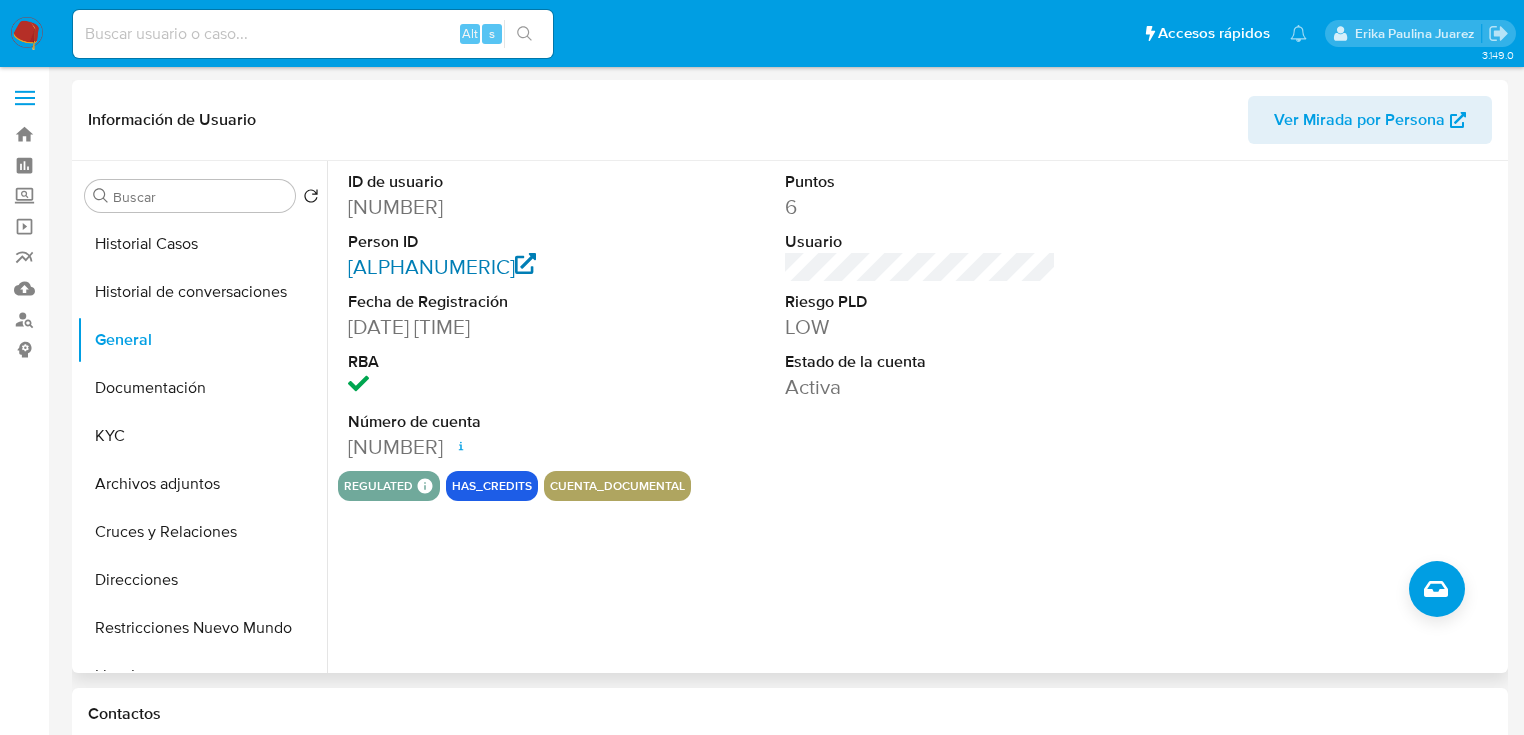 drag, startPoint x: 348, startPoint y: 204, endPoint x: 380, endPoint y: 271, distance: 74.24958 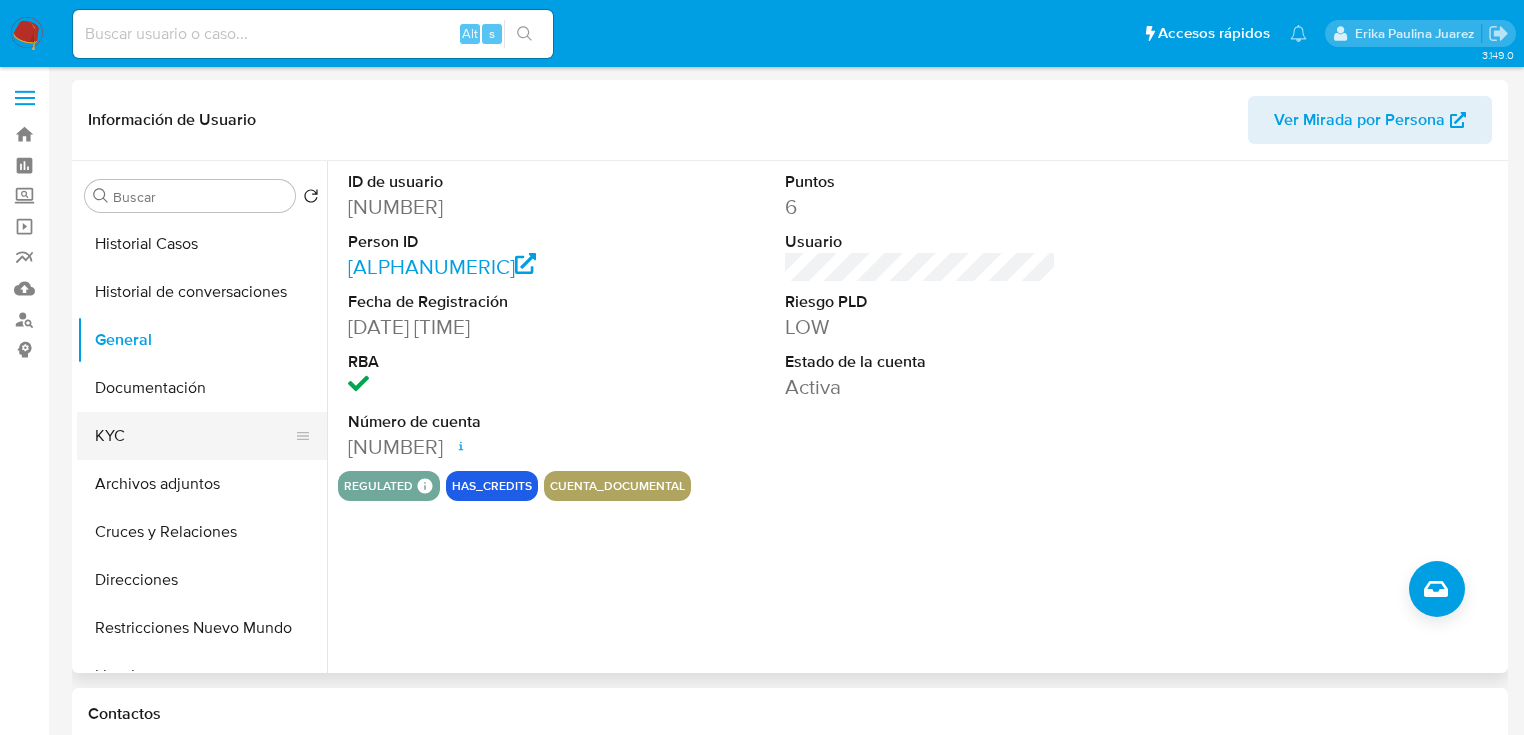 drag, startPoint x: 145, startPoint y: 425, endPoint x: 307, endPoint y: 428, distance: 162.02777 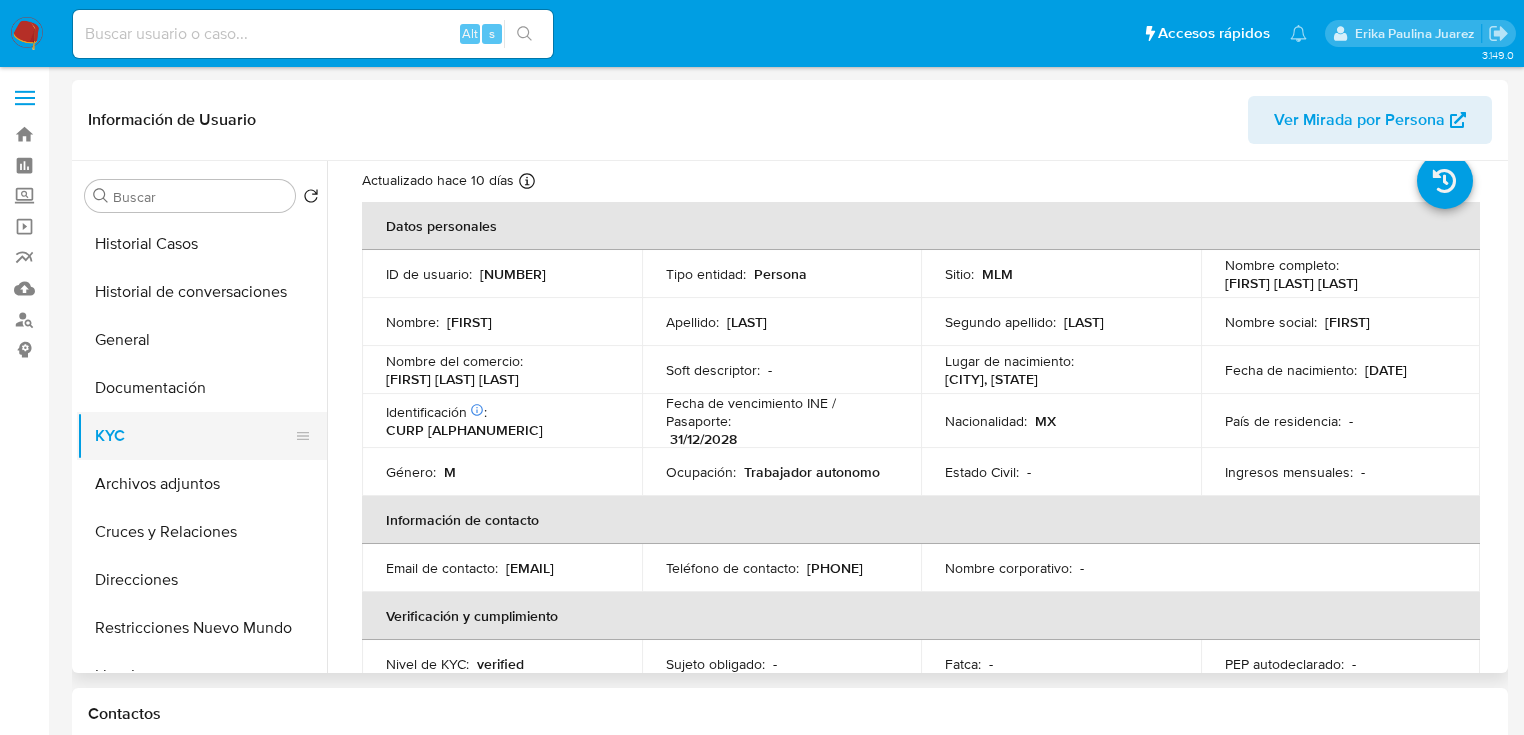 scroll, scrollTop: 80, scrollLeft: 0, axis: vertical 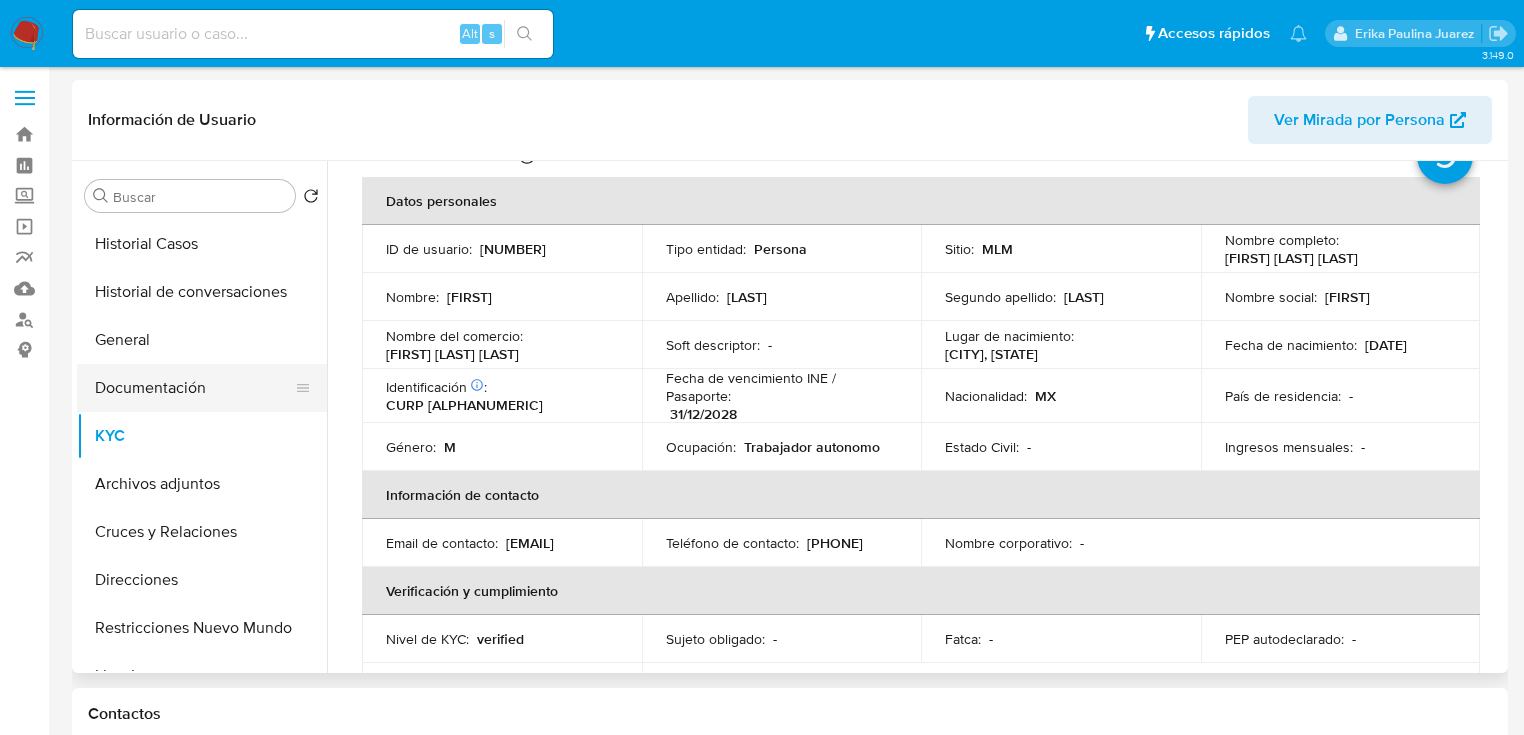 click on "Documentación" at bounding box center [194, 388] 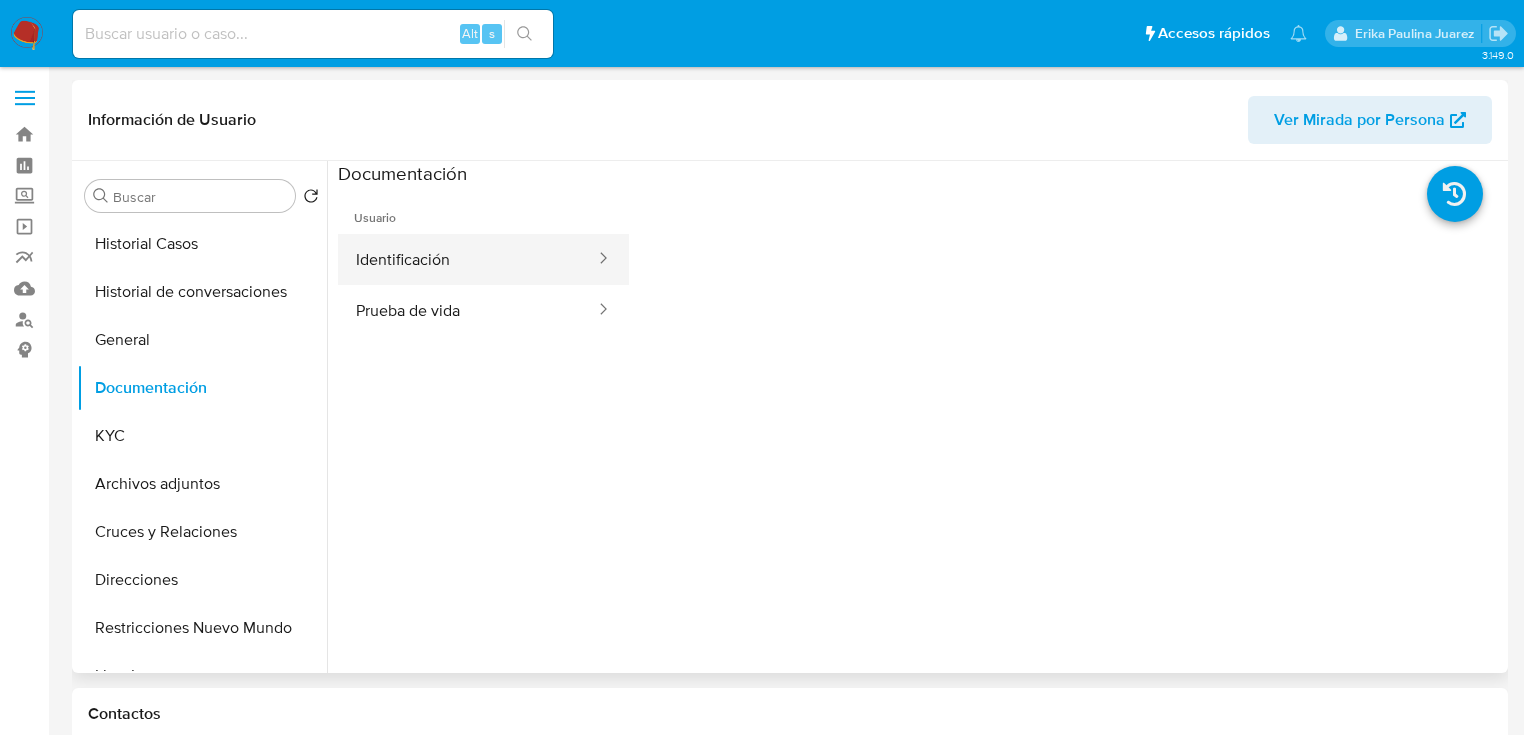 drag, startPoint x: 428, startPoint y: 270, endPoint x: 584, endPoint y: 299, distance: 158.67262 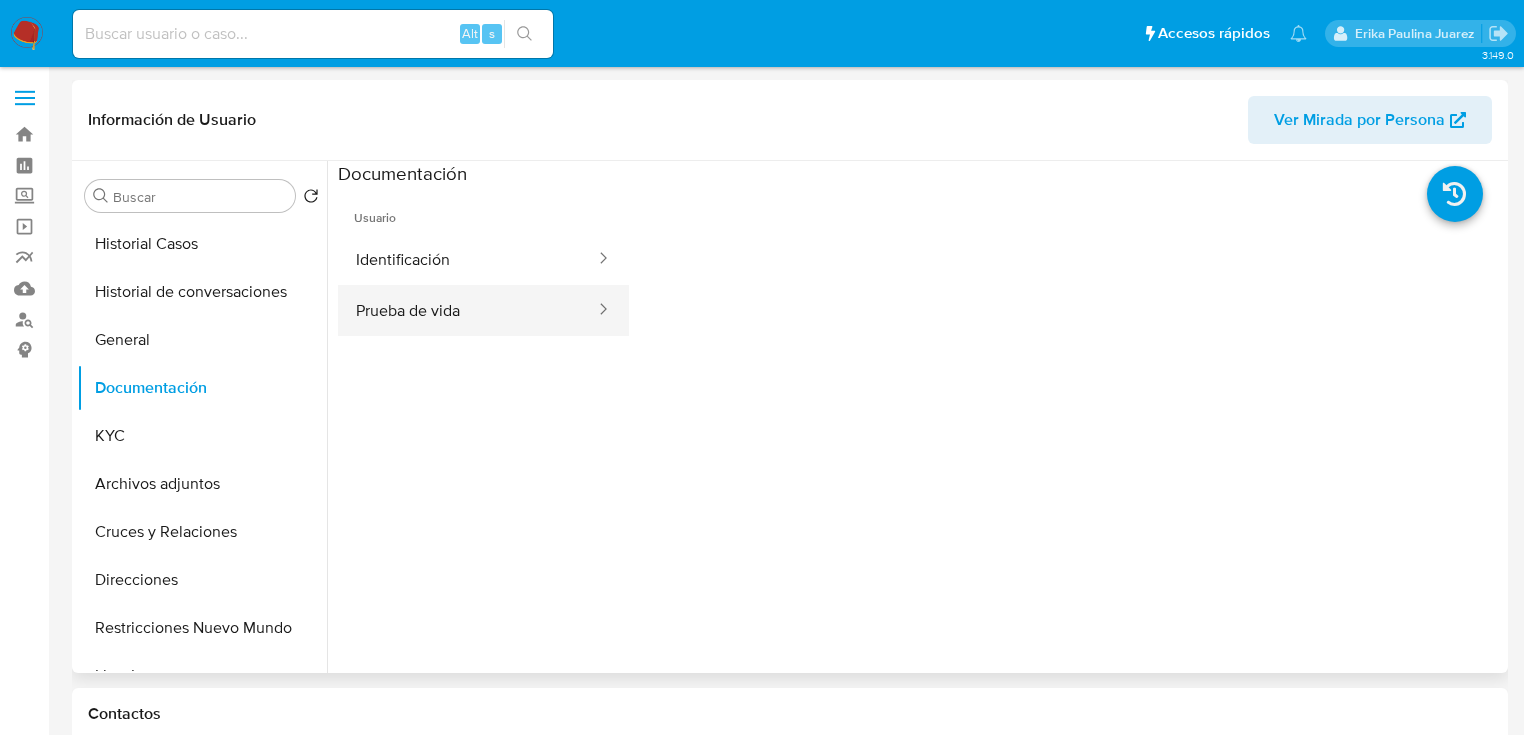 click on "Identificación" at bounding box center (467, 259) 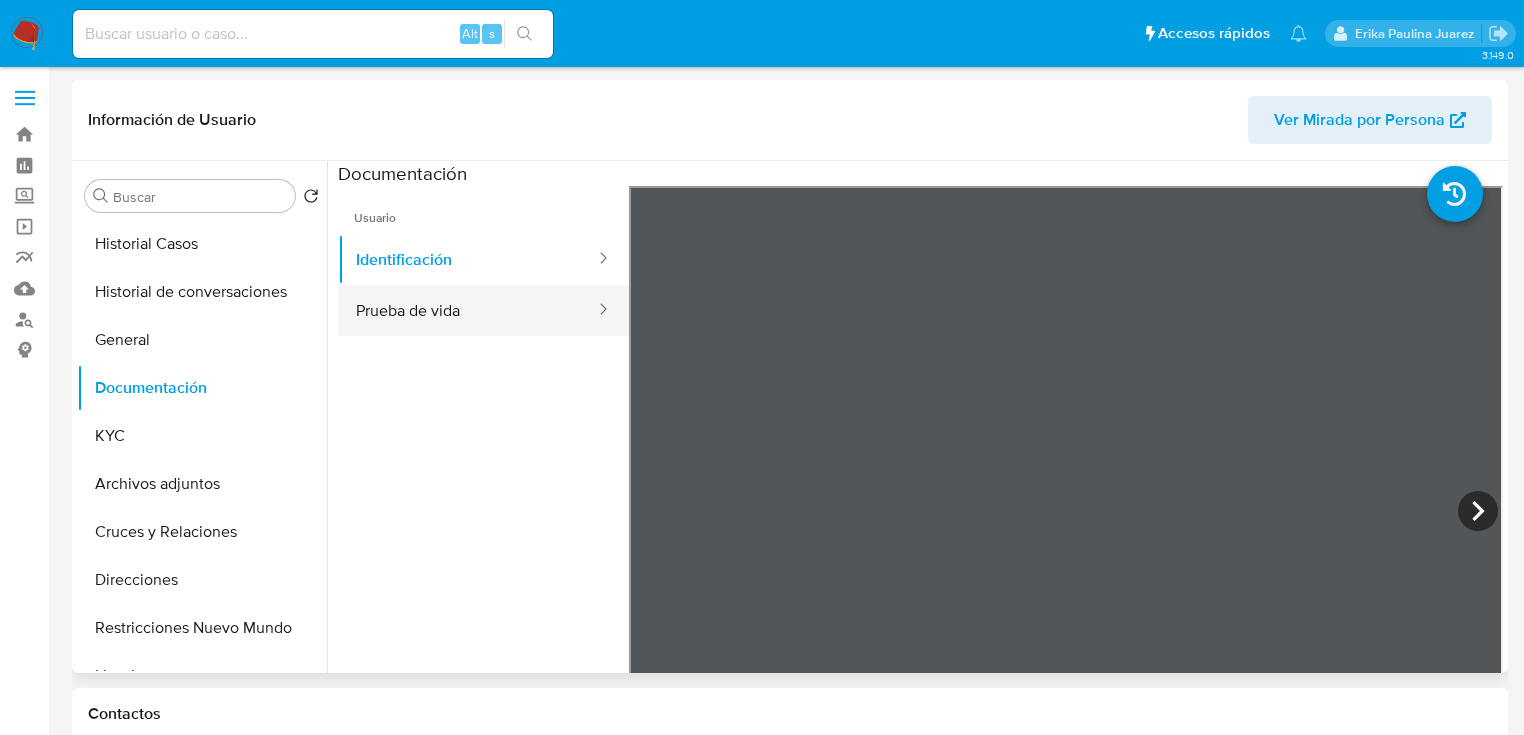 click on "Prueba de vida" at bounding box center (467, 310) 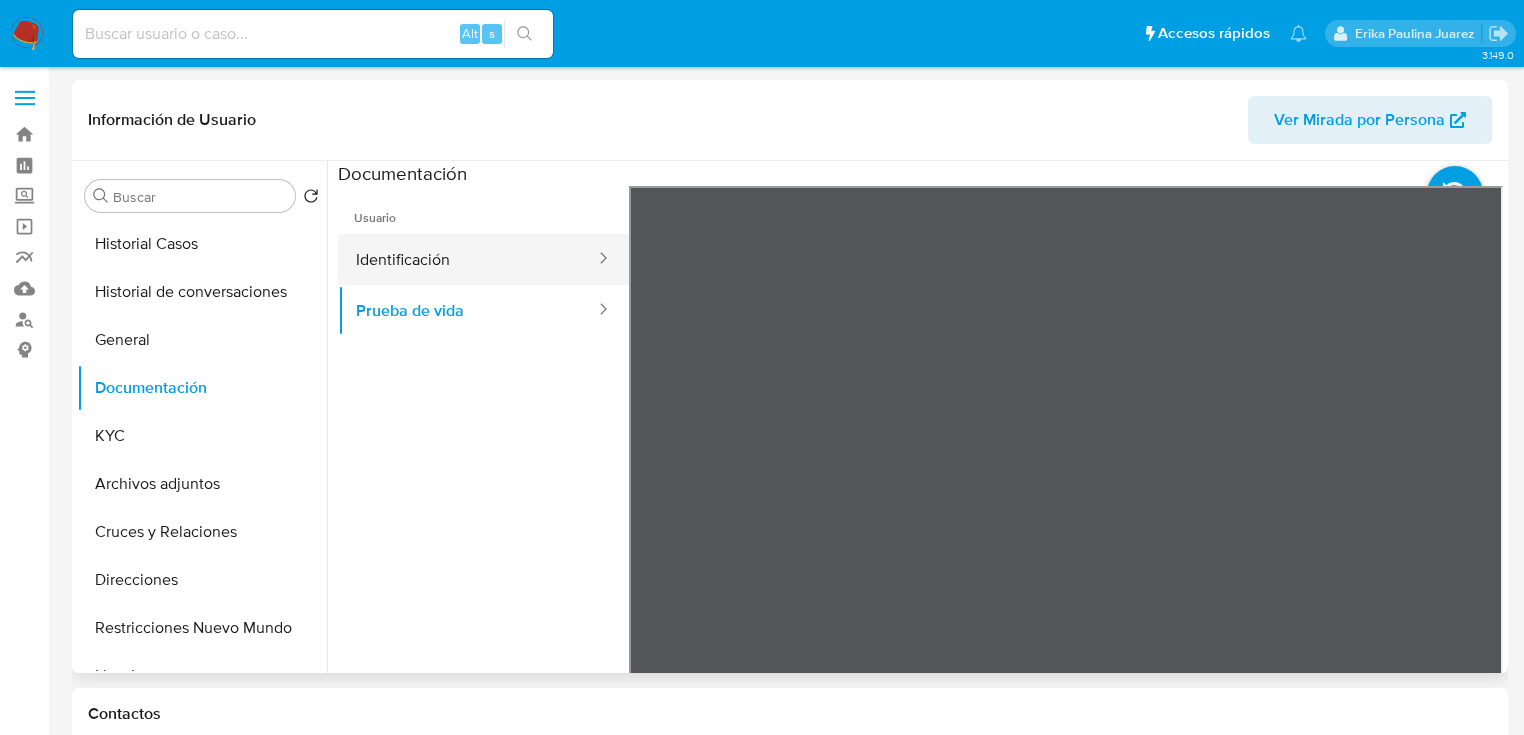 click on "Identificación" at bounding box center [467, 259] 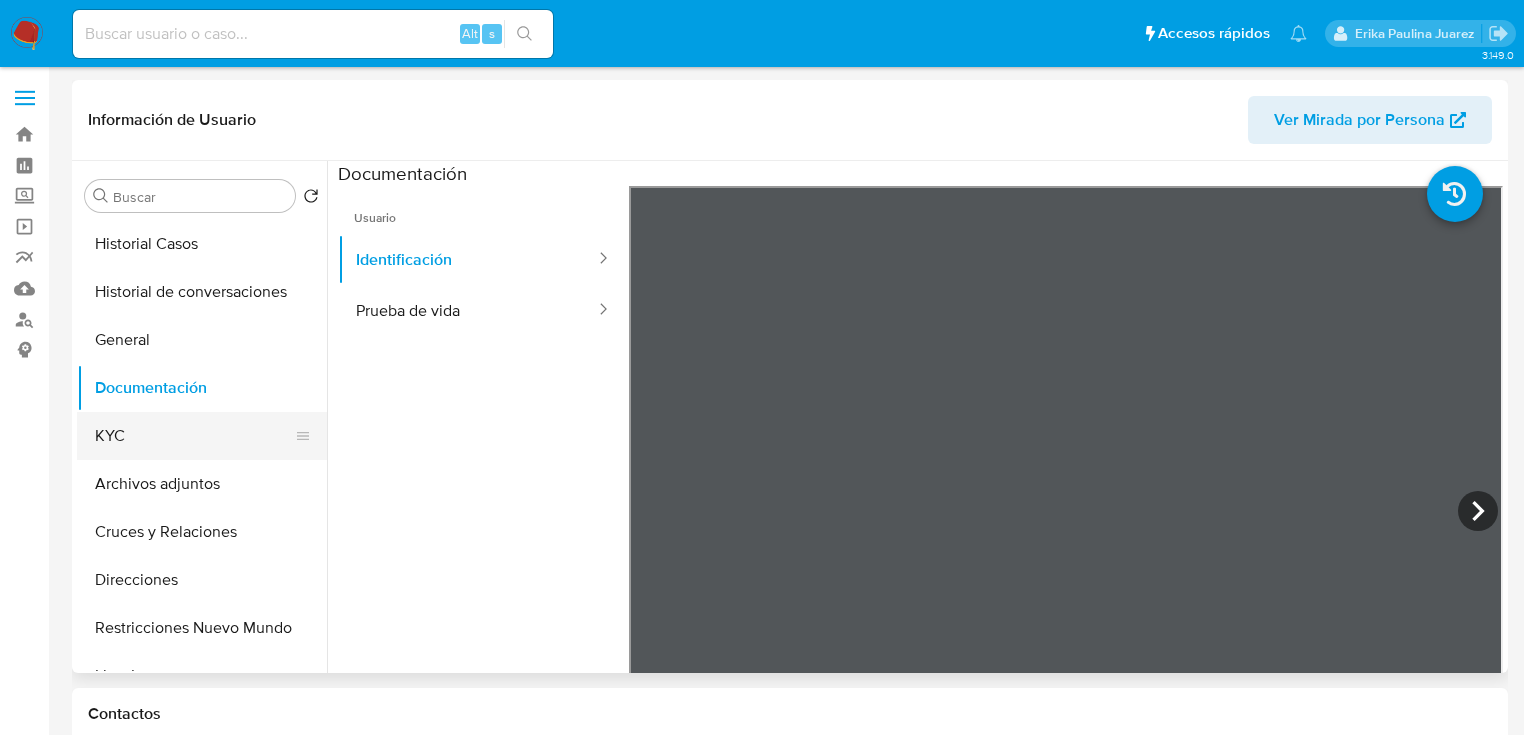 drag, startPoint x: 132, startPoint y: 492, endPoint x: 152, endPoint y: 430, distance: 65.14599 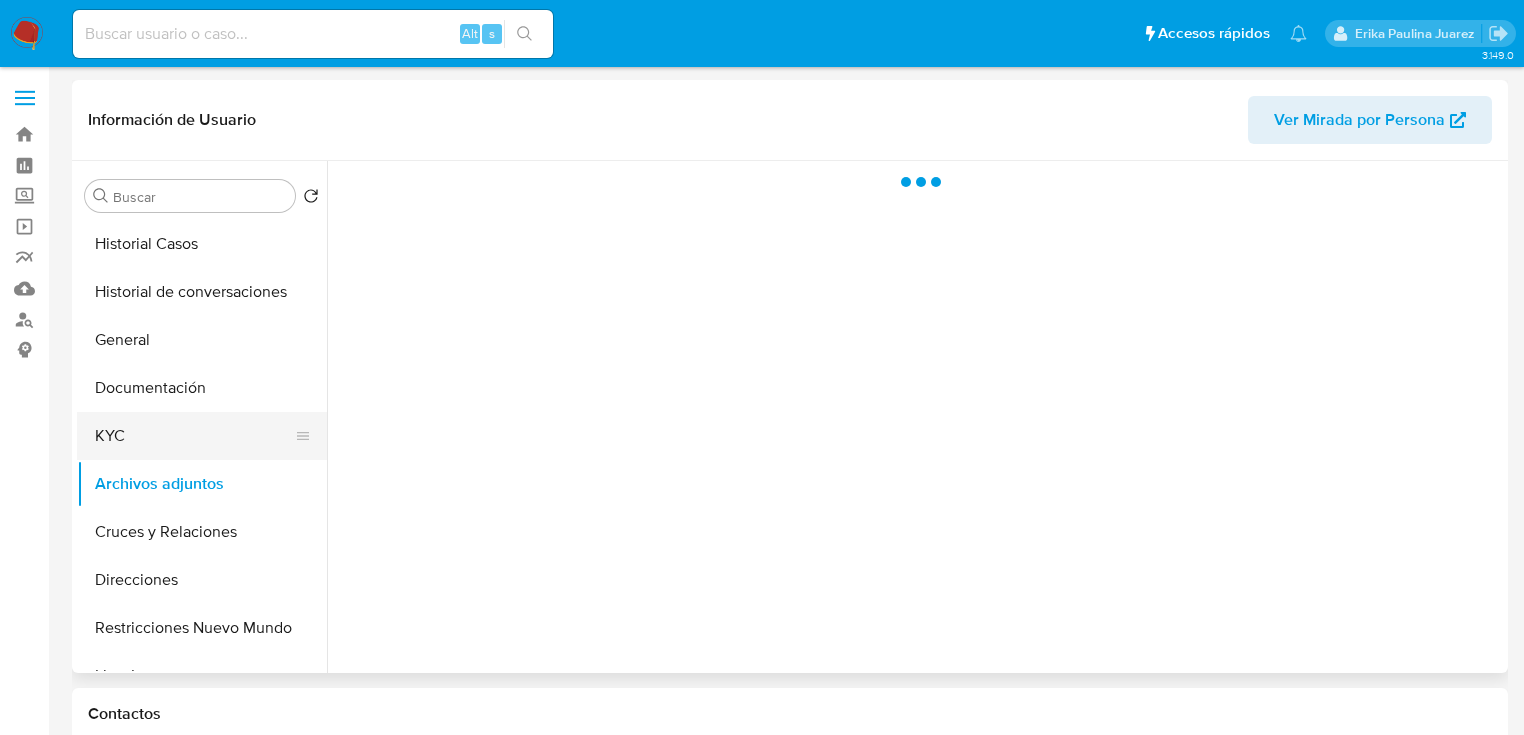 click on "KYC" at bounding box center [194, 436] 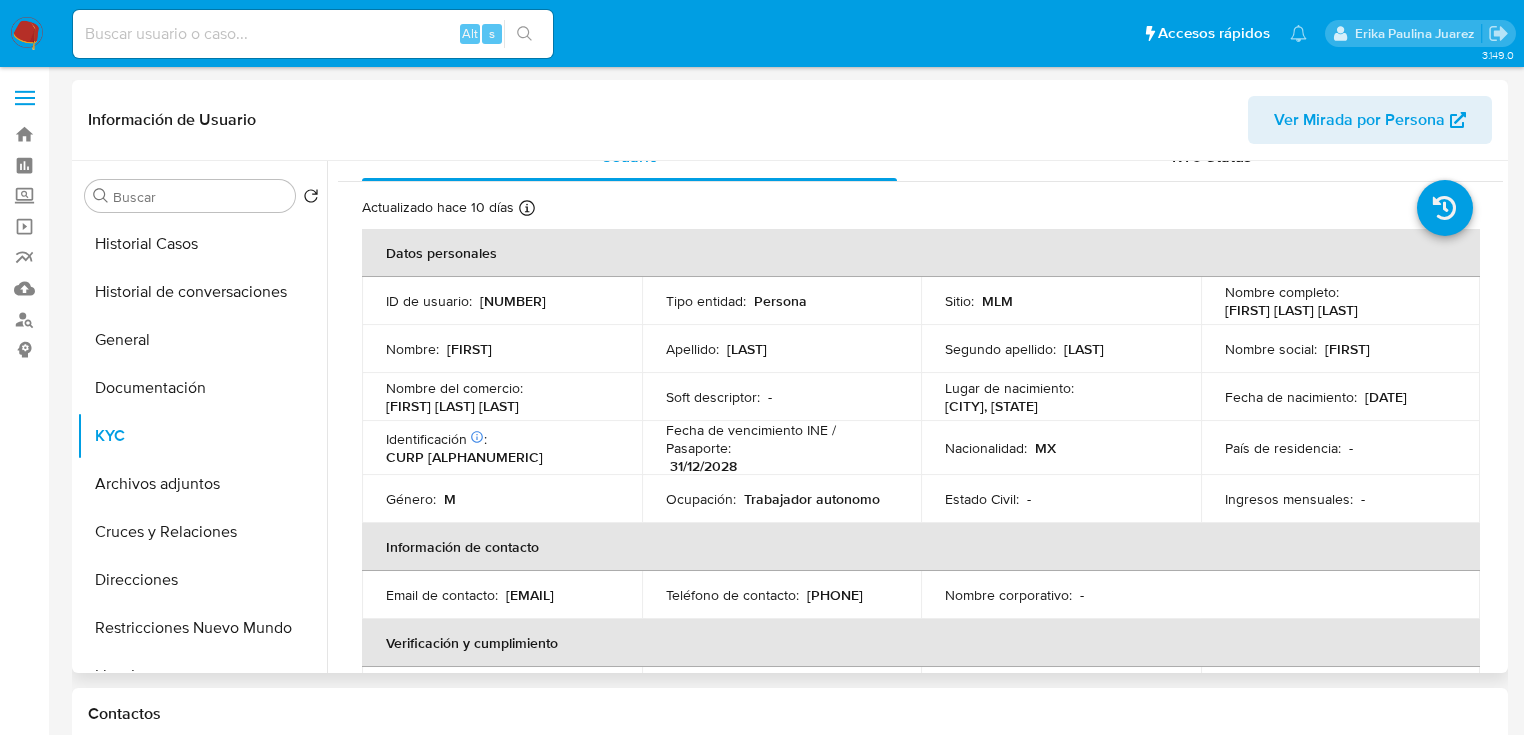 scroll, scrollTop: 0, scrollLeft: 0, axis: both 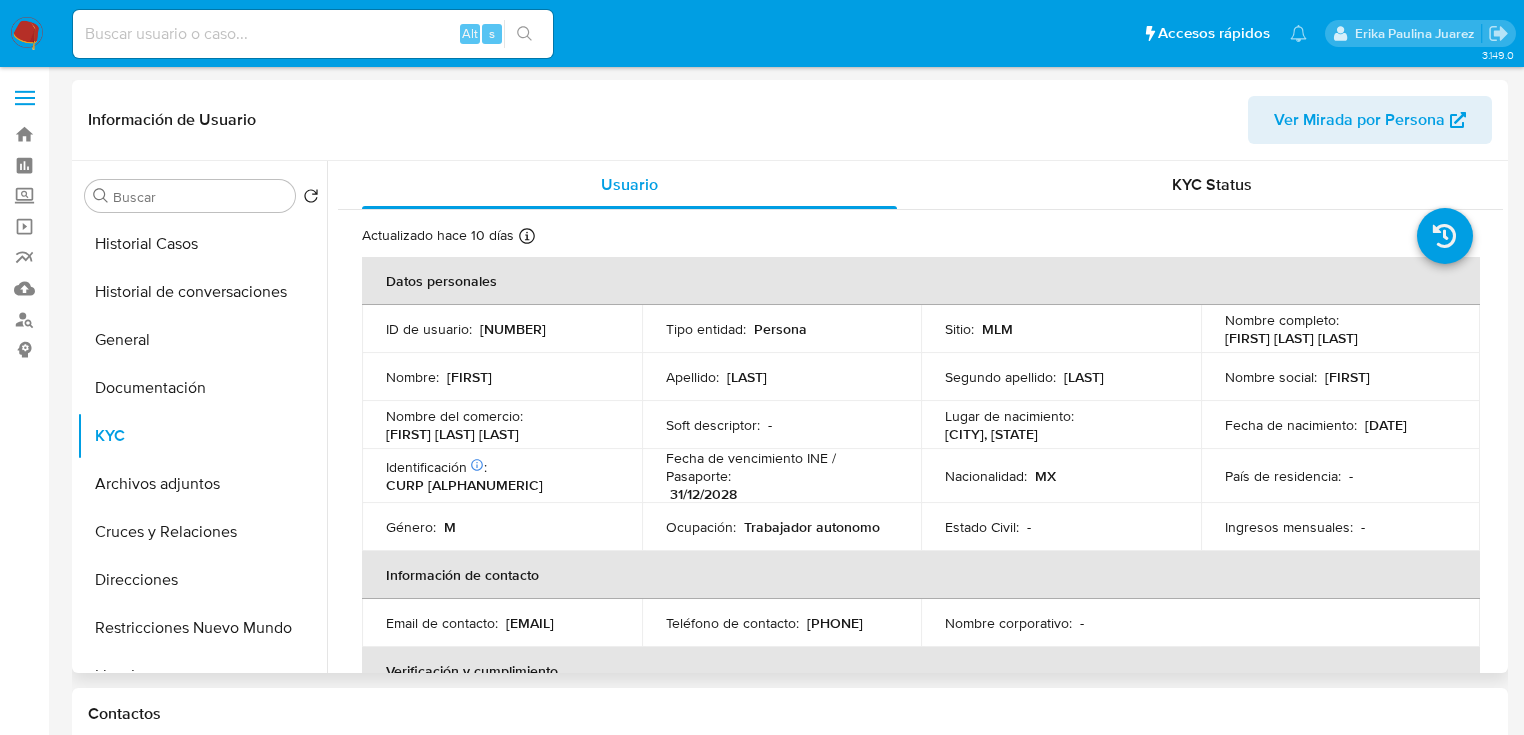 drag, startPoint x: 118, startPoint y: 447, endPoint x: 472, endPoint y: 476, distance: 355.18585 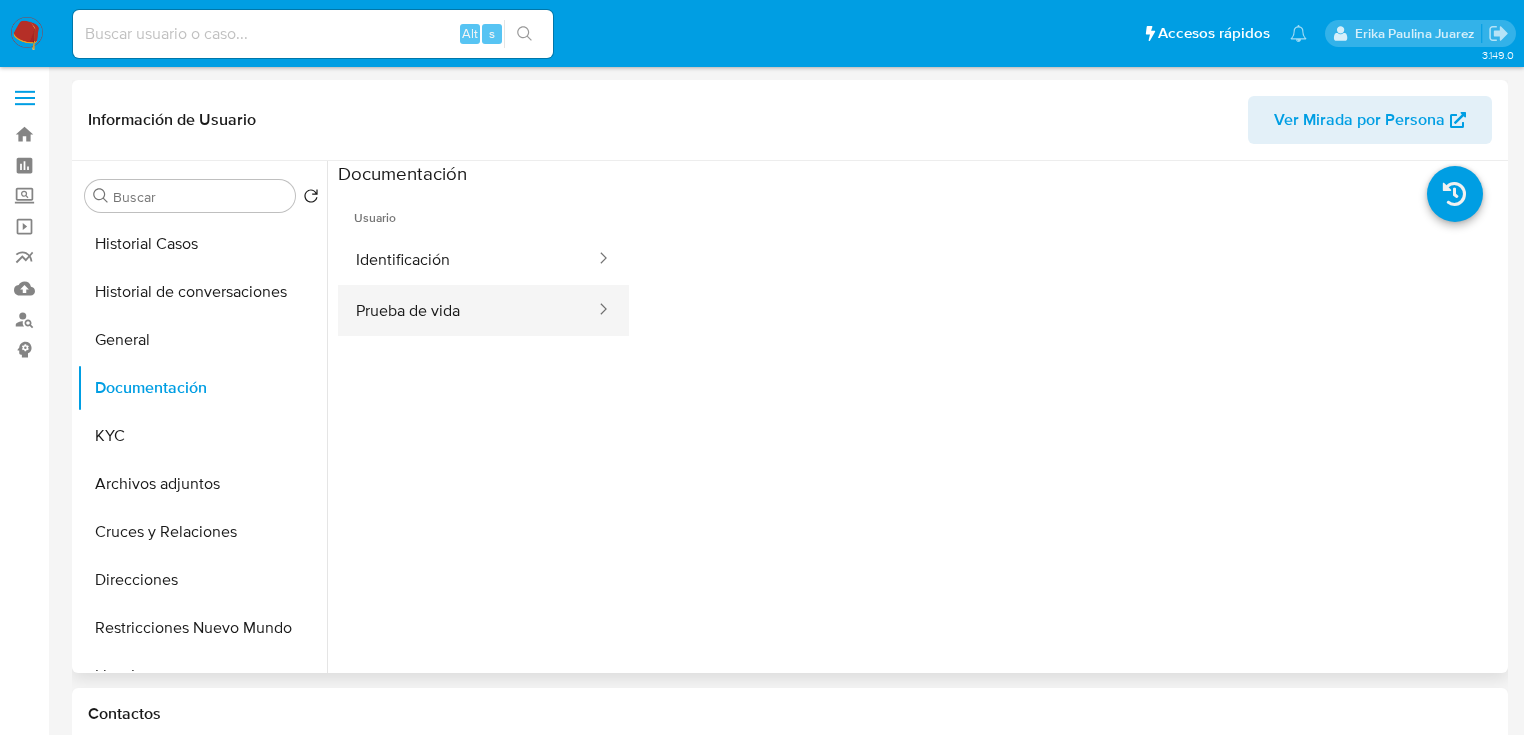 drag, startPoint x: 472, startPoint y: 263, endPoint x: 605, endPoint y: 289, distance: 135.51753 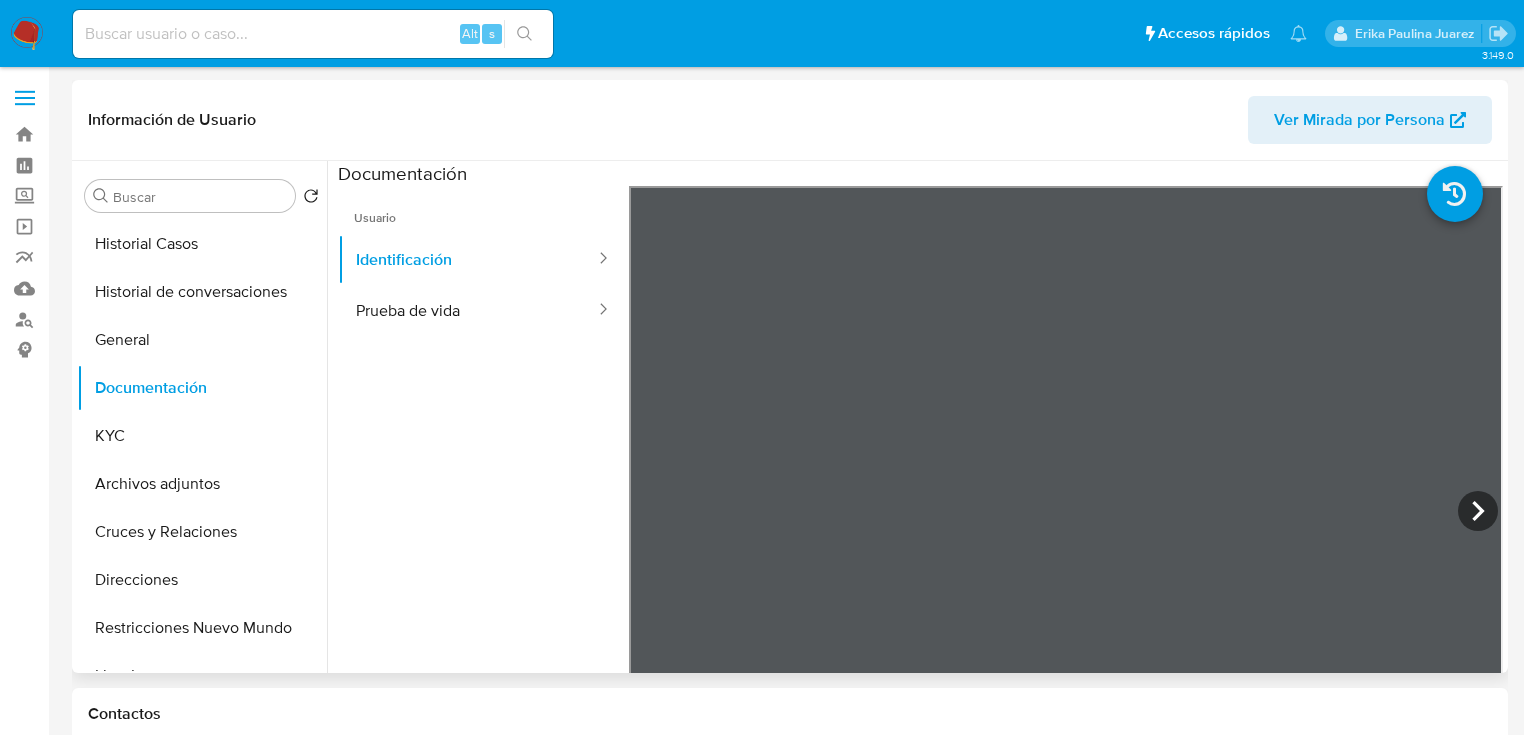 click on "Usuario Identificación Prueba de vida" at bounding box center (483, 474) 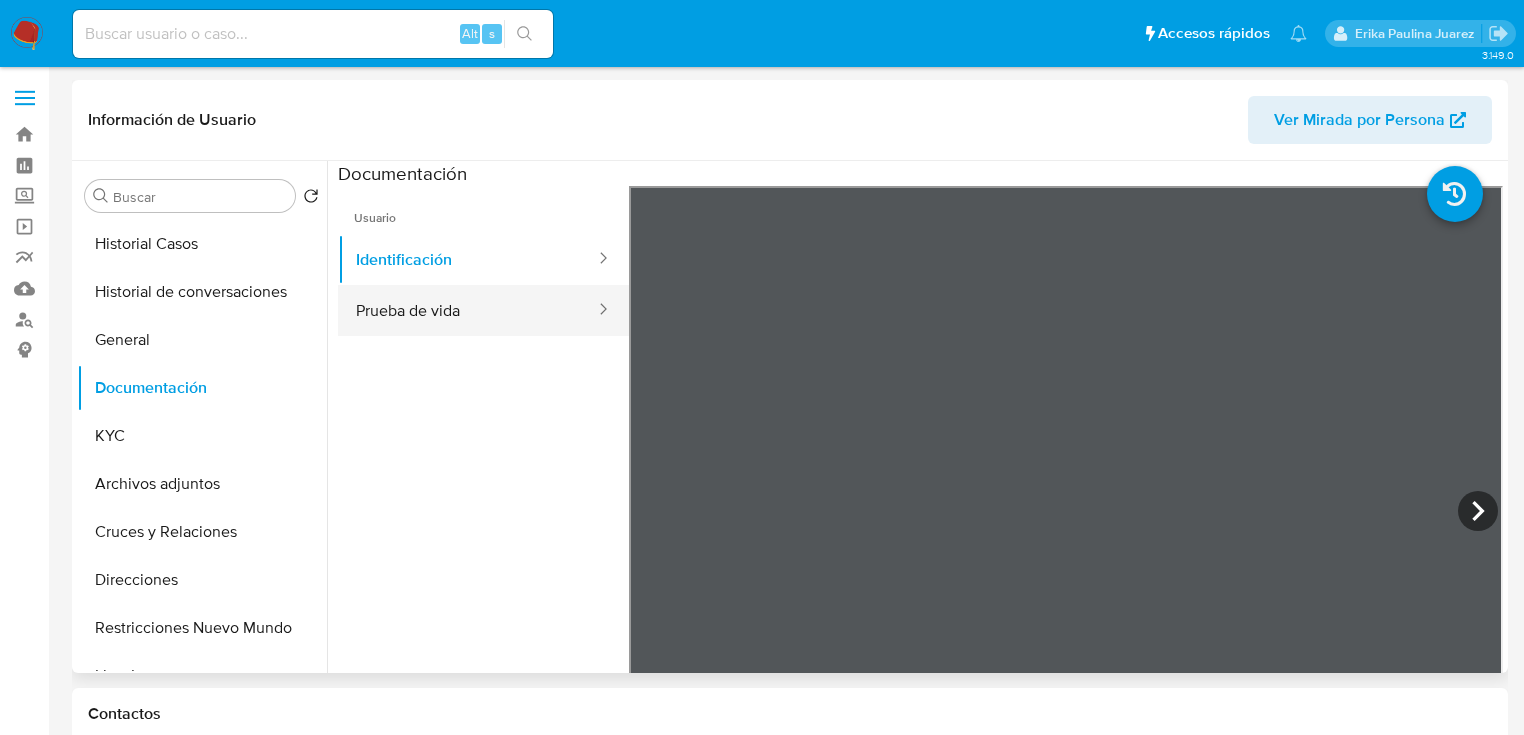 click on "Prueba de vida" at bounding box center [467, 310] 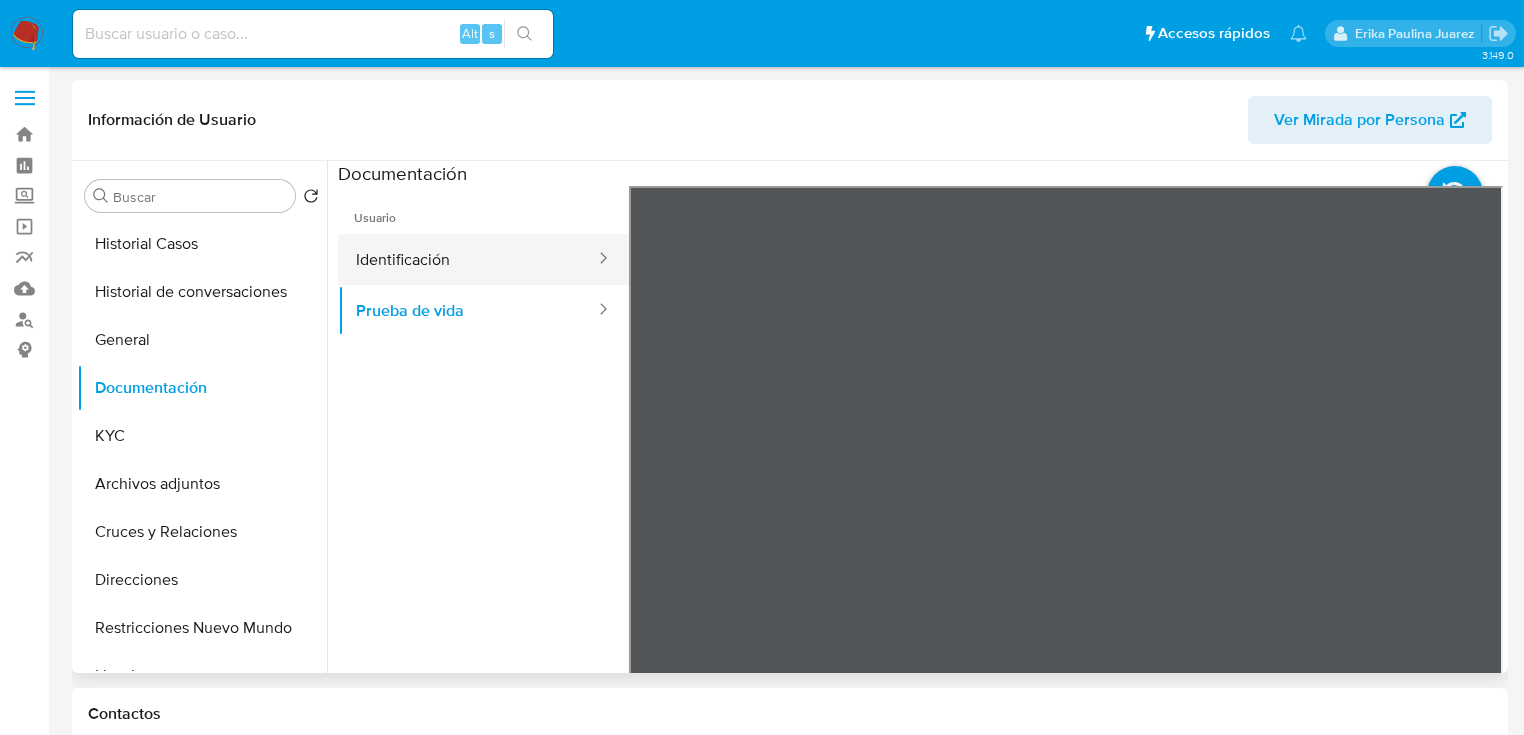 click on "Identificación" at bounding box center (467, 259) 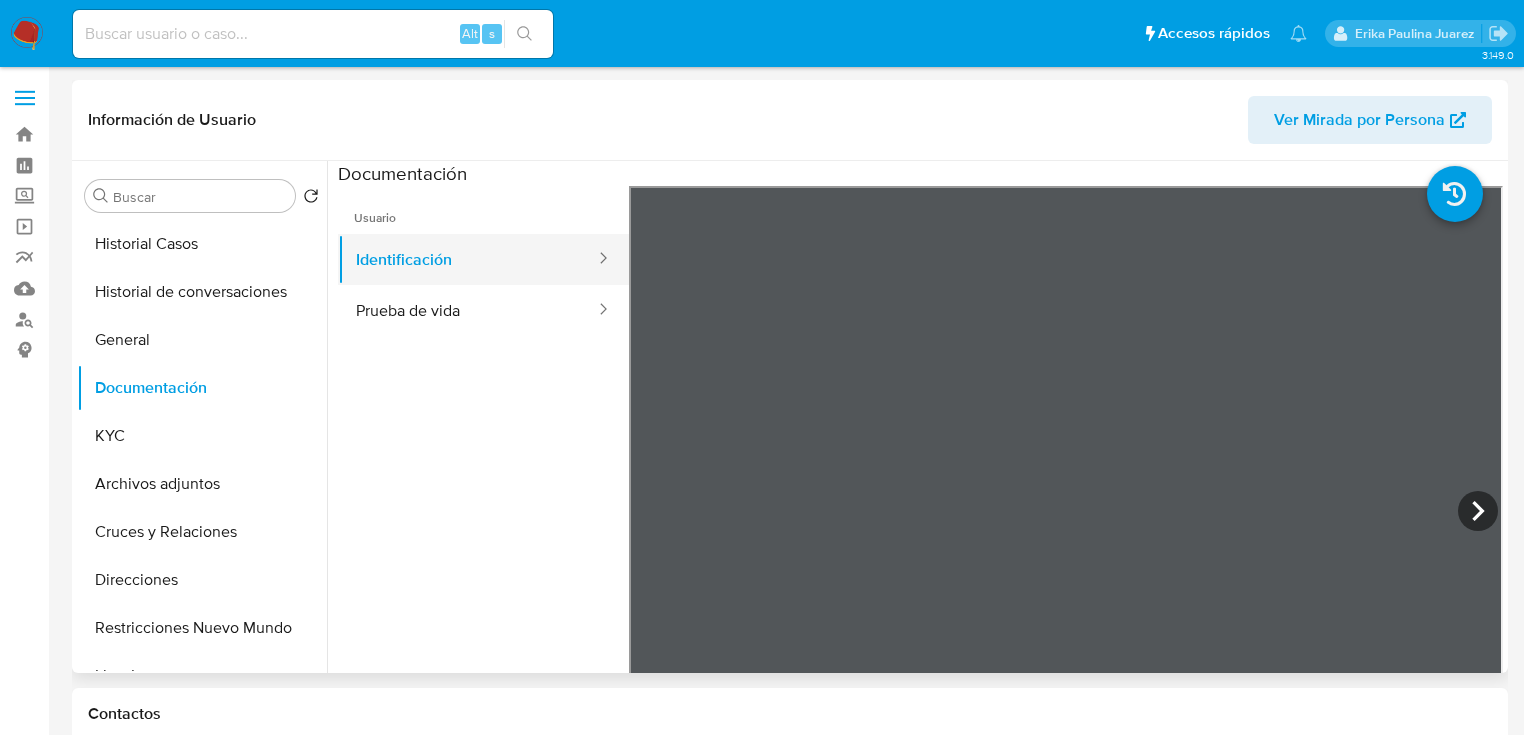 type 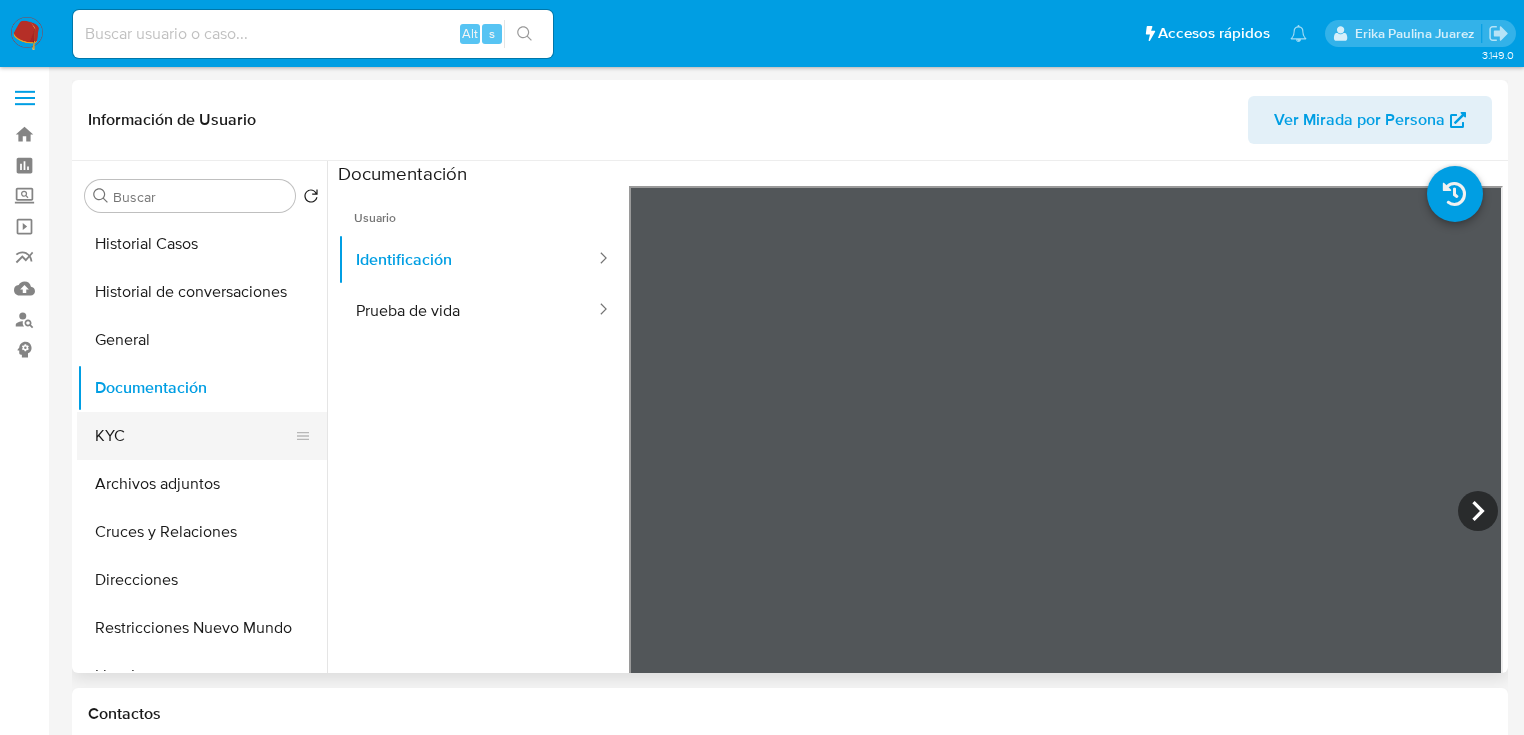 drag, startPoint x: 74, startPoint y: 427, endPoint x: 124, endPoint y: 418, distance: 50.803543 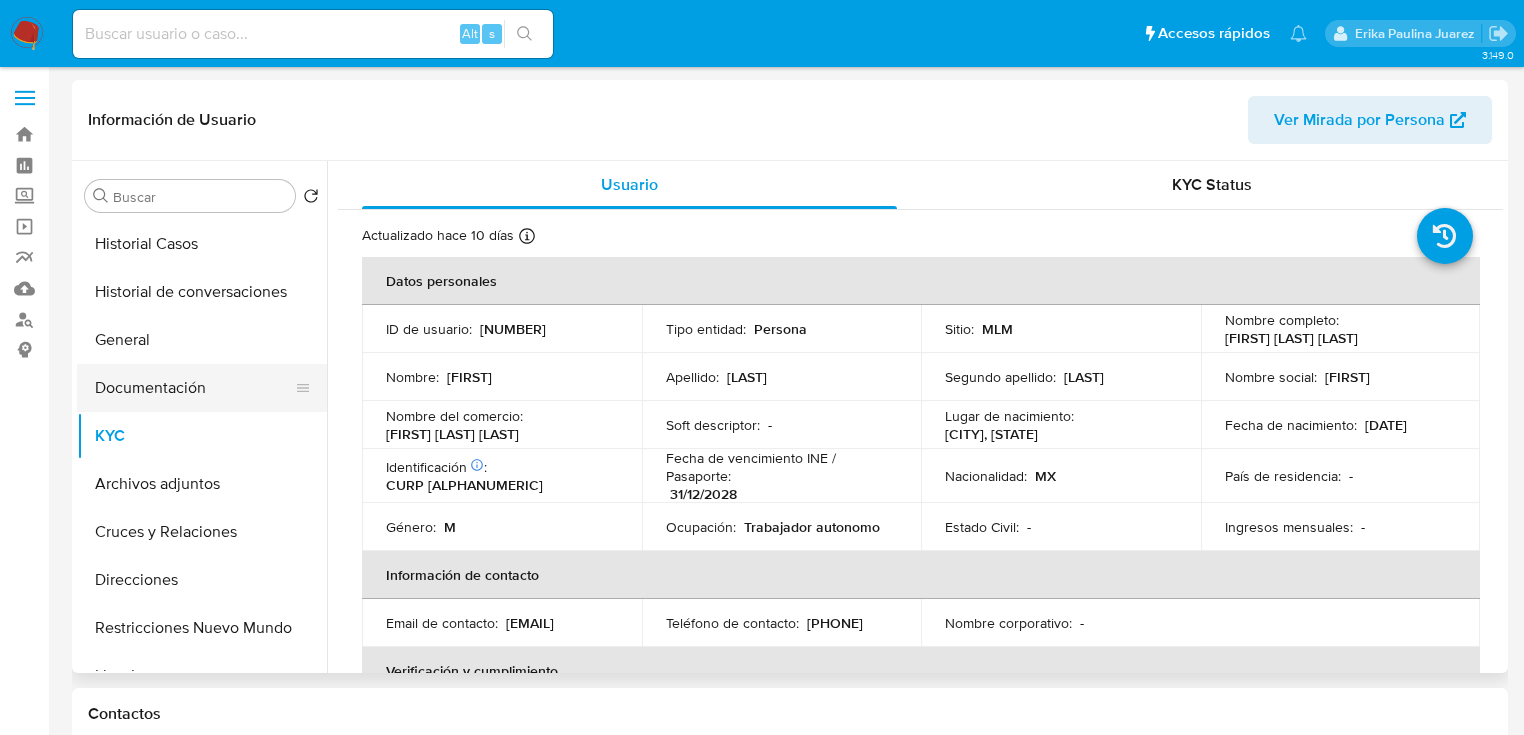 click on "Documentación" at bounding box center (194, 388) 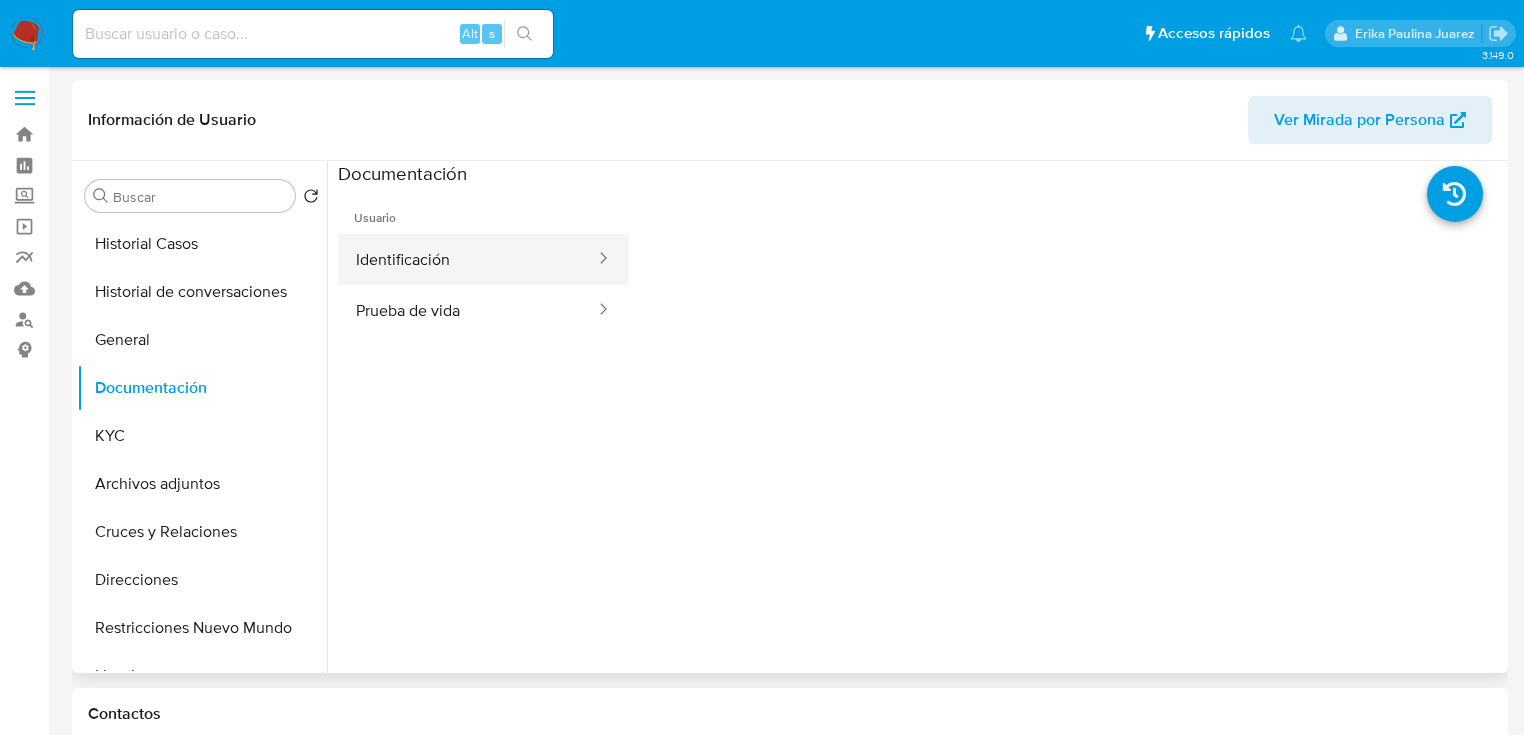 click on "Identificación" at bounding box center [467, 259] 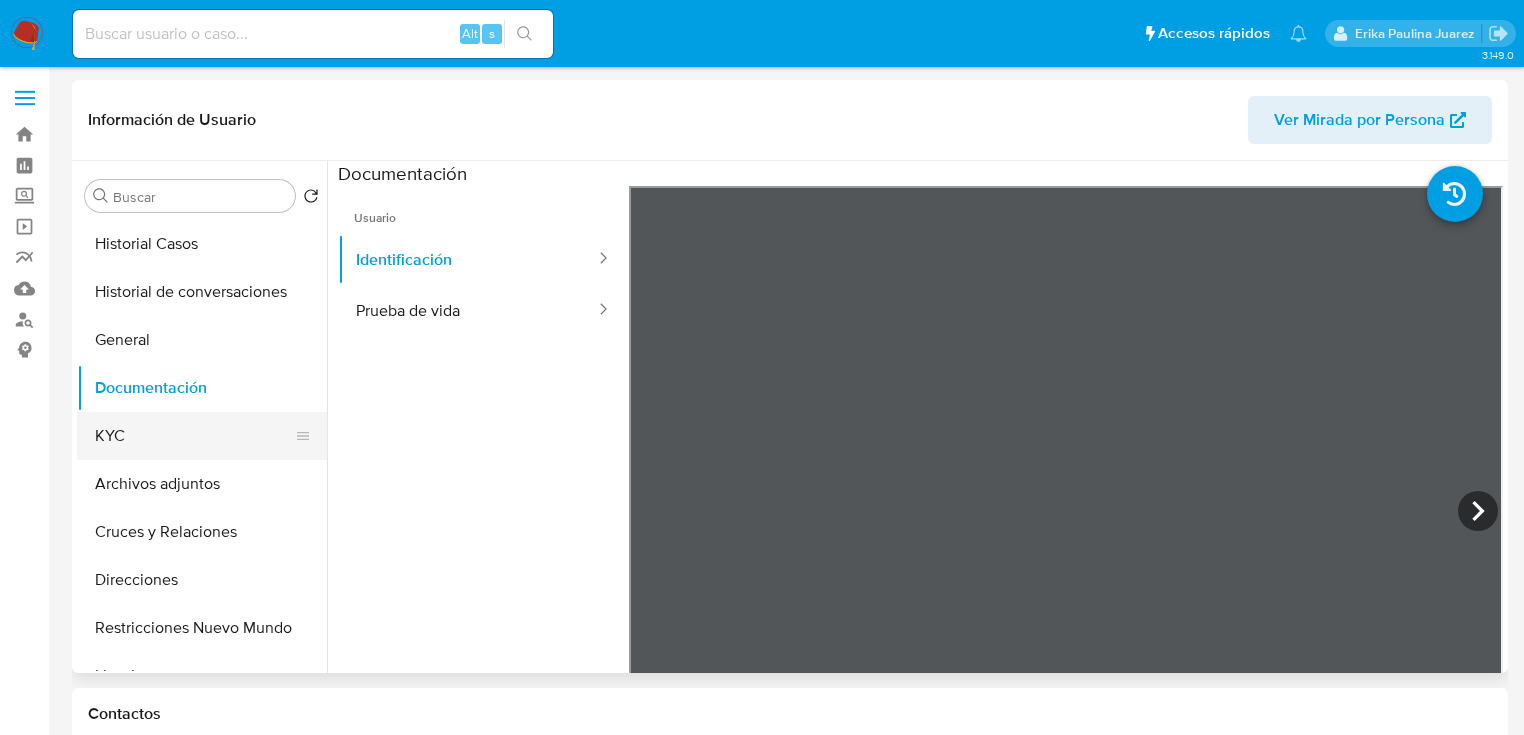 drag, startPoint x: 89, startPoint y: 432, endPoint x: 104, endPoint y: 432, distance: 15 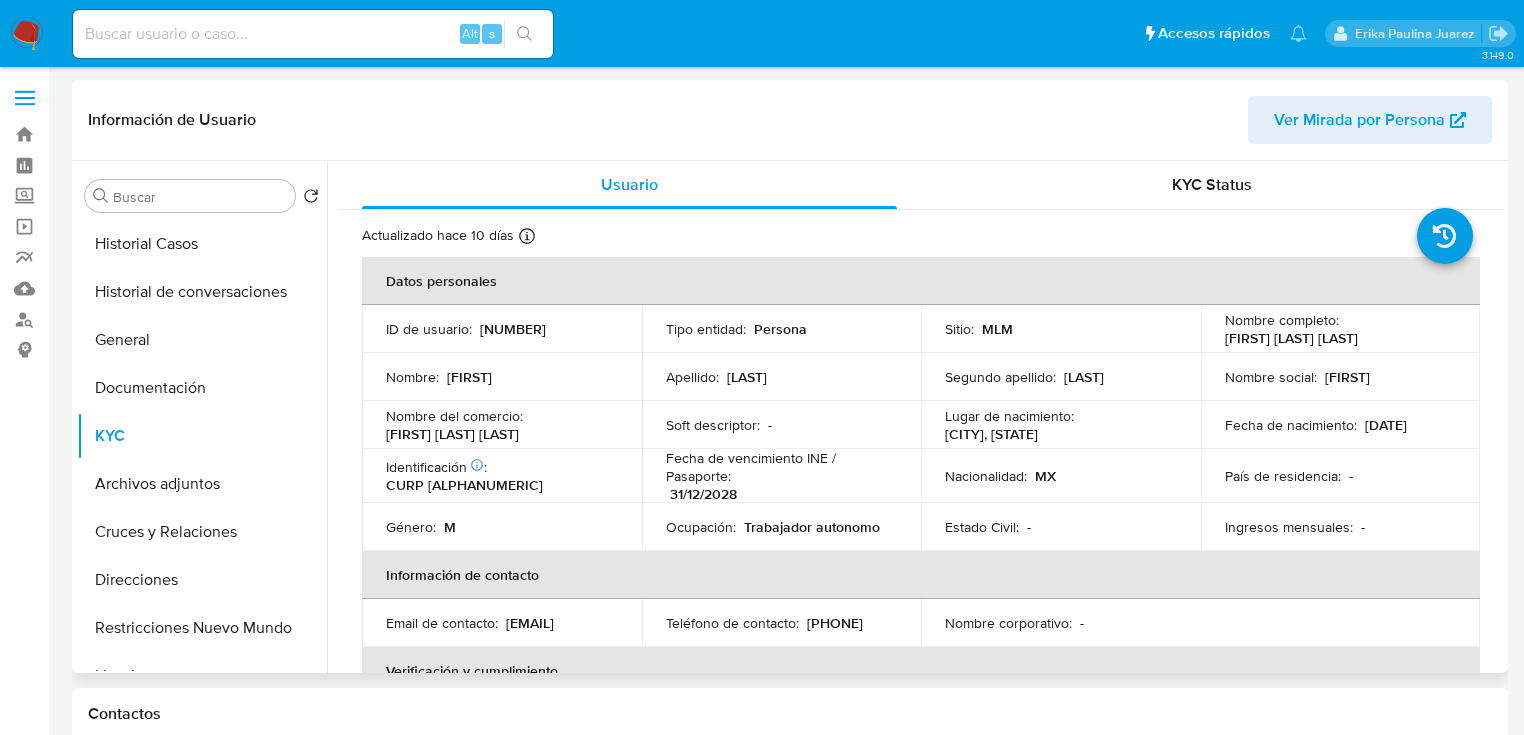 drag, startPoint x: 1220, startPoint y: 336, endPoint x: 1407, endPoint y: 333, distance: 187.02406 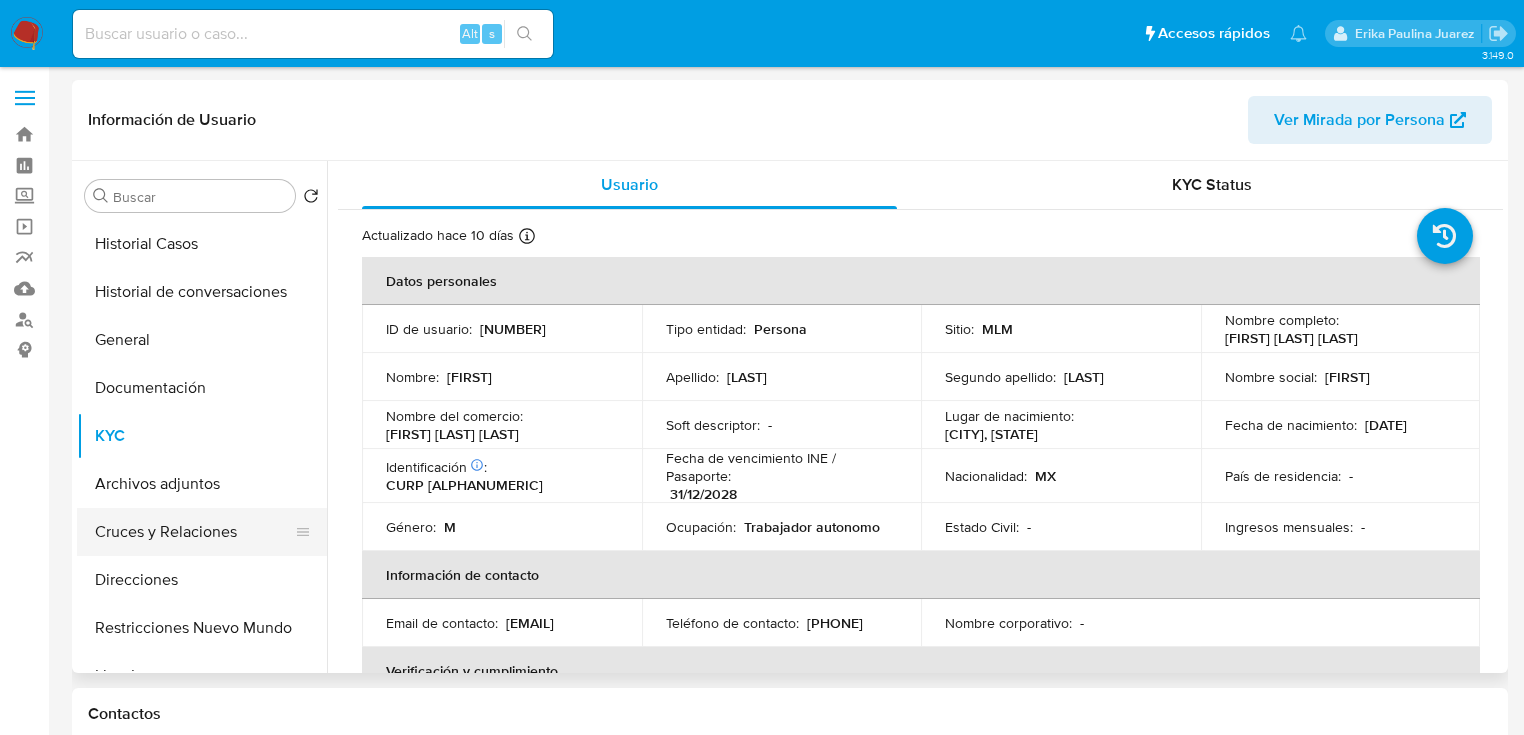 copy on "Fernando Marthen Sanchez" 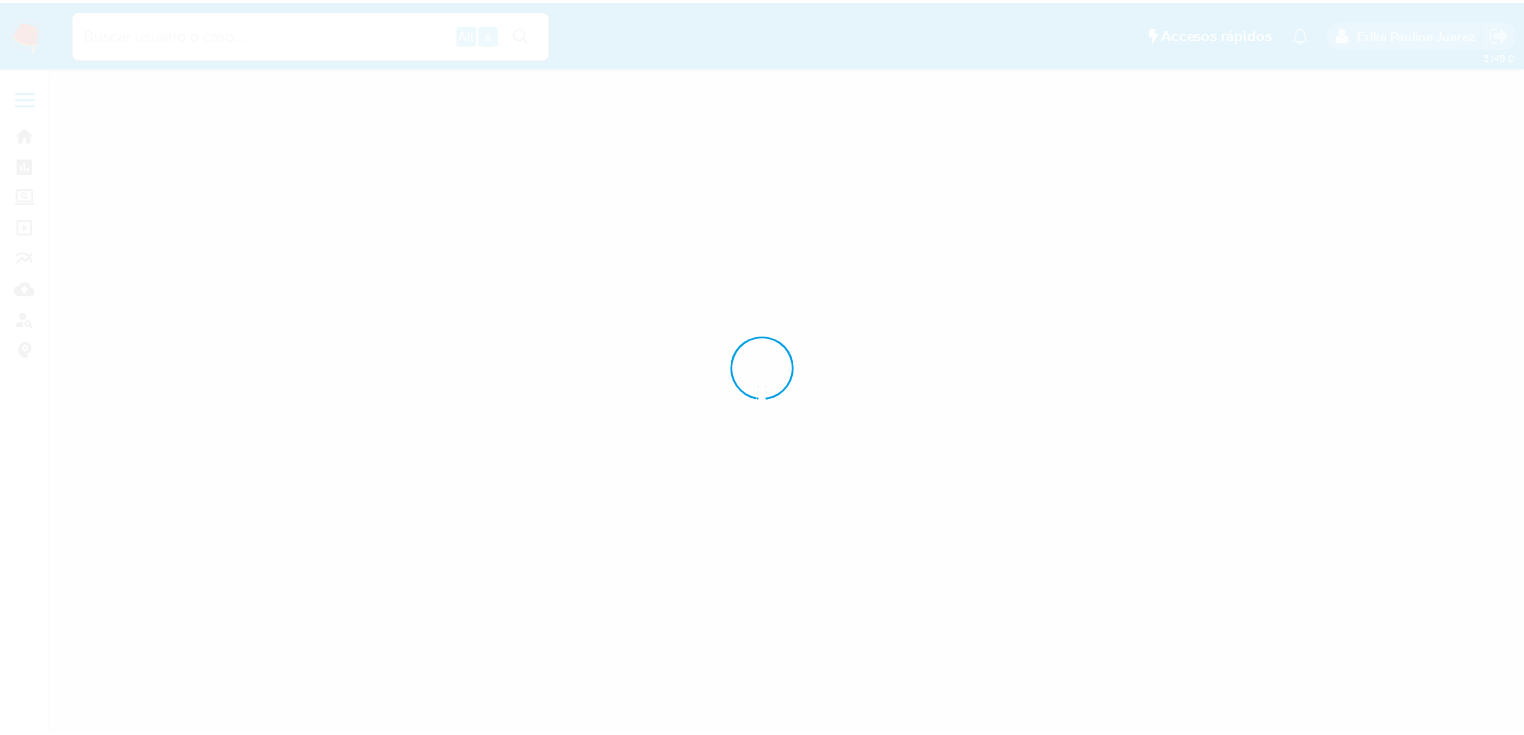 scroll, scrollTop: 0, scrollLeft: 0, axis: both 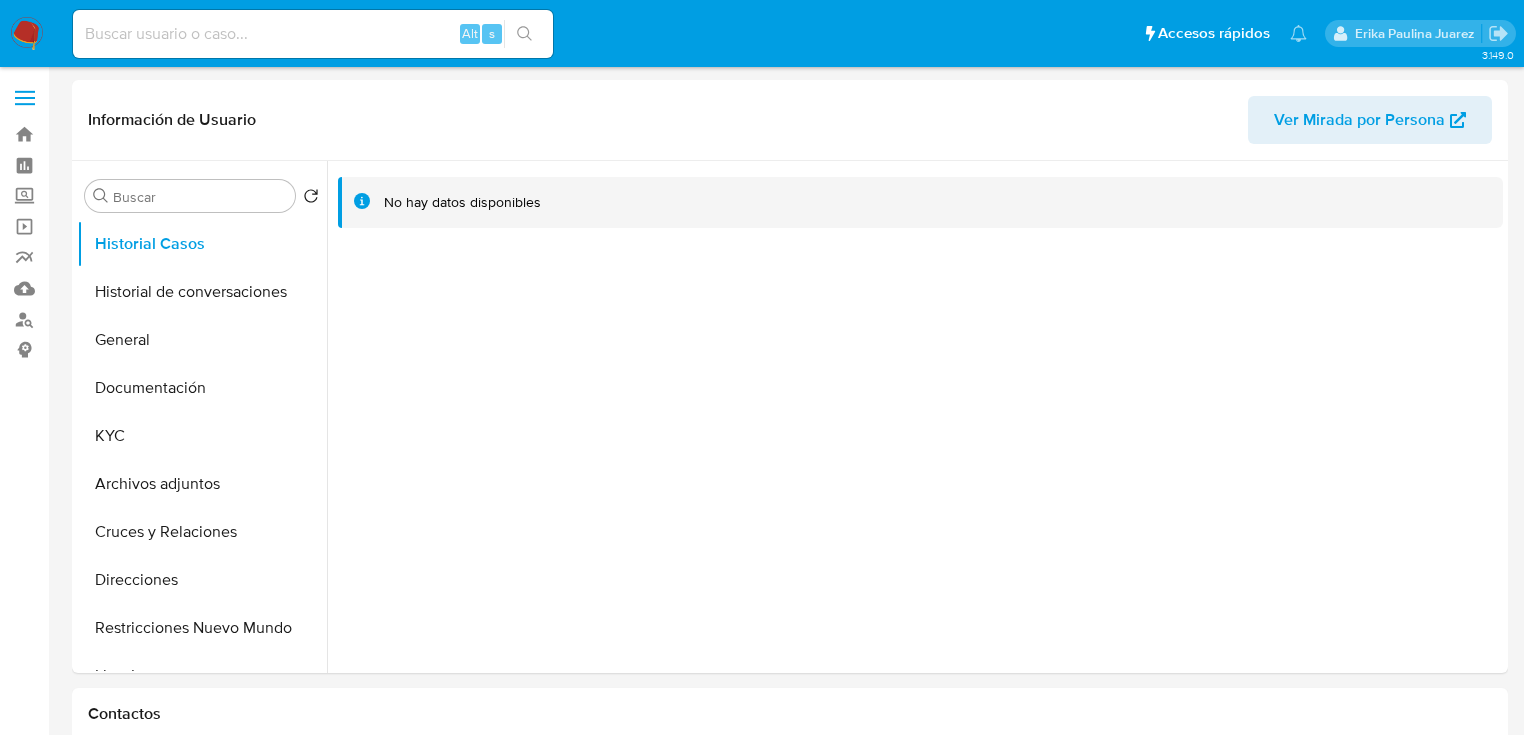 select on "10" 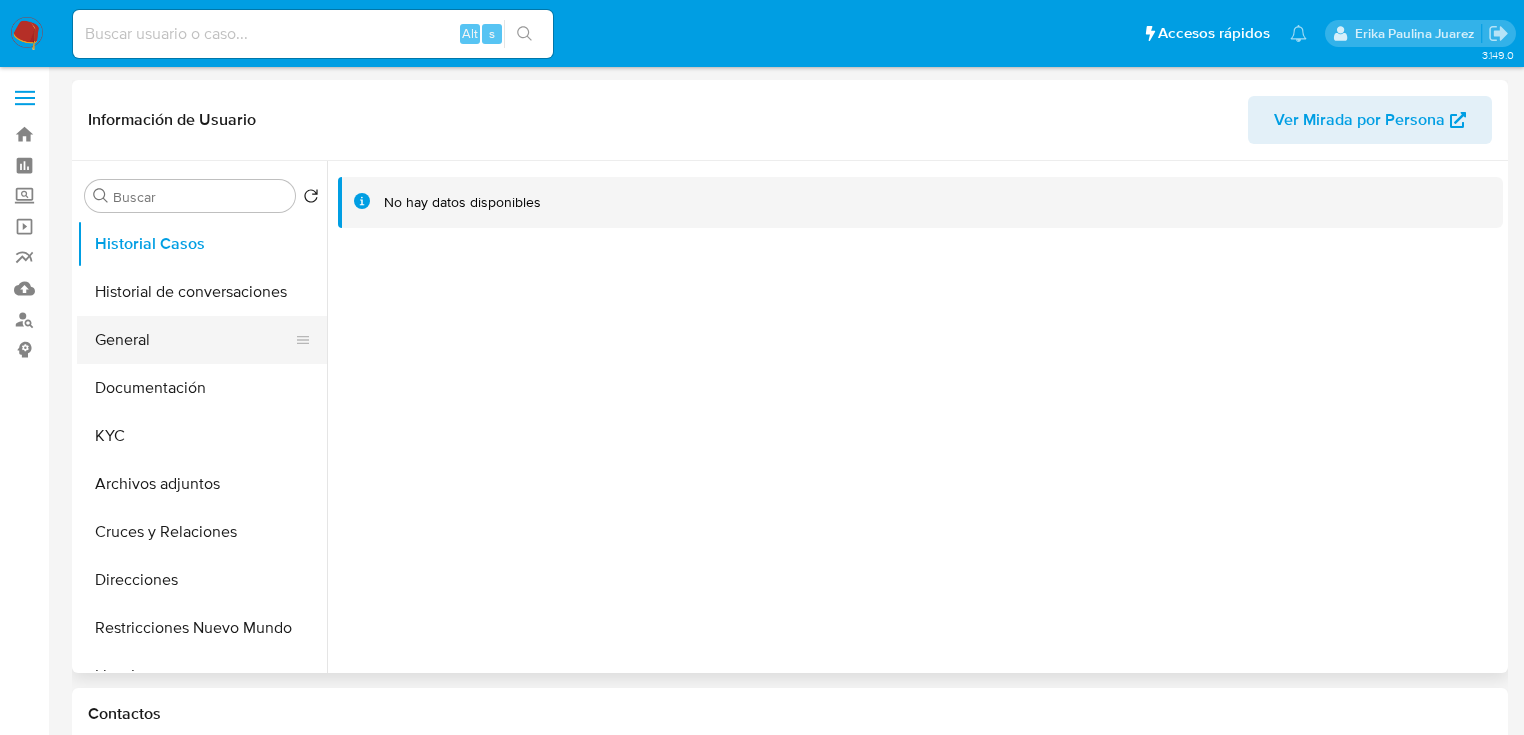 drag, startPoint x: 239, startPoint y: 358, endPoint x: 218, endPoint y: 360, distance: 21.095022 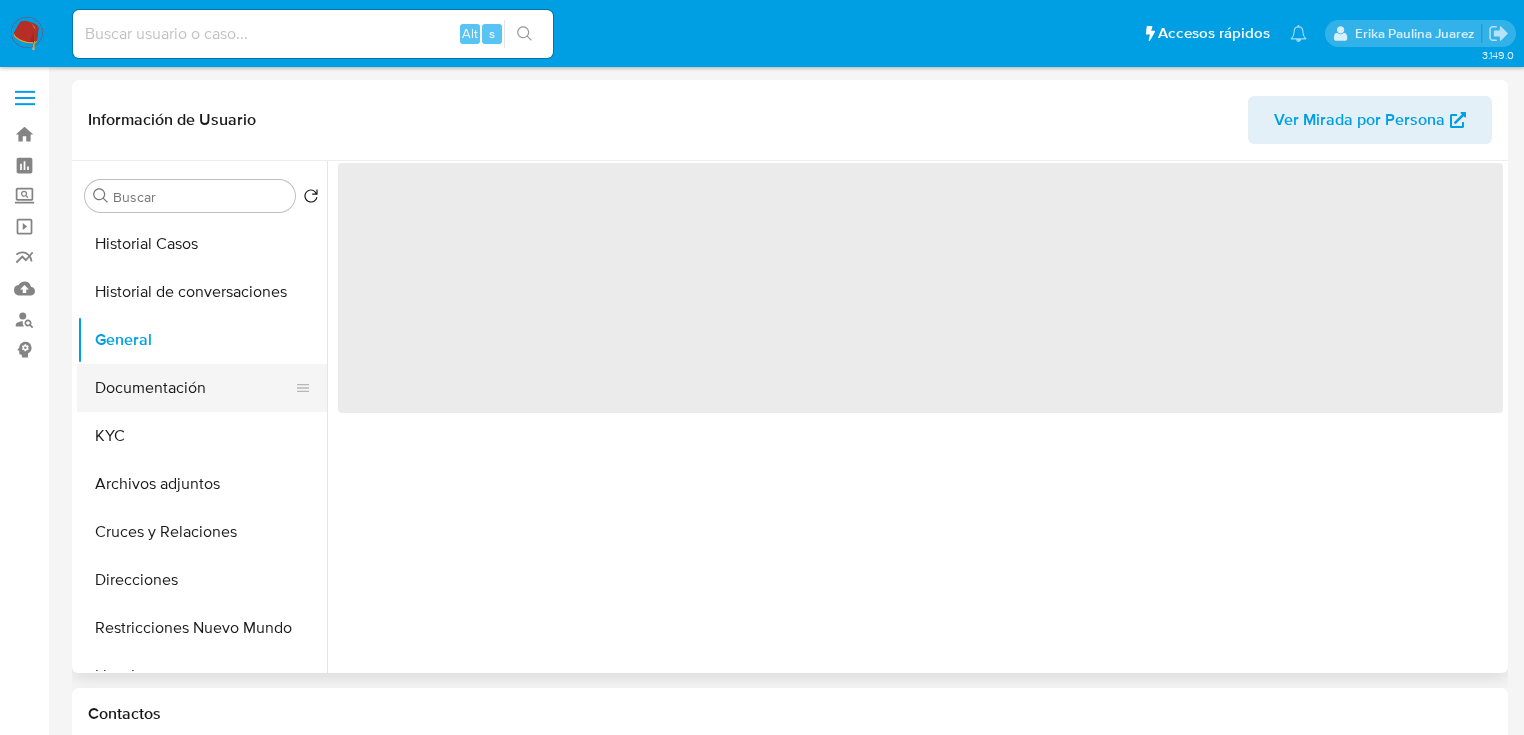 click on "Documentación" at bounding box center (194, 388) 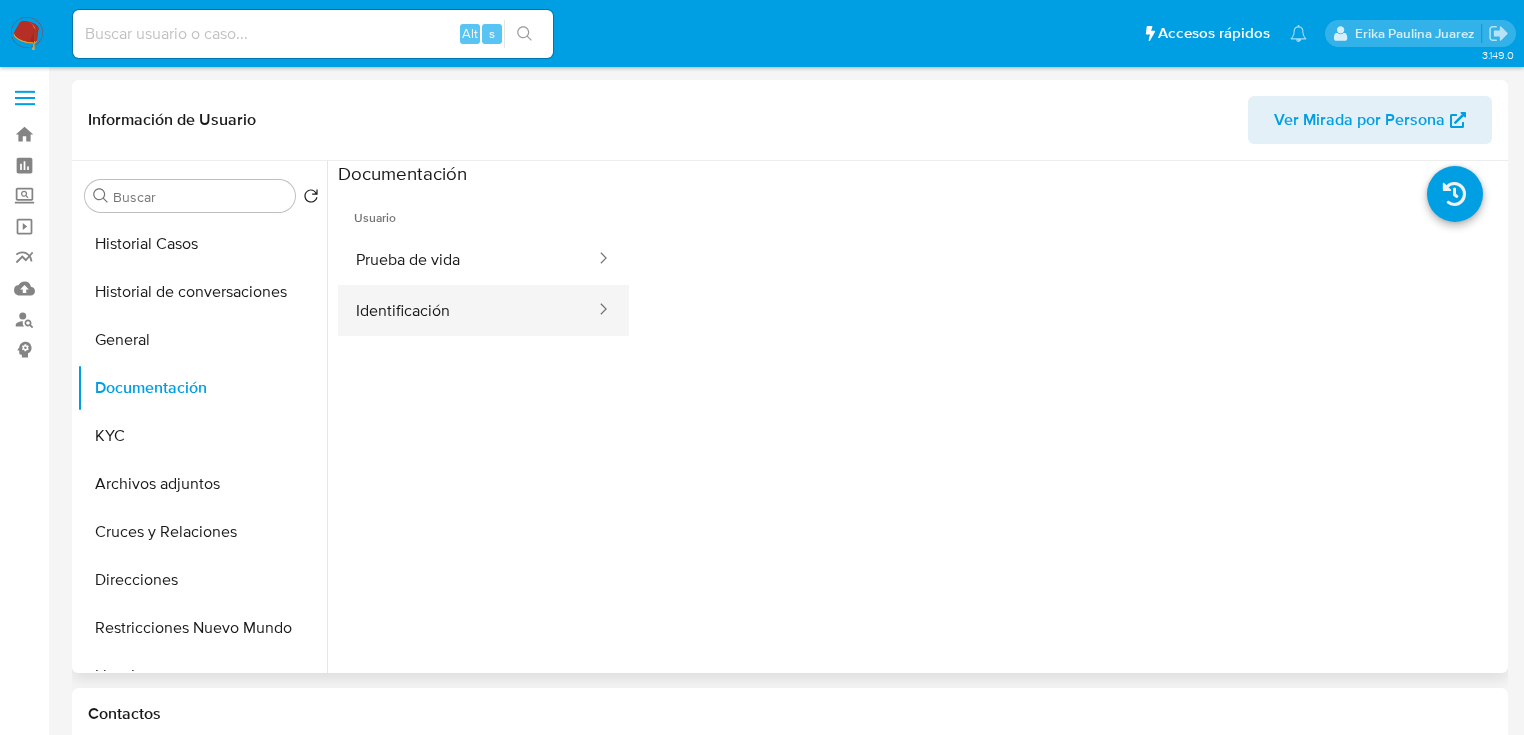 click on "Identificación" at bounding box center (467, 310) 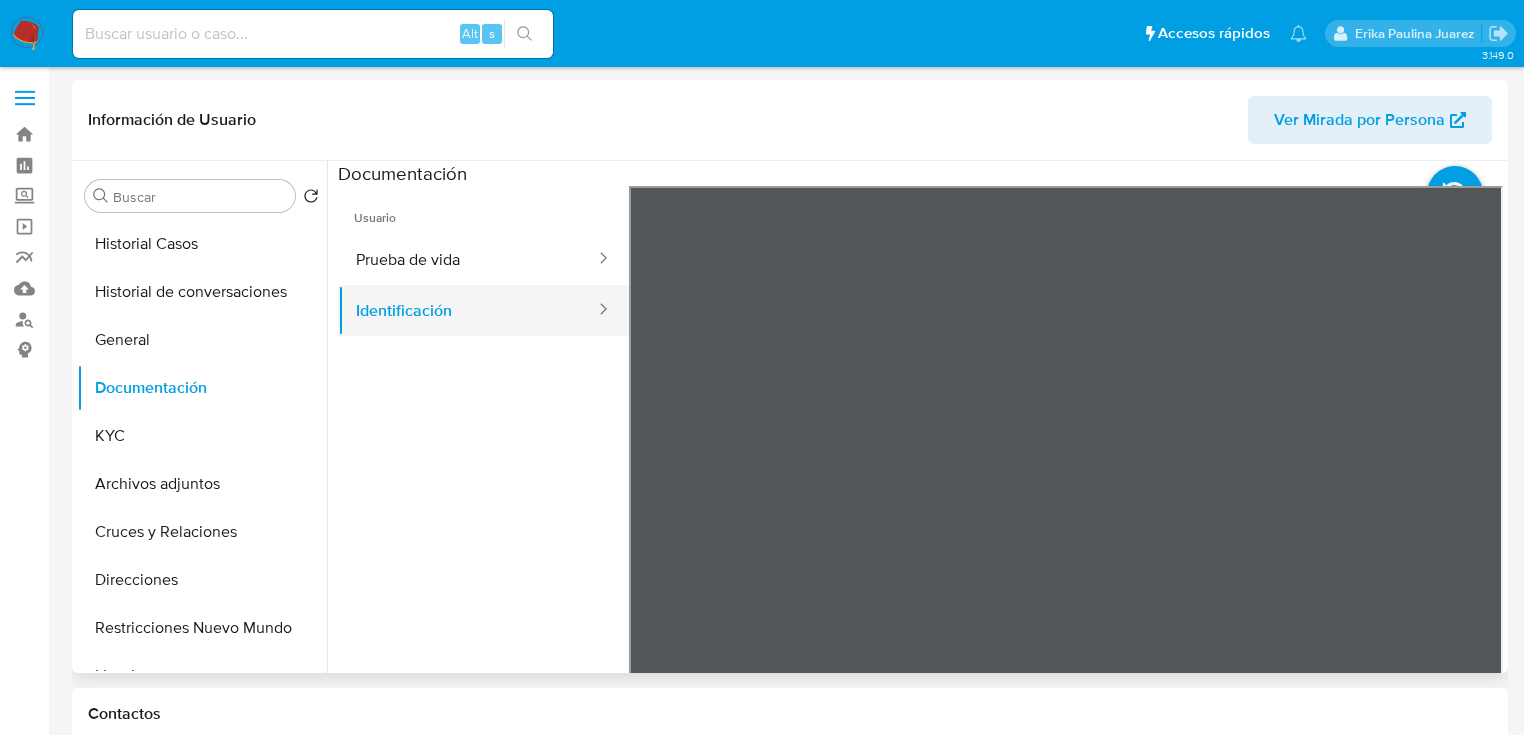 click on "Identificación" at bounding box center [467, 310] 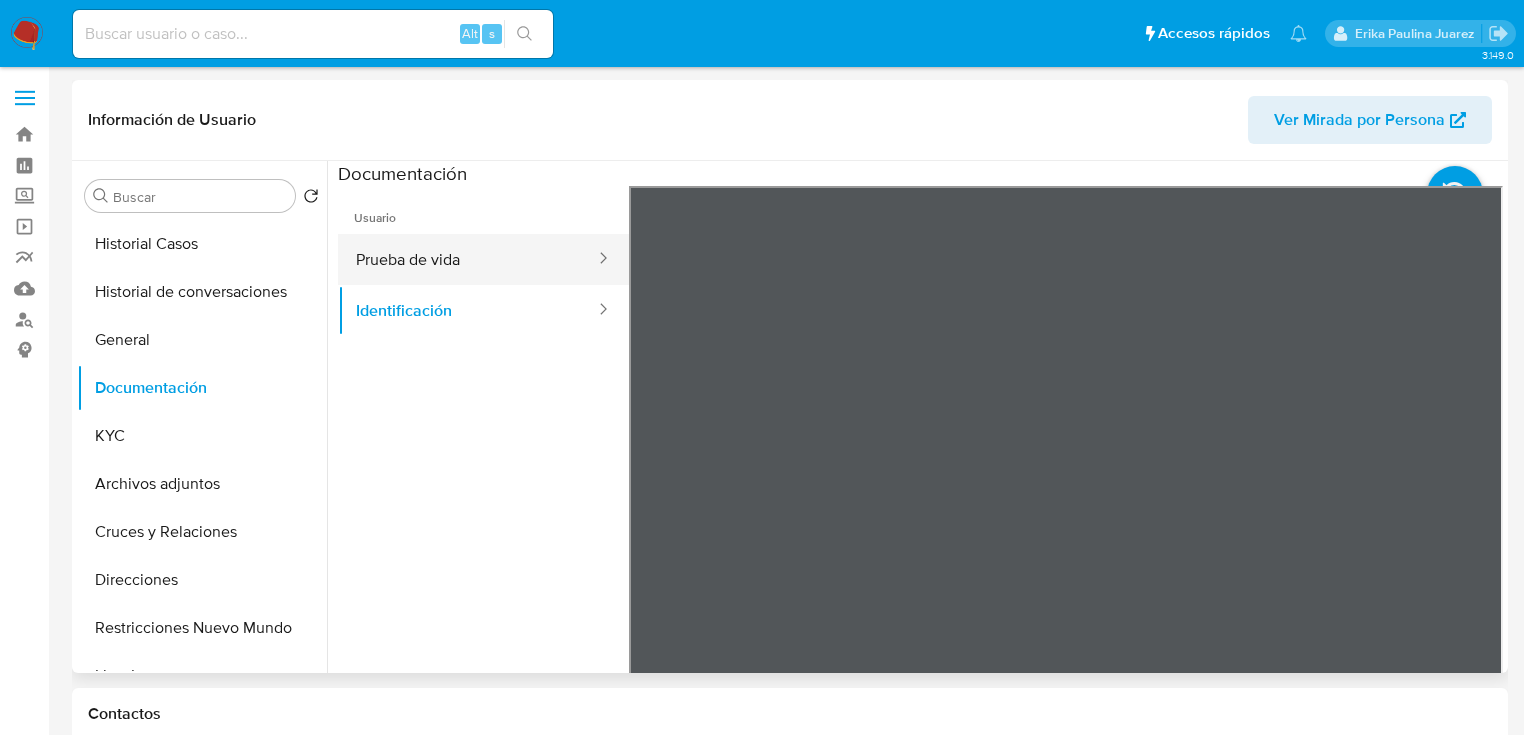 click on "Prueba de vida" at bounding box center [467, 259] 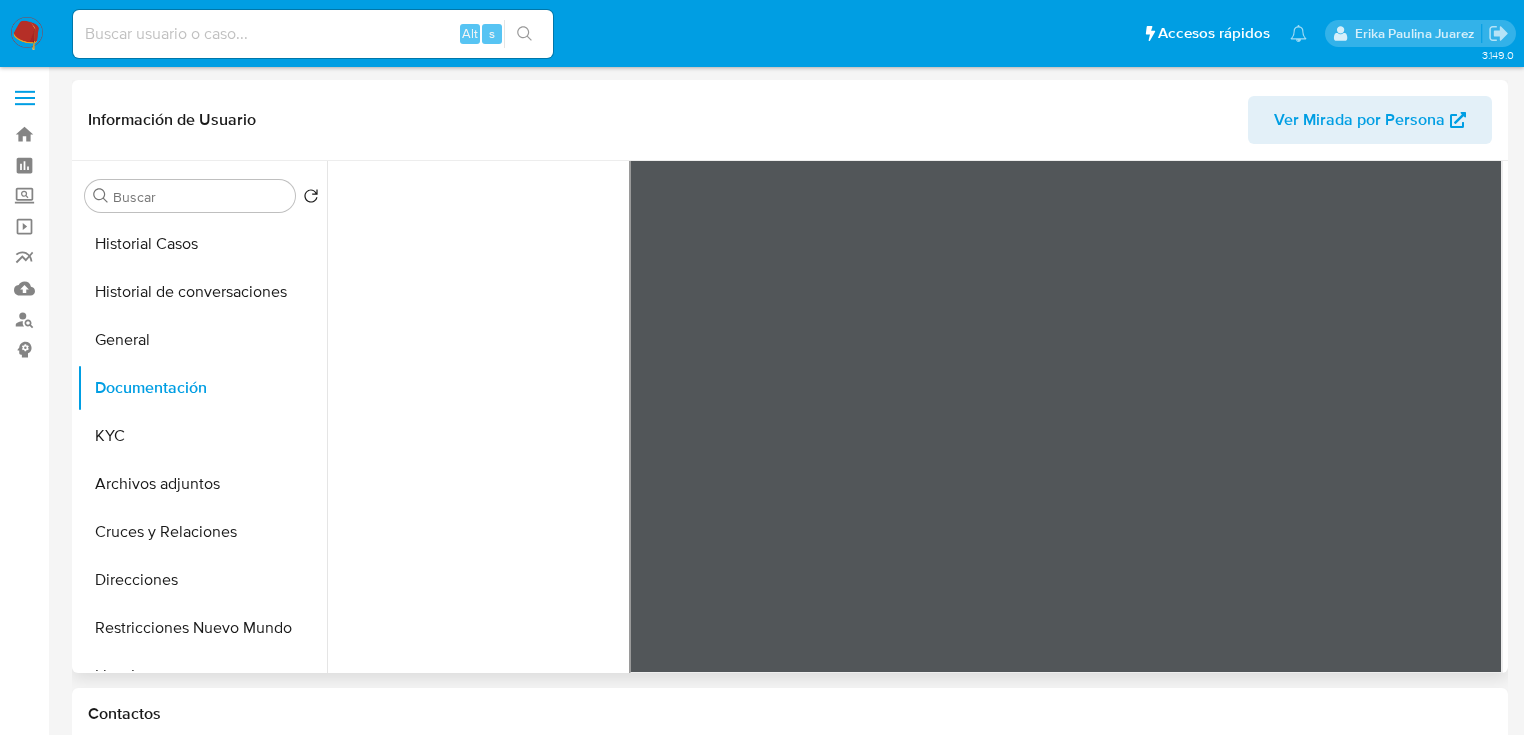 scroll, scrollTop: 168, scrollLeft: 0, axis: vertical 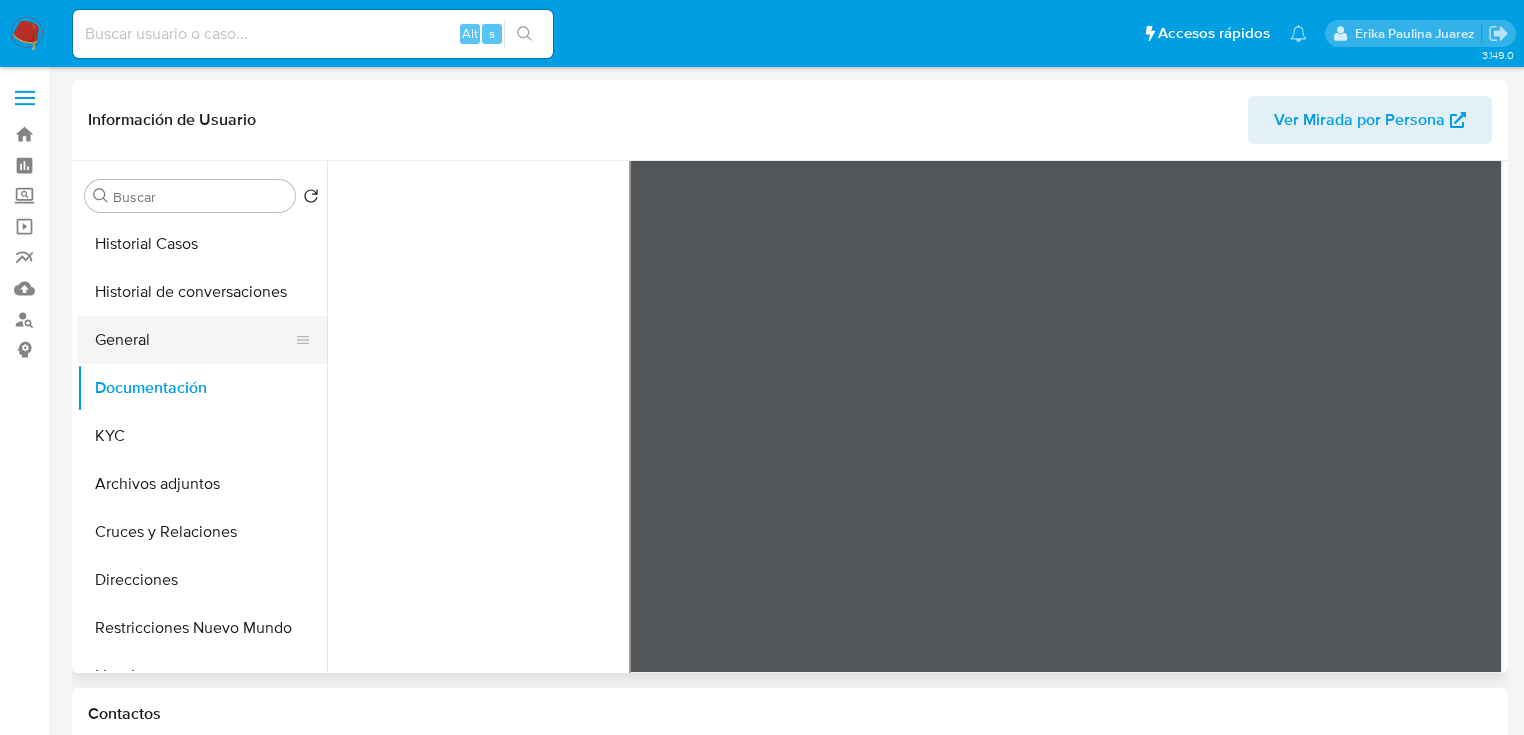 click on "General" at bounding box center (194, 340) 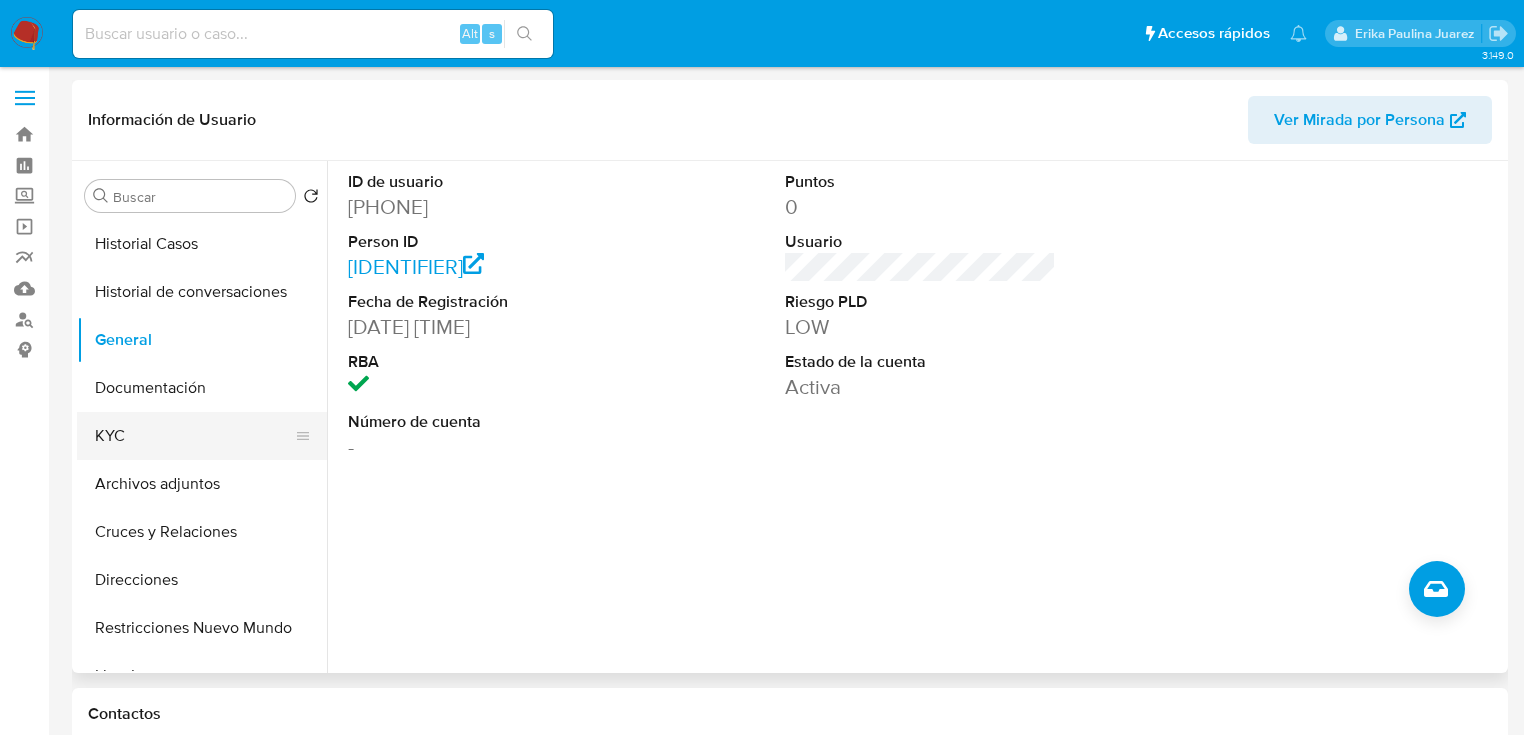 click on "KYC" at bounding box center (194, 436) 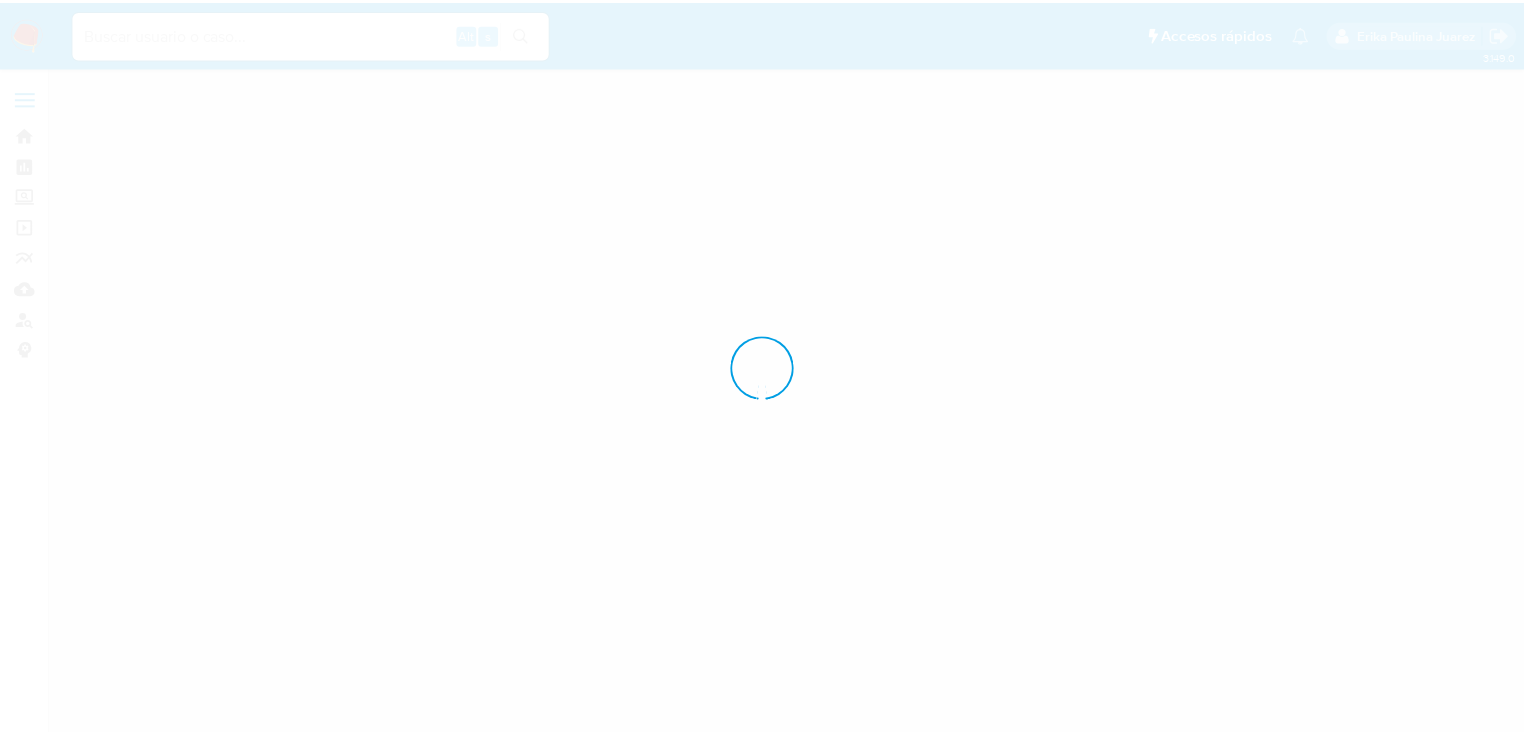 scroll, scrollTop: 0, scrollLeft: 0, axis: both 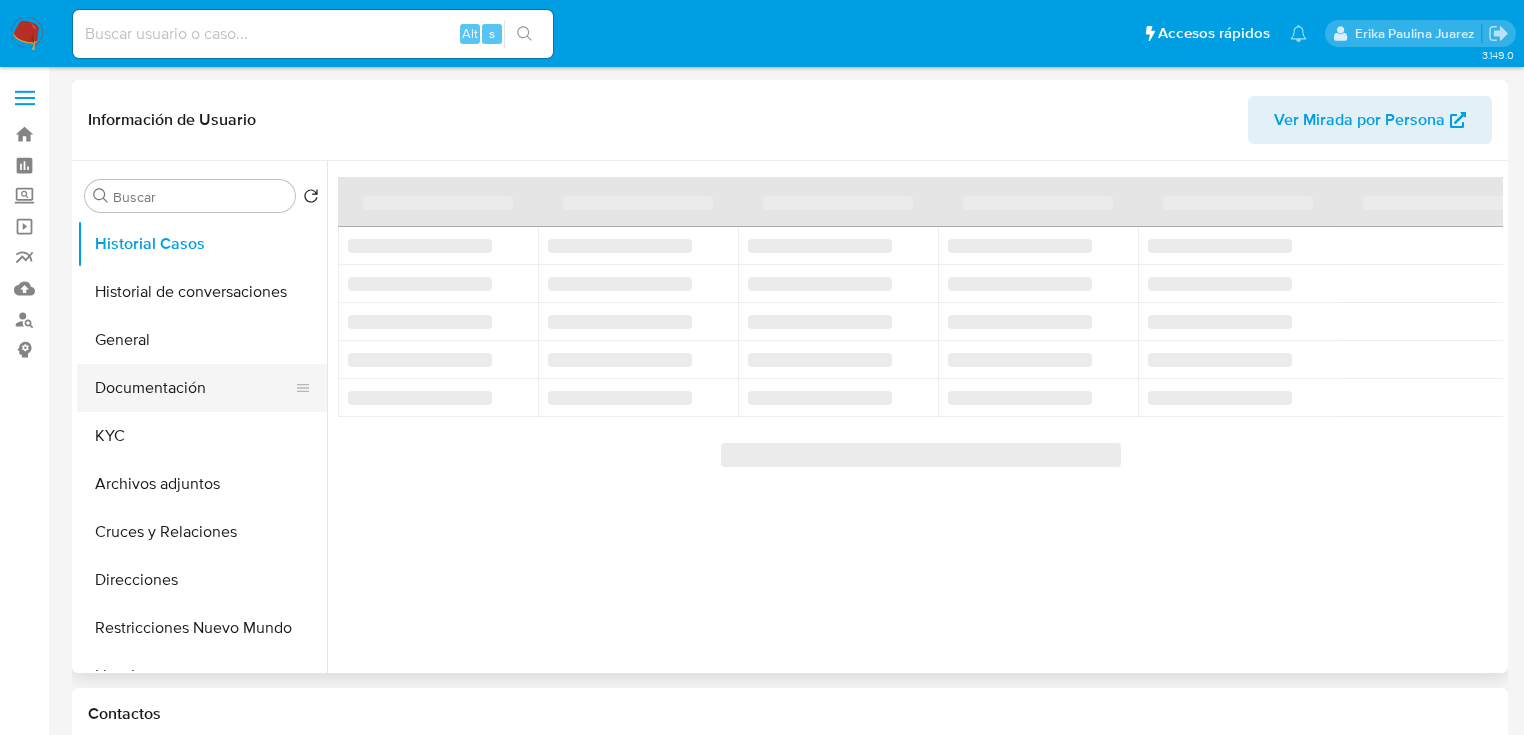 select on "10" 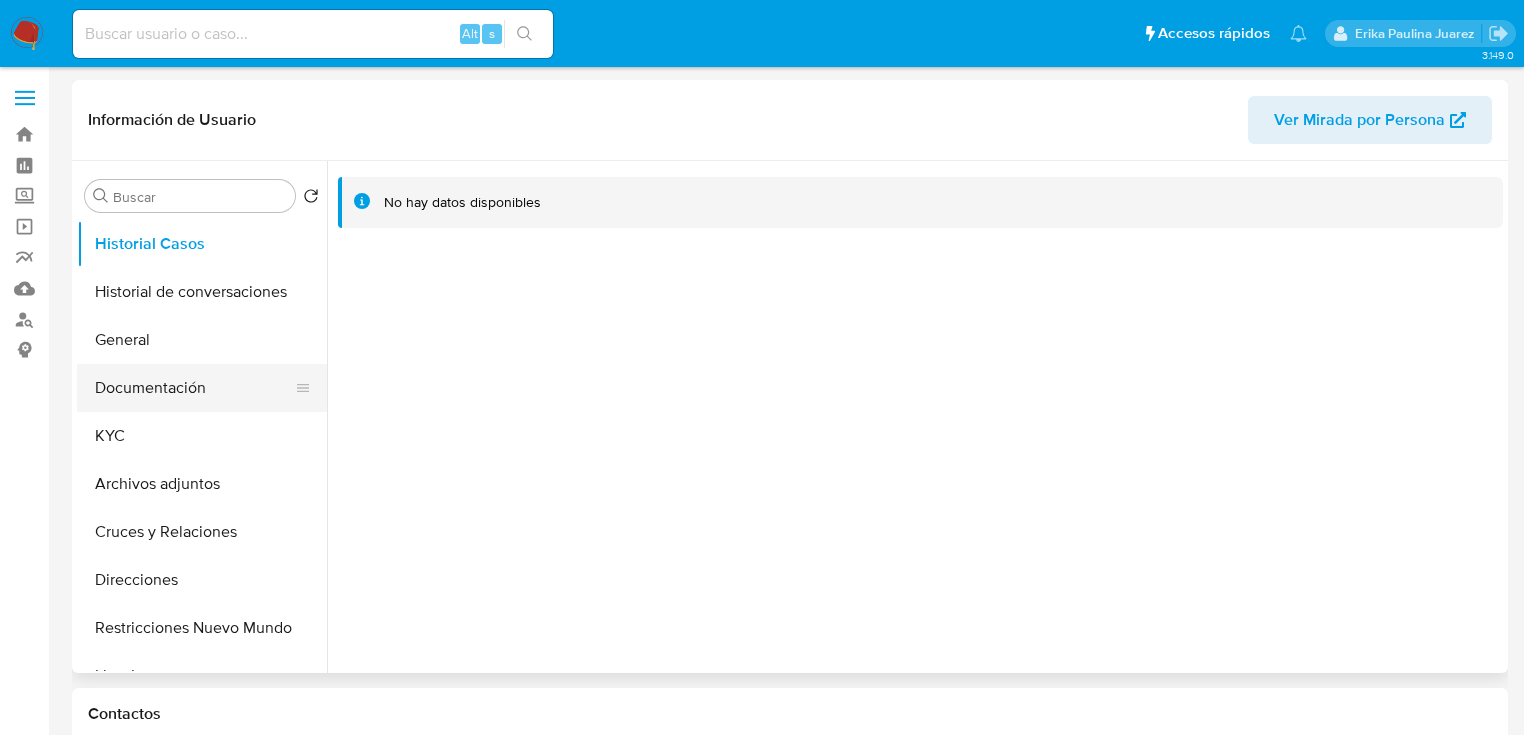 click on "Documentación" at bounding box center (194, 388) 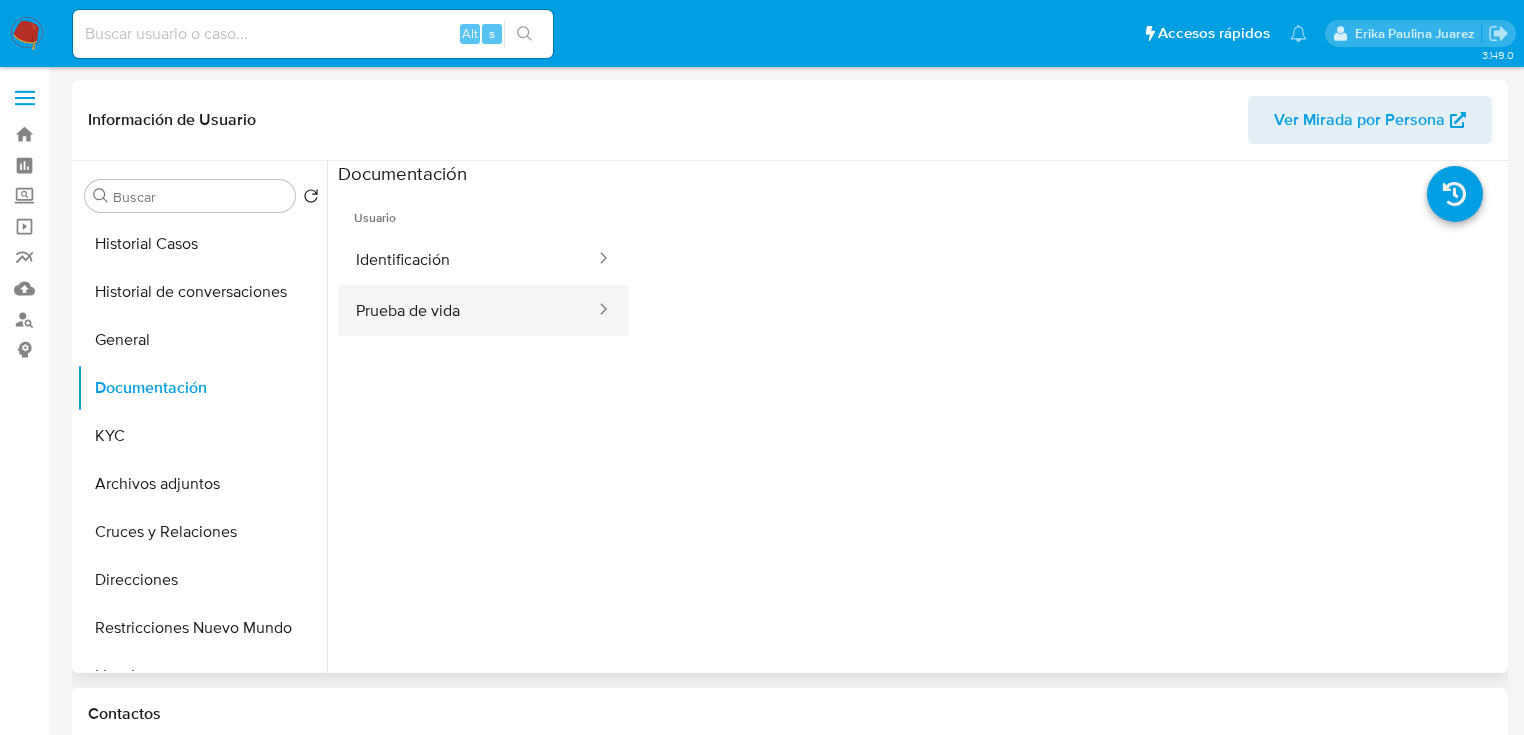 click on "Prueba de vida" at bounding box center [467, 310] 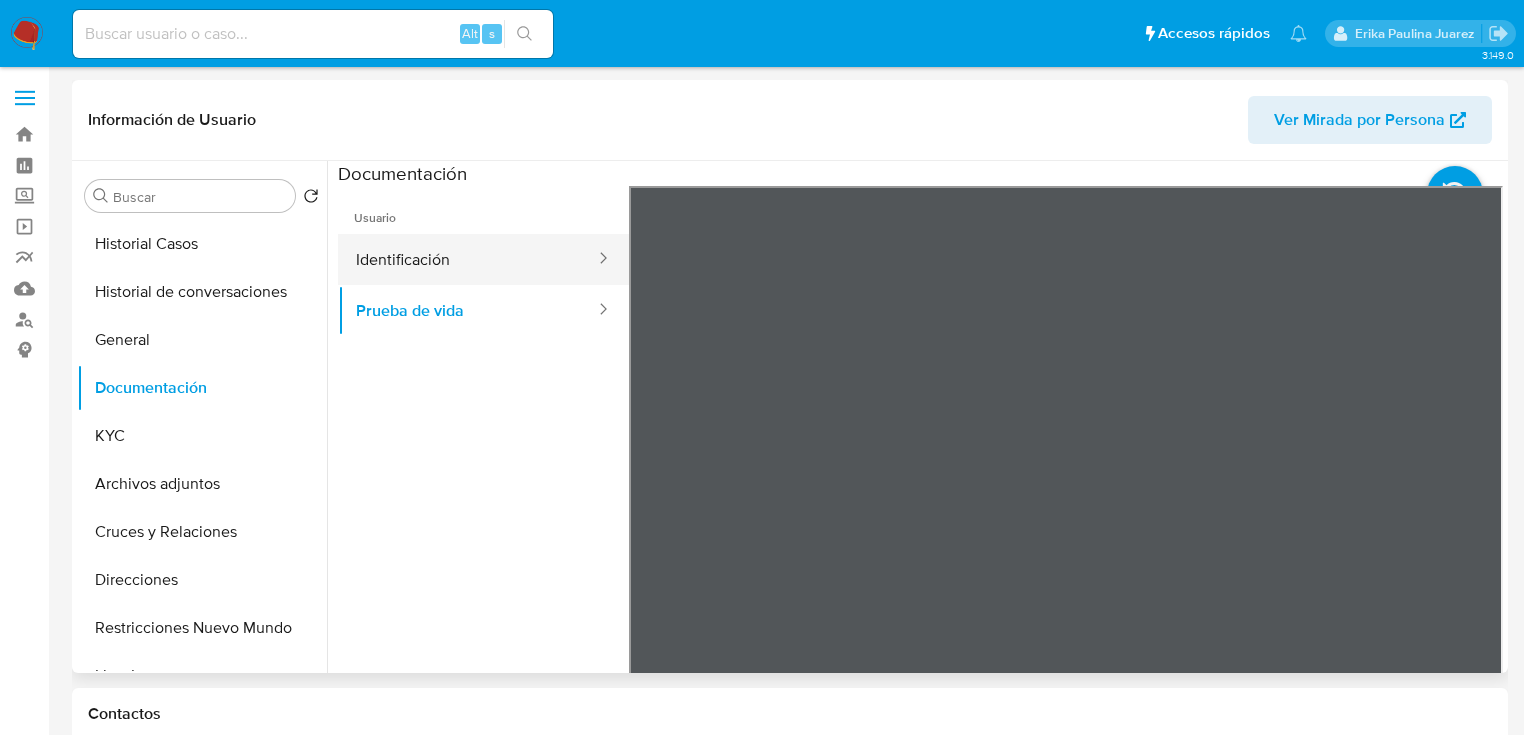 click on "Identificación" at bounding box center (467, 259) 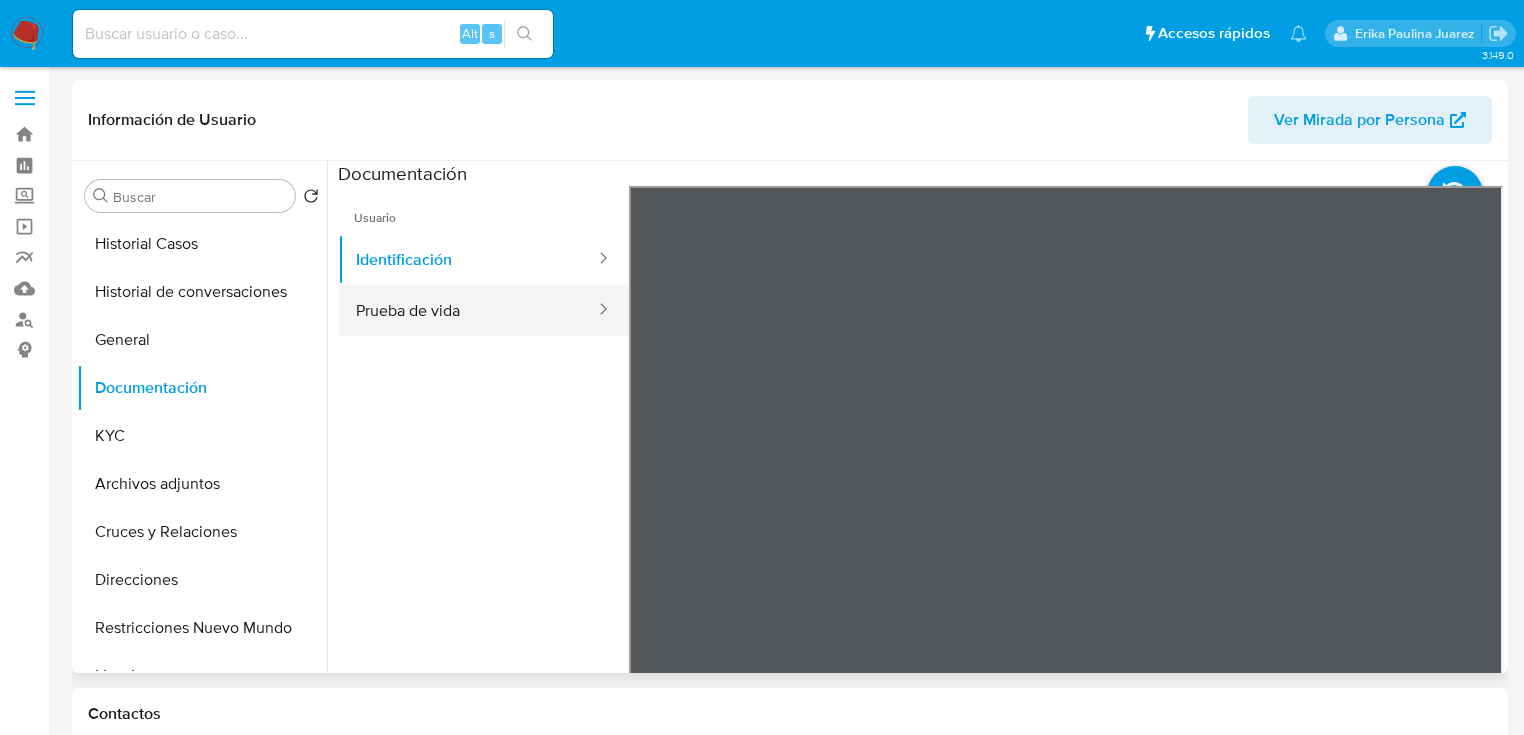 click on "Prueba de vida" at bounding box center [467, 310] 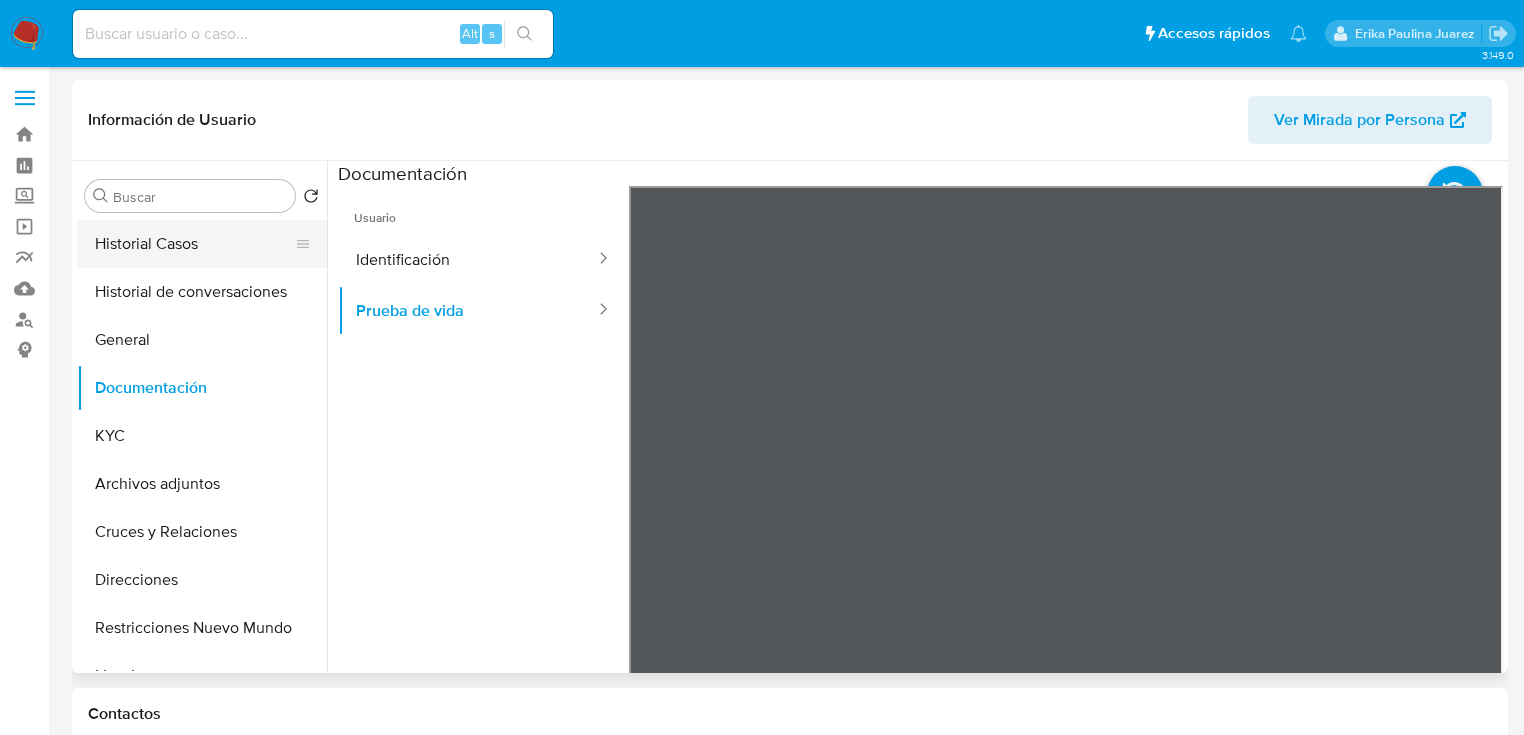 drag, startPoint x: 142, startPoint y: 337, endPoint x: 235, endPoint y: 266, distance: 117.00427 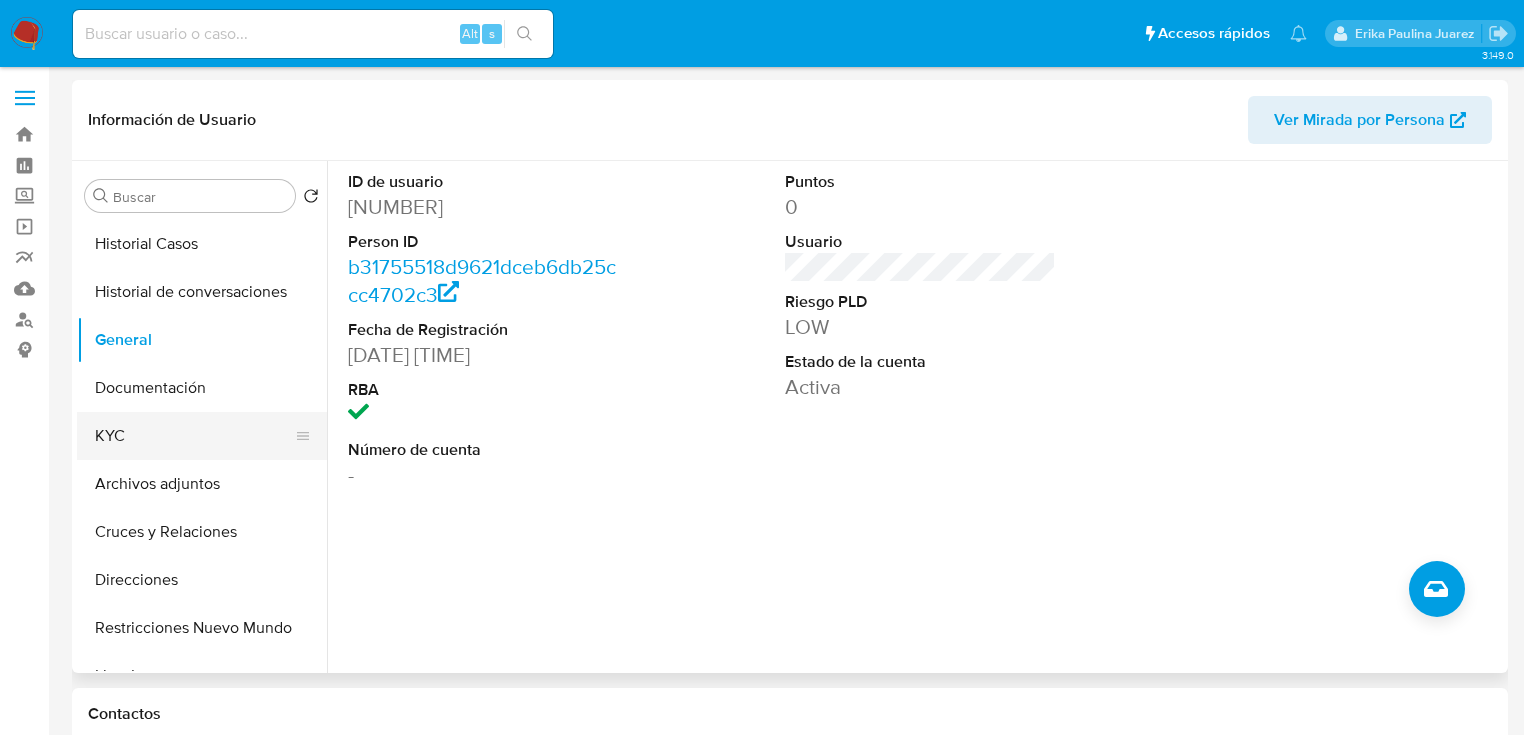 click on "KYC" at bounding box center [194, 436] 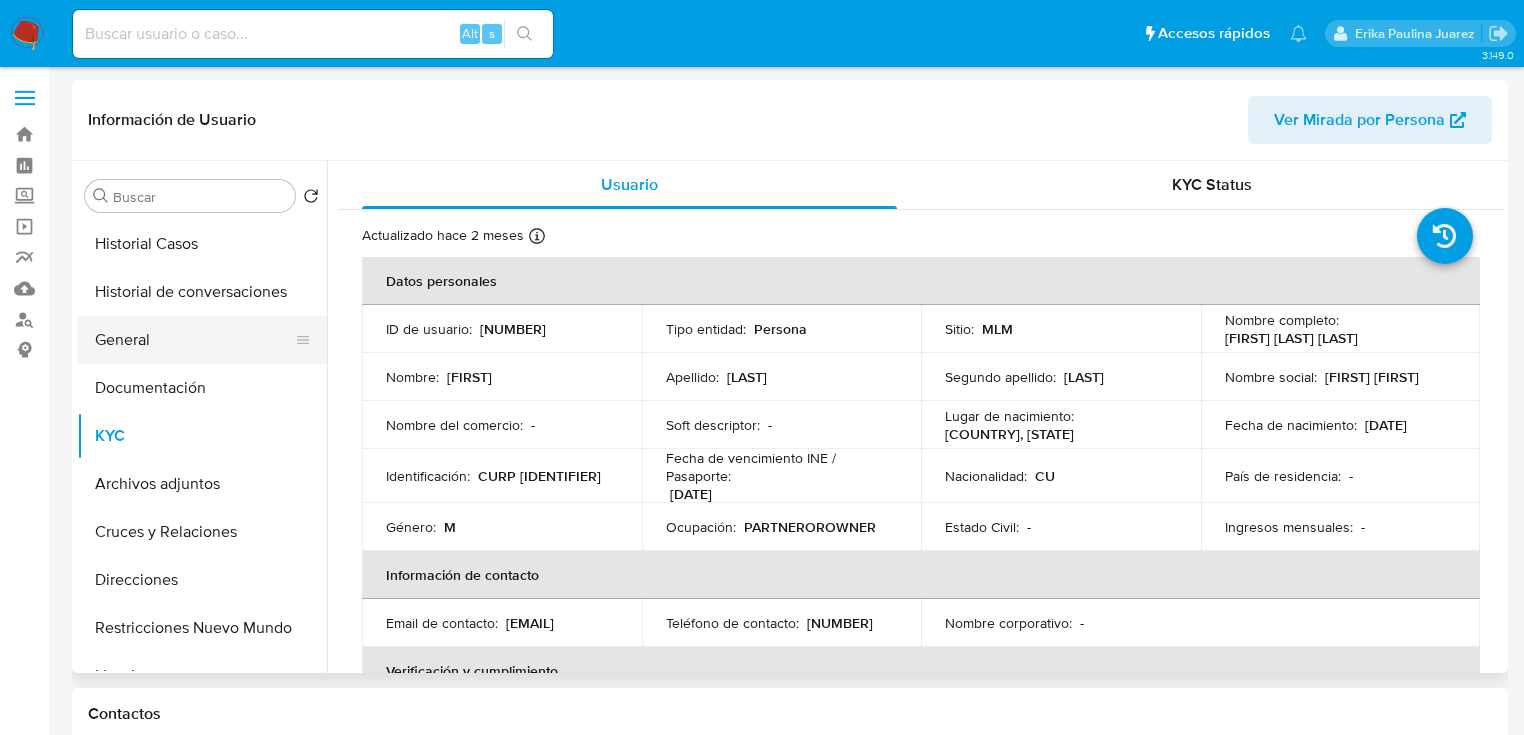 click on "General" at bounding box center (194, 340) 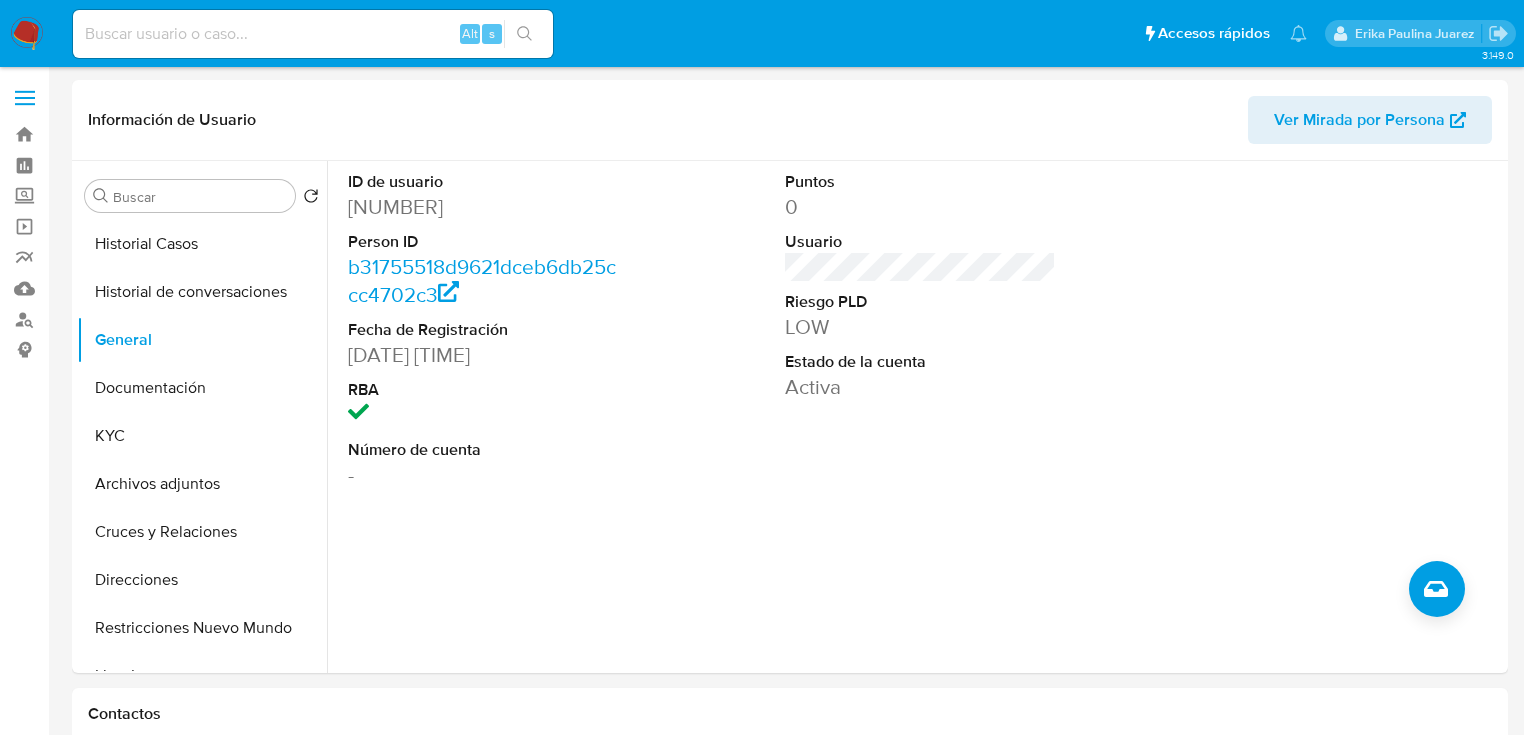 drag, startPoint x: 424, startPoint y: 214, endPoint x: 352, endPoint y: 8, distance: 218.22008 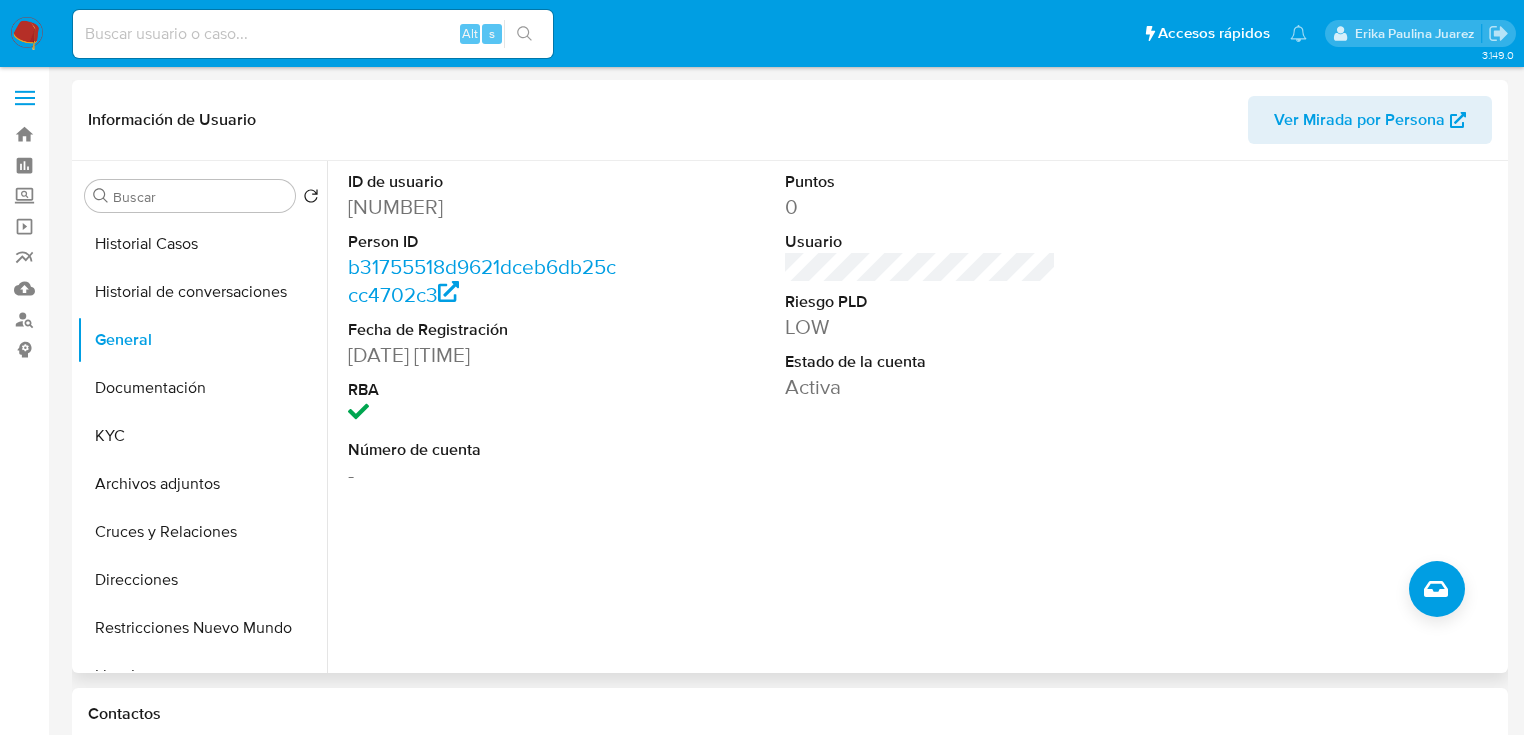 click on "[NUMBER]" at bounding box center (483, 207) 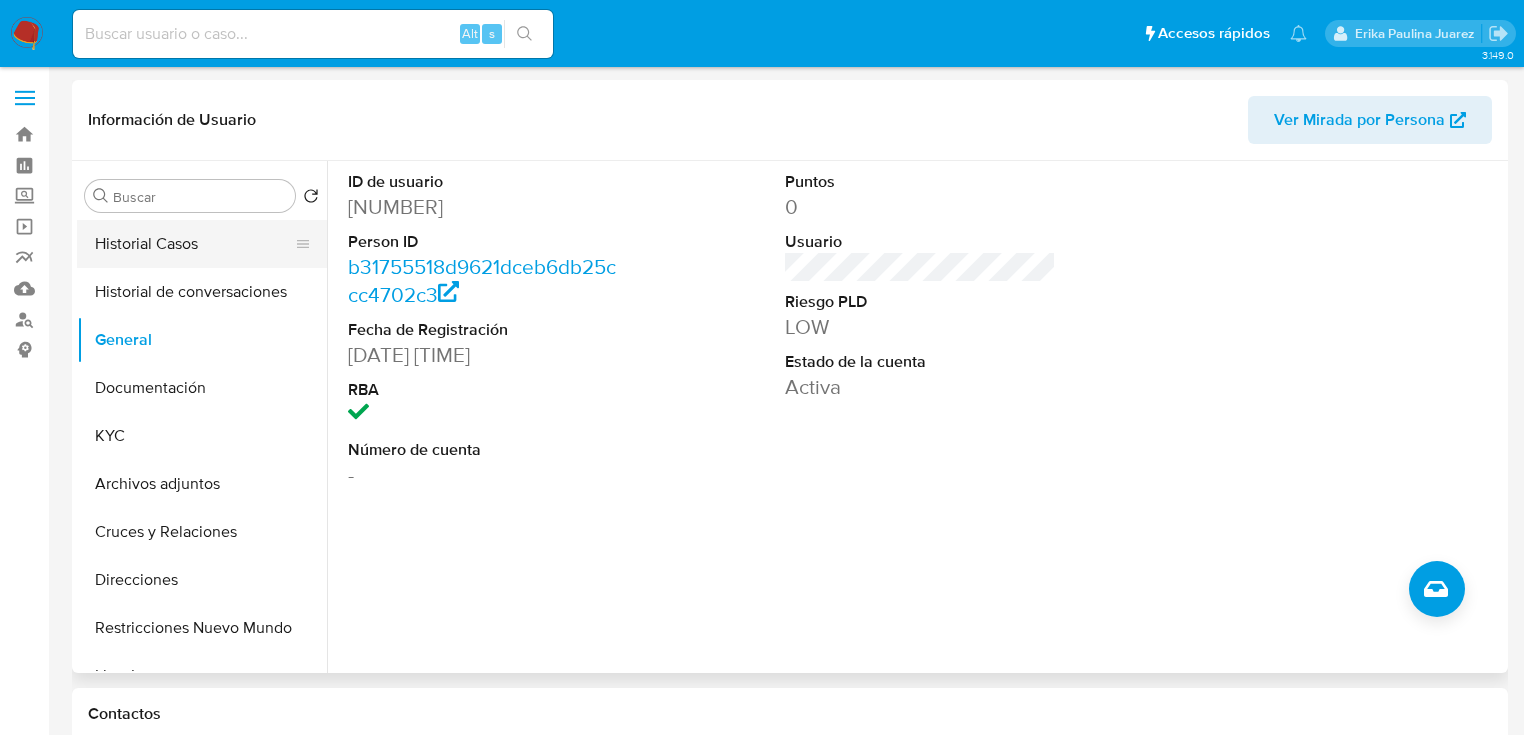 copy on "[NUMBER]" 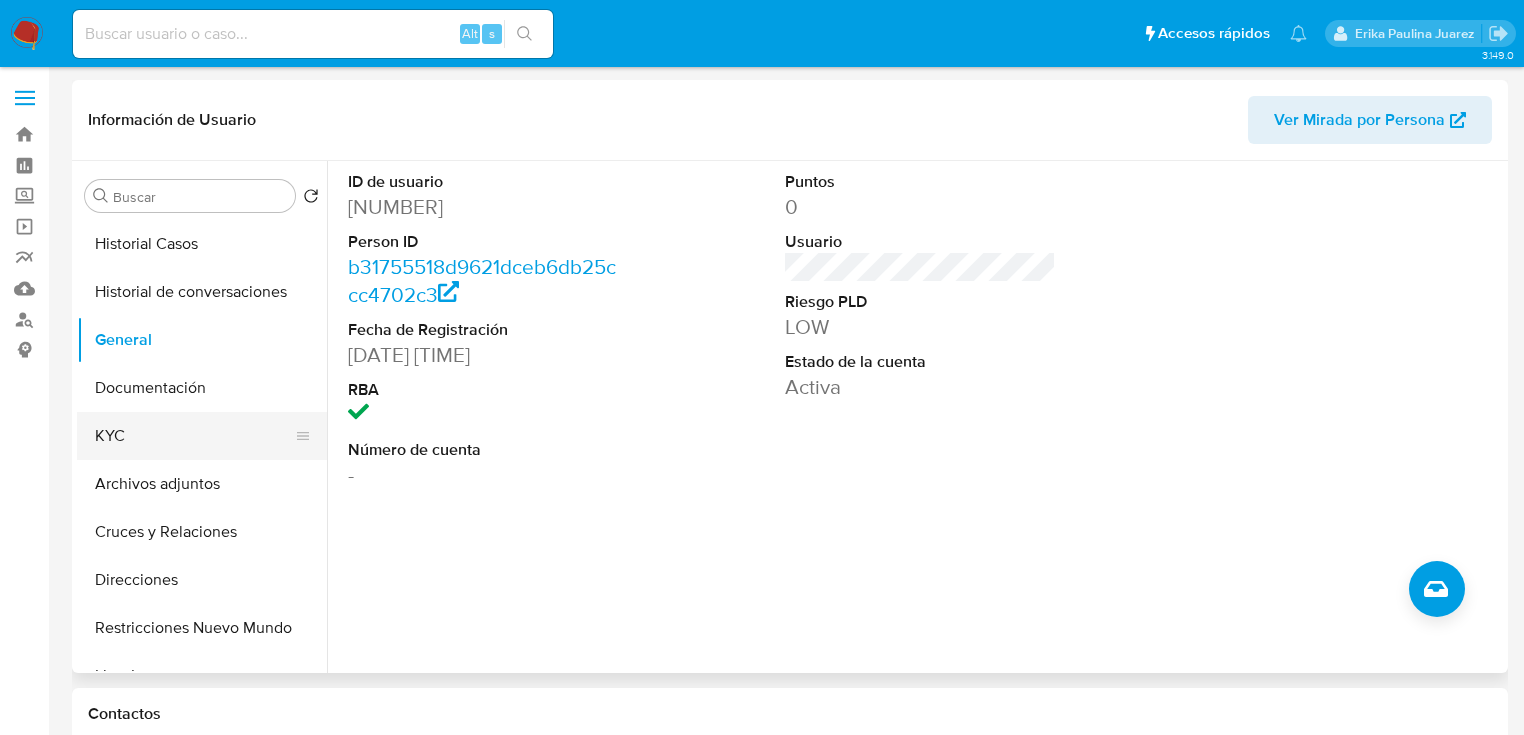 click on "KYC" at bounding box center (194, 436) 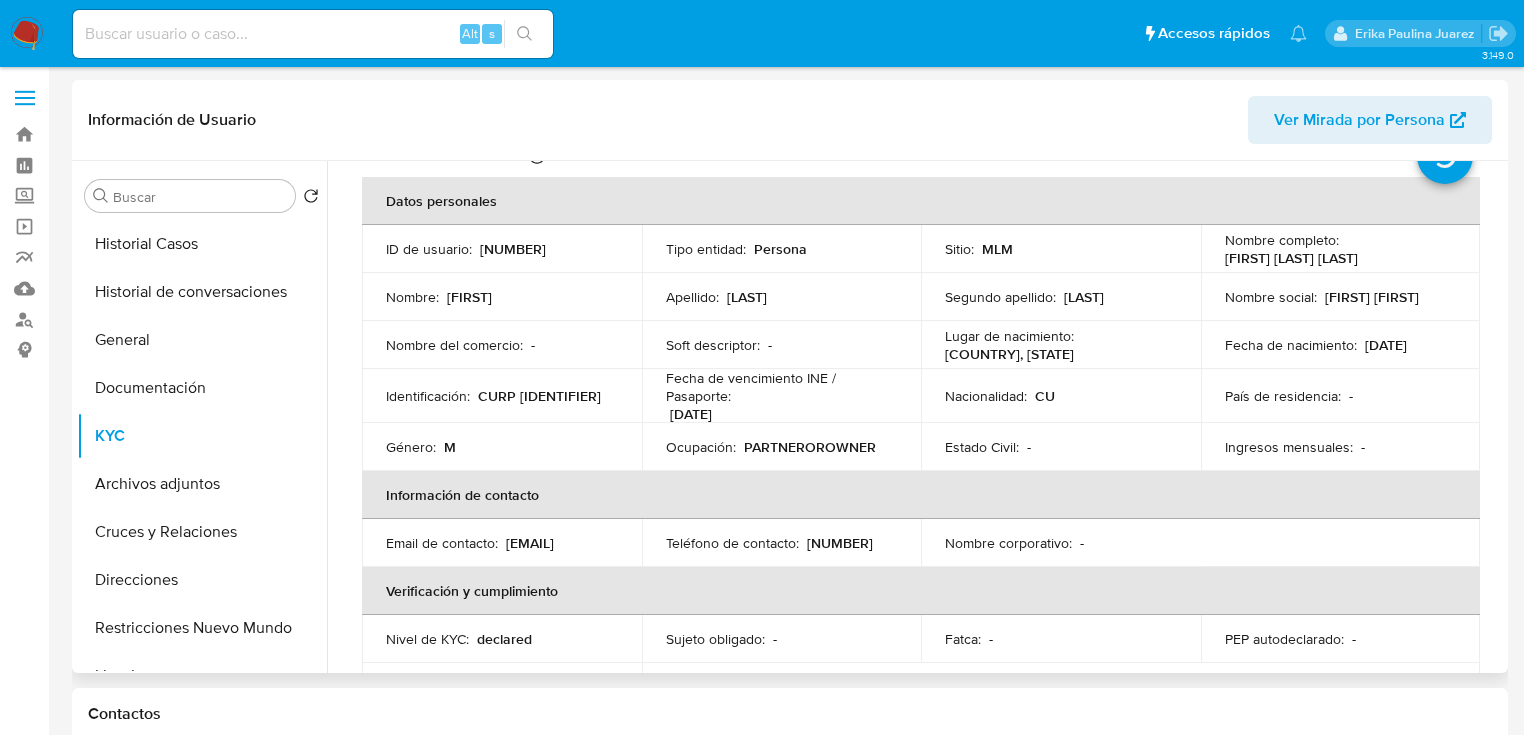 scroll, scrollTop: 0, scrollLeft: 0, axis: both 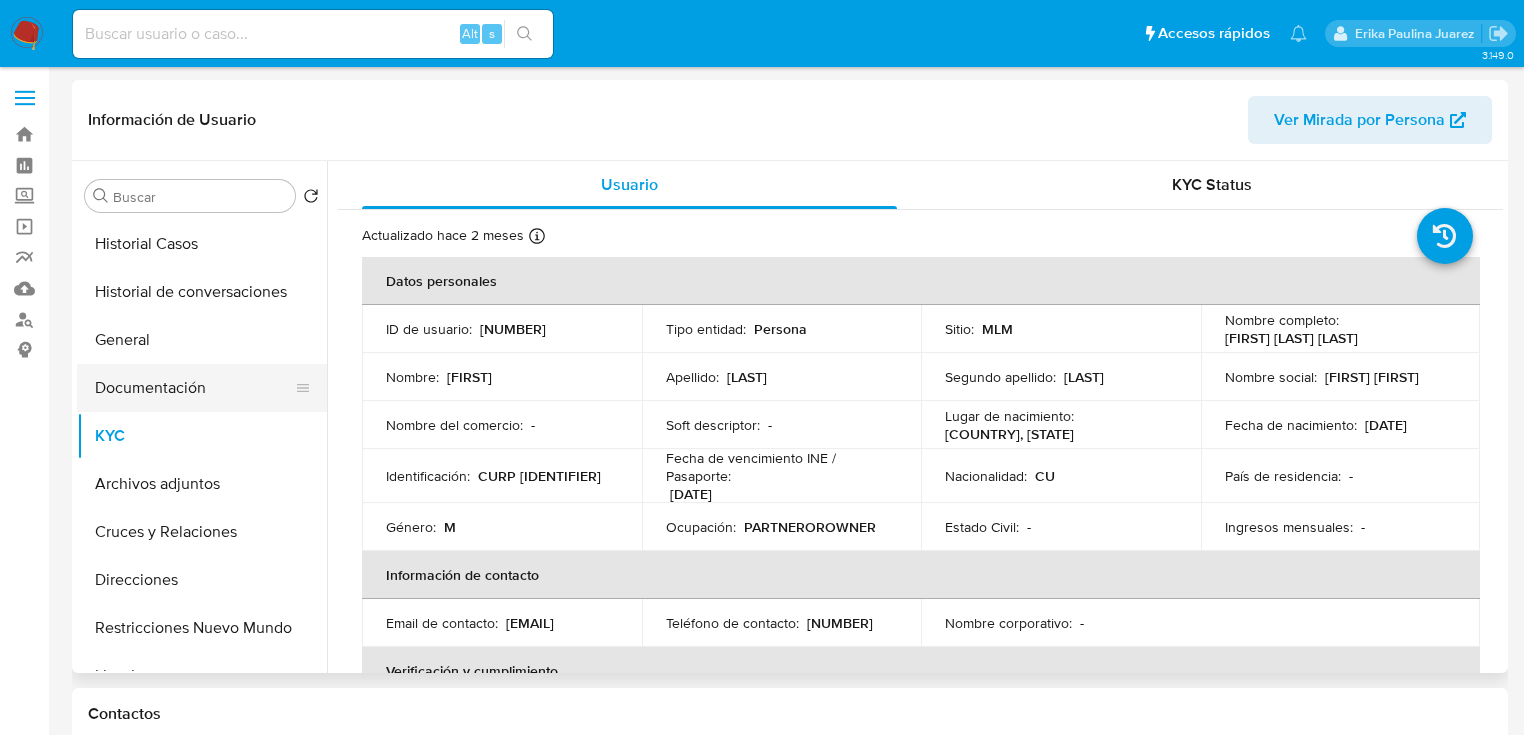 click on "Documentación" at bounding box center (194, 388) 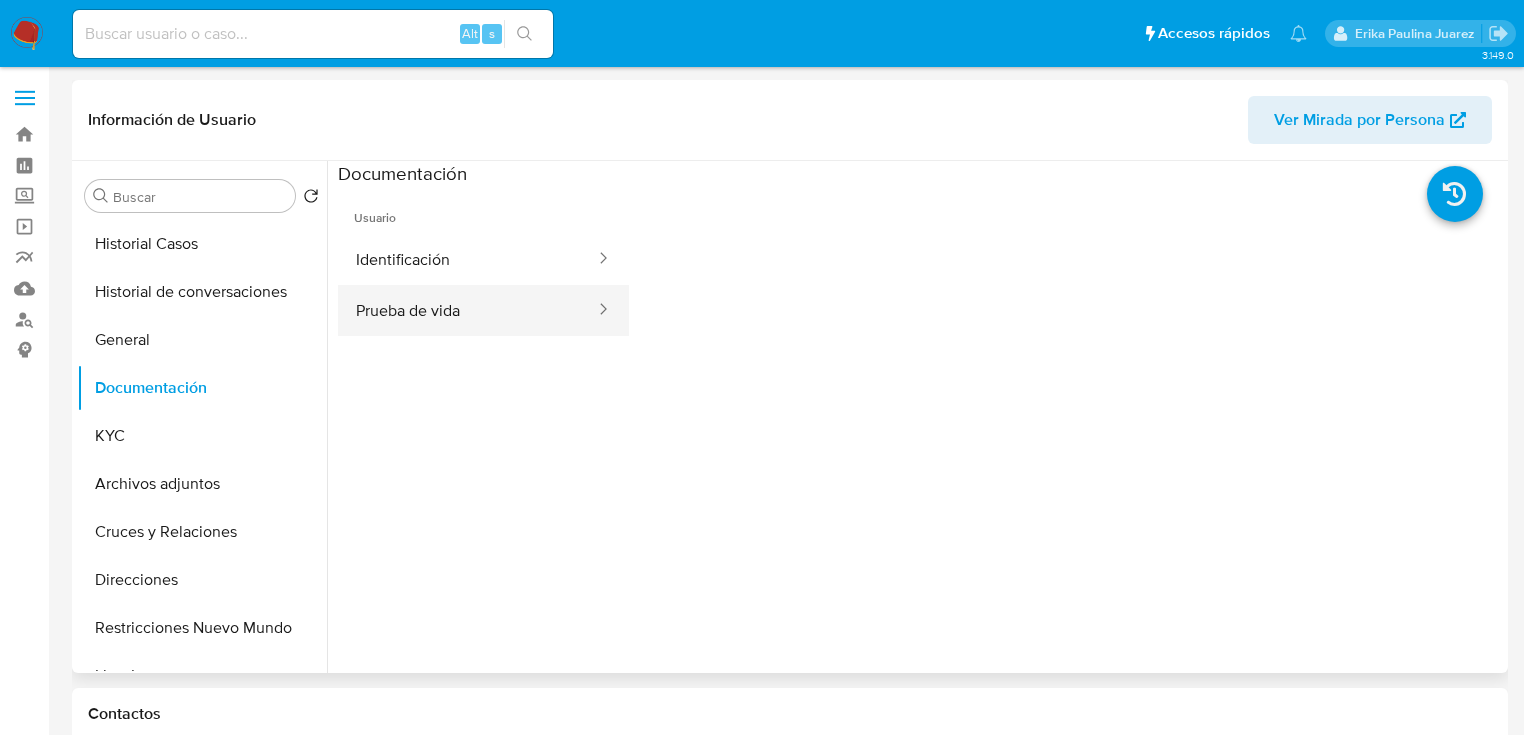 click on "Prueba de vida" at bounding box center [467, 310] 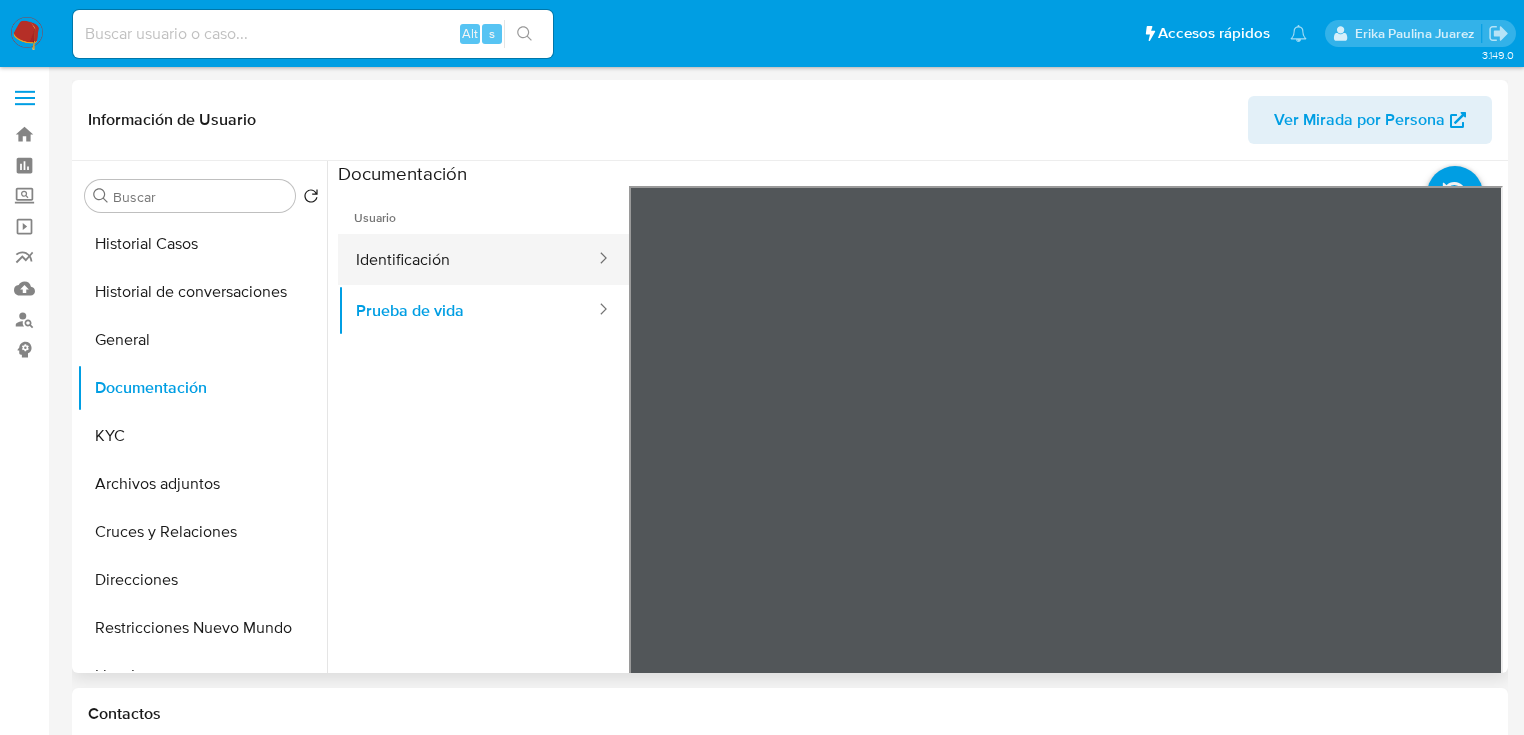 click on "Identificación" at bounding box center [467, 259] 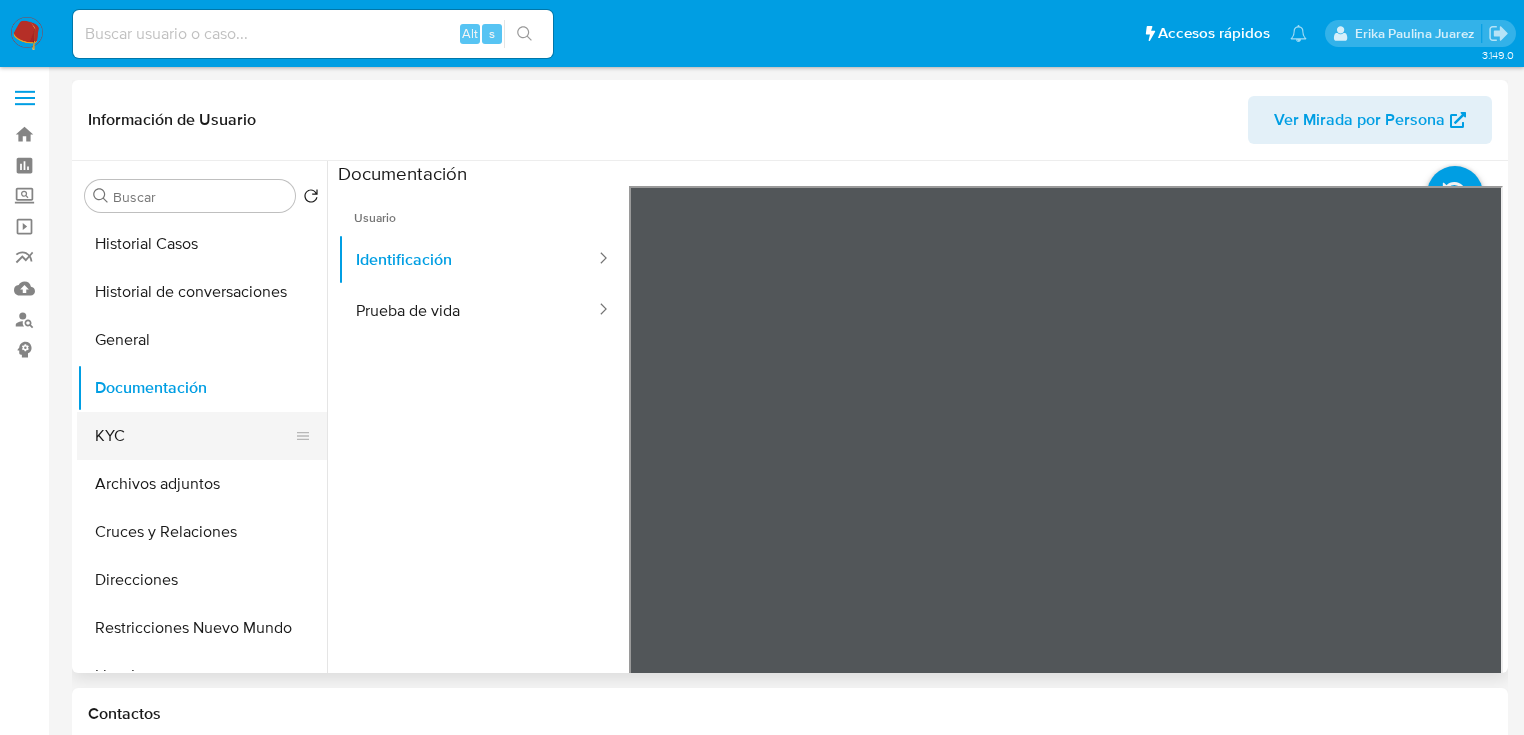 click on "KYC" at bounding box center (194, 436) 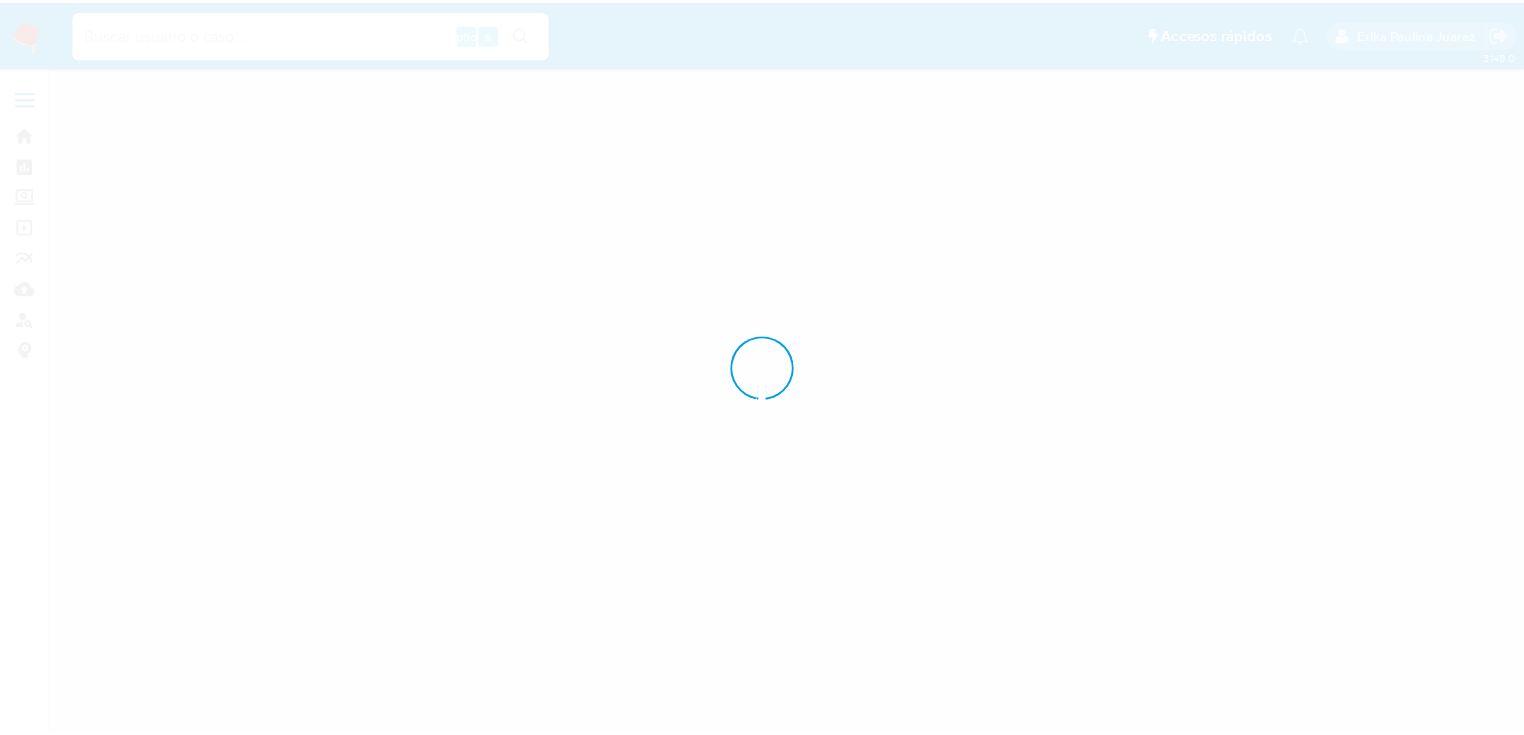 scroll, scrollTop: 0, scrollLeft: 0, axis: both 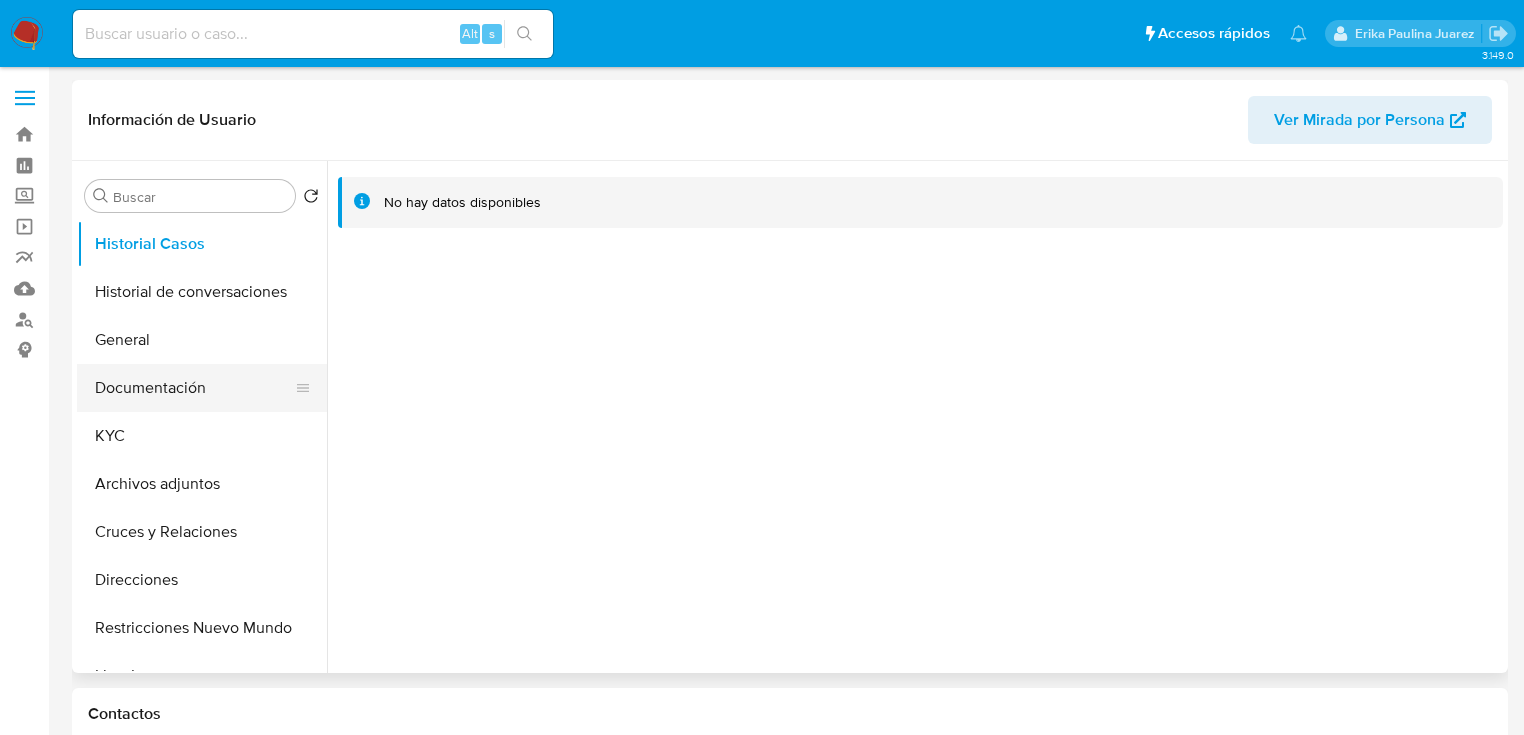 select on "10" 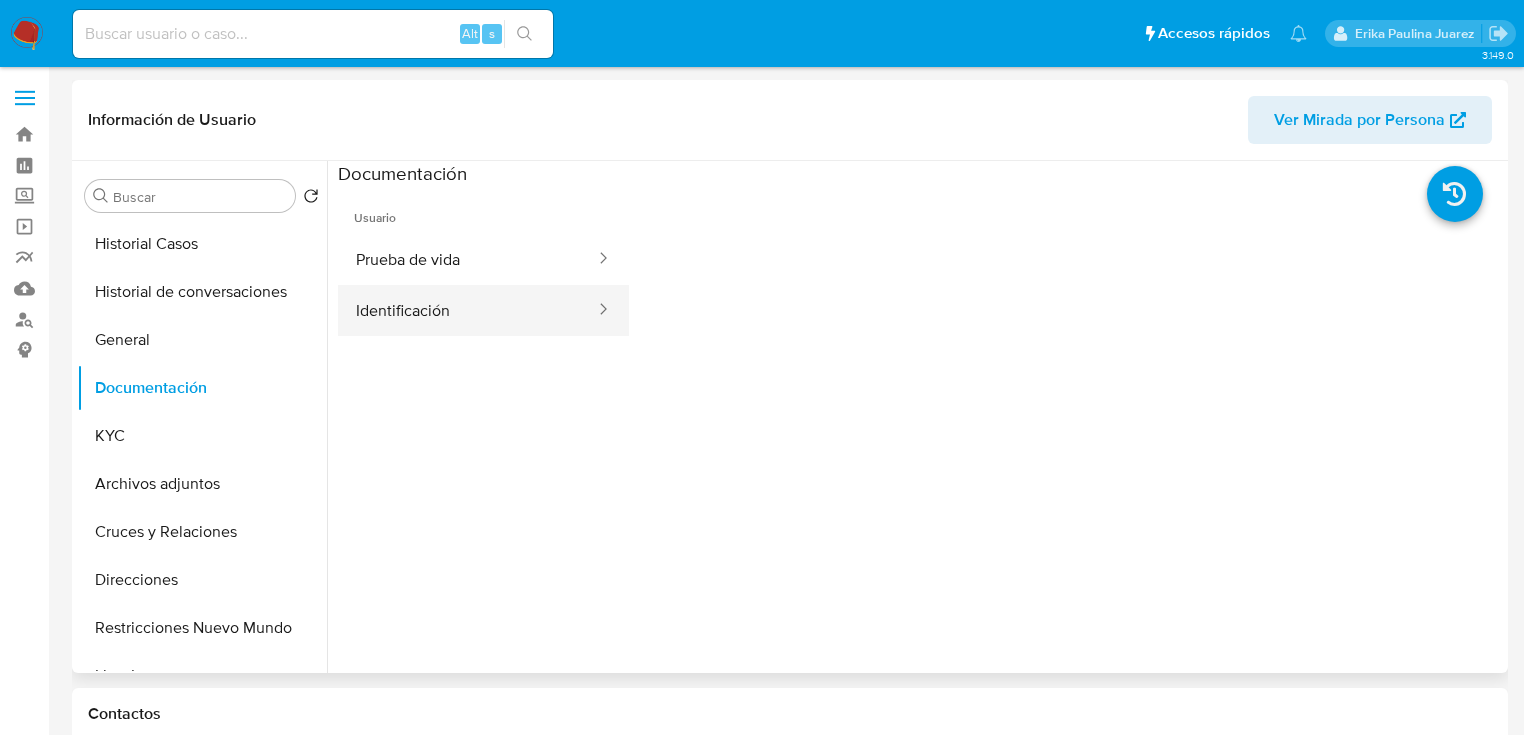 click on "Identificación" at bounding box center [467, 310] 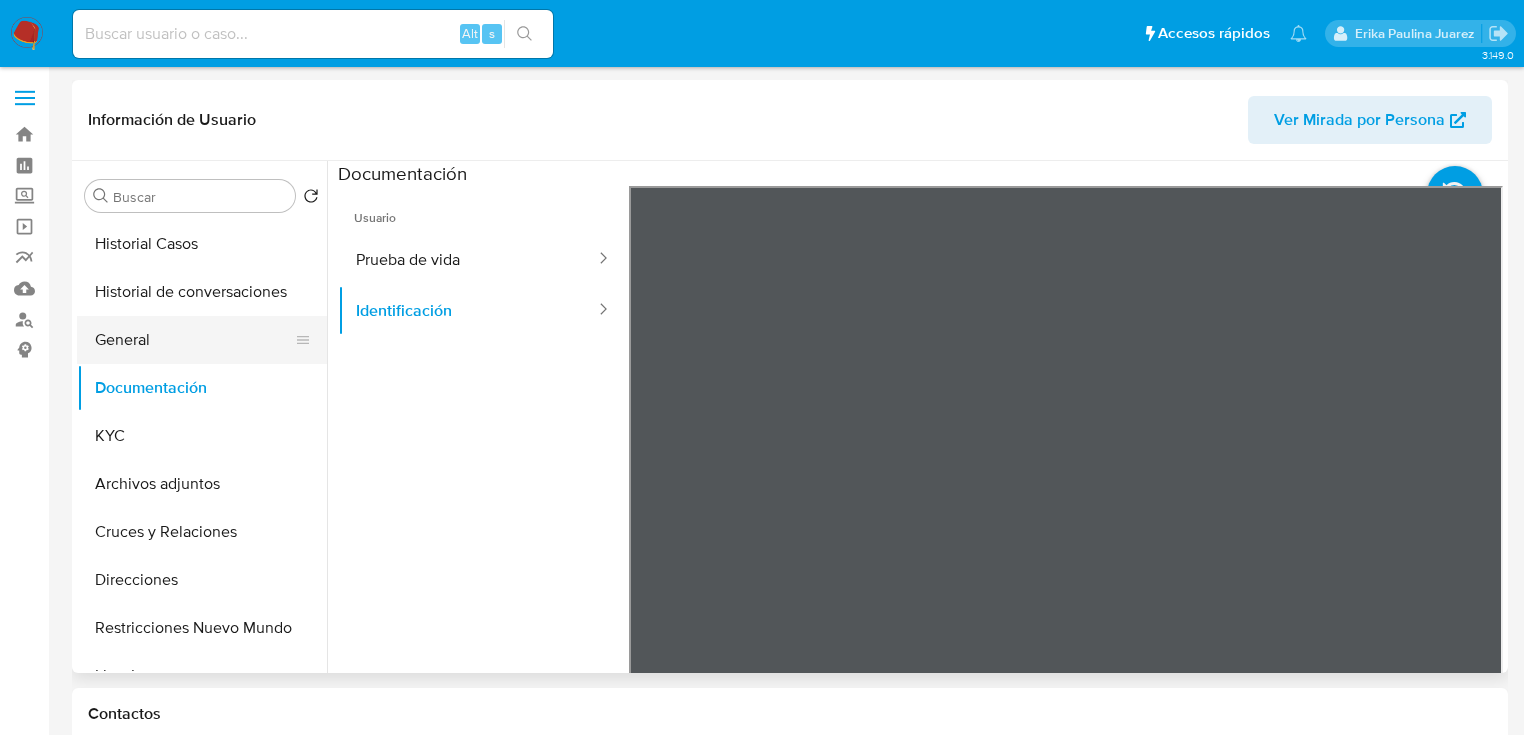 click on "General" at bounding box center (194, 340) 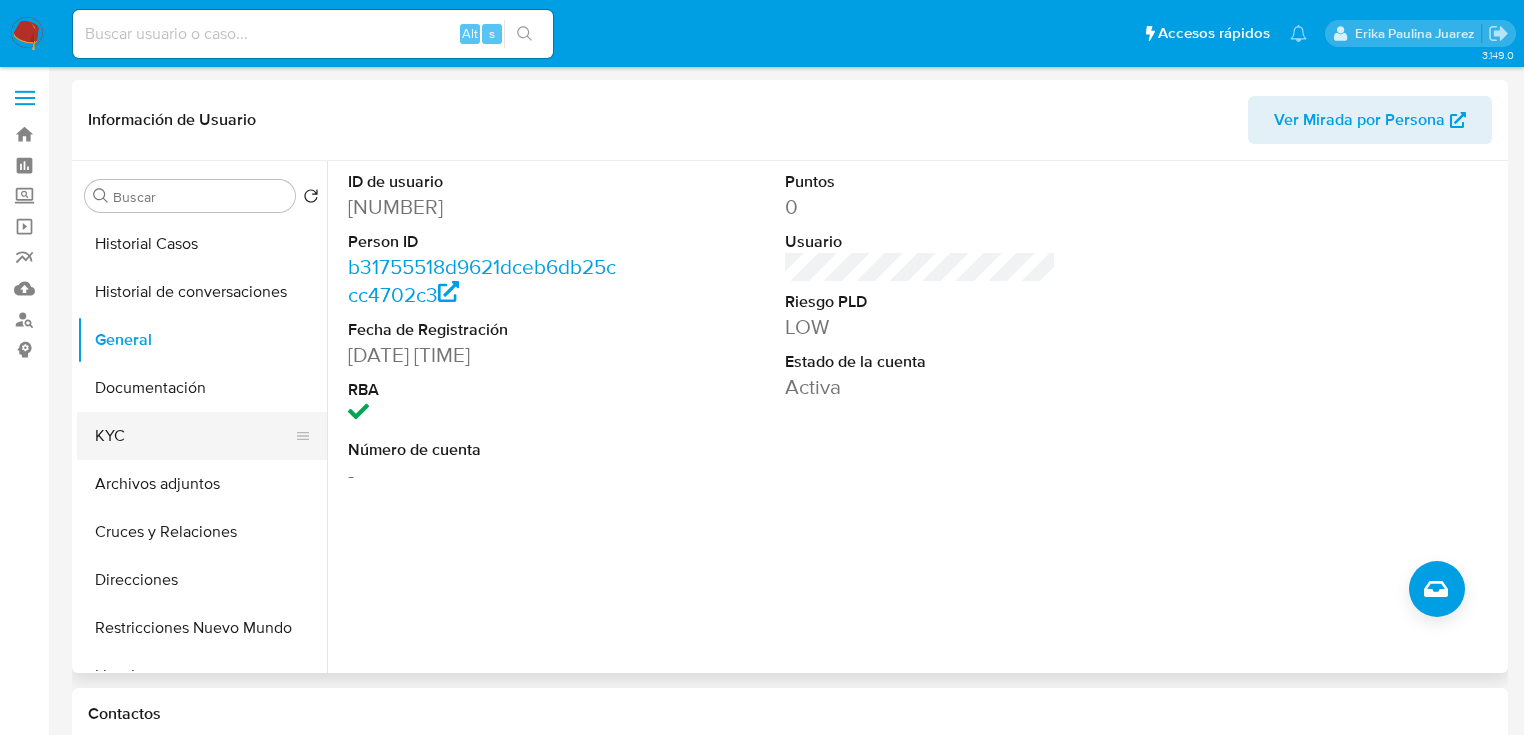 click on "KYC" at bounding box center [194, 436] 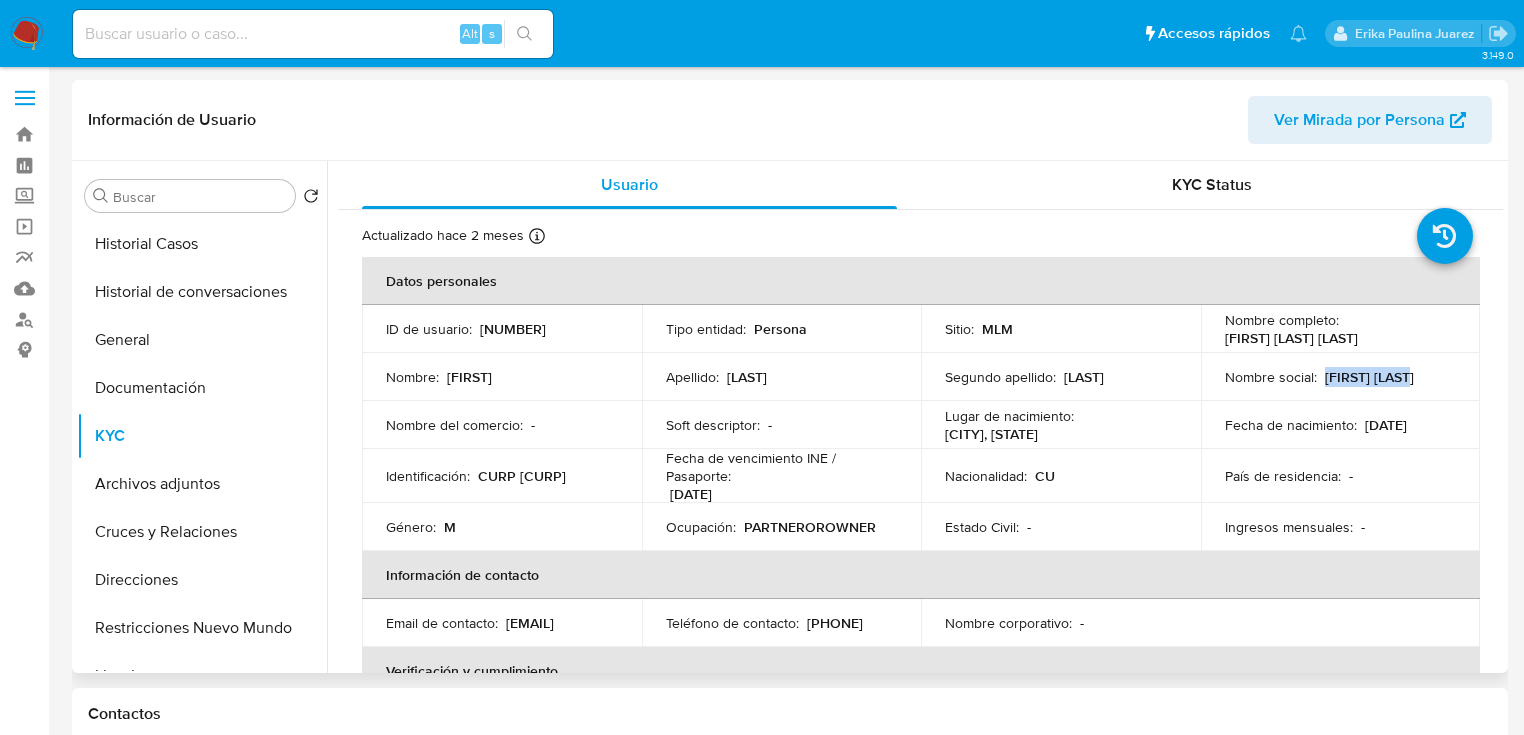 drag, startPoint x: 1319, startPoint y: 384, endPoint x: 1416, endPoint y: 384, distance: 97 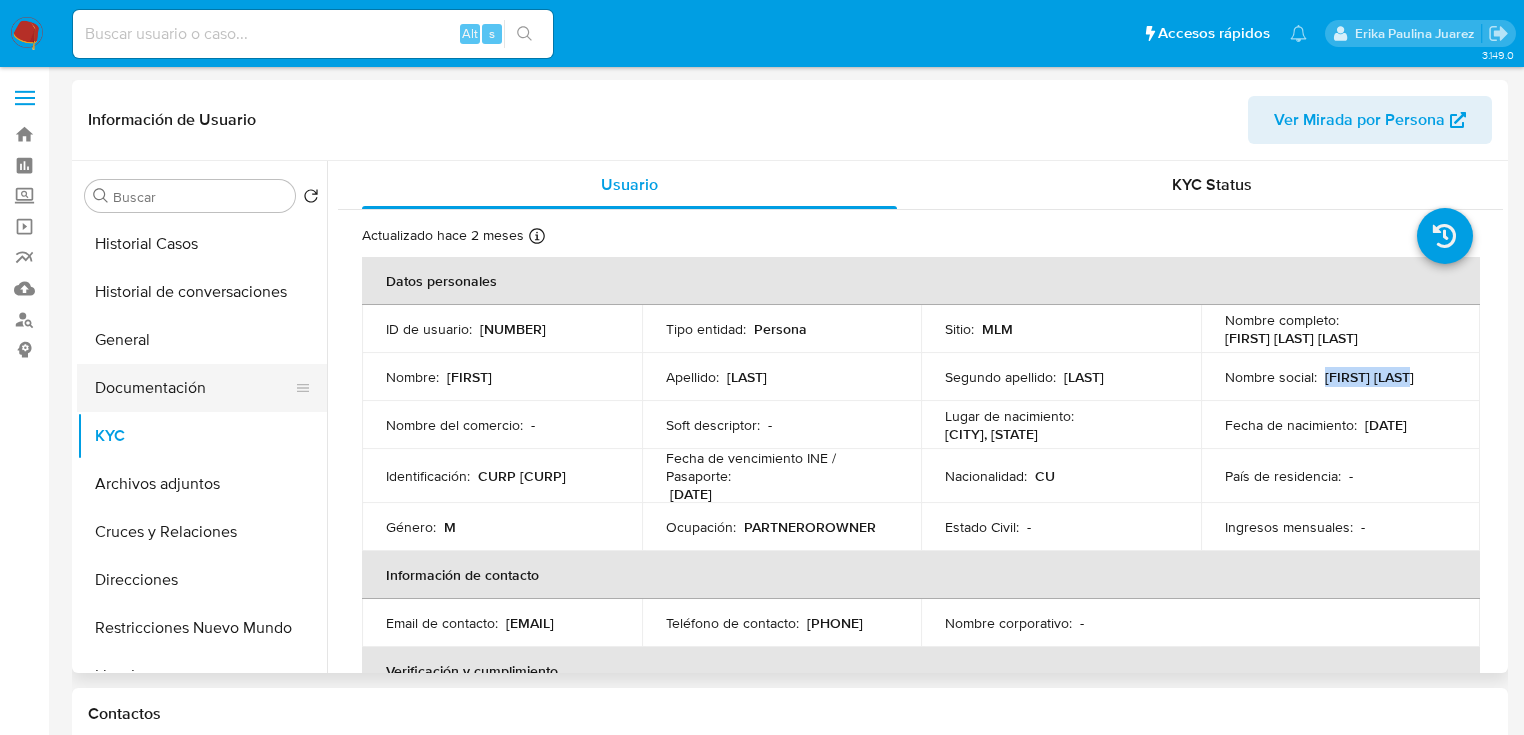 click on "Documentación" at bounding box center [194, 388] 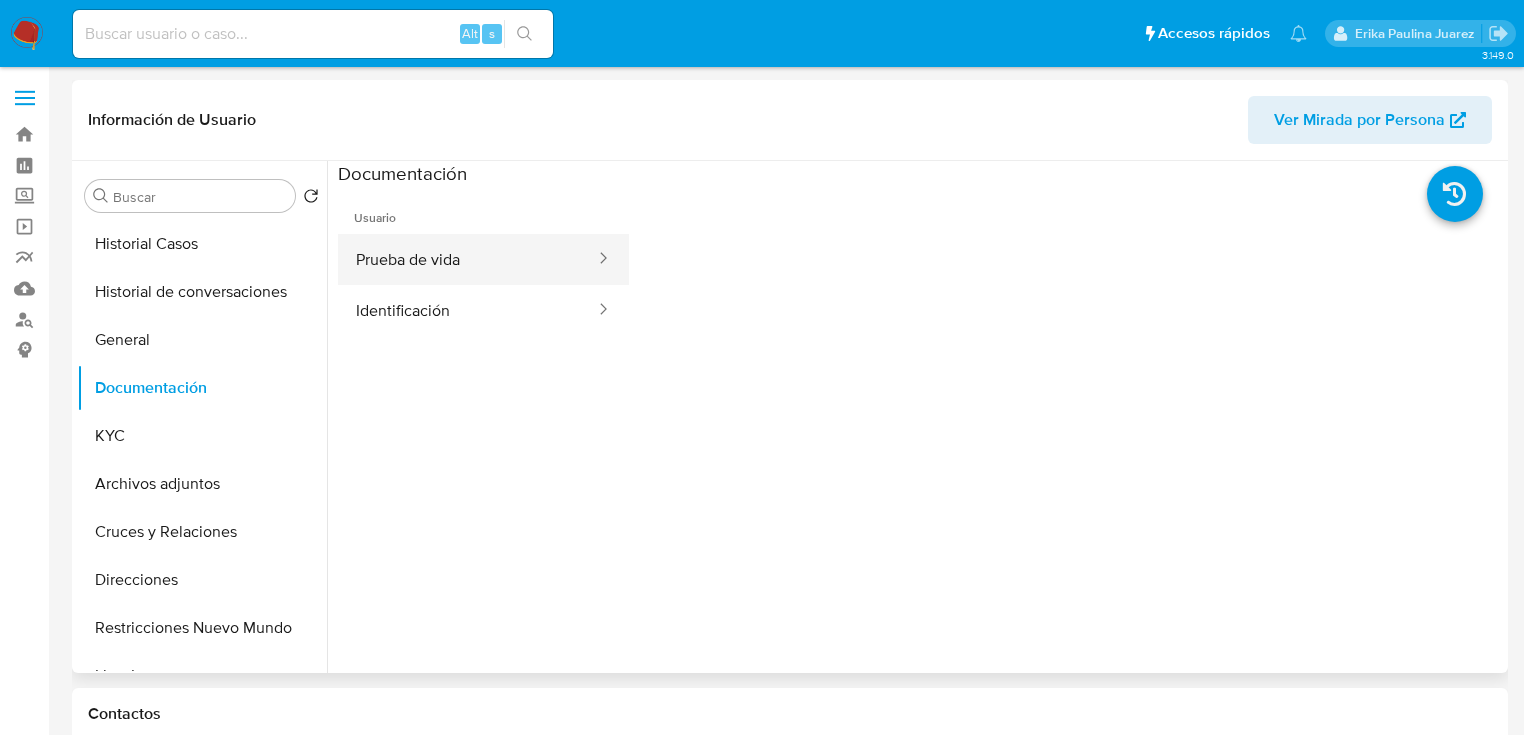 drag, startPoint x: 421, startPoint y: 307, endPoint x: 441, endPoint y: 242, distance: 68.007355 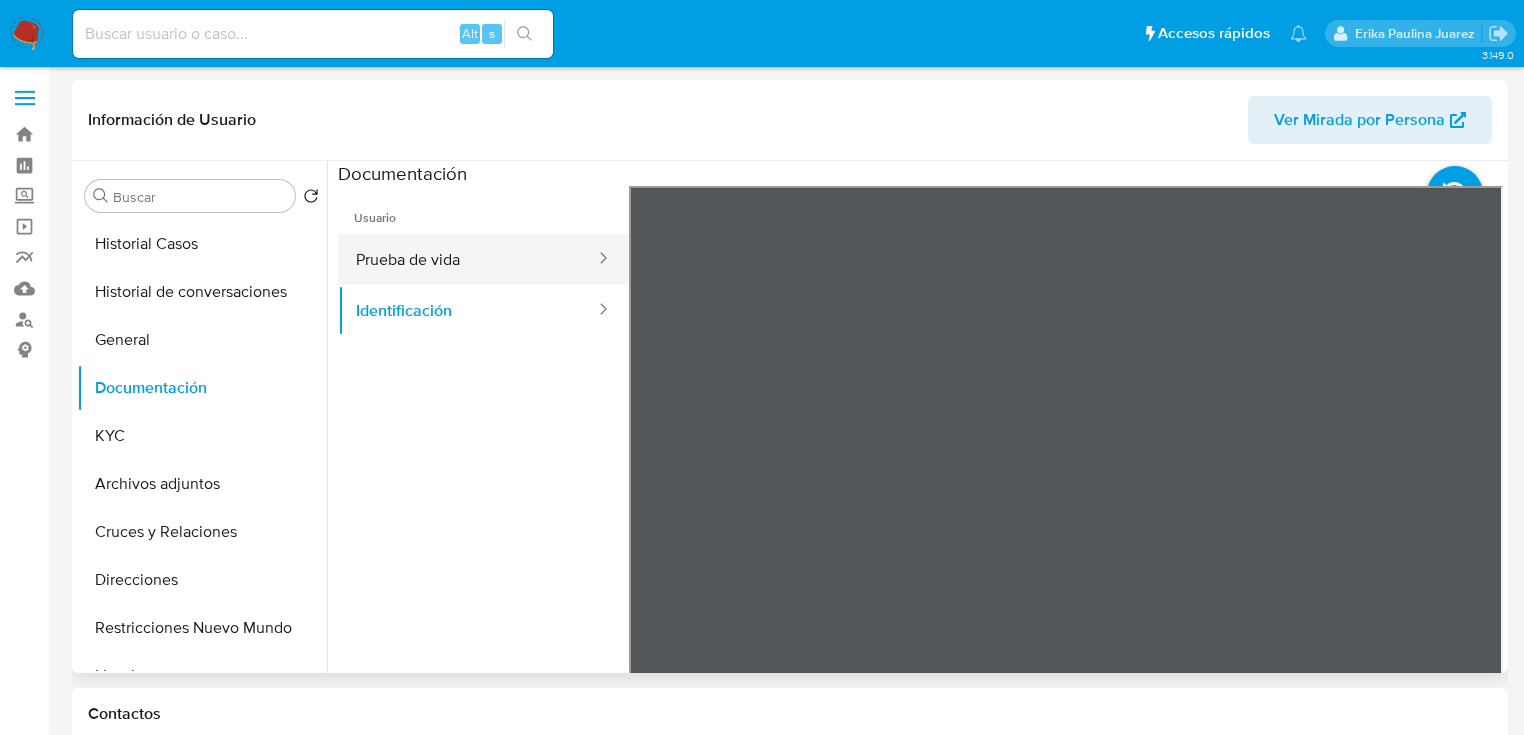 click on "Prueba de vida" at bounding box center (467, 259) 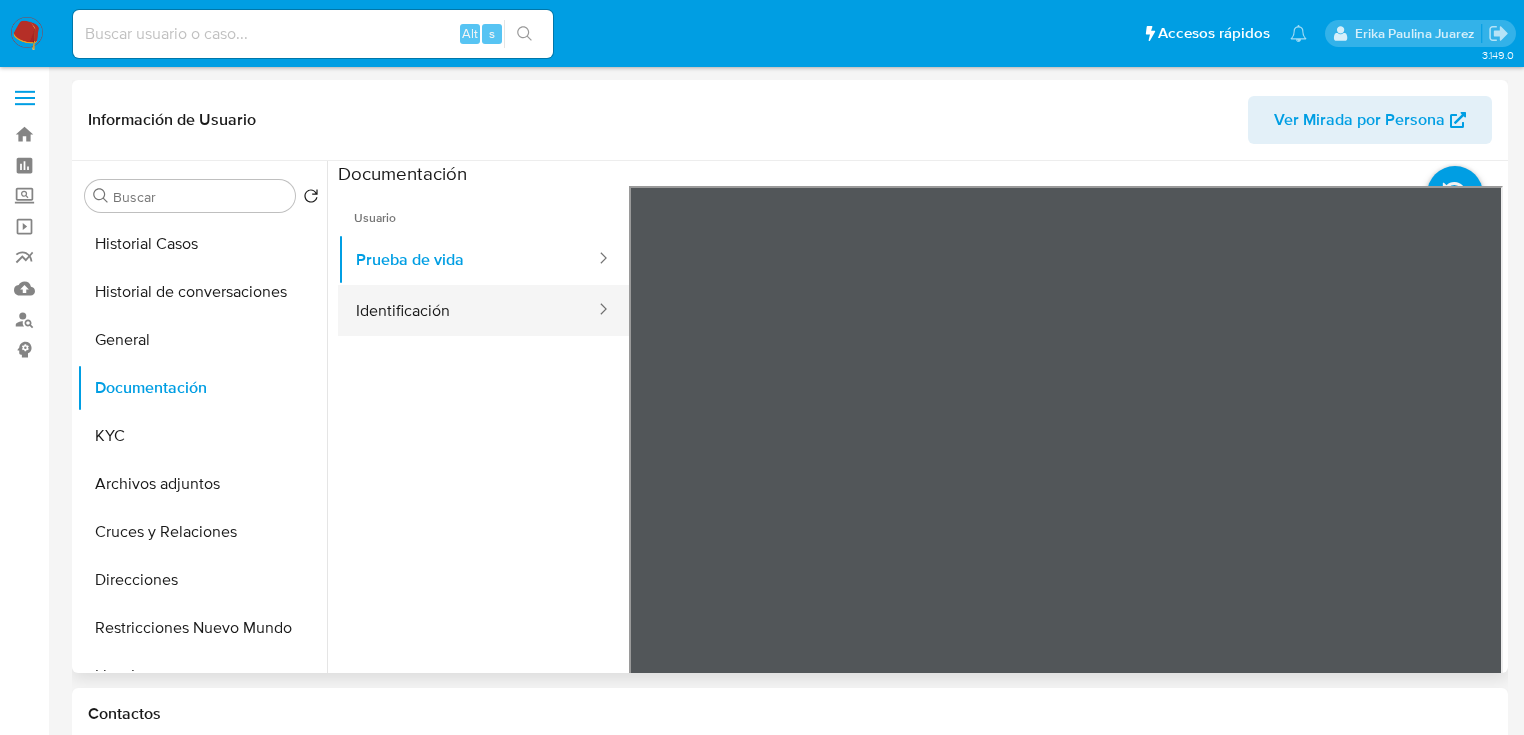 drag, startPoint x: 420, startPoint y: 322, endPoint x: 530, endPoint y: 292, distance: 114.01754 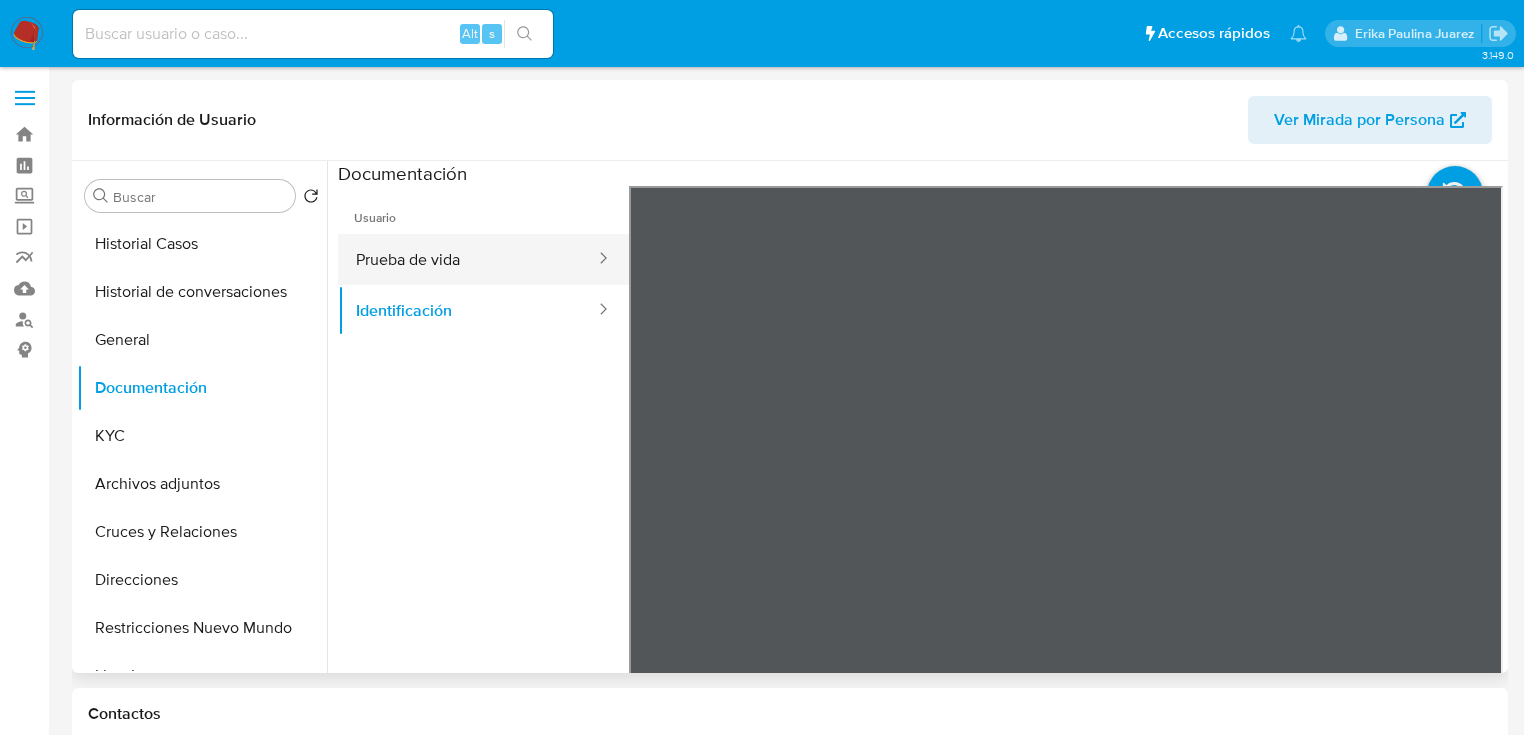 click on "Prueba de vida" at bounding box center (467, 259) 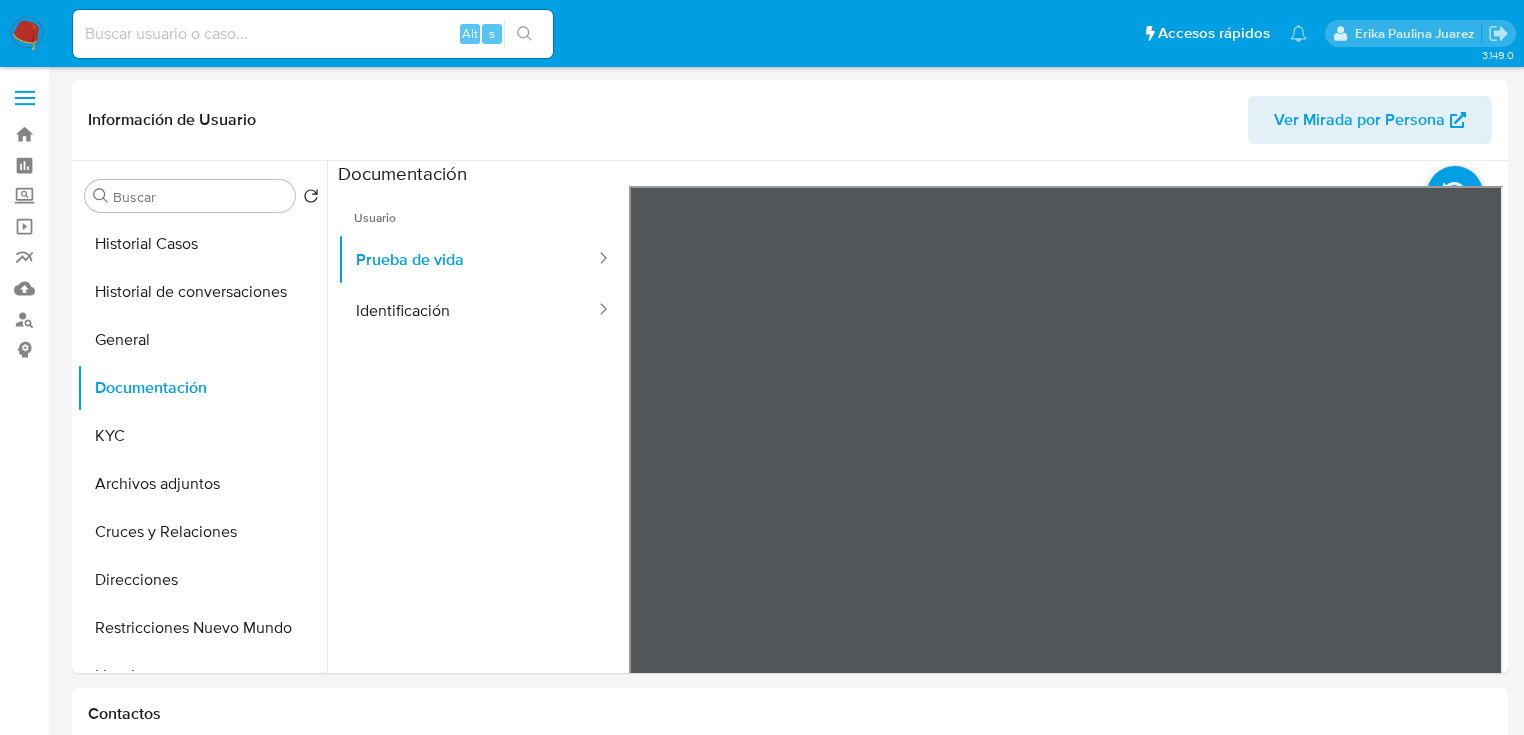 click at bounding box center (27, 34) 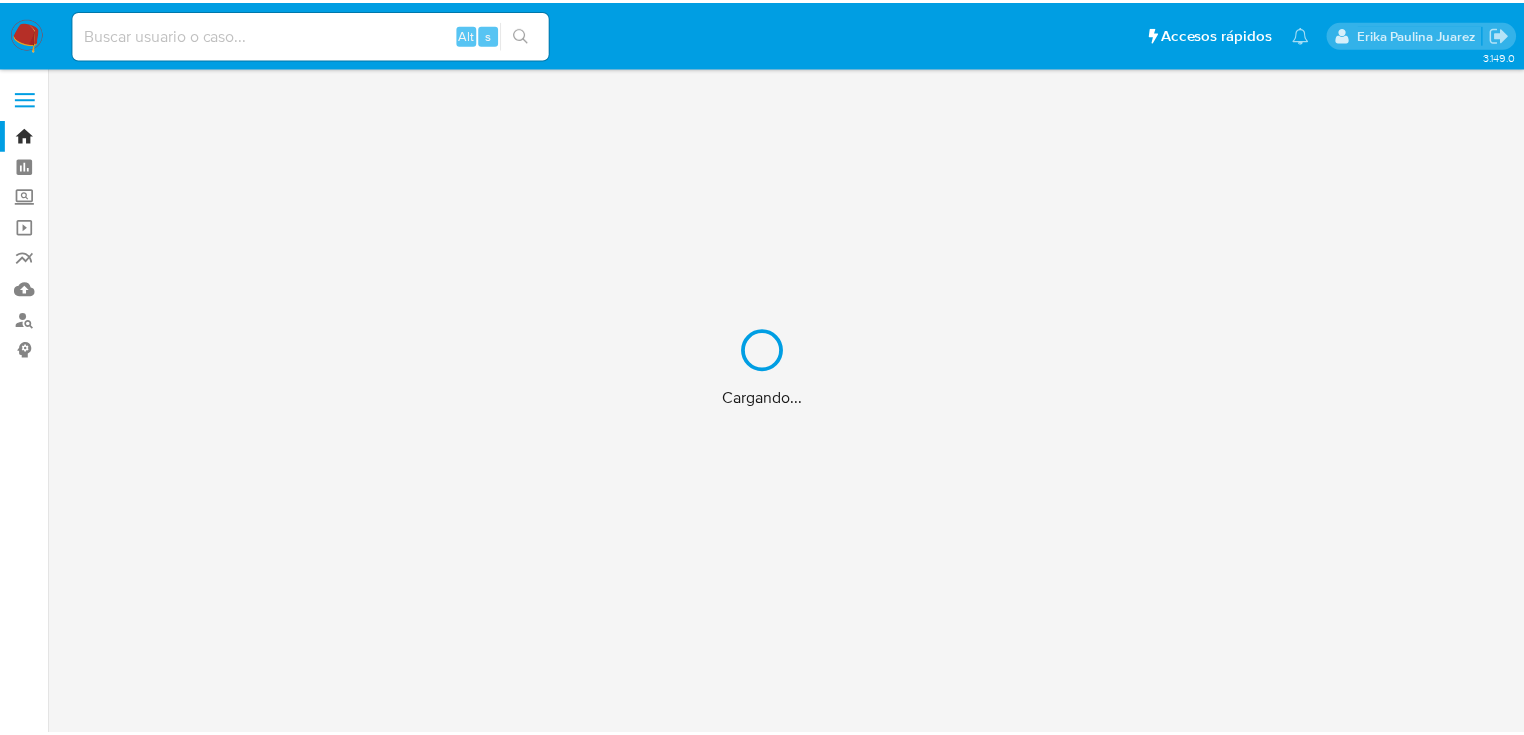 scroll, scrollTop: 0, scrollLeft: 0, axis: both 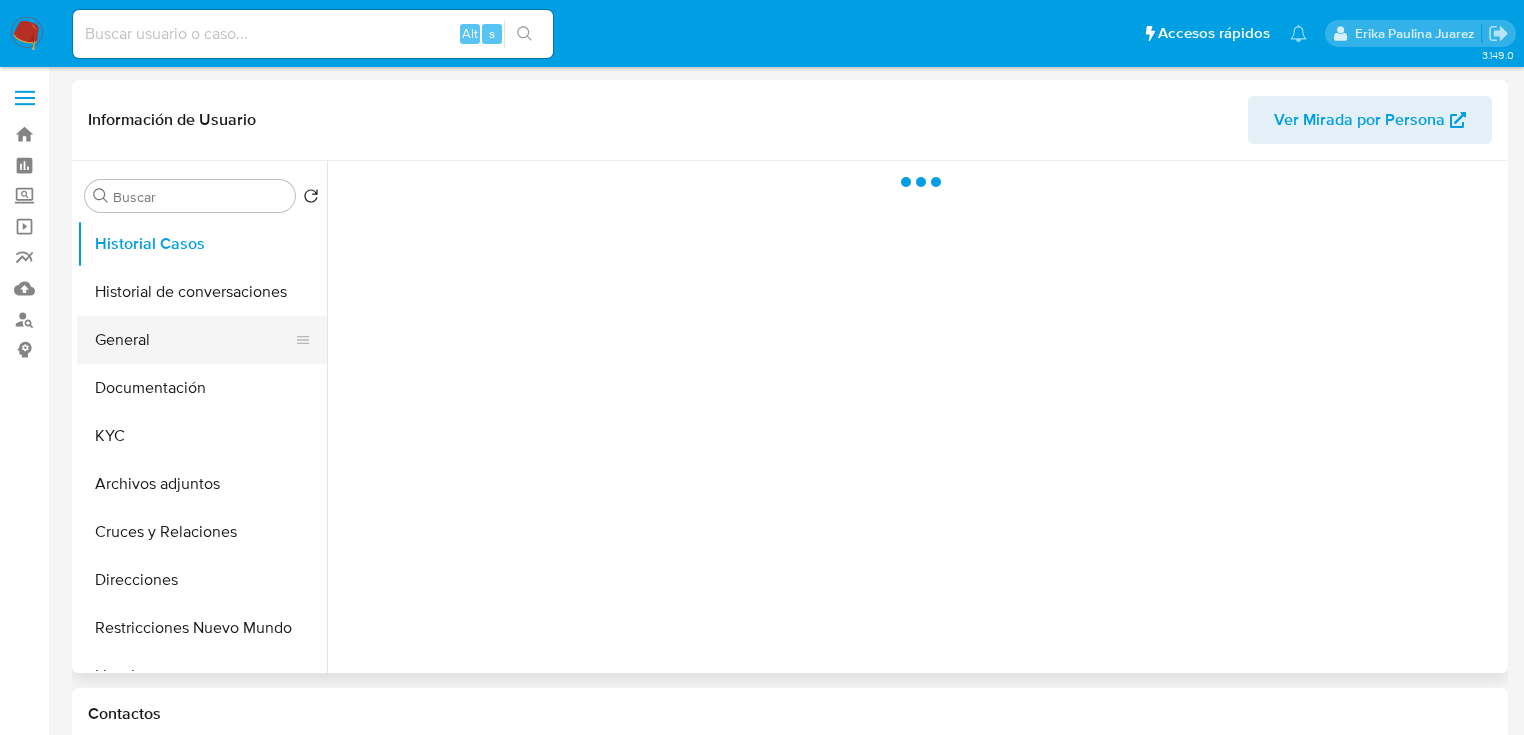 click on "General" at bounding box center (194, 340) 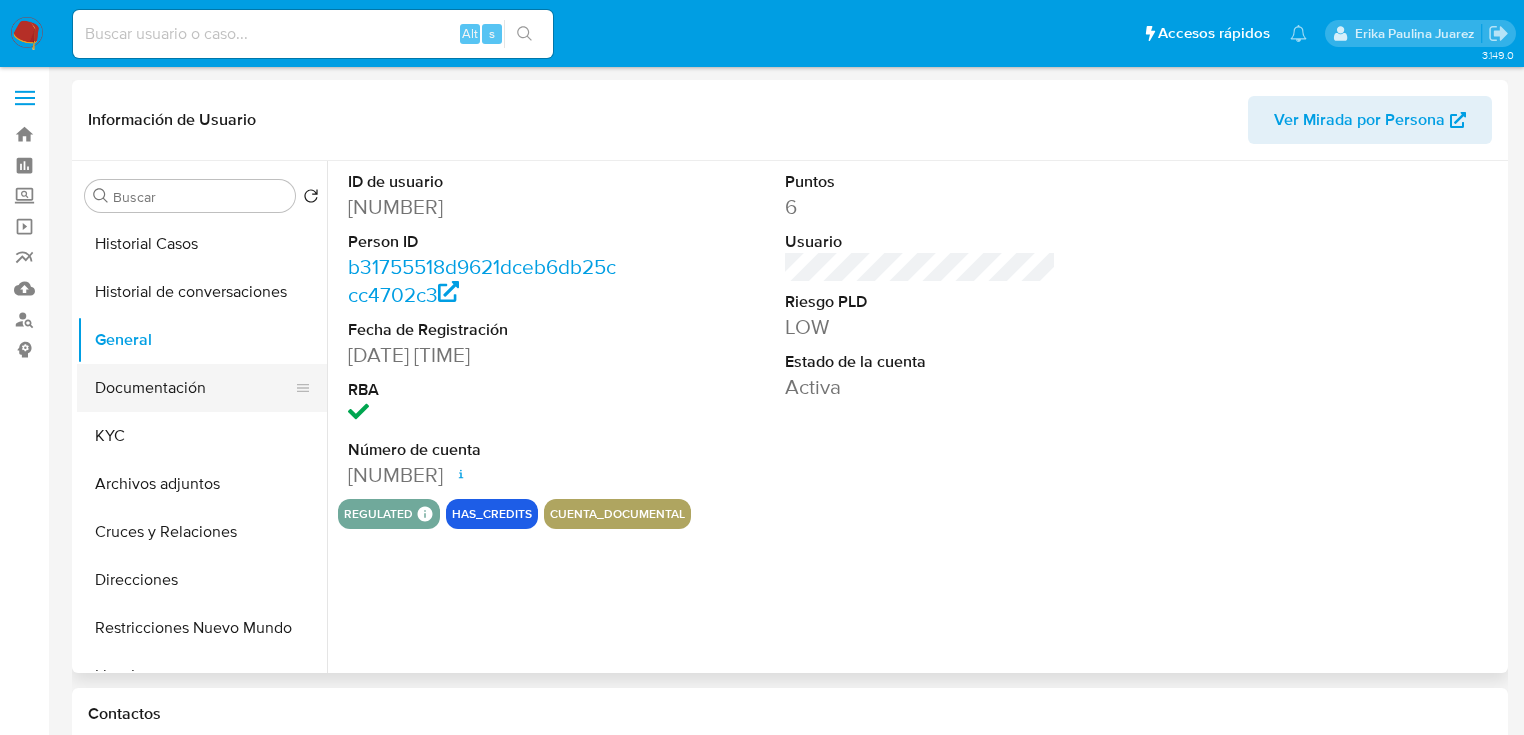 select on "10" 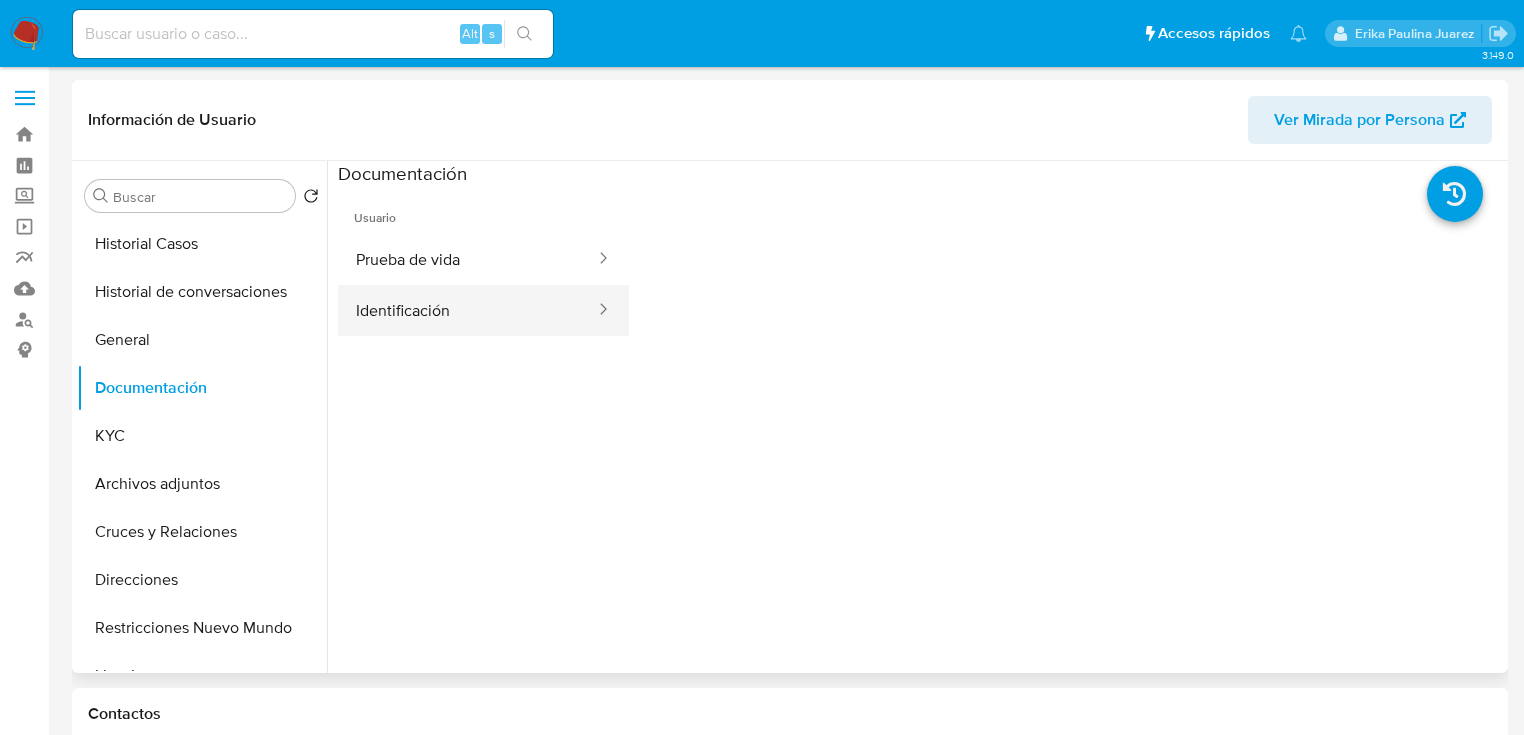 click on "Identificación" at bounding box center [467, 310] 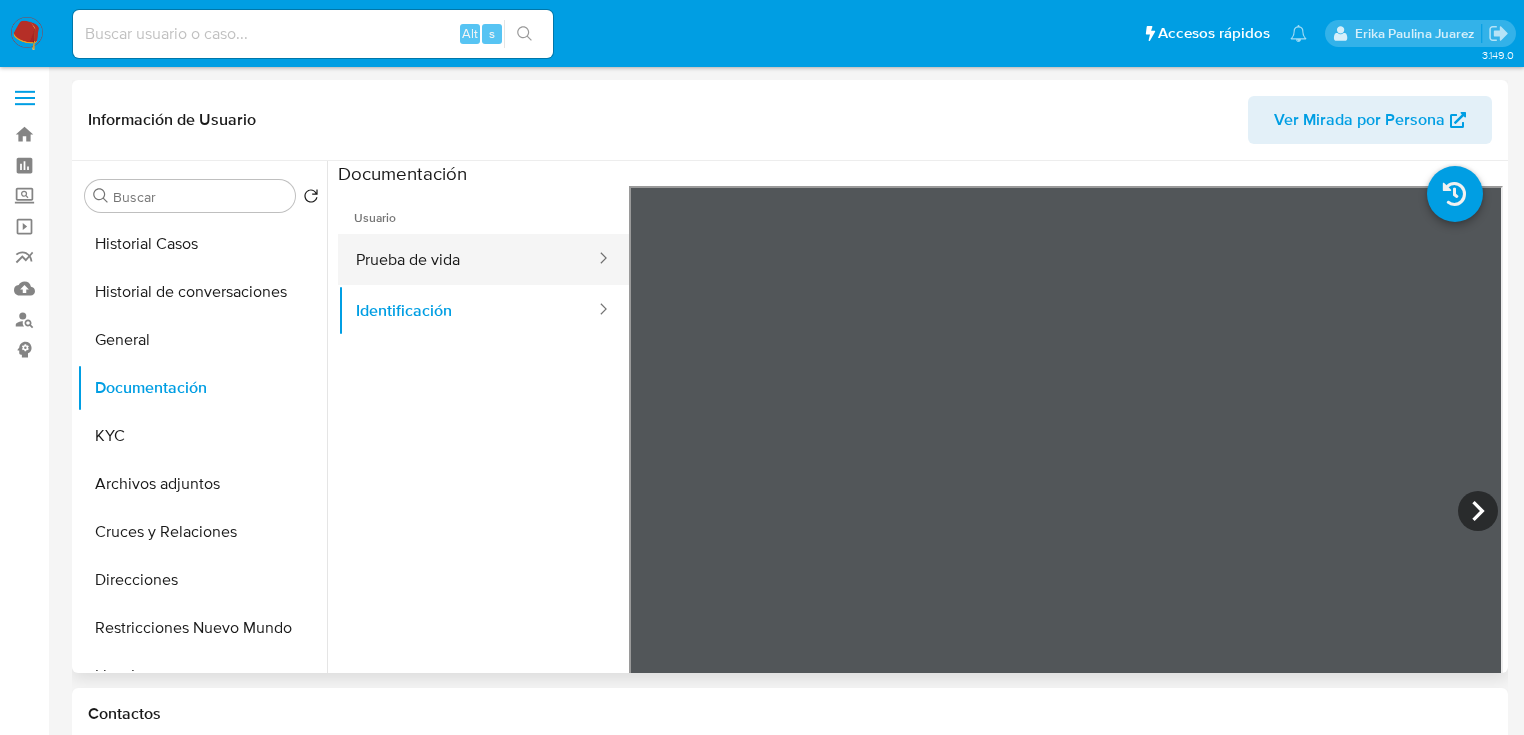 click on "Prueba de vida" at bounding box center [467, 259] 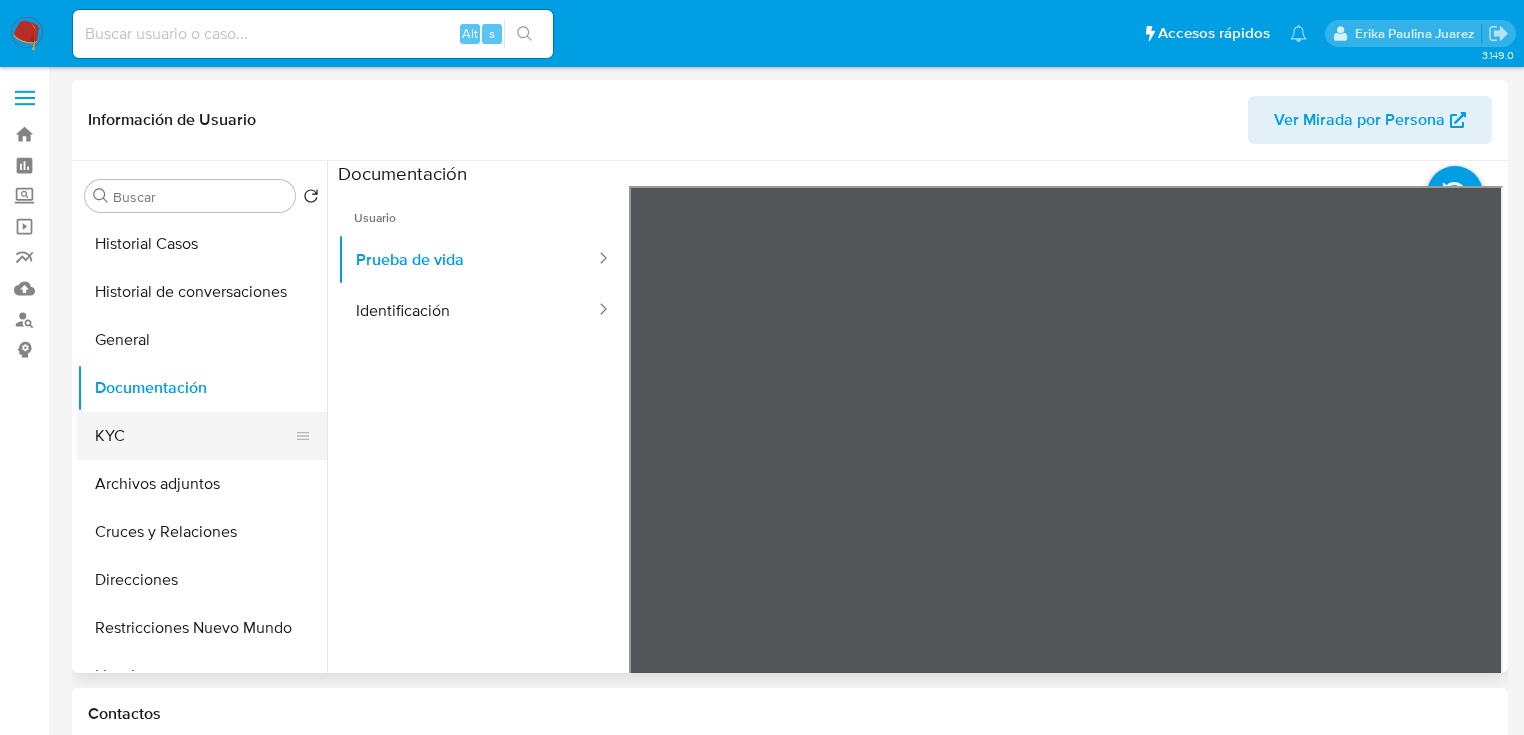 scroll, scrollTop: 272, scrollLeft: 0, axis: vertical 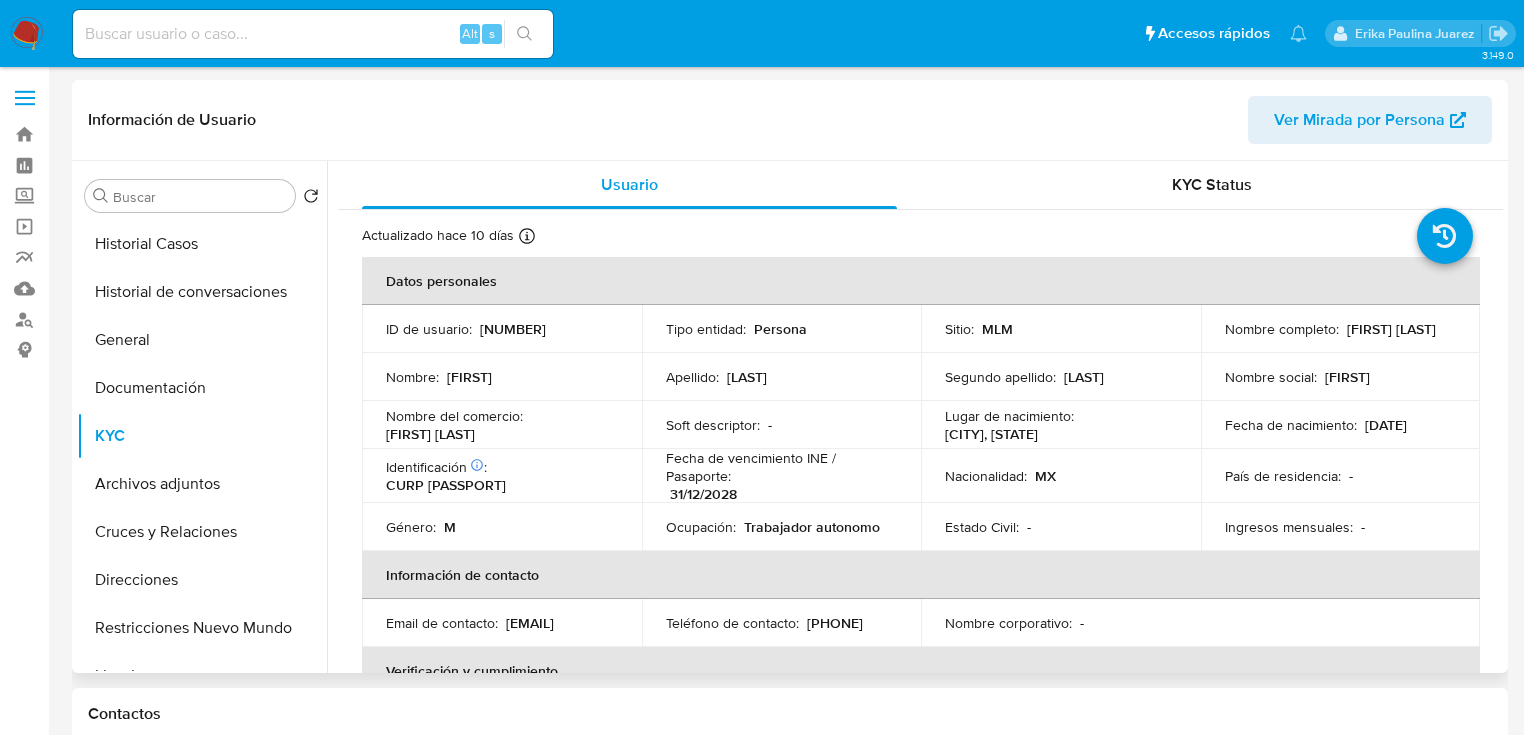 drag, startPoint x: 511, startPoint y: 334, endPoint x: 474, endPoint y: 331, distance: 37.12142 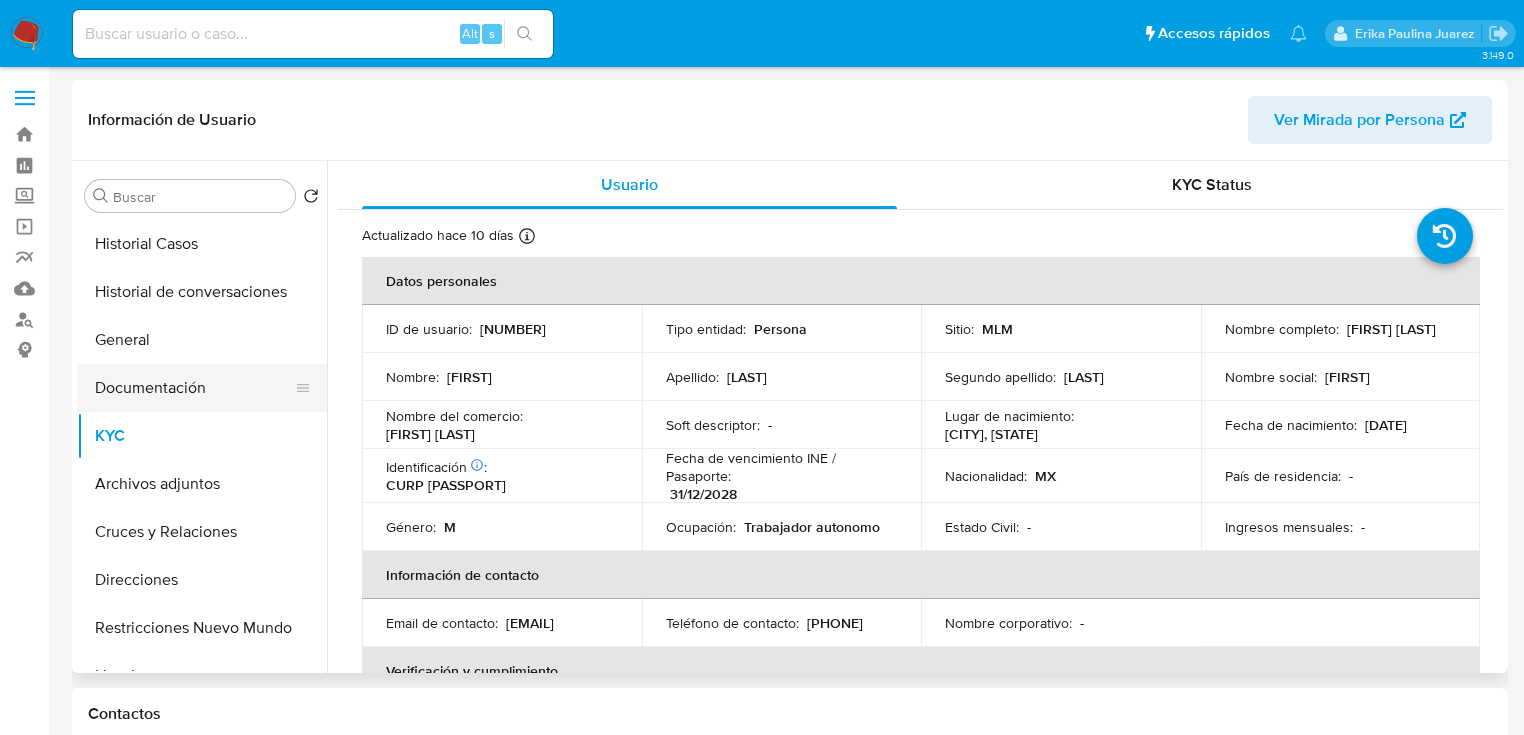 click on "Documentación" at bounding box center [194, 388] 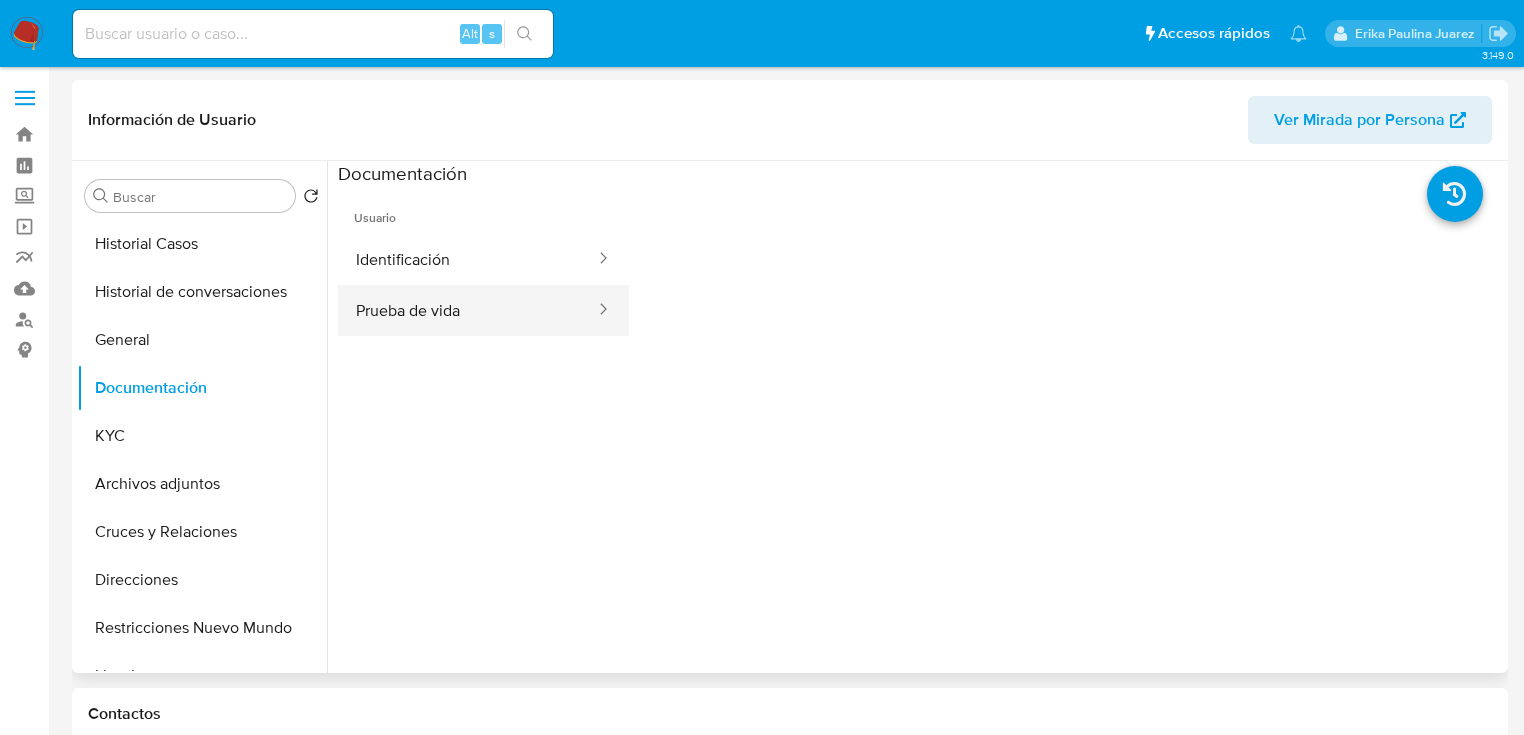 click on "Prueba de vida" at bounding box center [467, 310] 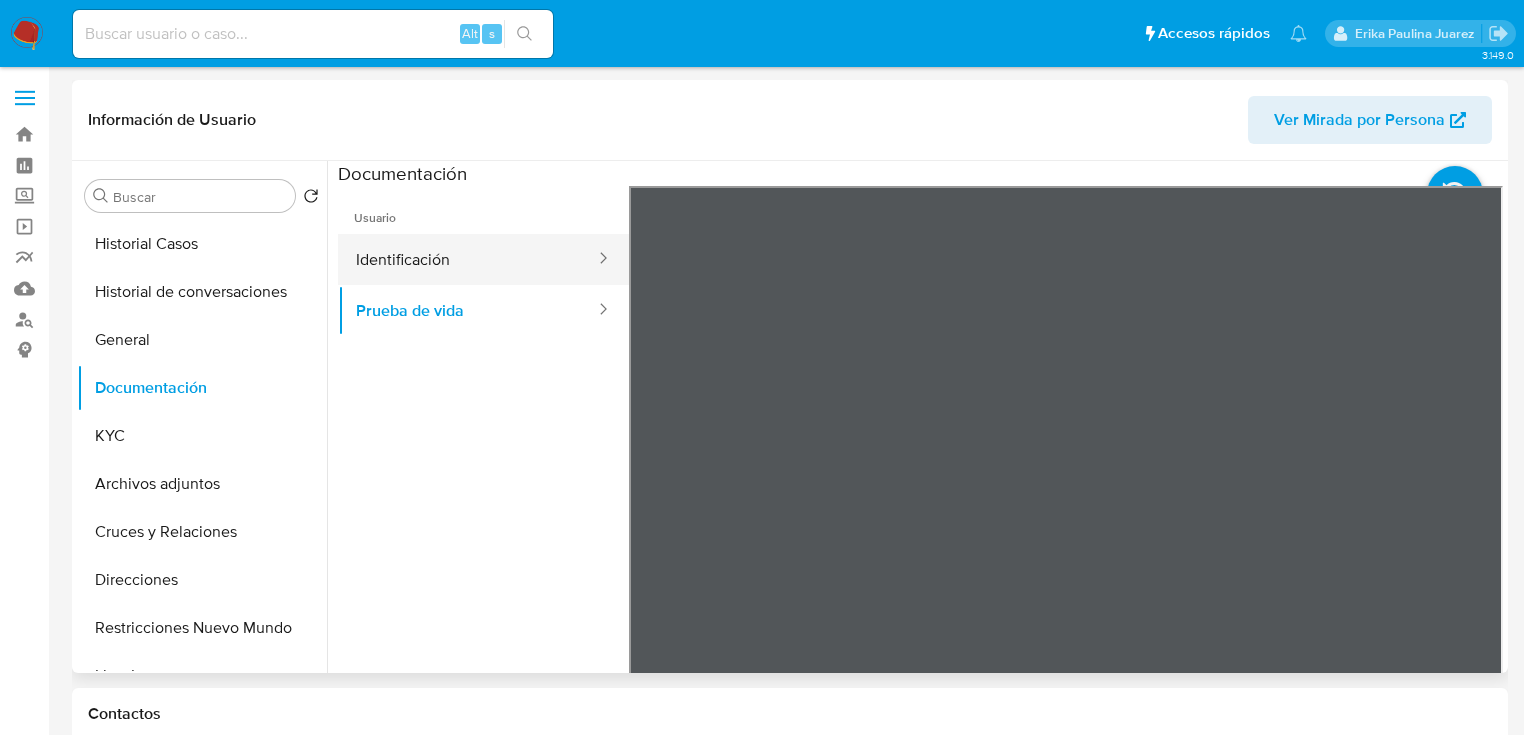 click on "Identificación" at bounding box center [467, 259] 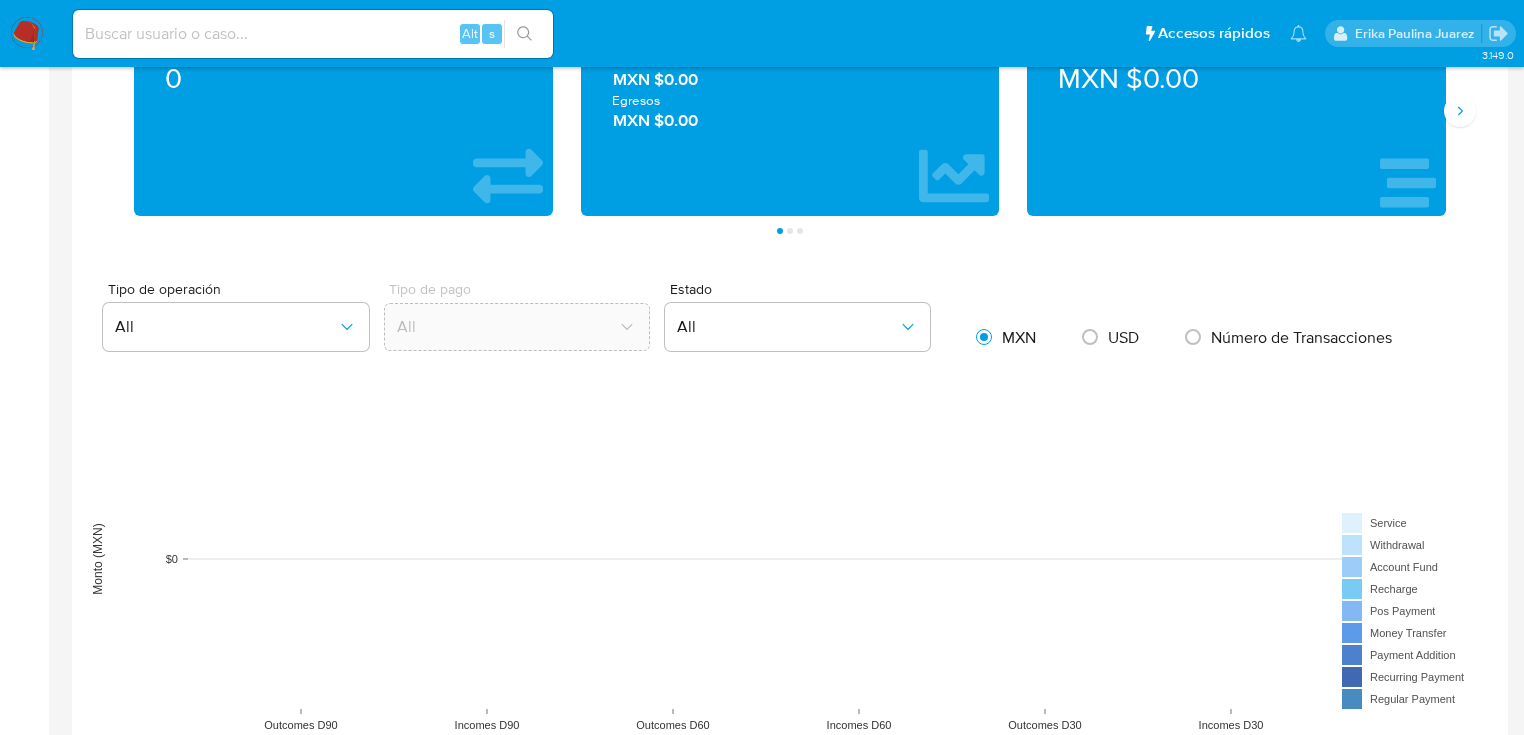 scroll, scrollTop: 1600, scrollLeft: 0, axis: vertical 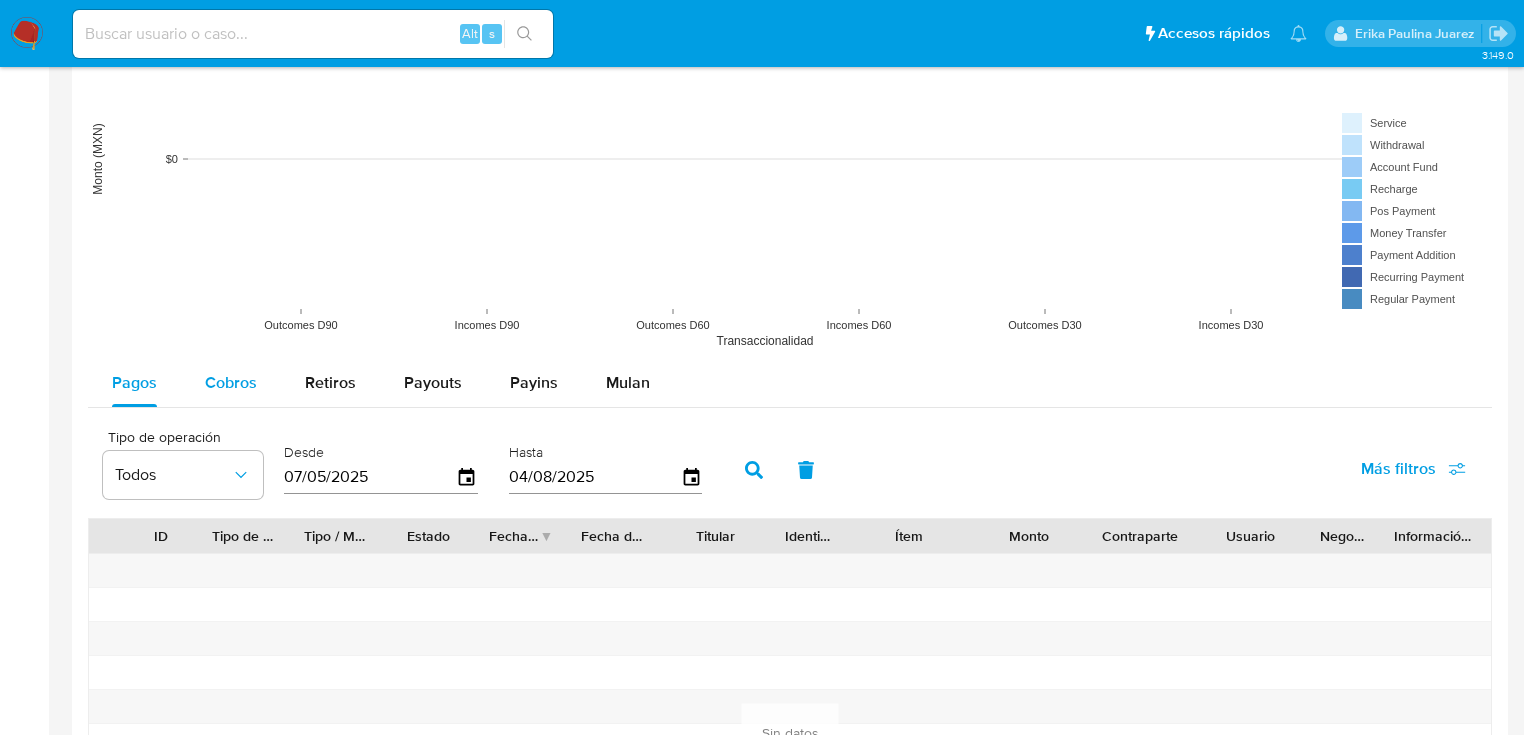 drag, startPoint x: 247, startPoint y: 384, endPoint x: 236, endPoint y: 388, distance: 11.7046995 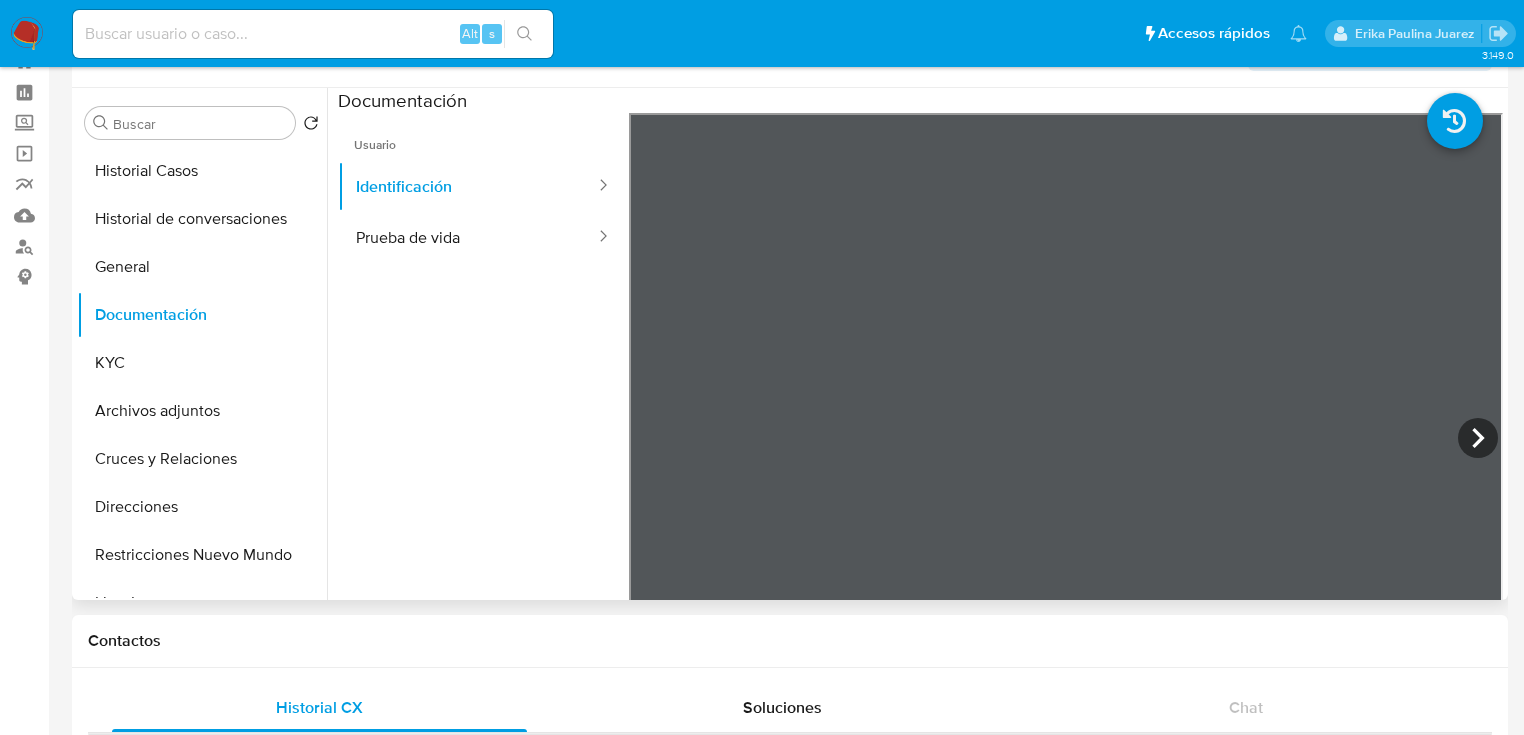 scroll, scrollTop: 0, scrollLeft: 0, axis: both 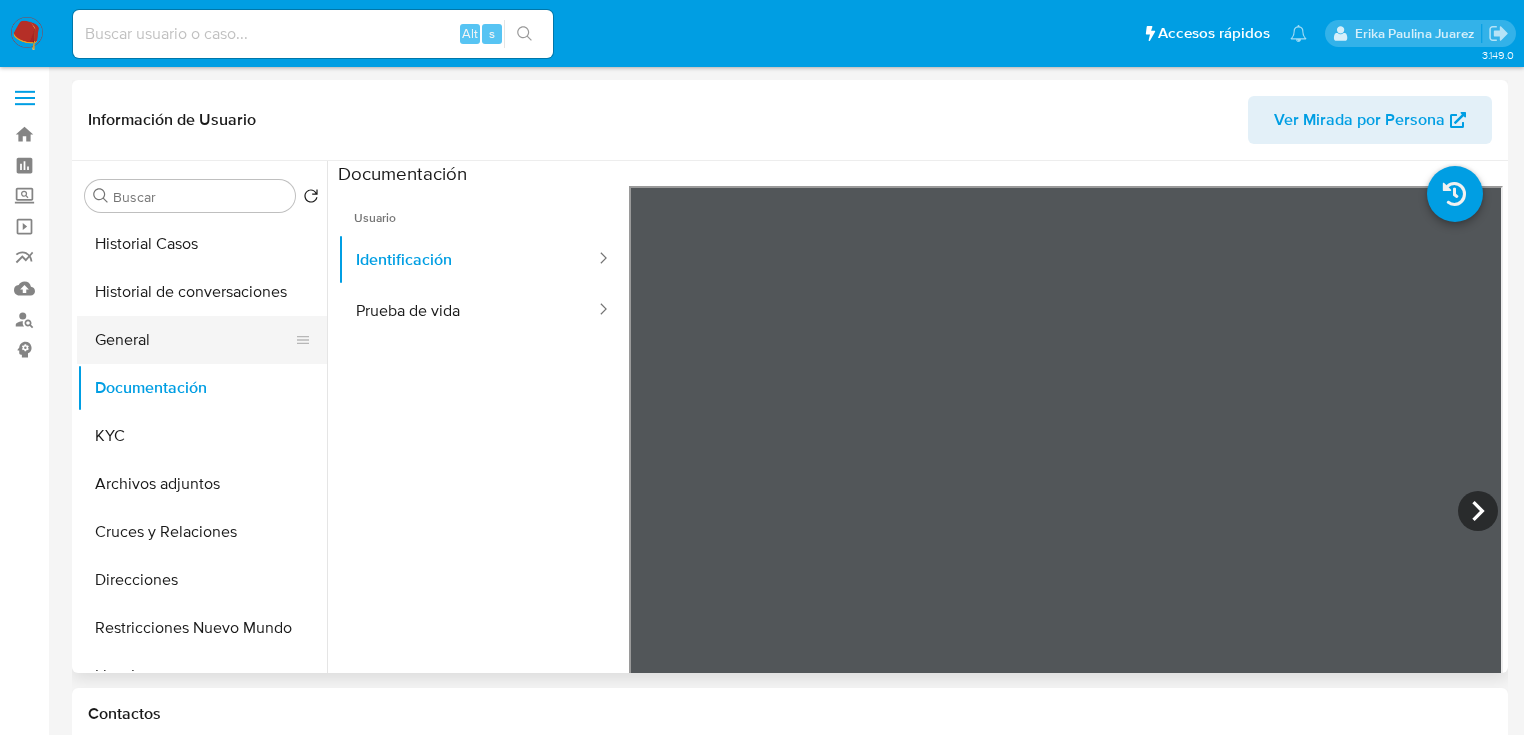 click on "General" at bounding box center [194, 340] 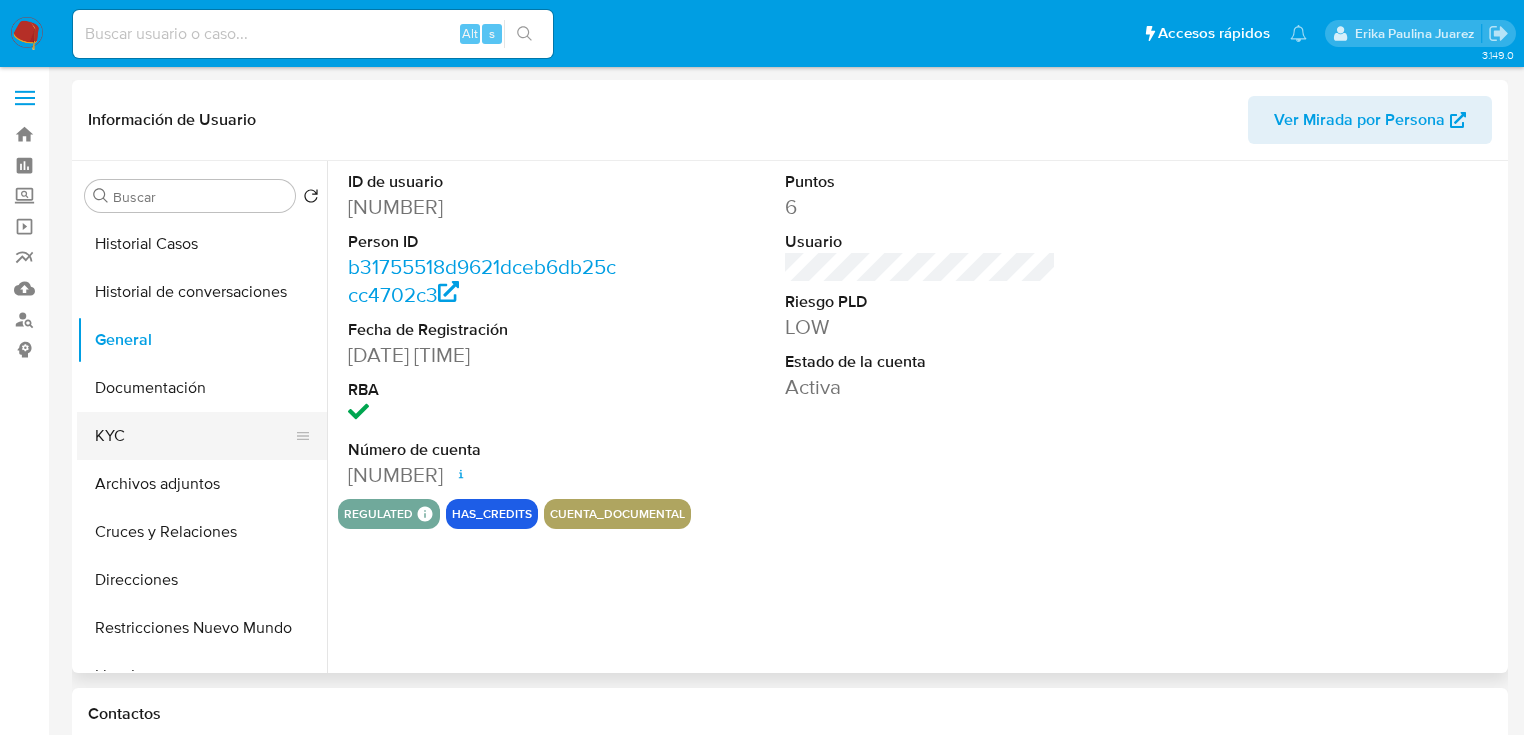 click on "KYC" at bounding box center [194, 436] 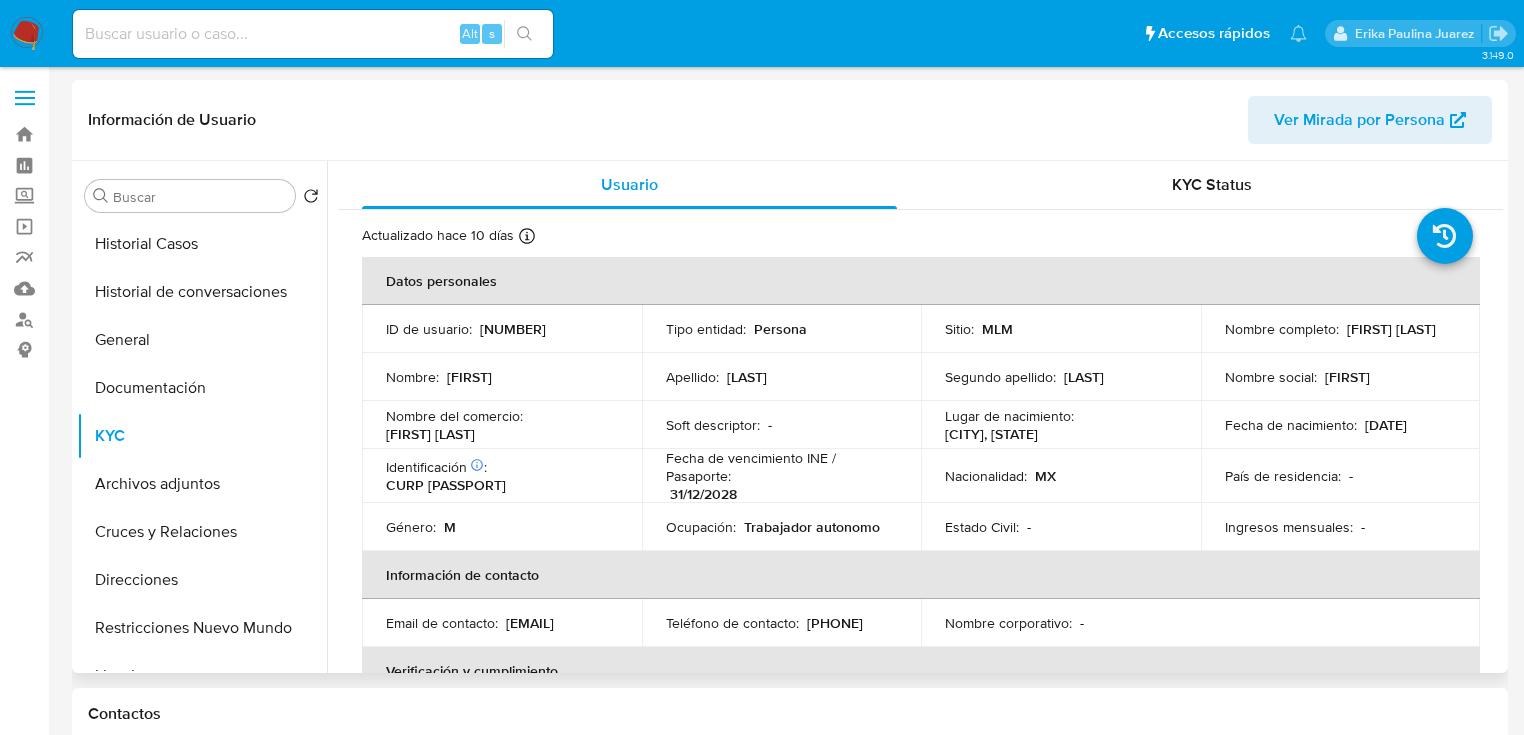 drag, startPoint x: 573, startPoint y: 331, endPoint x: 475, endPoint y: 328, distance: 98.045906 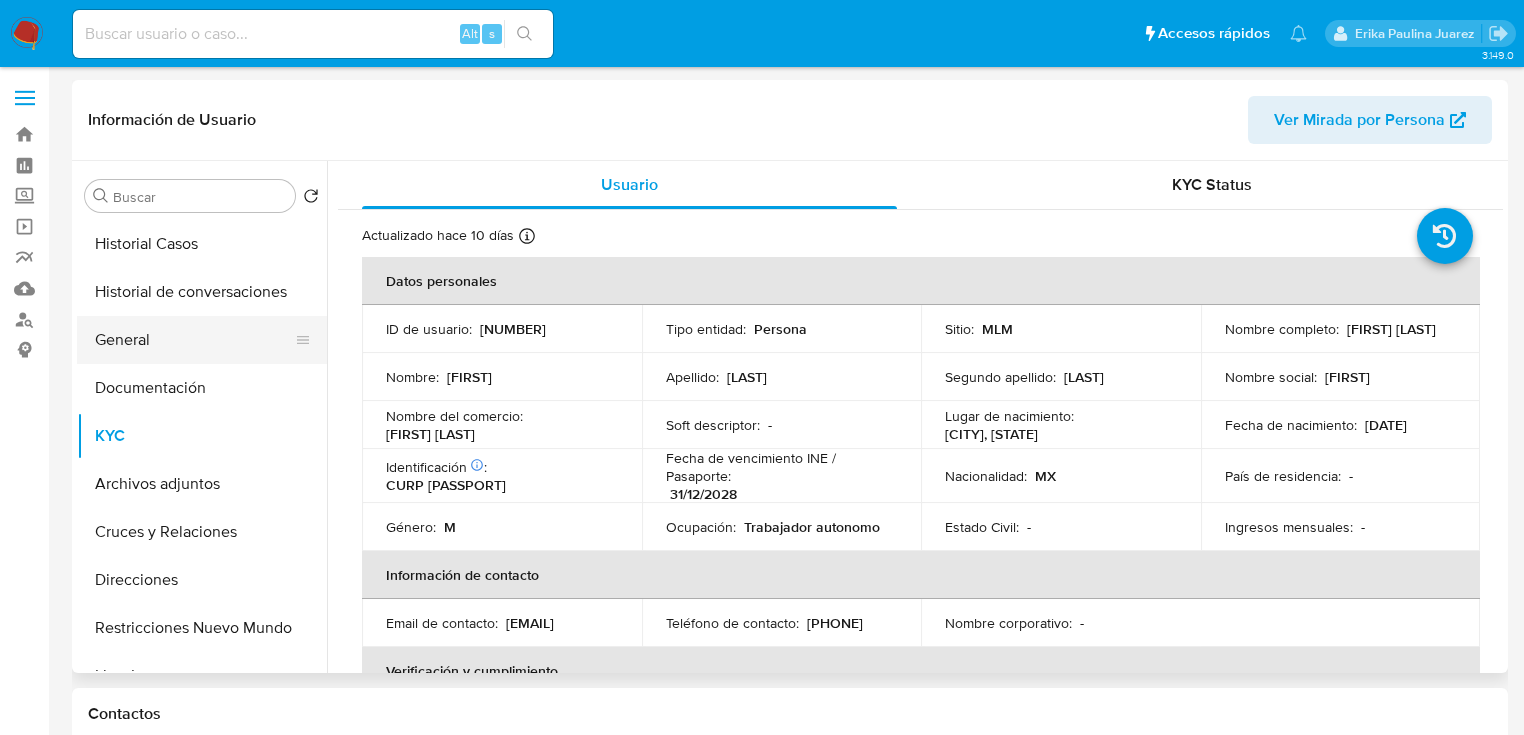 copy on "179135872" 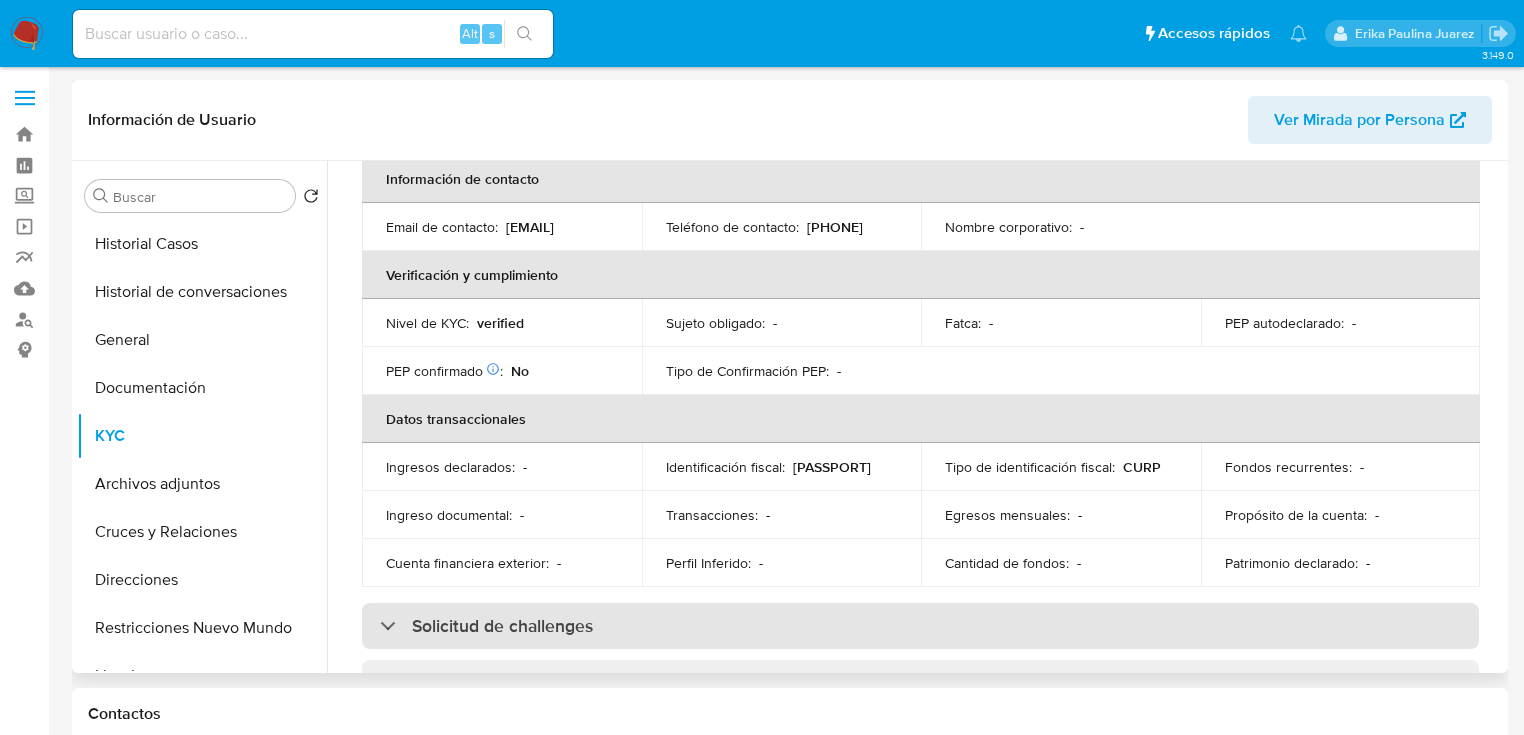 scroll, scrollTop: 123, scrollLeft: 0, axis: vertical 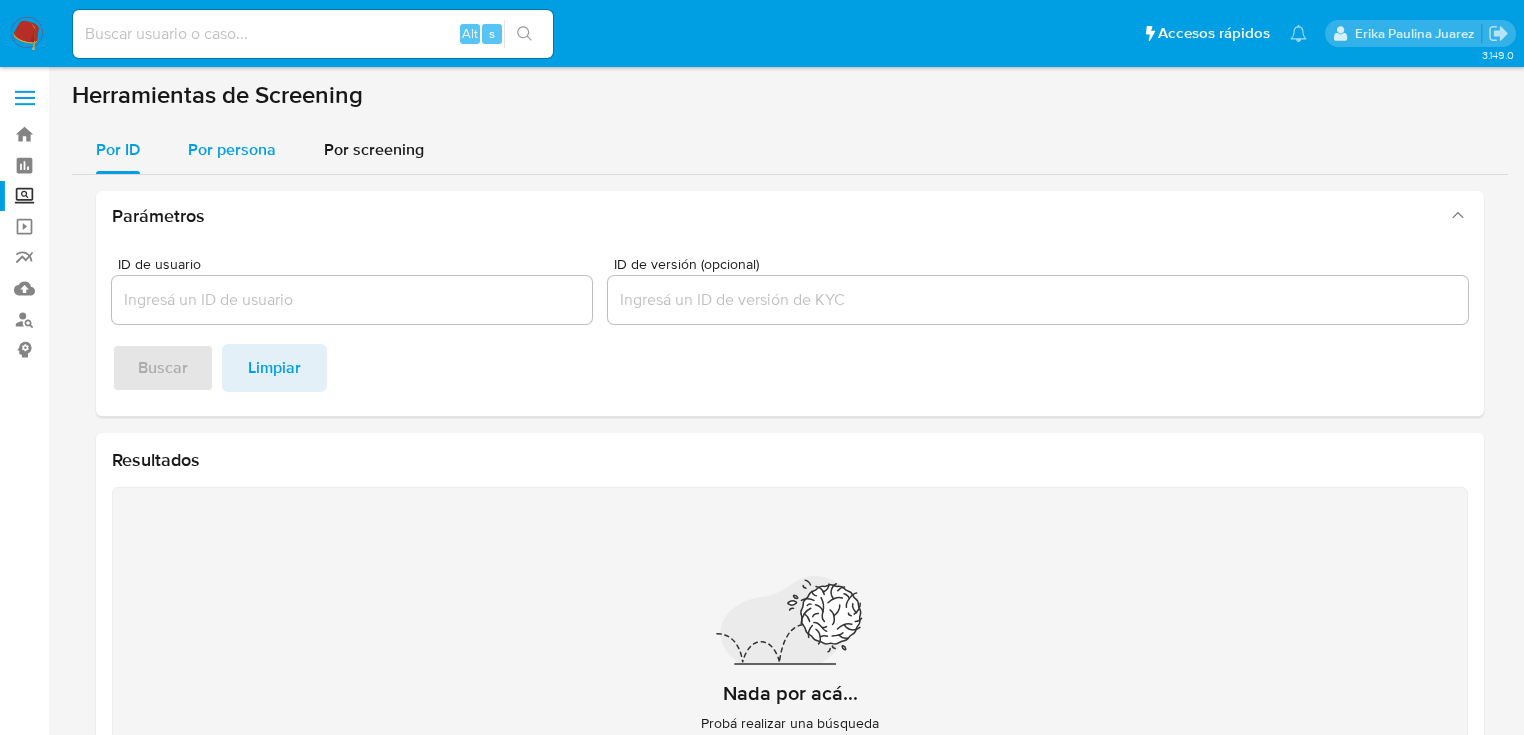 click on "Por persona" at bounding box center (232, 150) 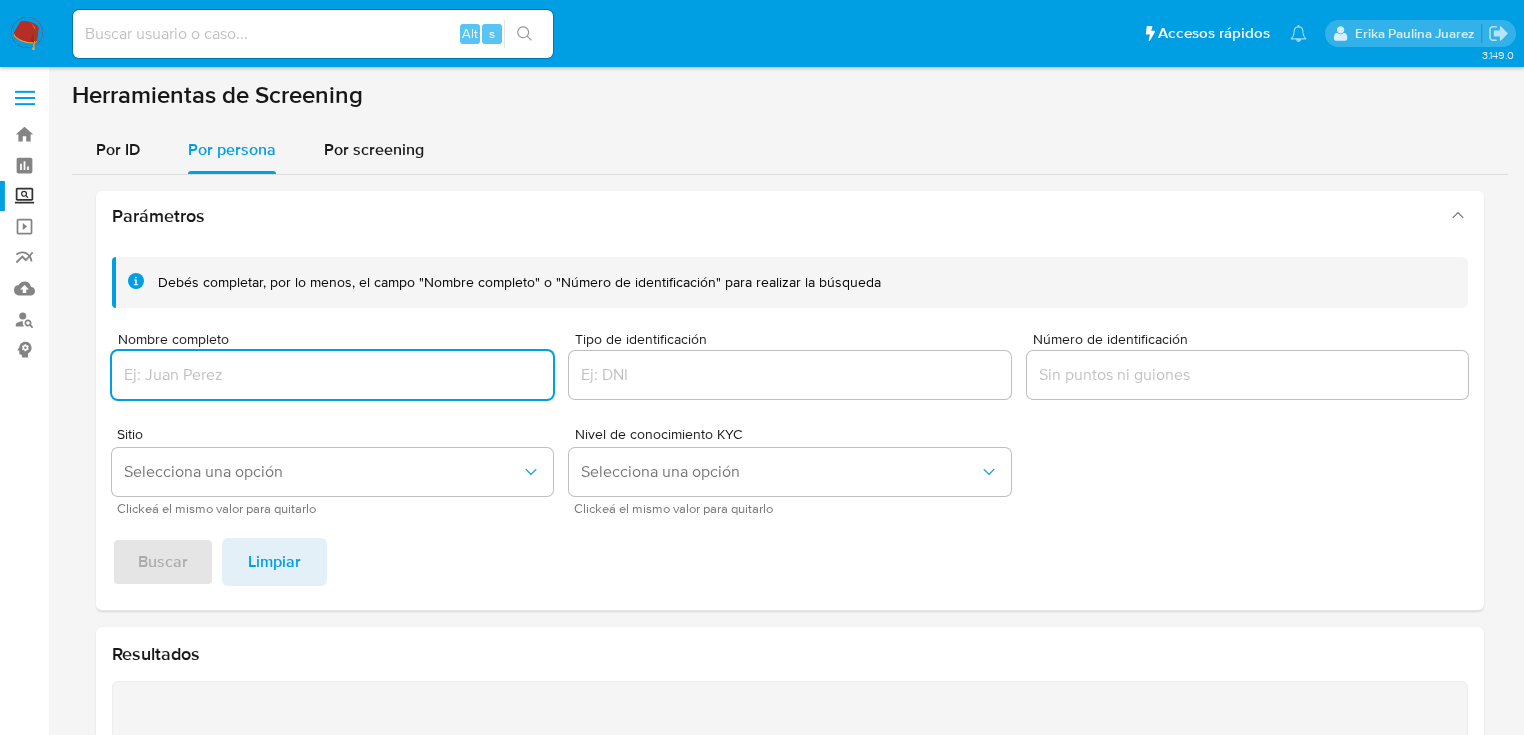 click at bounding box center [332, 375] 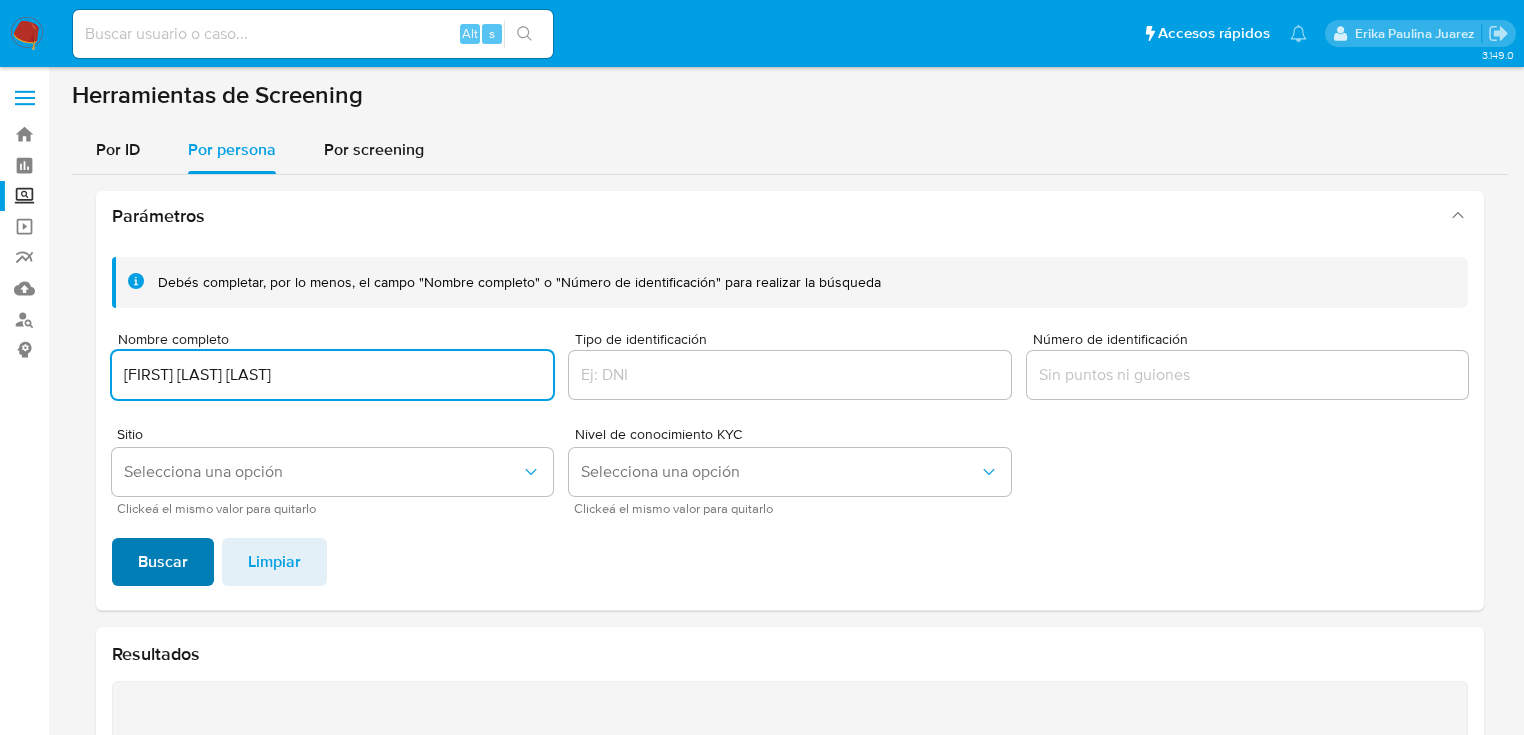 type on "[FIRST] [LAST] [LAST]" 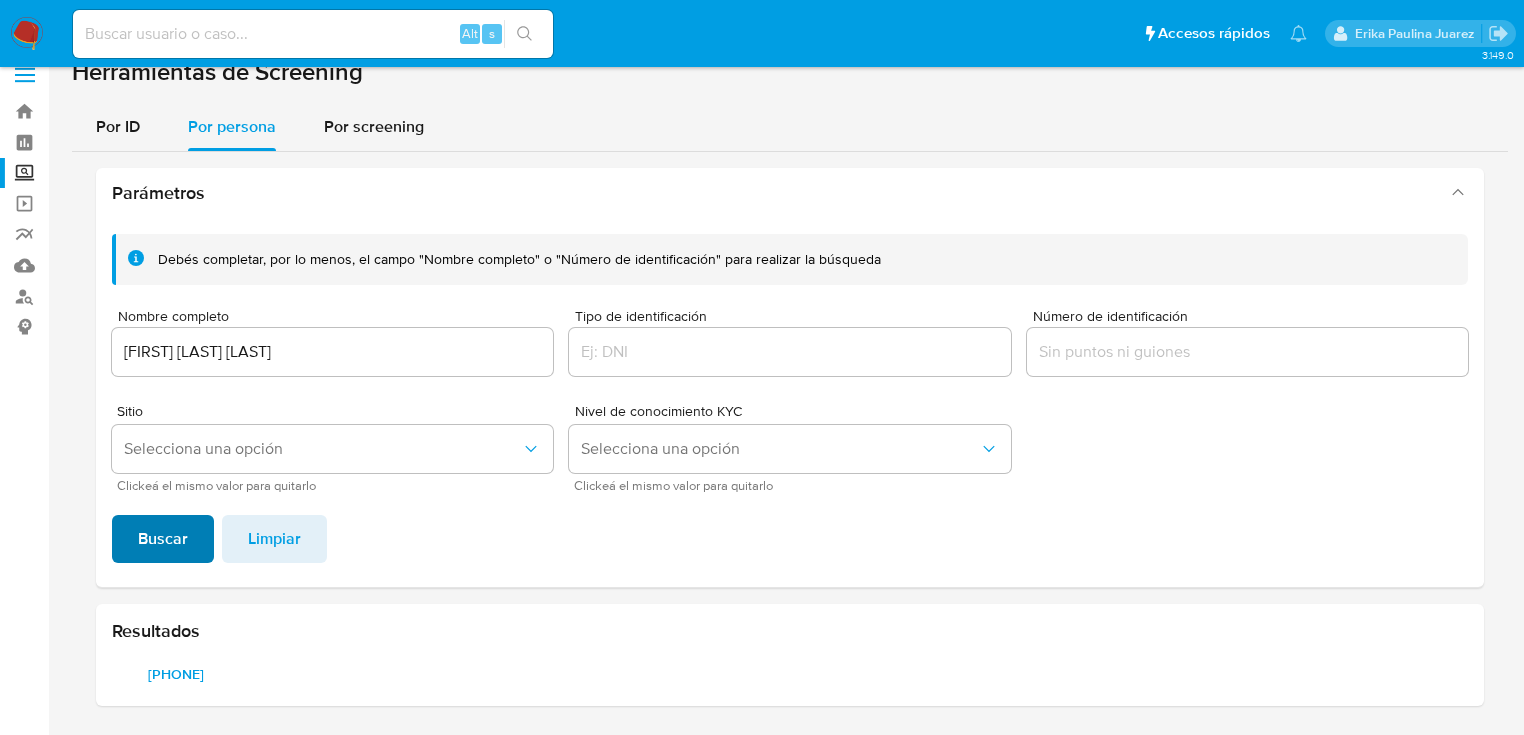 scroll, scrollTop: 22, scrollLeft: 0, axis: vertical 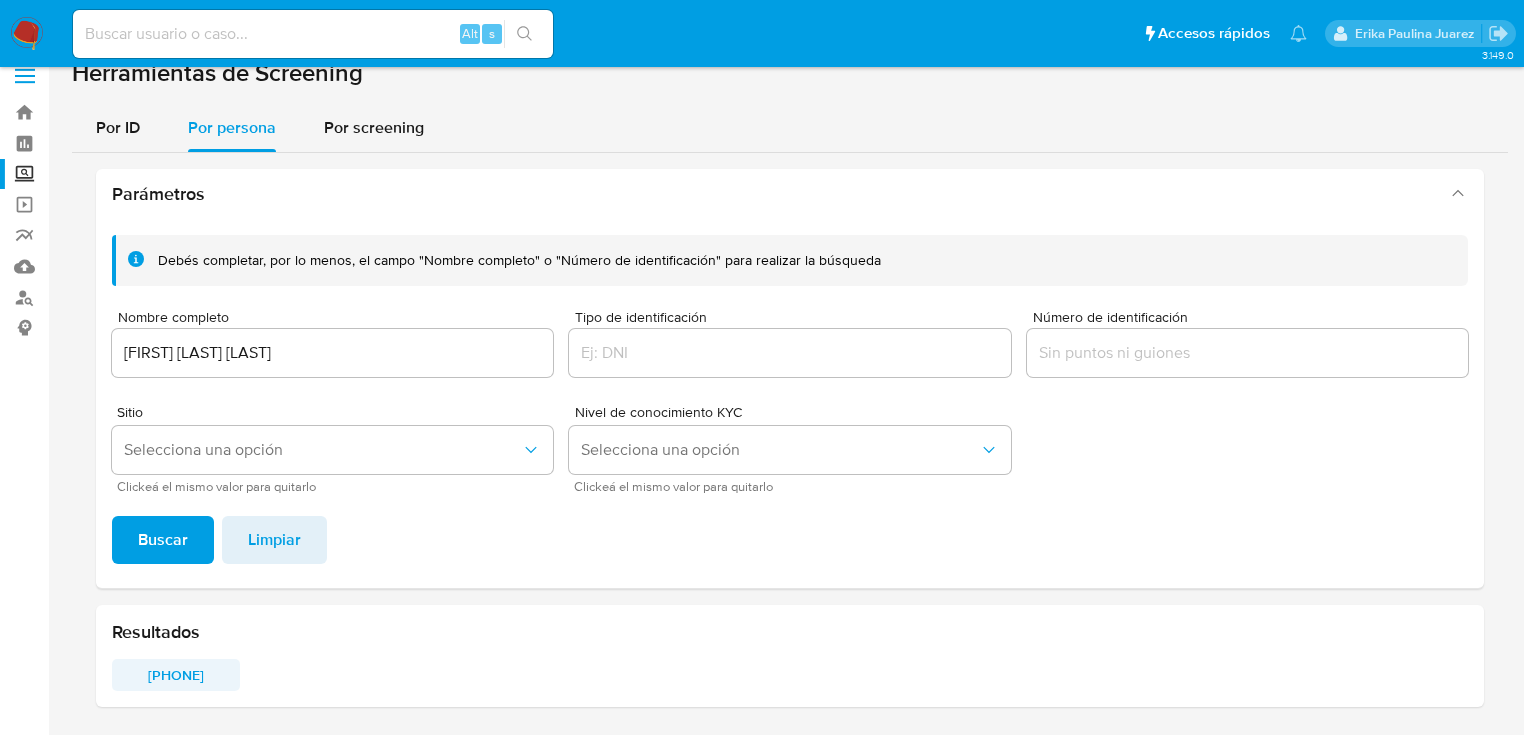 click on "[PHONE]" at bounding box center (176, 675) 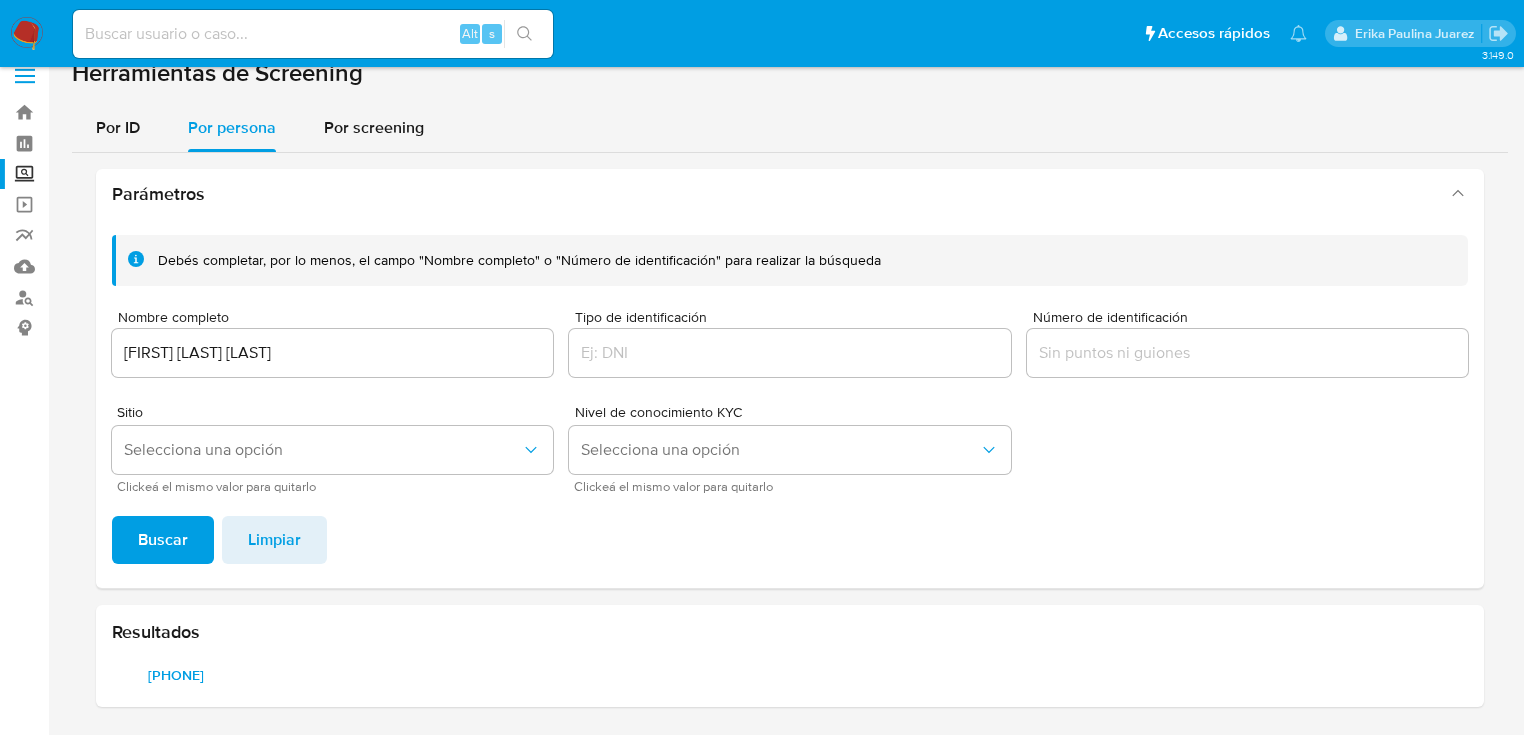 click on "[PHONE]" at bounding box center [176, 675] 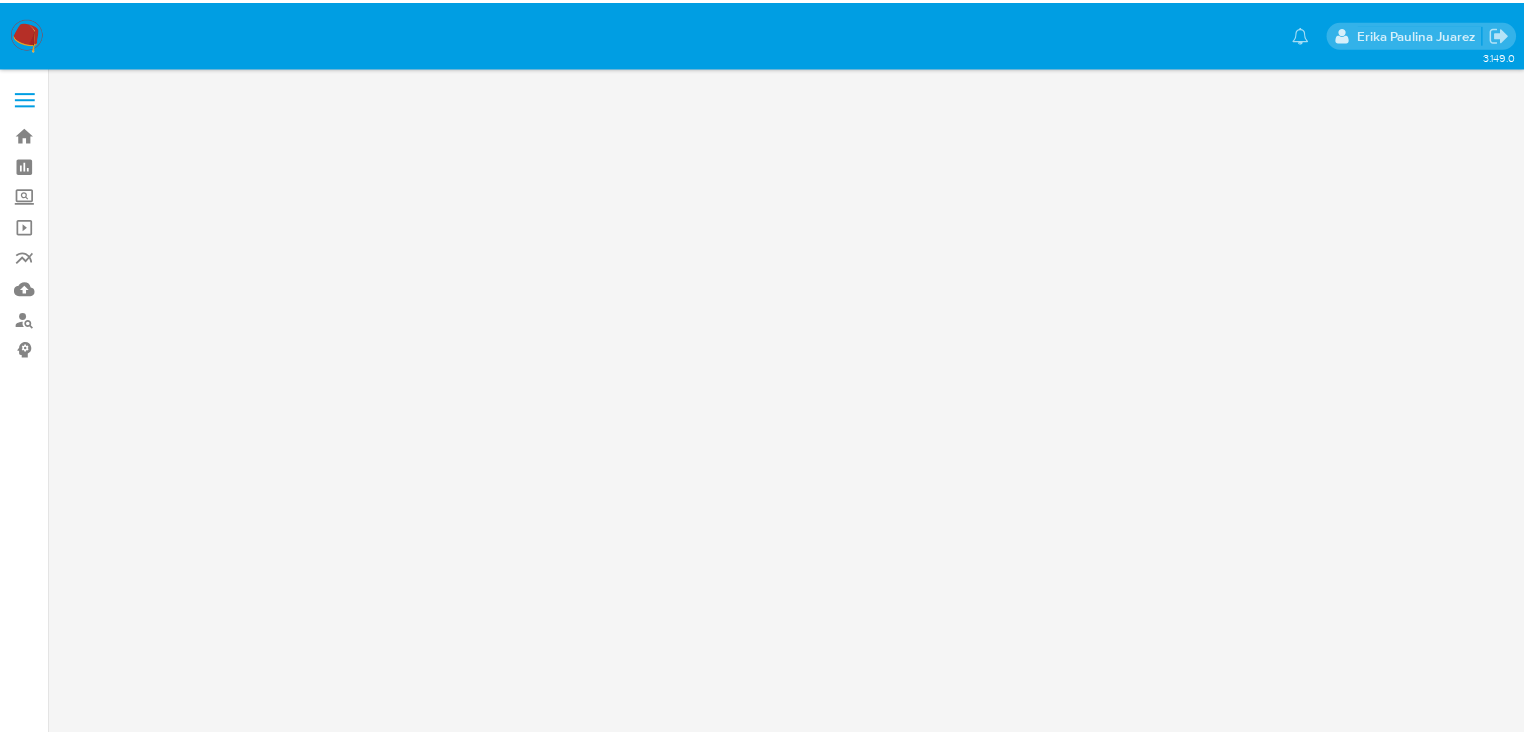 scroll, scrollTop: 0, scrollLeft: 0, axis: both 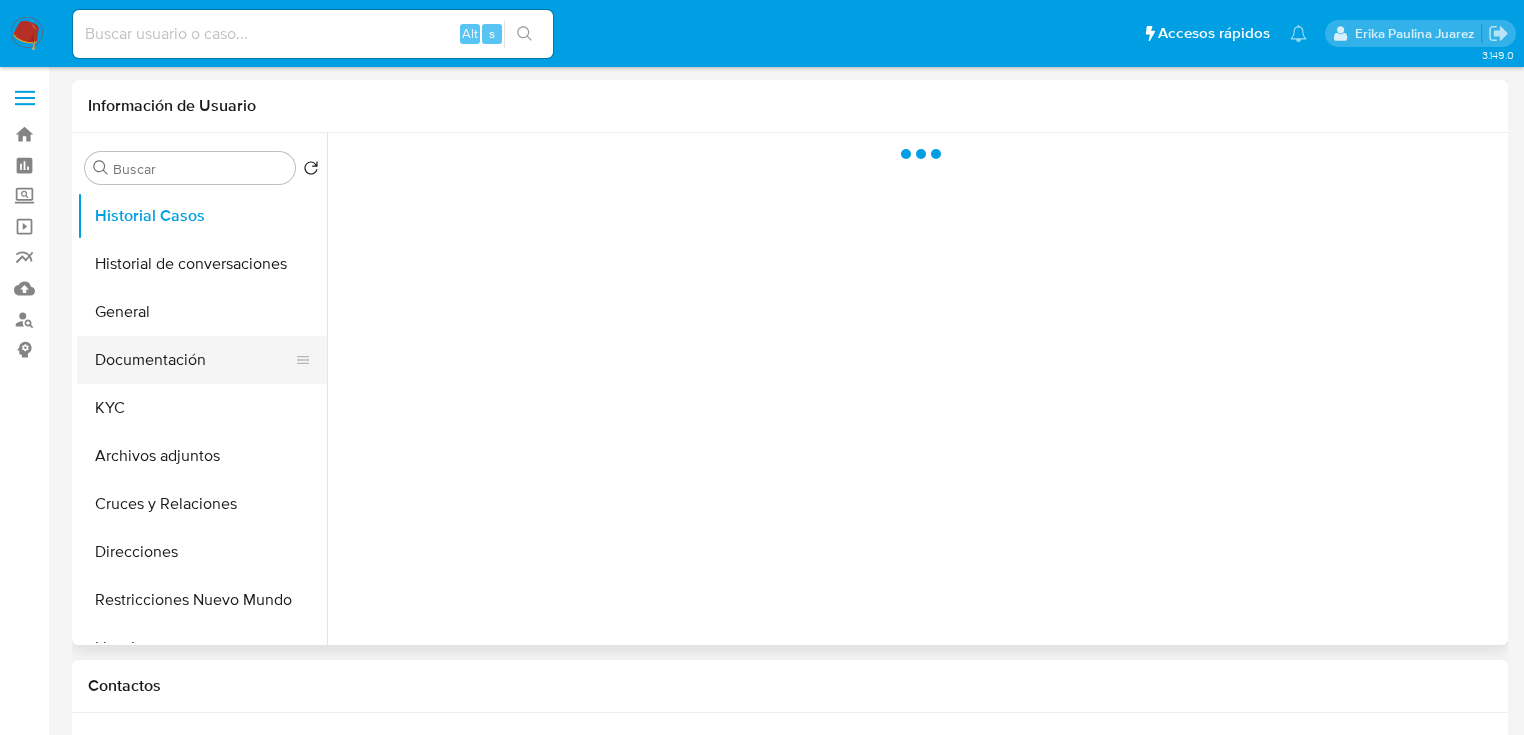 drag, startPoint x: 130, startPoint y: 389, endPoint x: 144, endPoint y: 370, distance: 23.600847 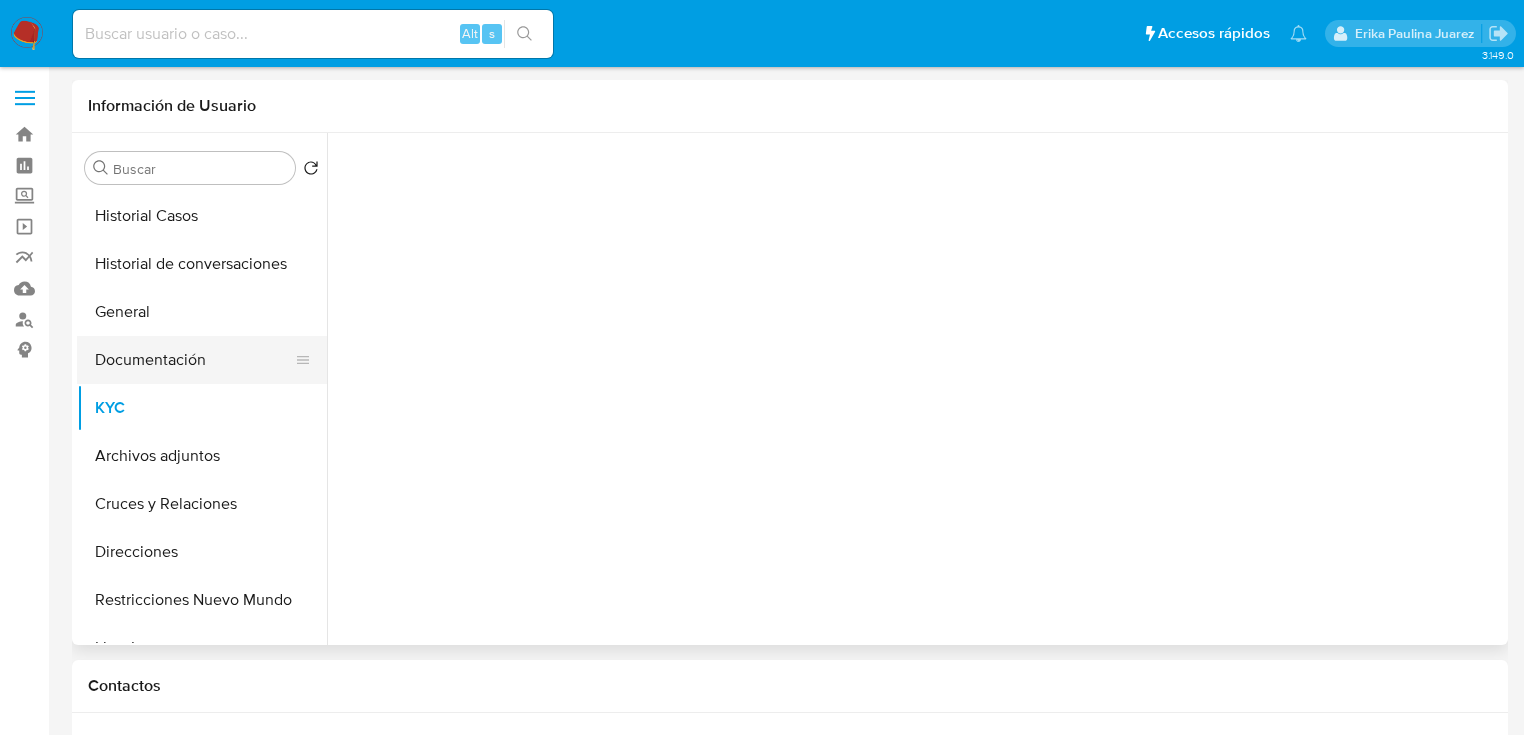 click on "Documentación" at bounding box center [194, 360] 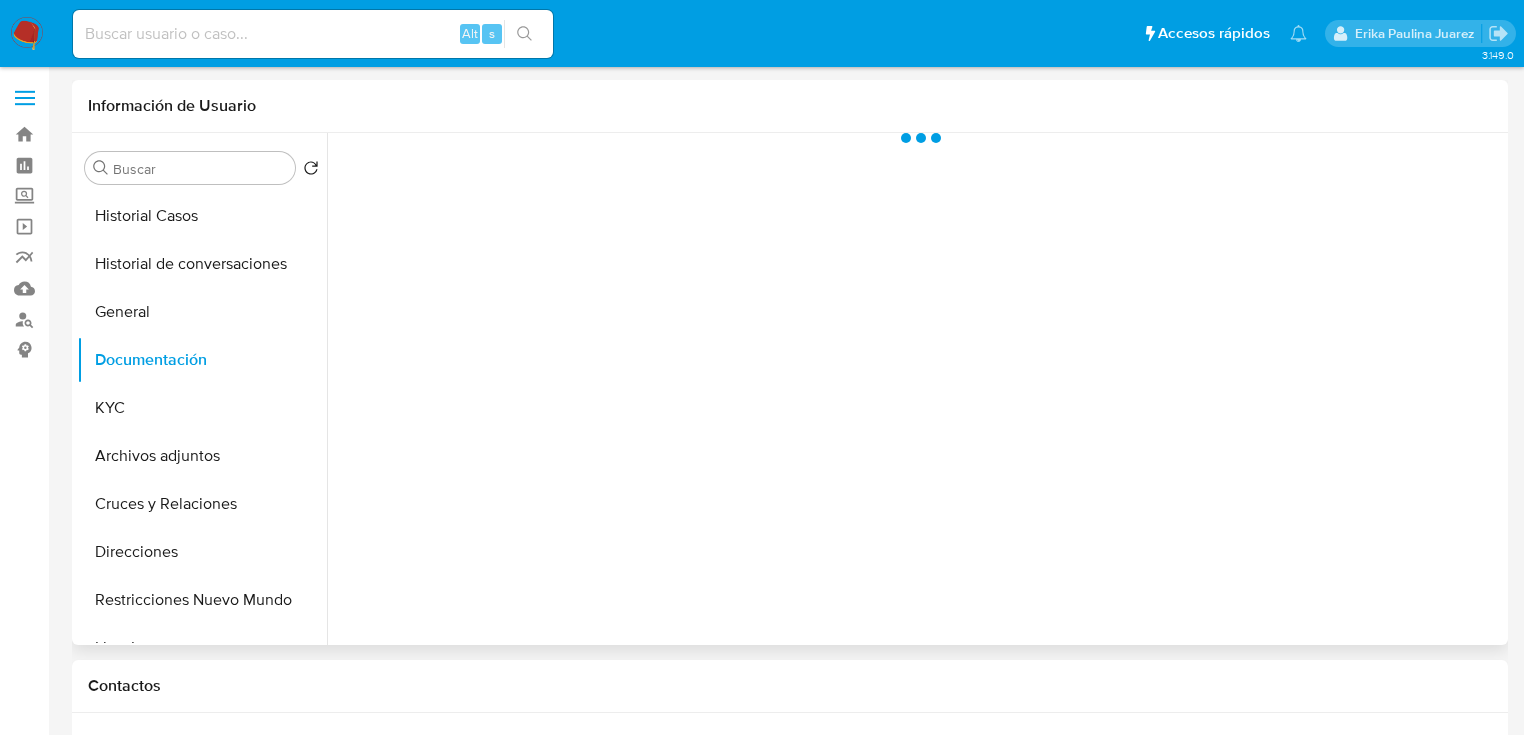 select on "10" 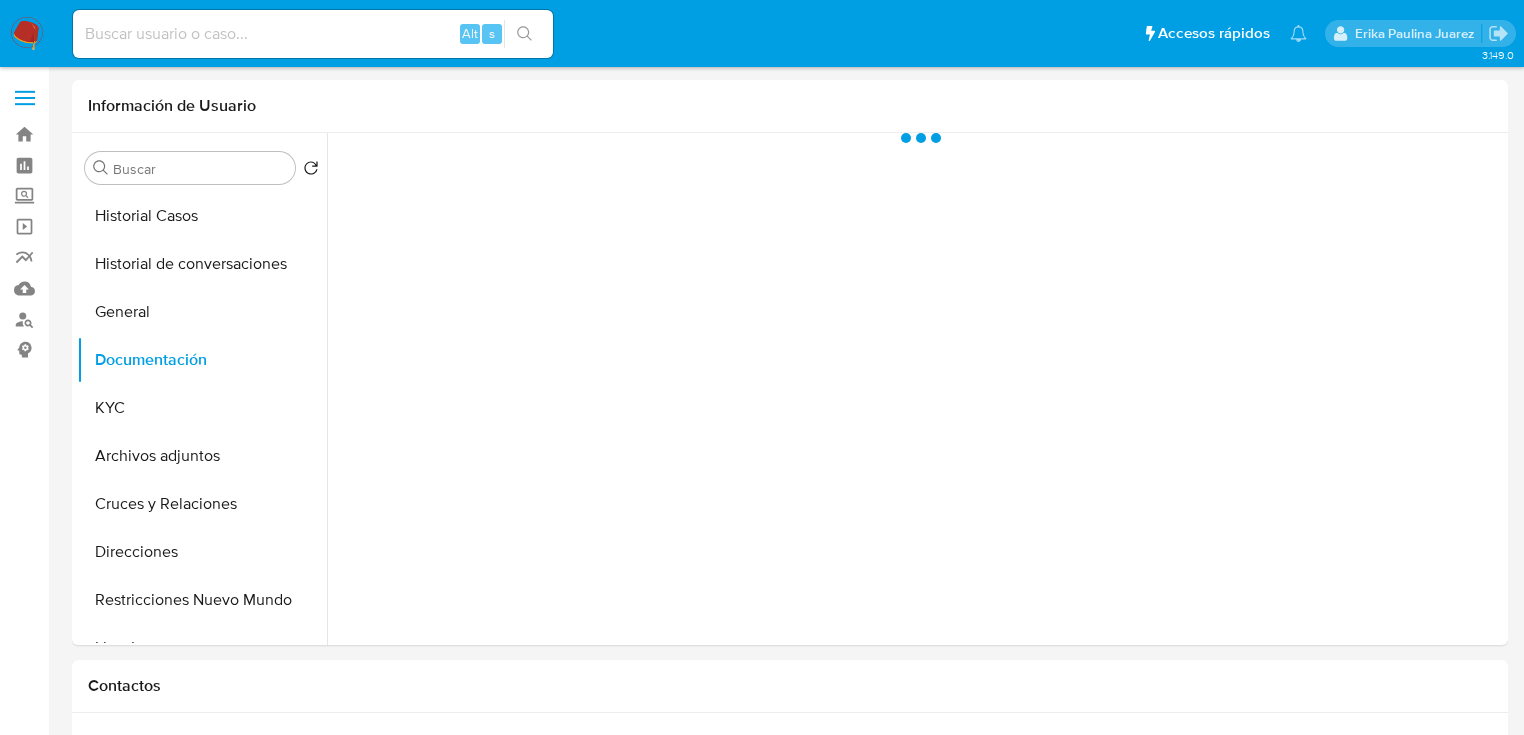 click at bounding box center [313, 34] 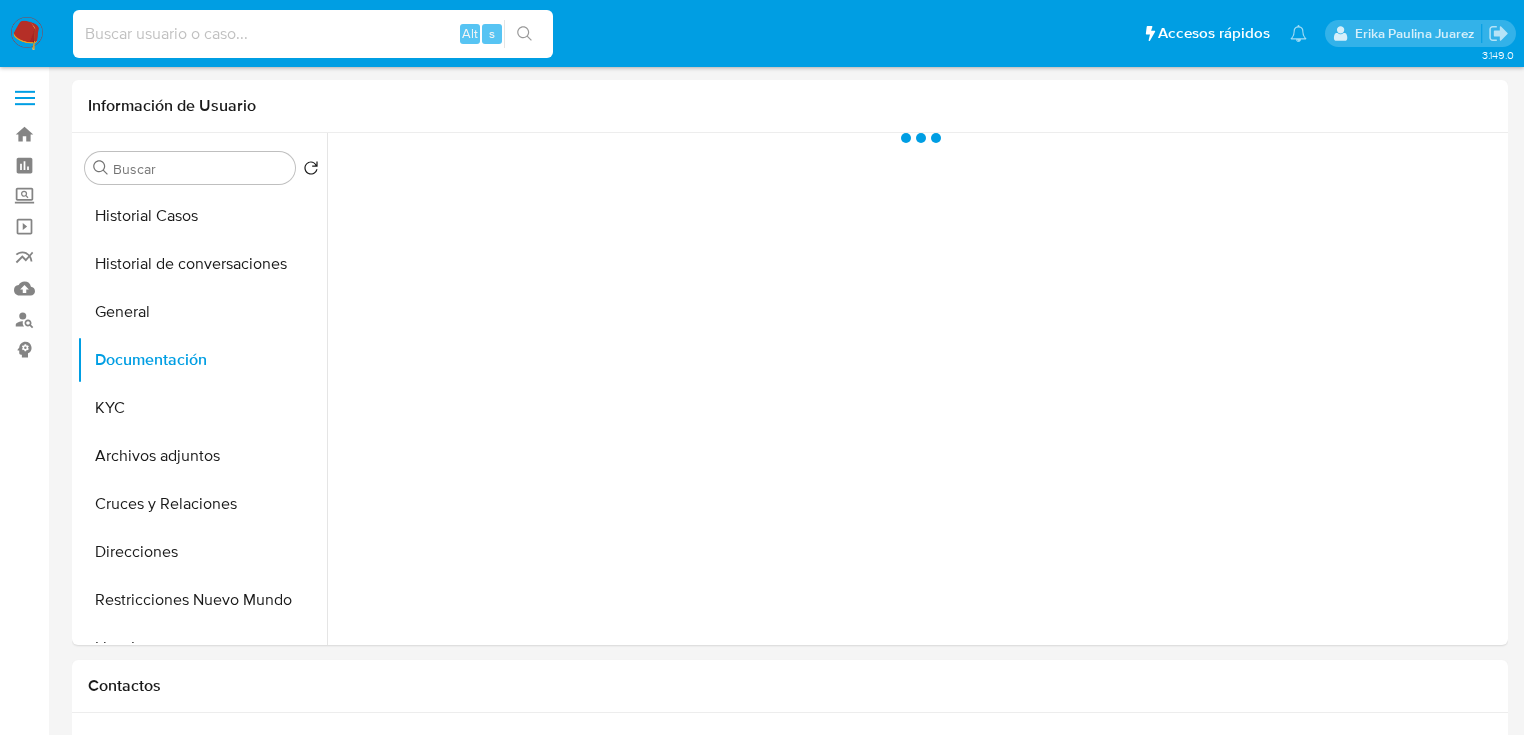 paste on "[NUMBER]" 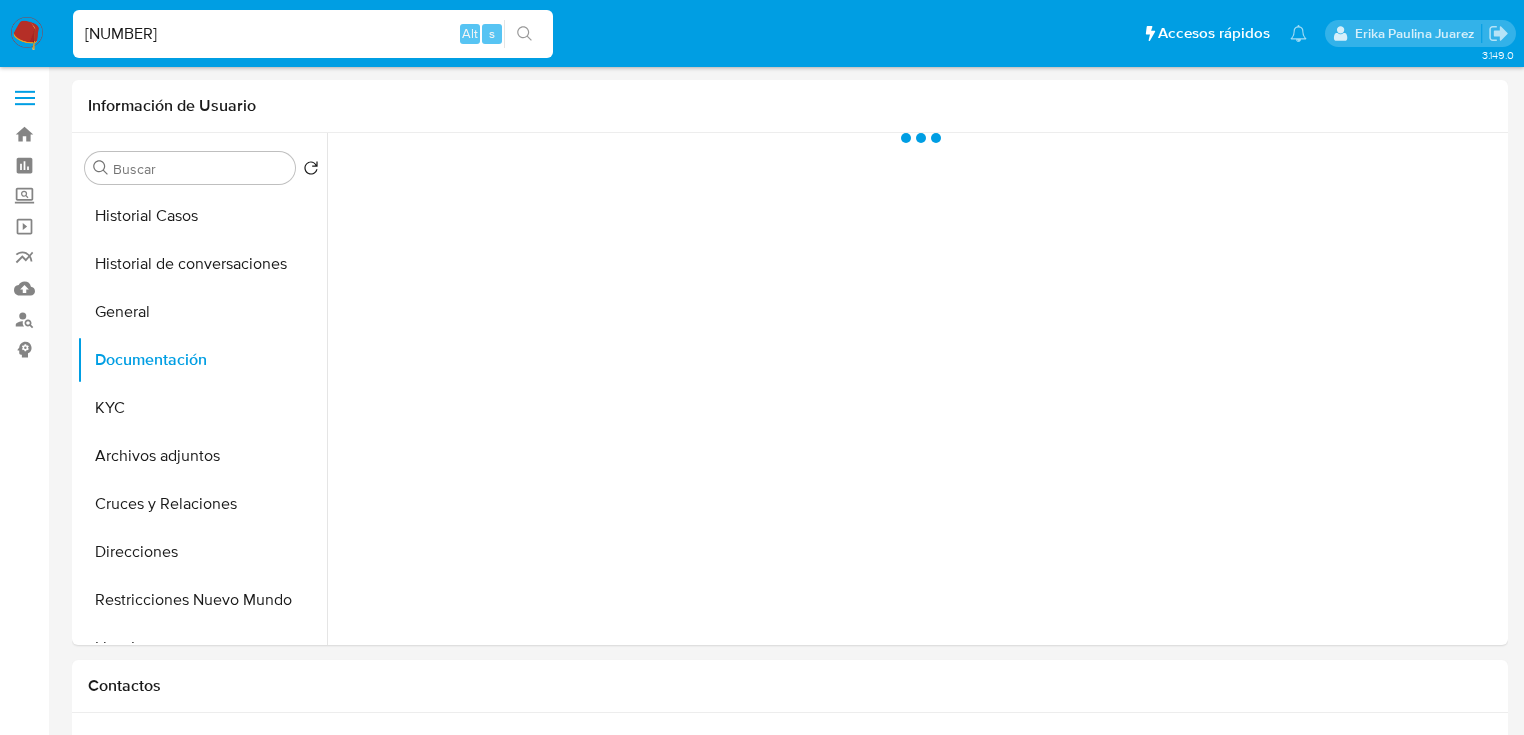 type on "[NUMBER]" 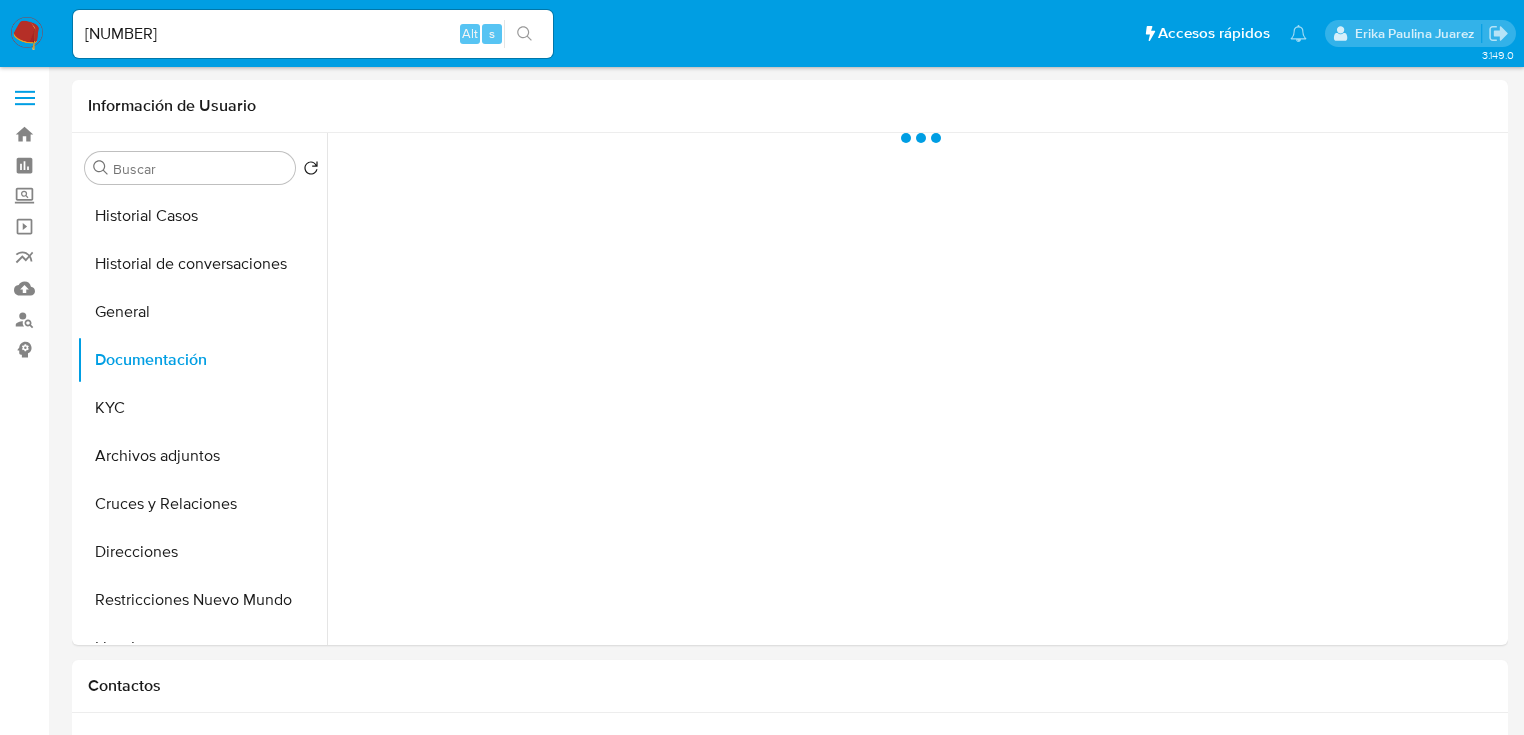 click 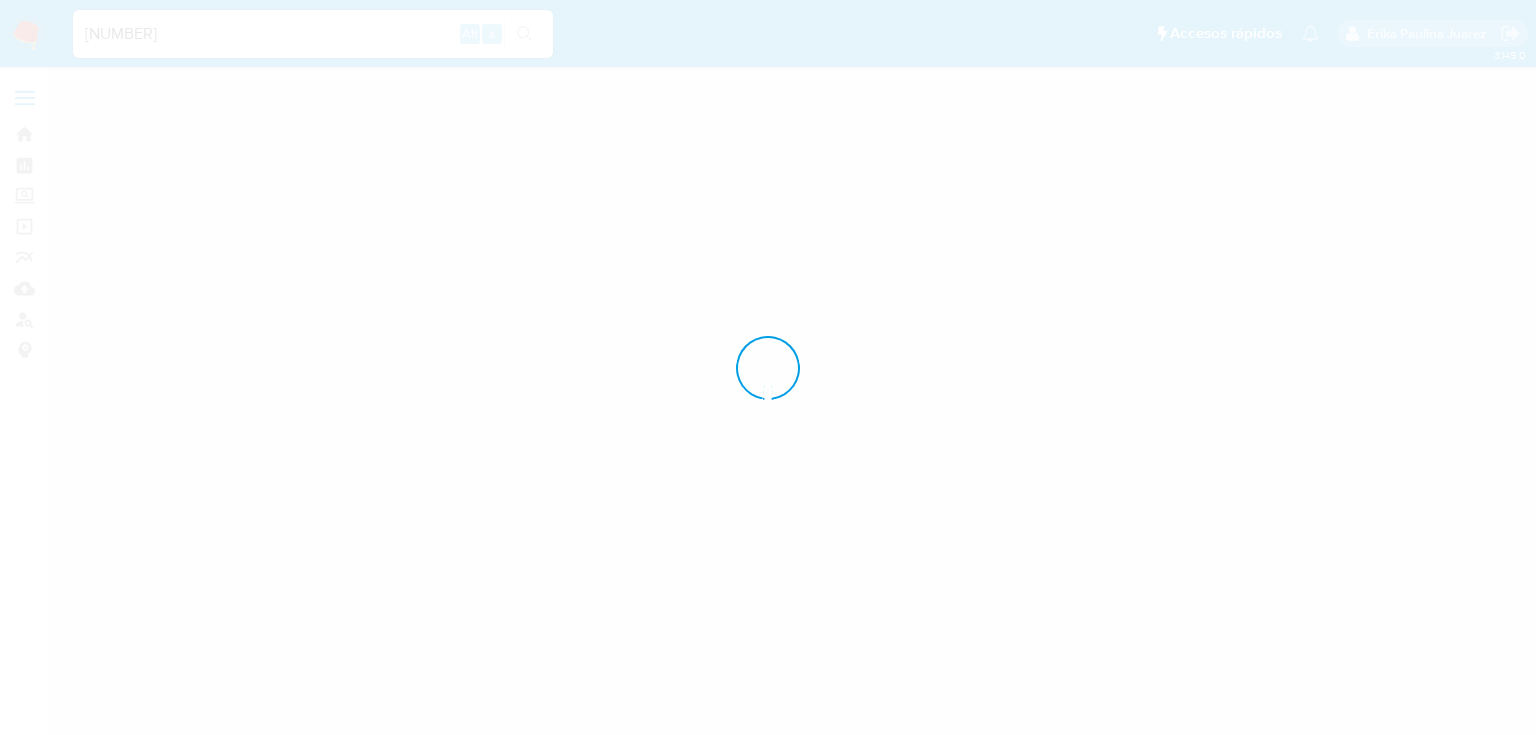 drag, startPoint x: 96, startPoint y: 27, endPoint x: 82, endPoint y: 33, distance: 15.231546 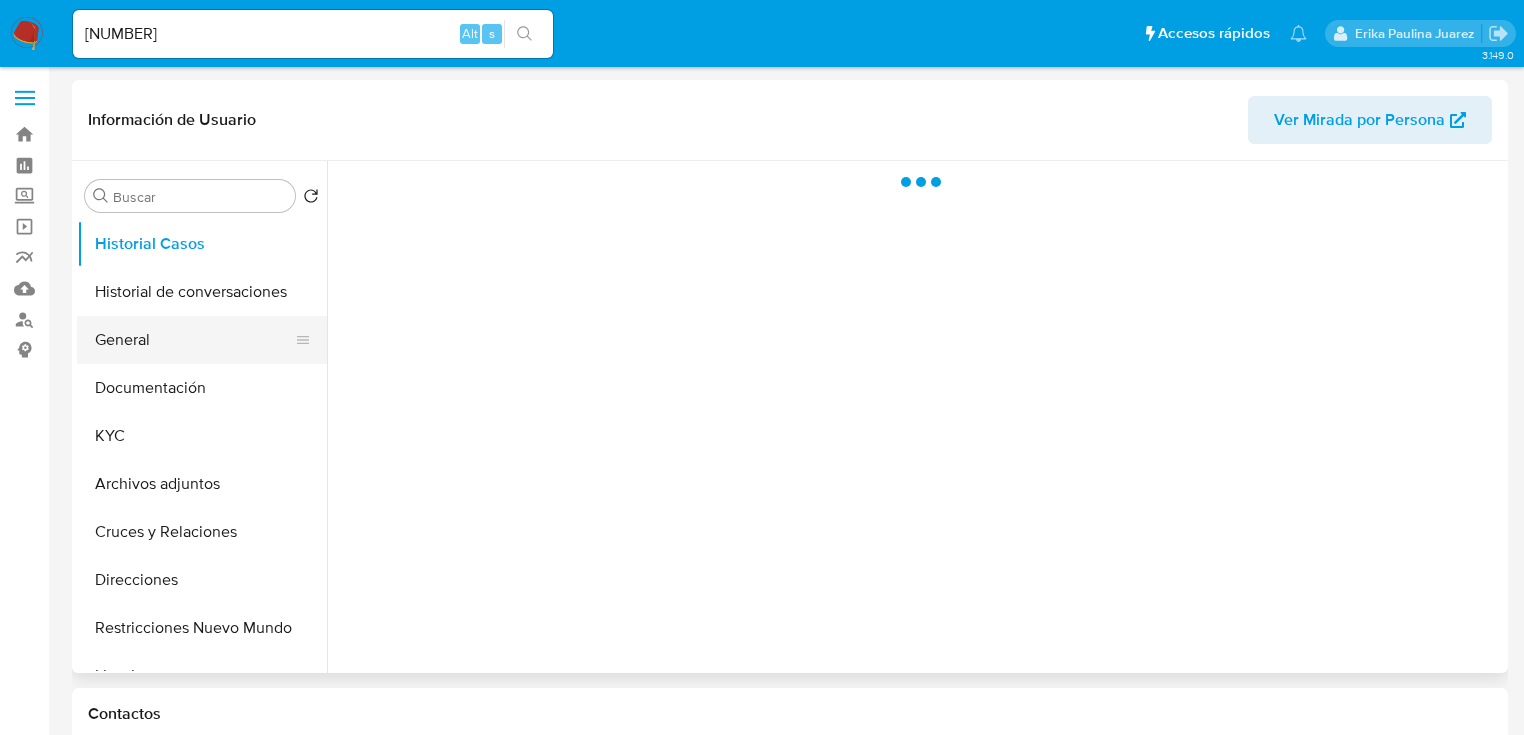 click on "General" at bounding box center [194, 340] 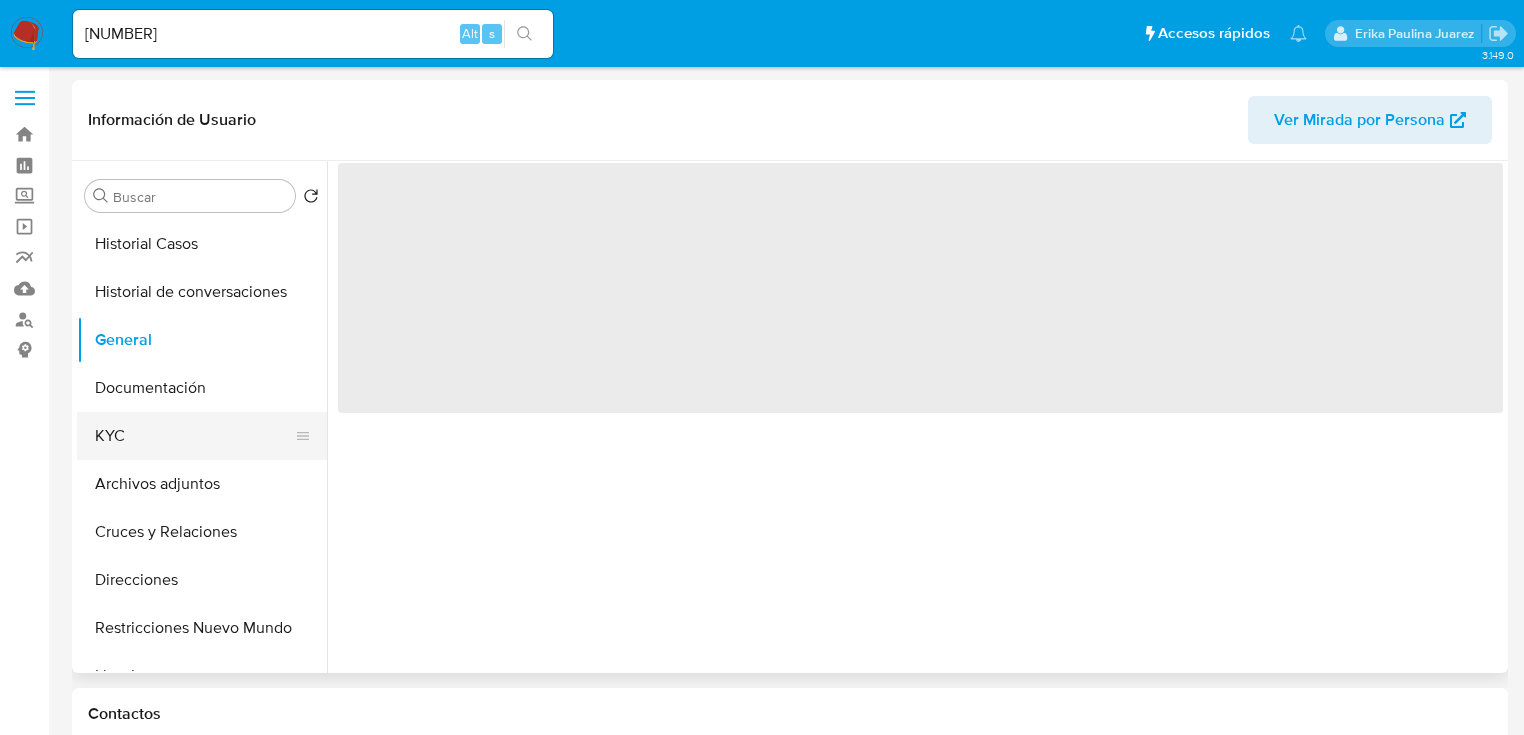 click on "KYC" at bounding box center [194, 436] 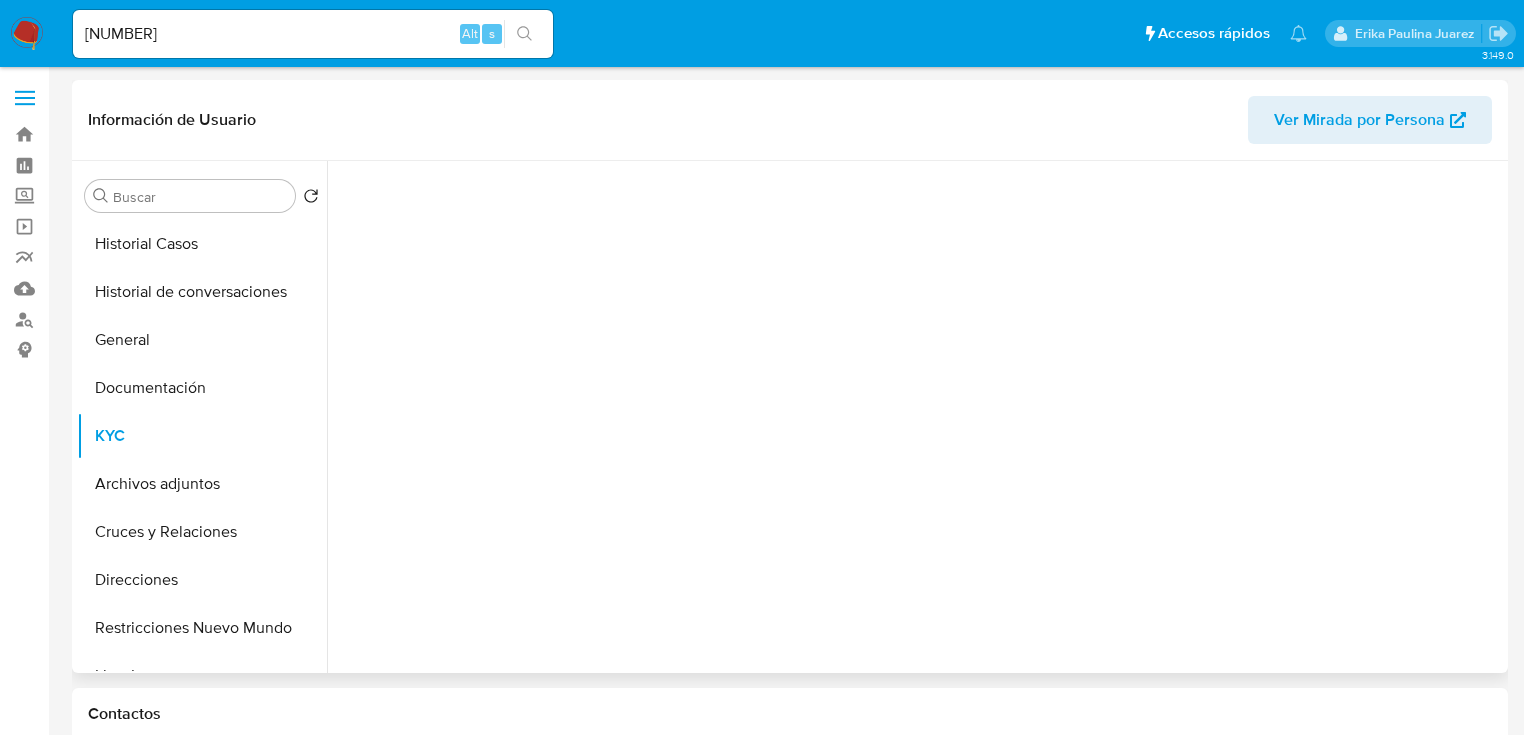 select on "10" 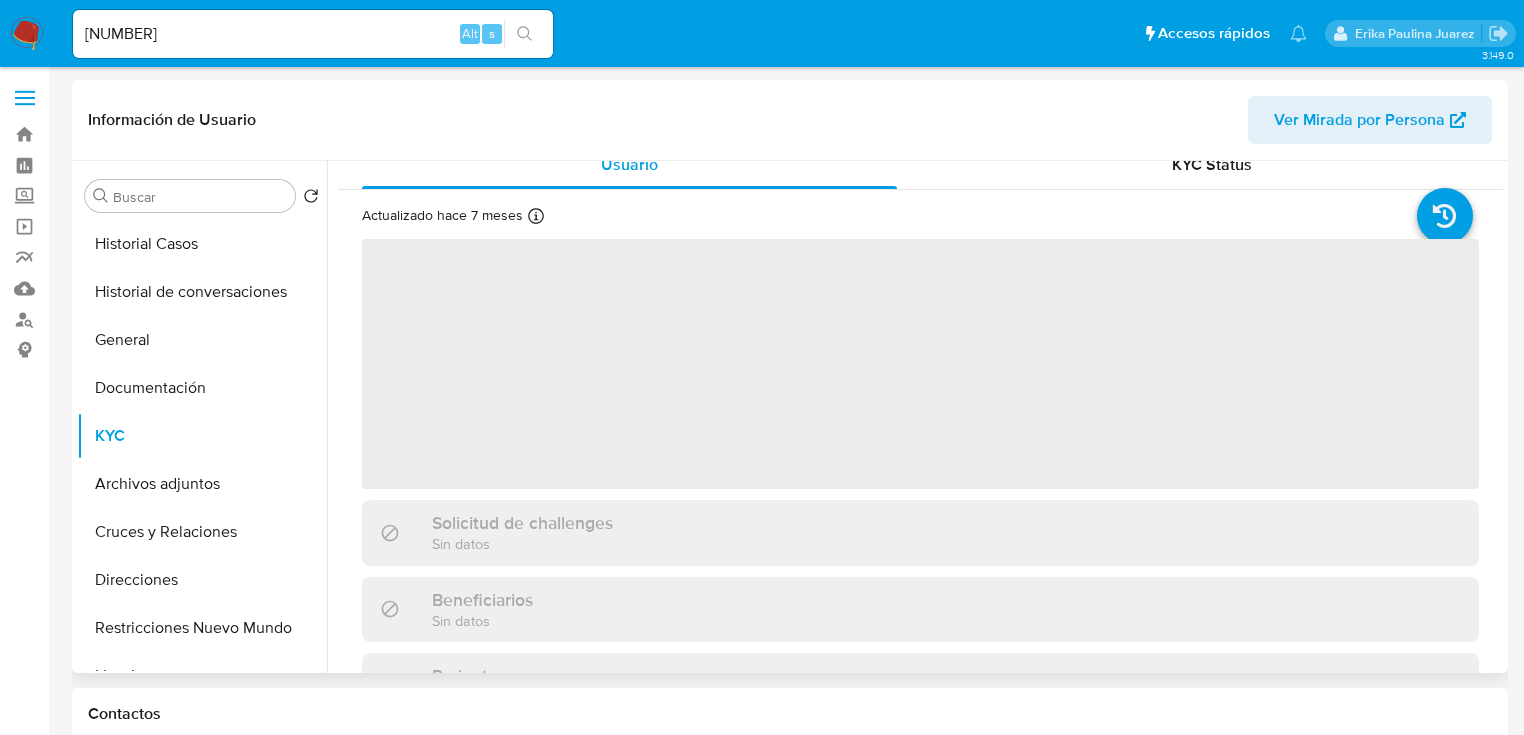 scroll, scrollTop: 0, scrollLeft: 0, axis: both 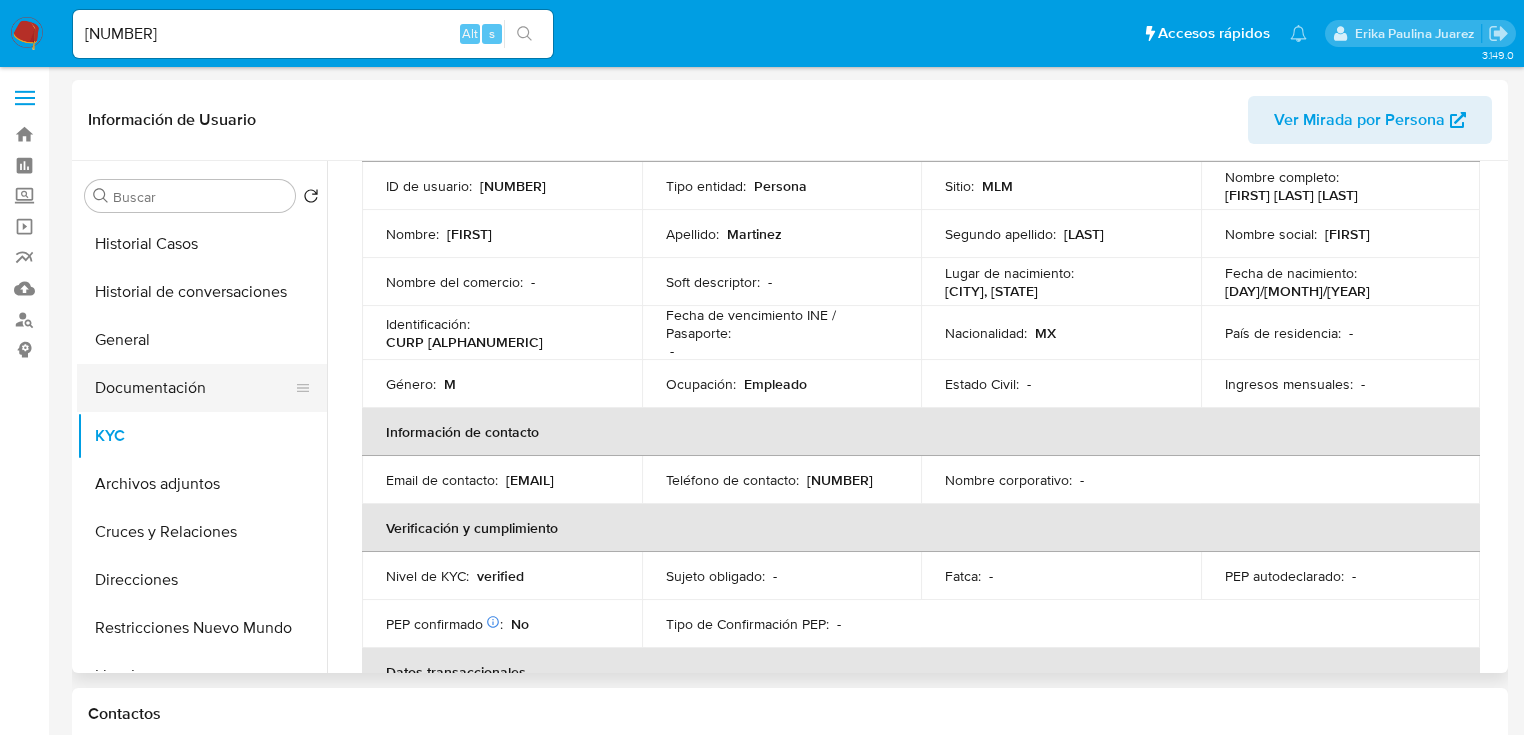 drag, startPoint x: 127, startPoint y: 384, endPoint x: 160, endPoint y: 390, distance: 33.54102 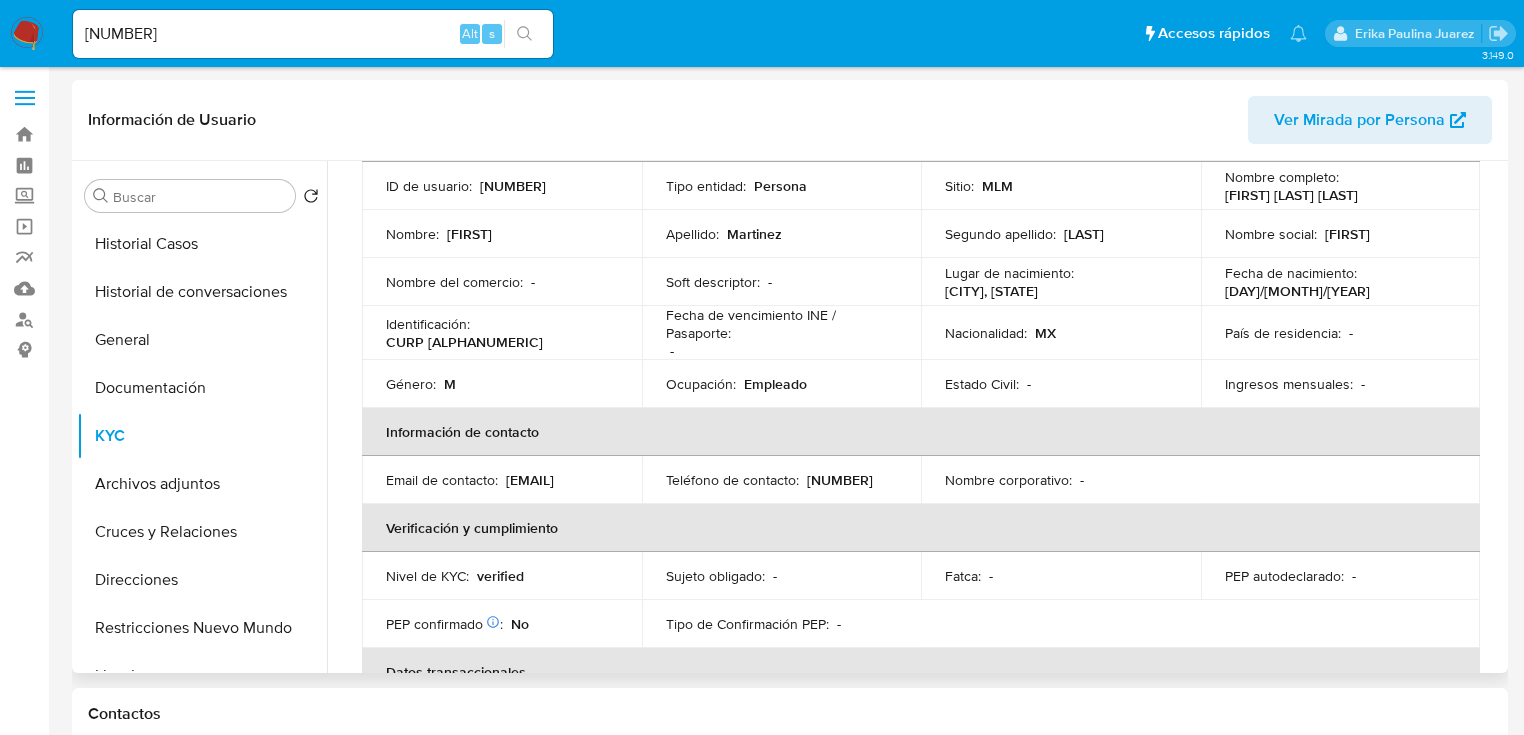 scroll, scrollTop: 0, scrollLeft: 0, axis: both 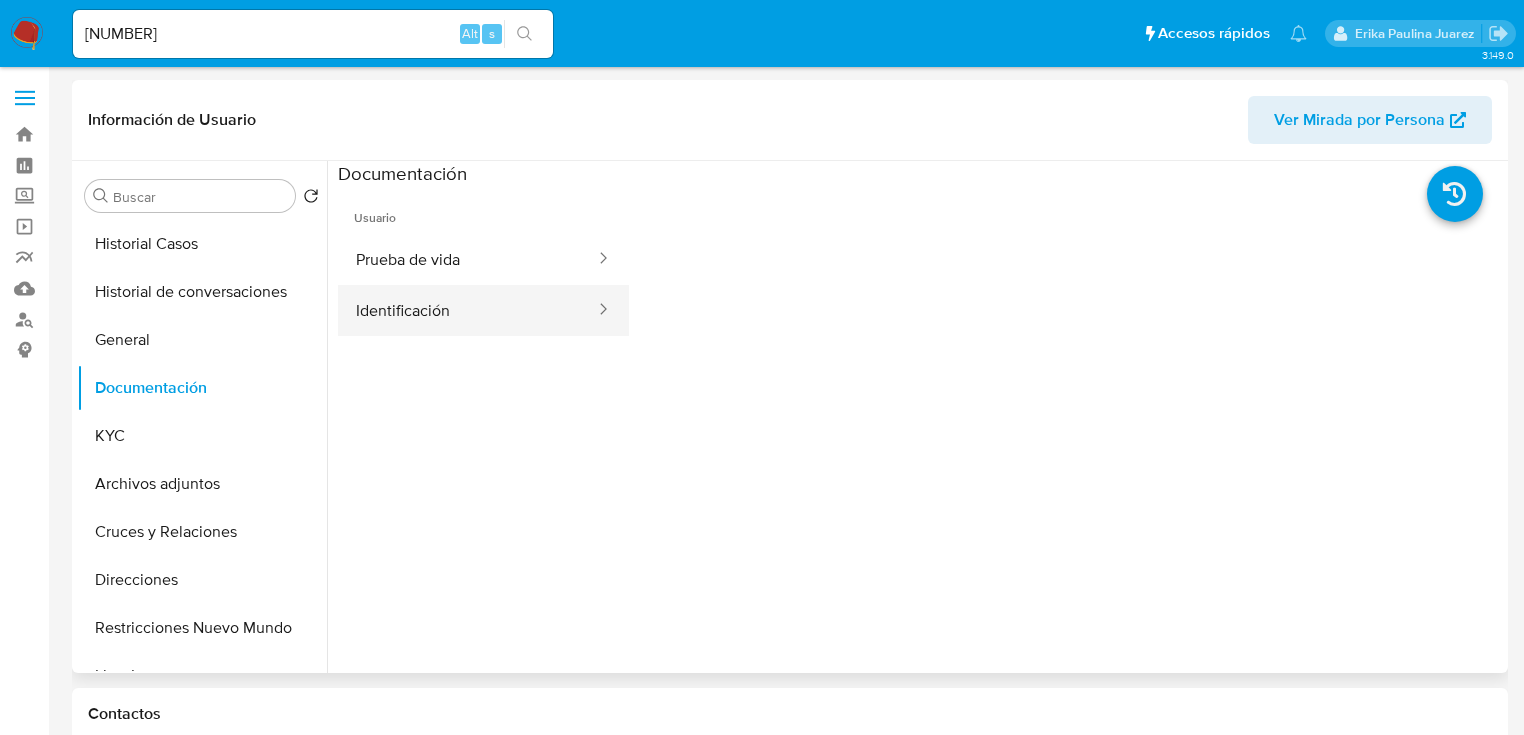 click on "Identificación" at bounding box center [467, 310] 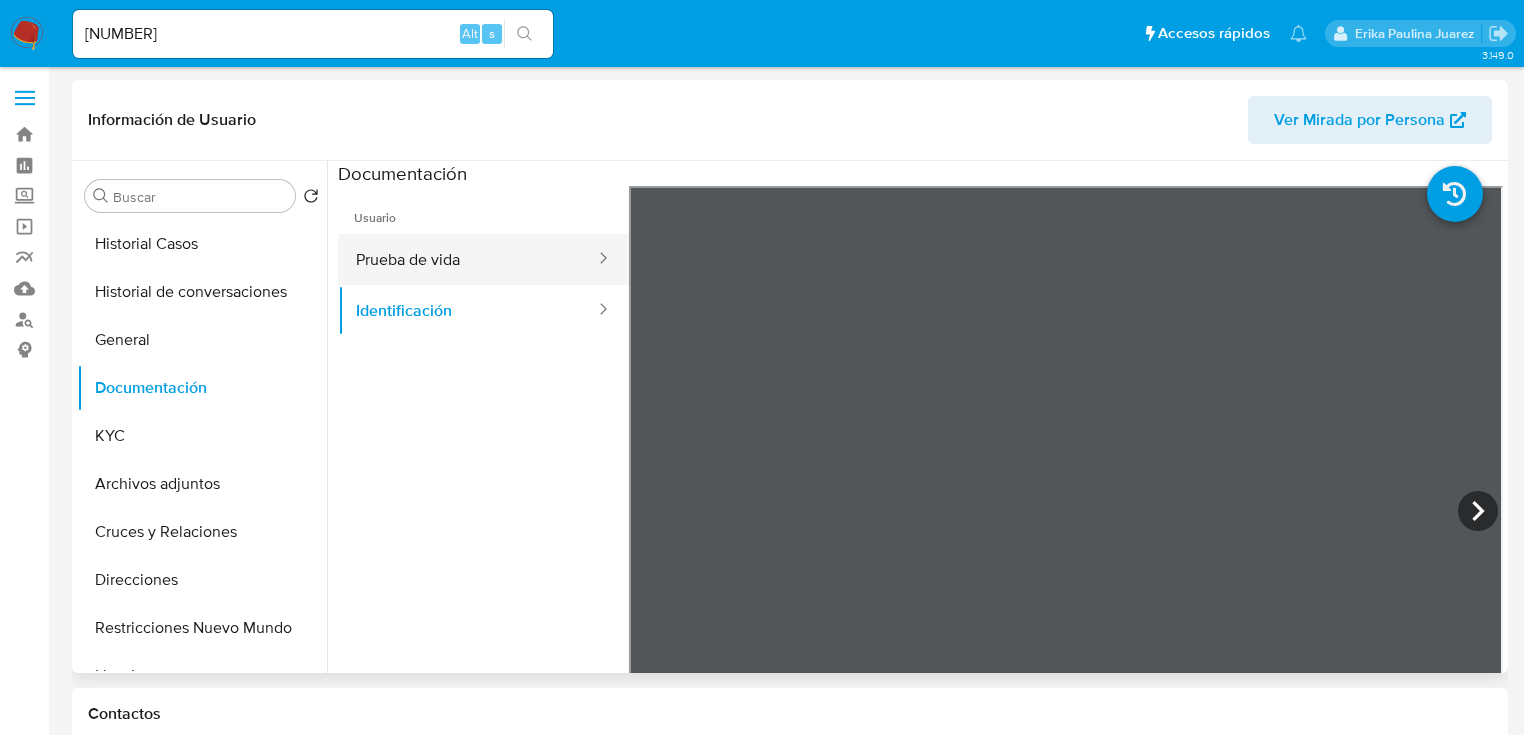 click on "Prueba de vida" at bounding box center (467, 259) 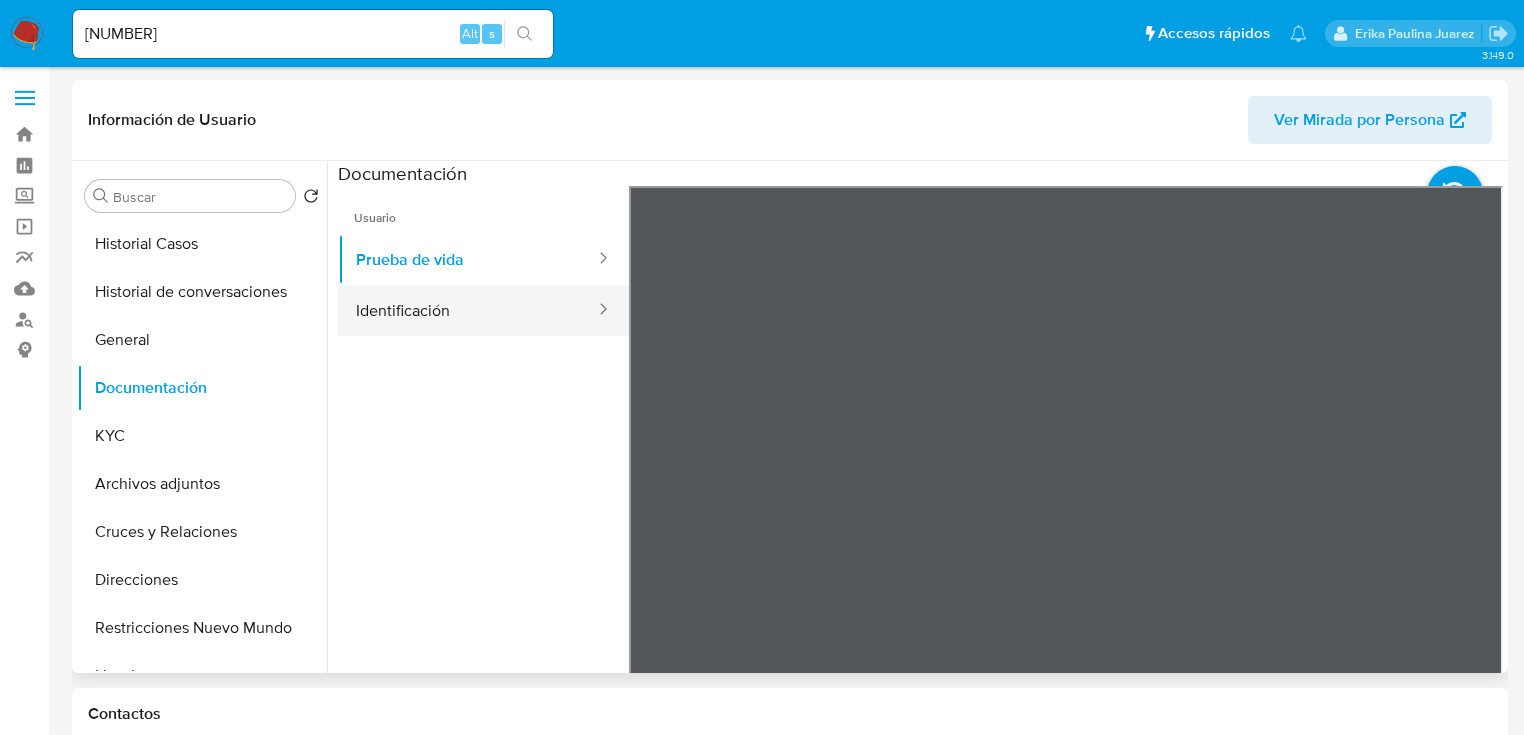 click on "Identificación" at bounding box center (467, 310) 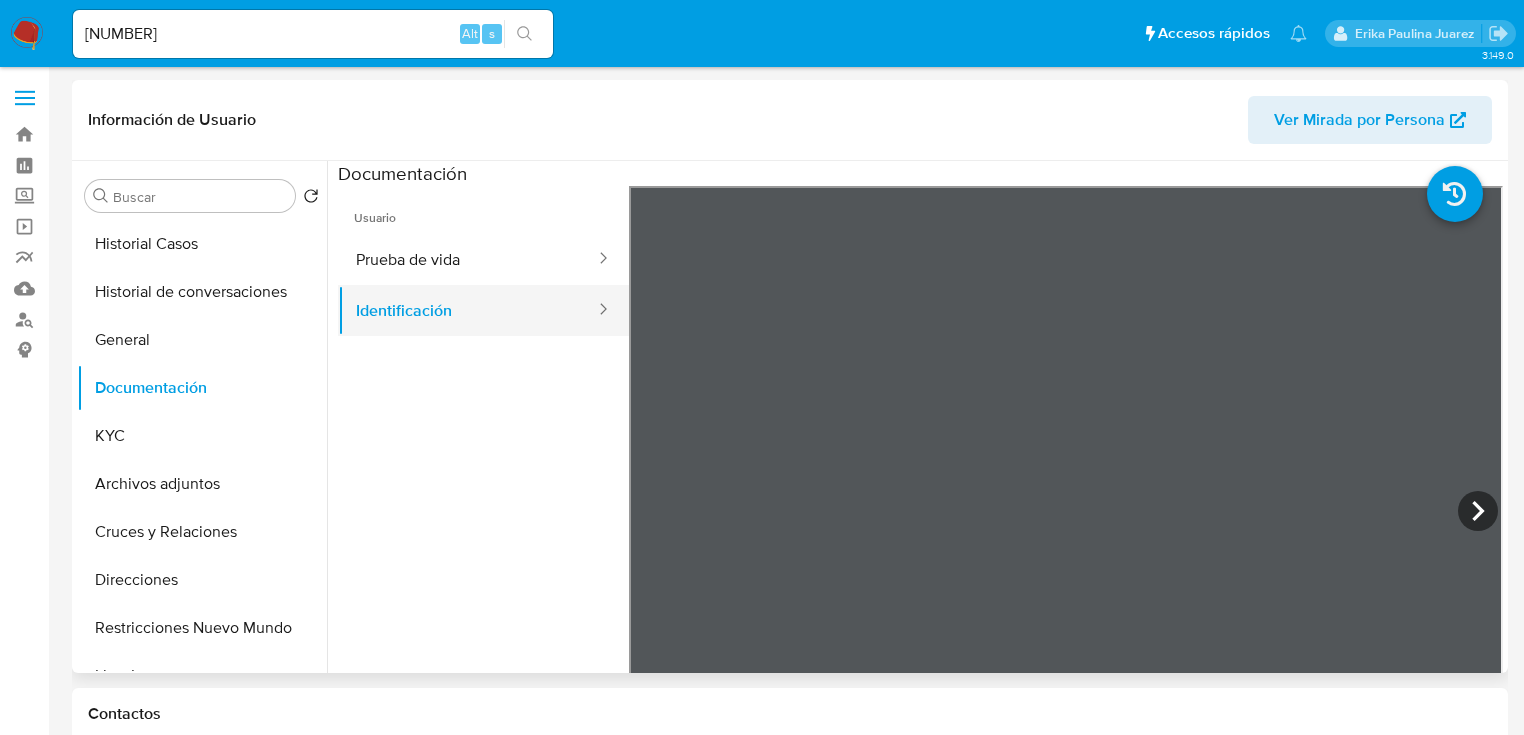 drag, startPoint x: 464, startPoint y: 345, endPoint x: 426, endPoint y: 293, distance: 64.40497 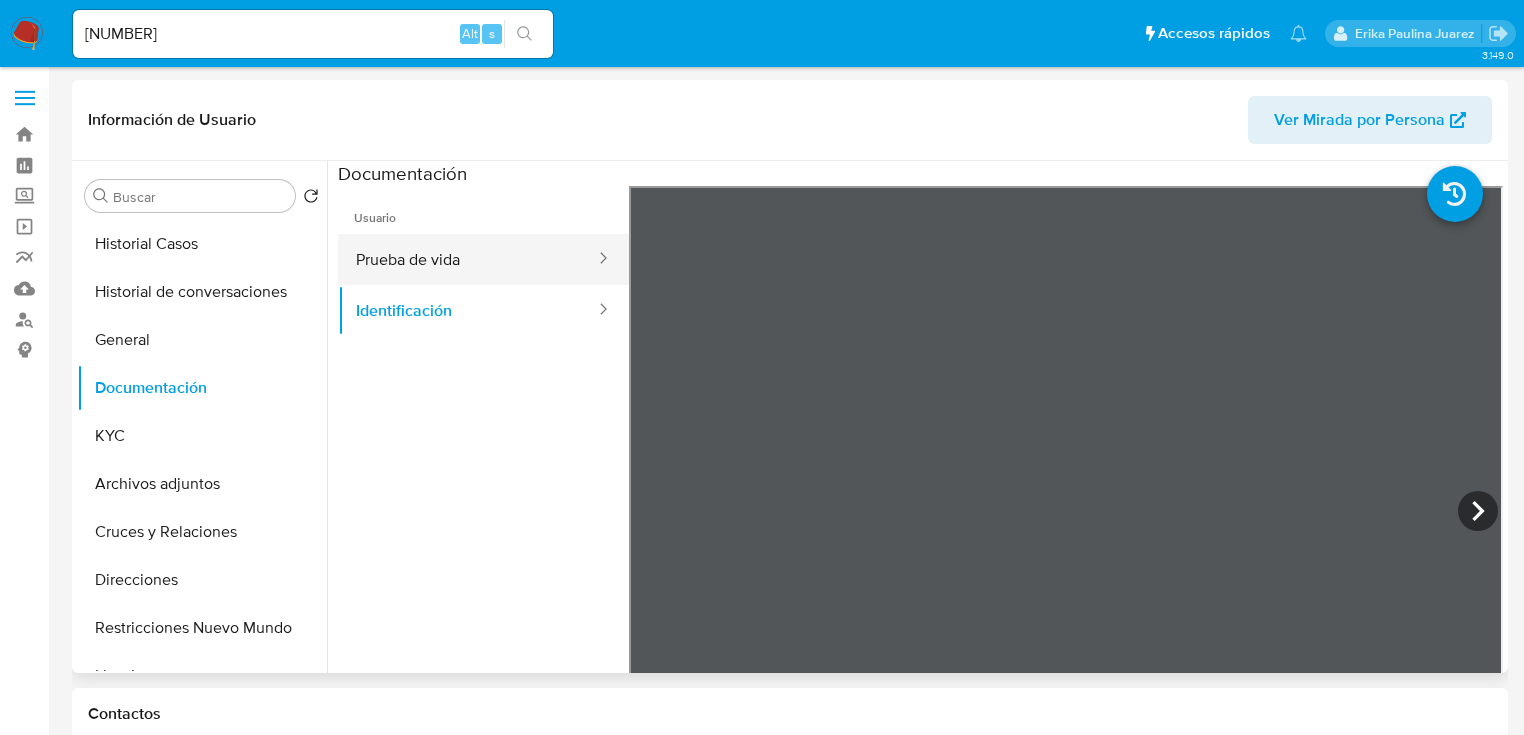 click on "Prueba de vida" at bounding box center [467, 259] 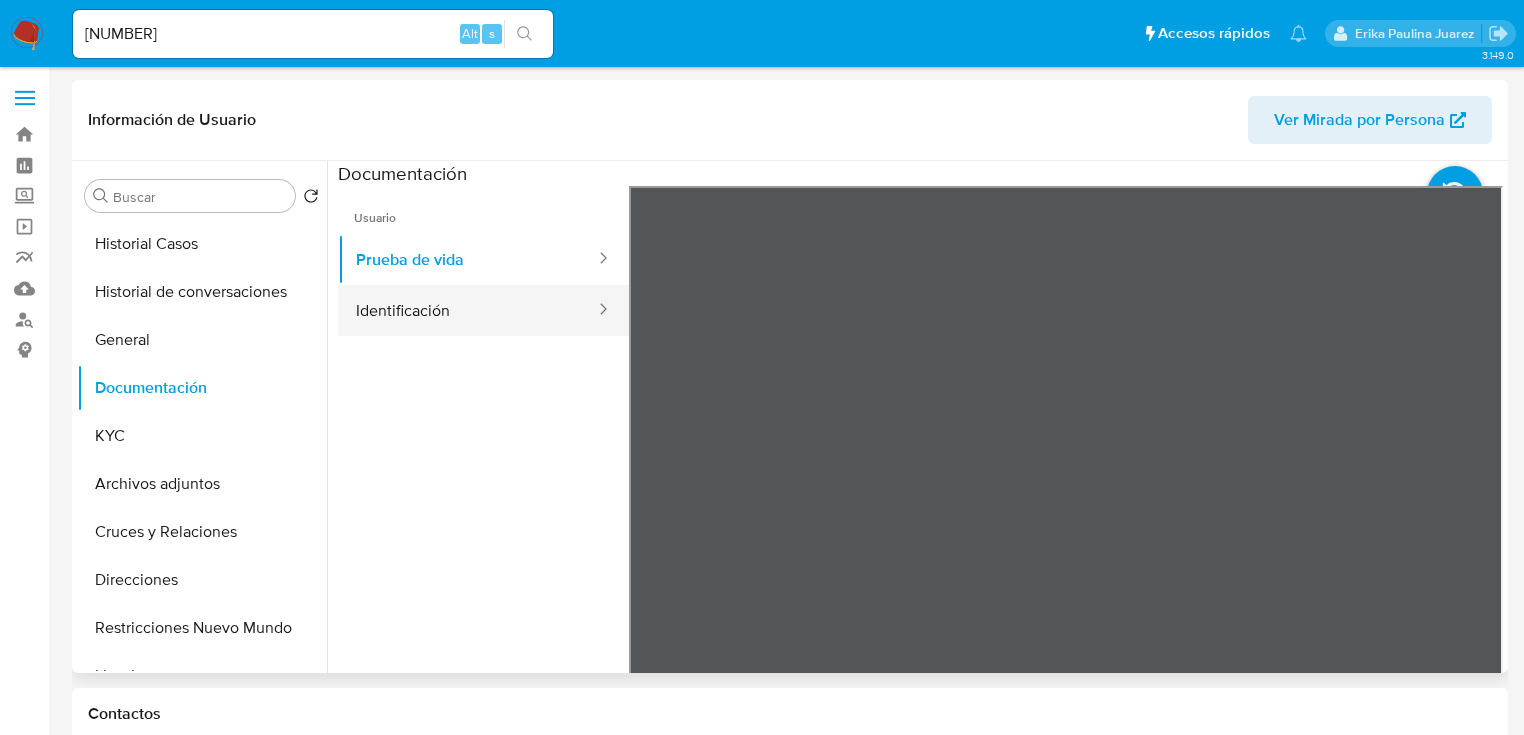 click on "Identificación" at bounding box center (467, 310) 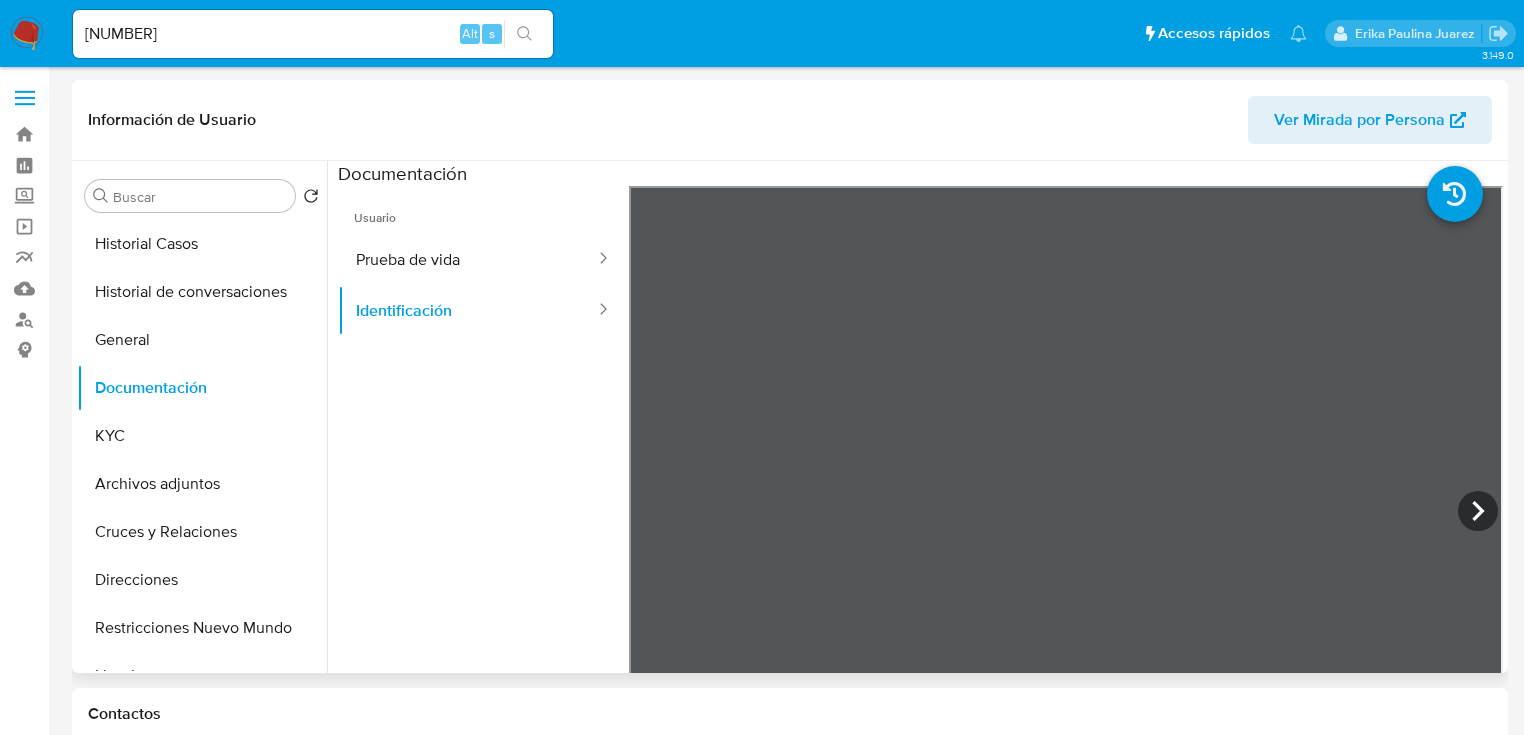 drag, startPoint x: 434, startPoint y: 296, endPoint x: 623, endPoint y: 297, distance: 189.00264 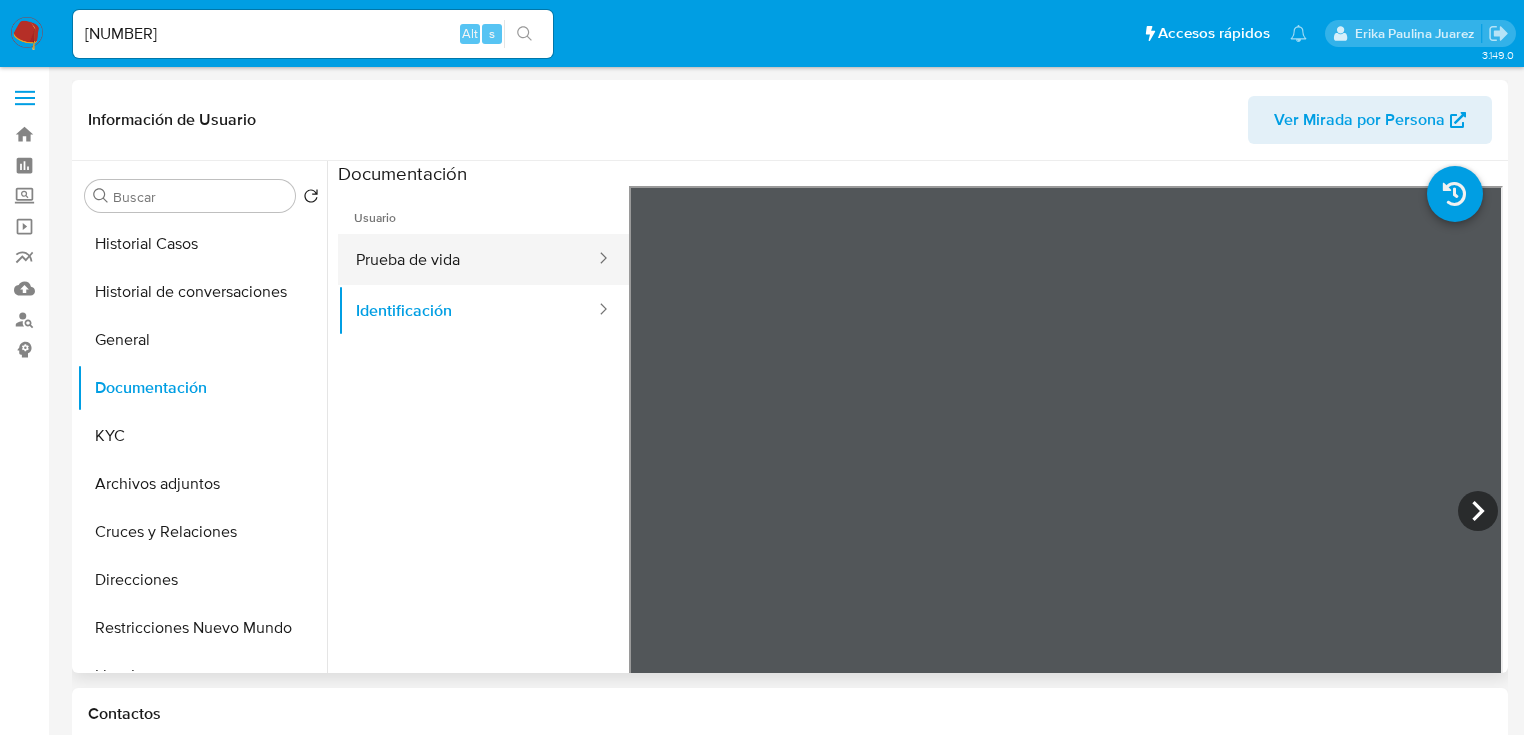 click on "Prueba de vida" at bounding box center (467, 259) 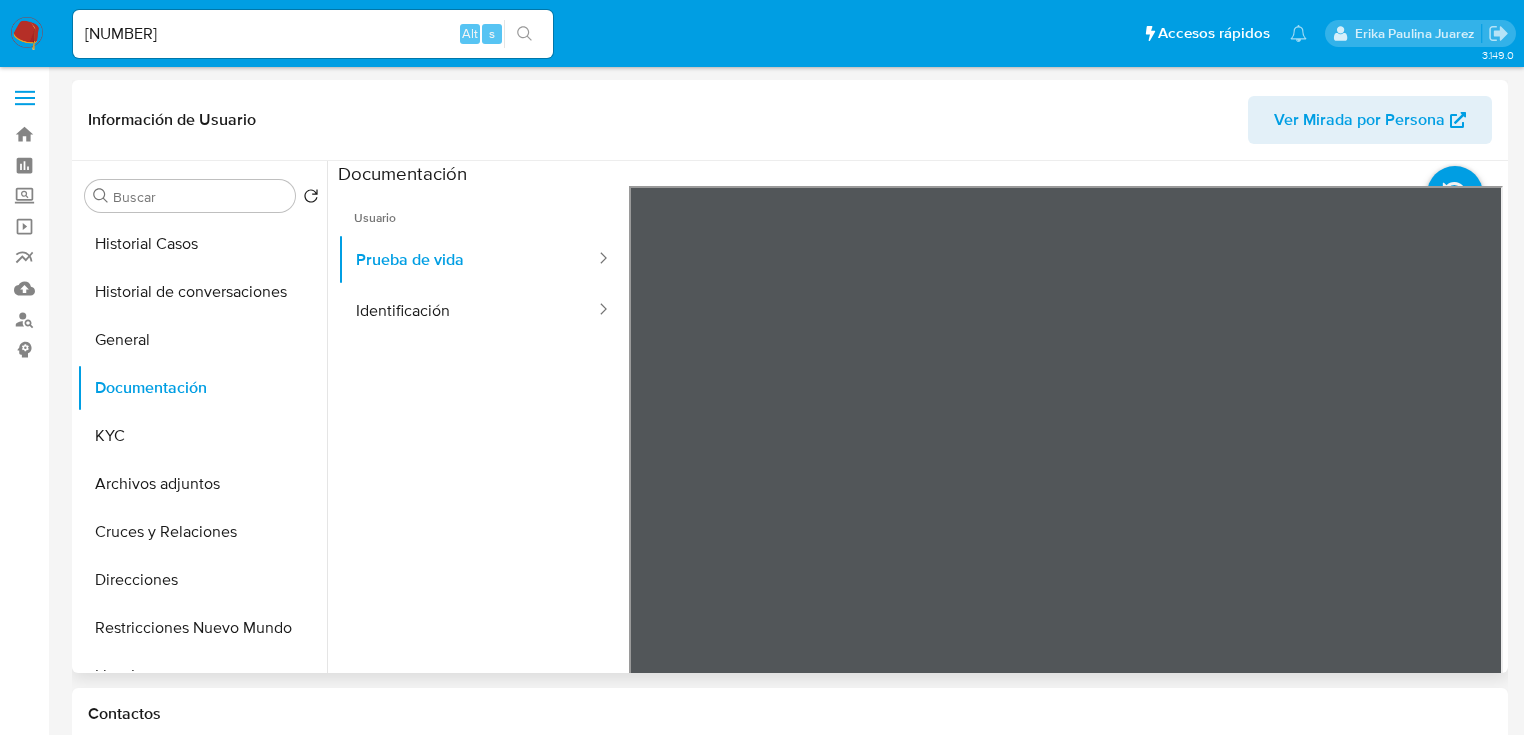 scroll, scrollTop: 66, scrollLeft: 0, axis: vertical 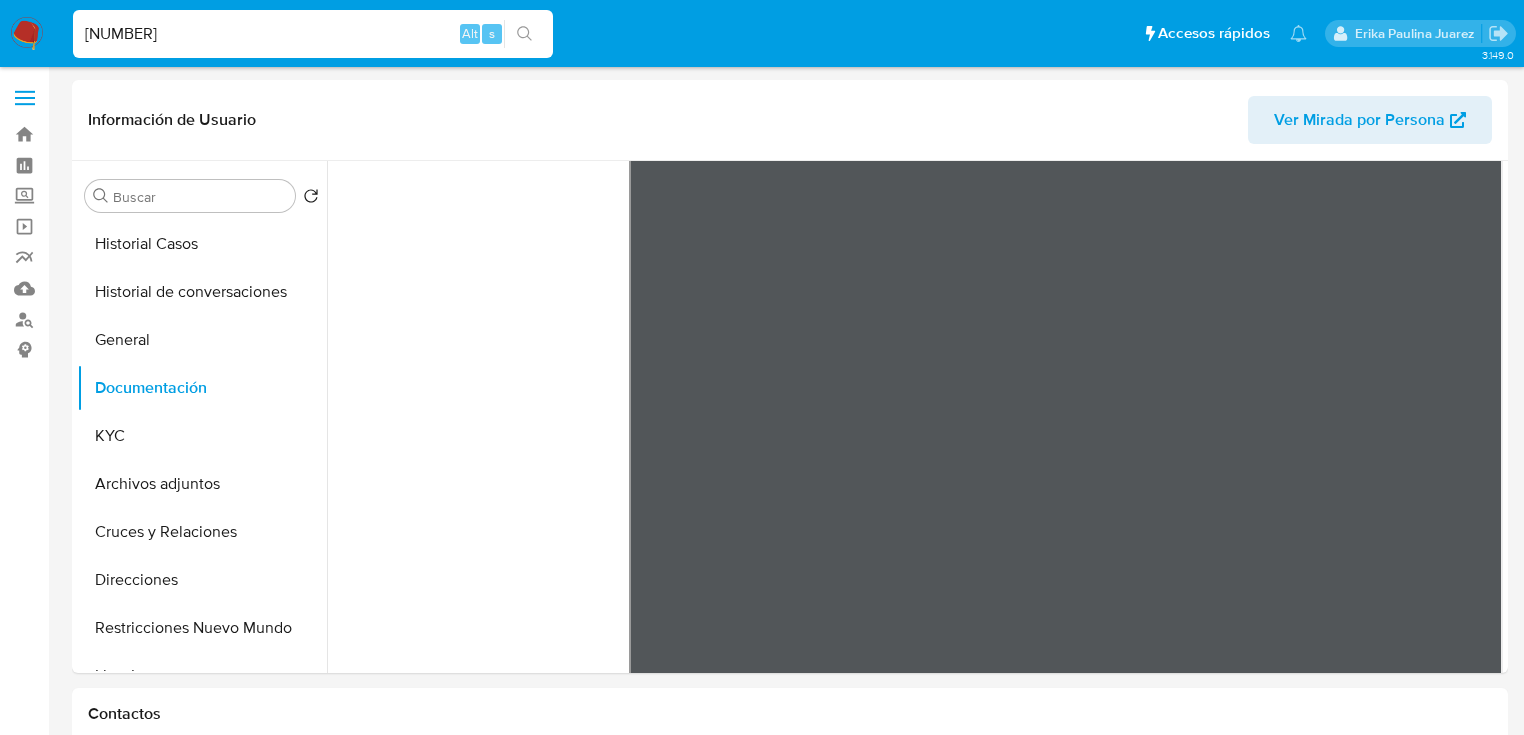 drag, startPoint x: 72, startPoint y: 36, endPoint x: 148, endPoint y: 60, distance: 79.69943 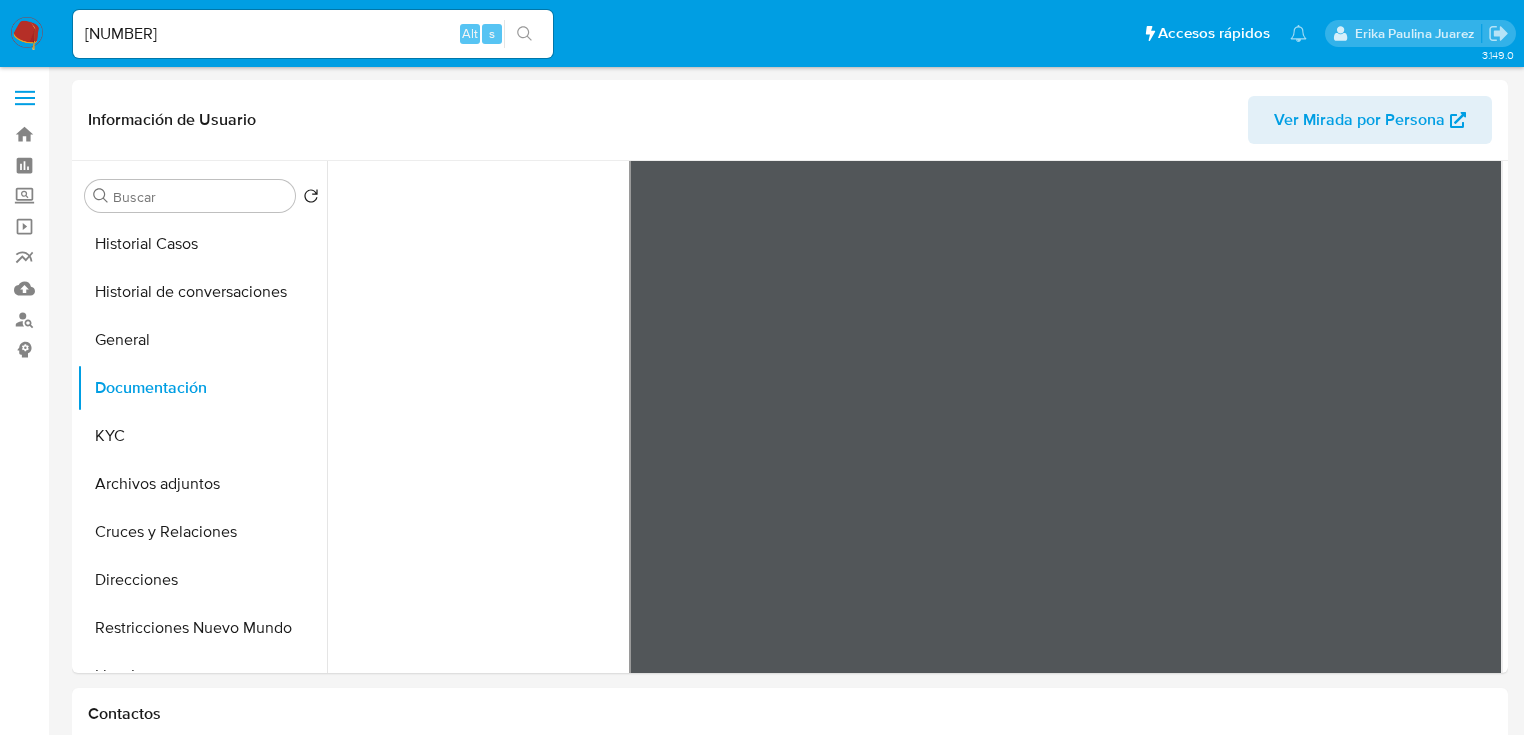 click 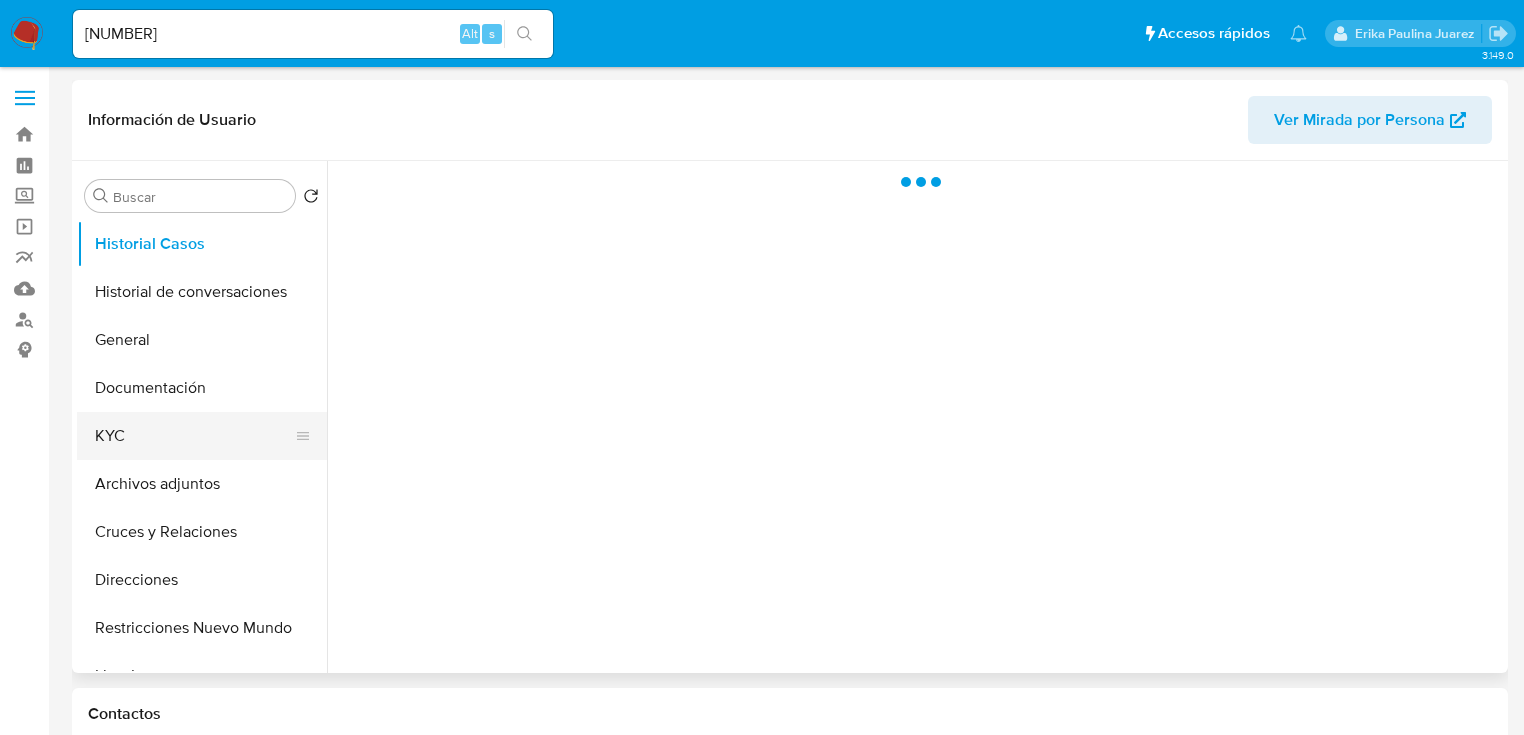 click on "KYC" at bounding box center [194, 436] 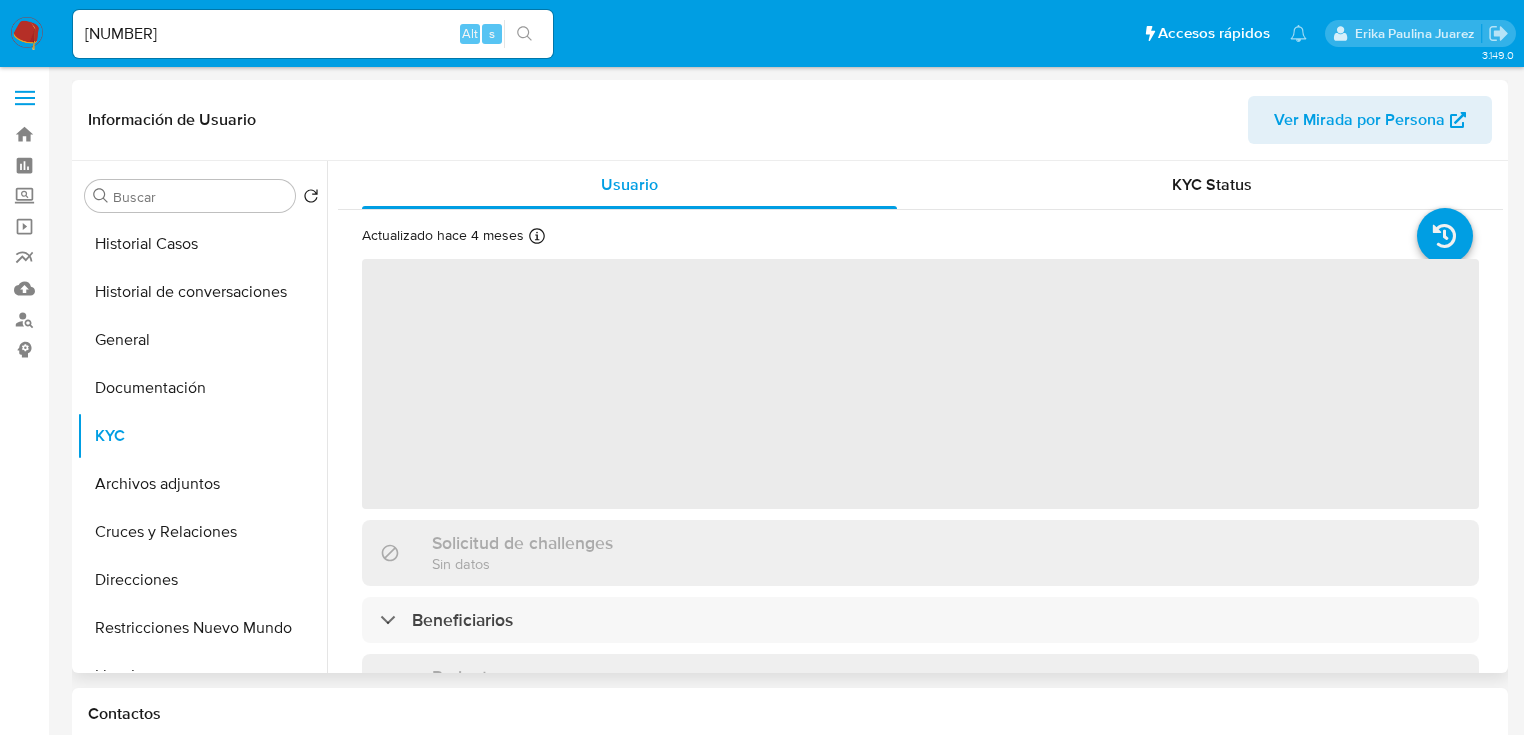 select on "10" 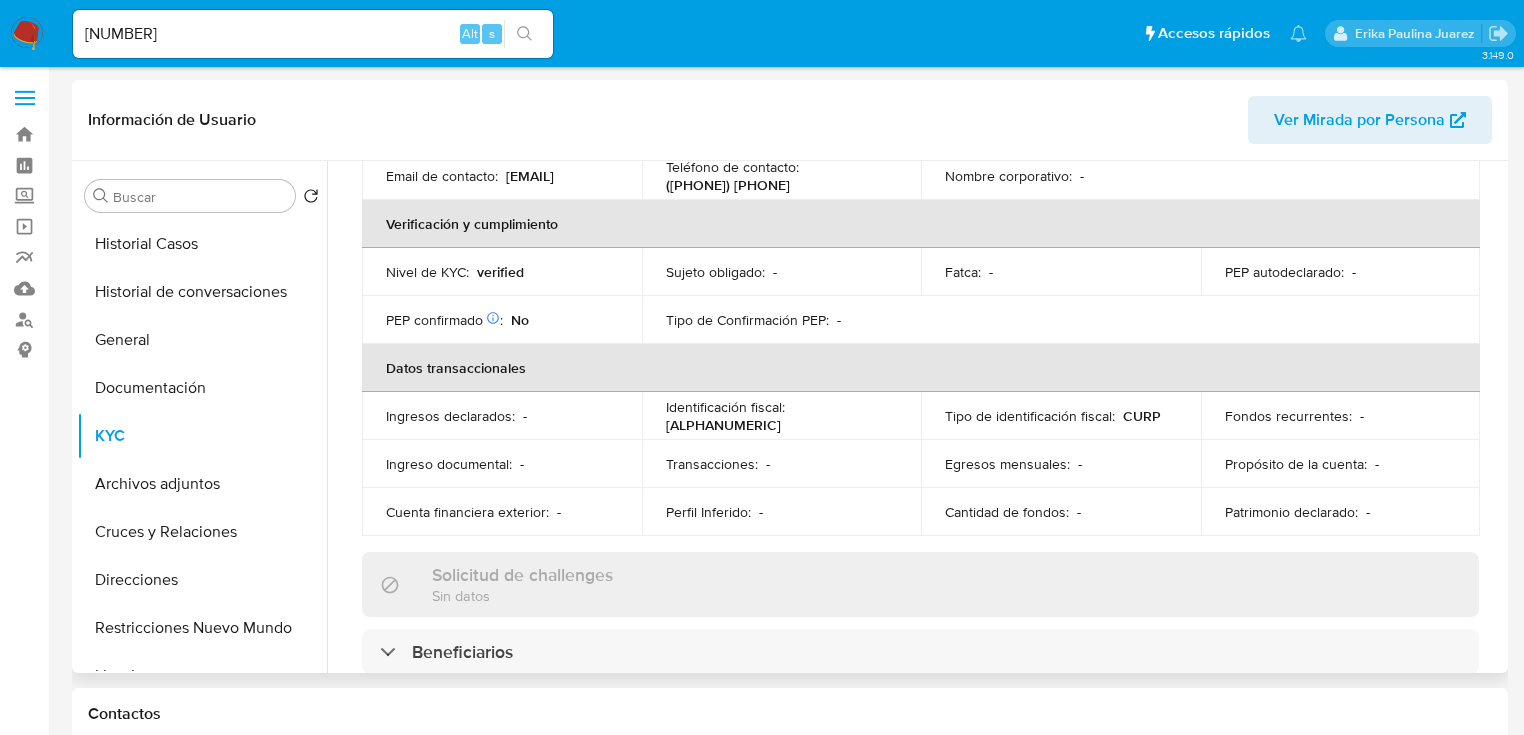 scroll, scrollTop: 203, scrollLeft: 0, axis: vertical 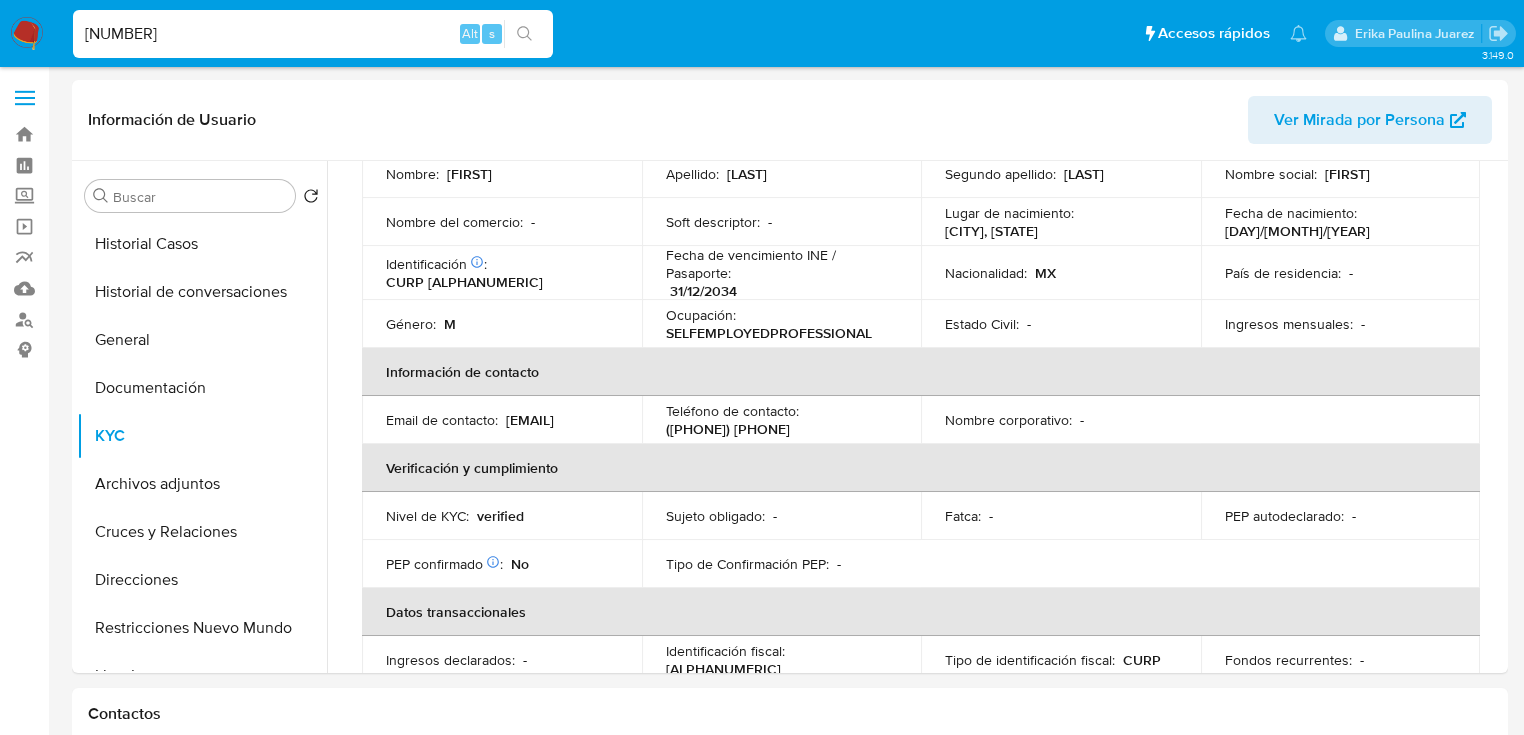 drag, startPoint x: 50, startPoint y: 27, endPoint x: -174, endPoint y: 15, distance: 224.3212 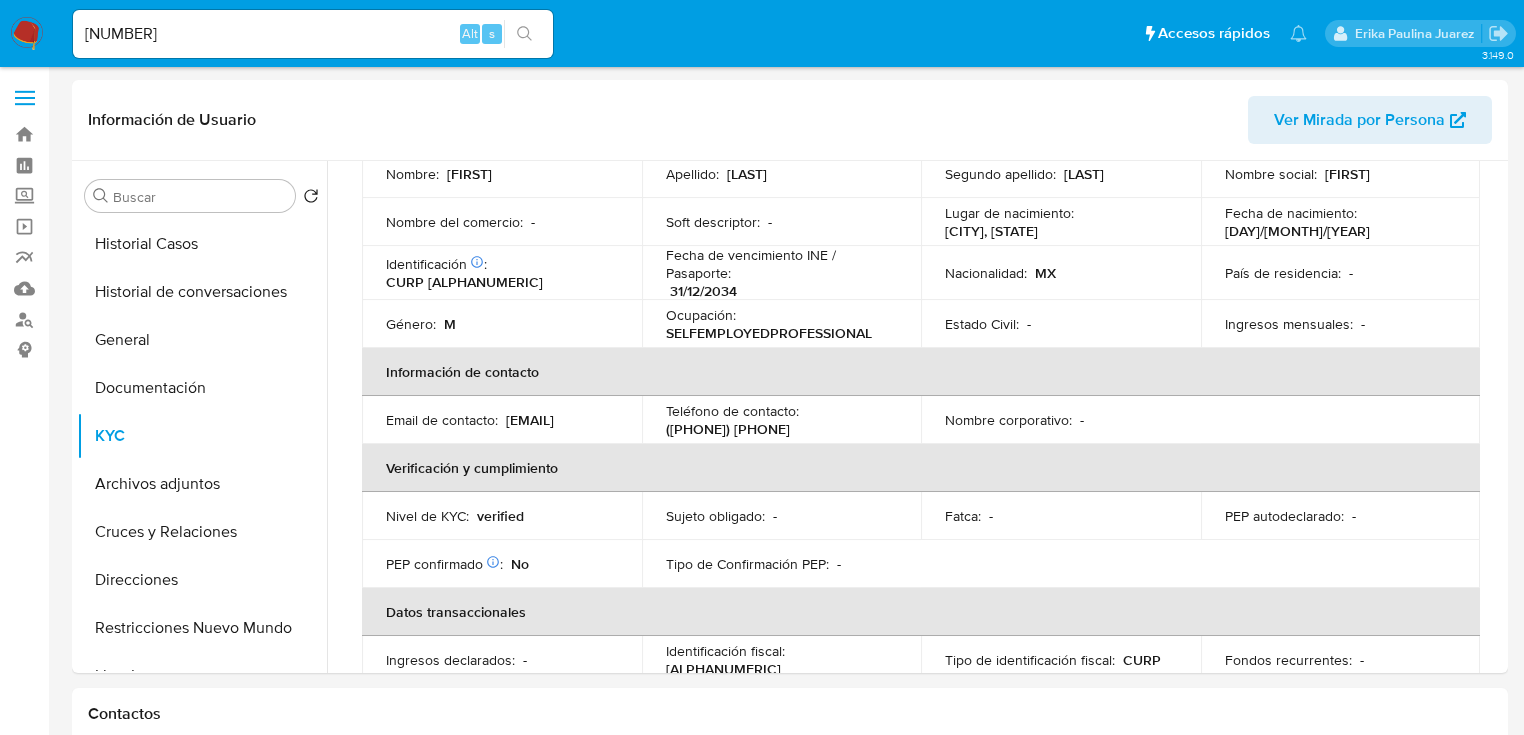 click 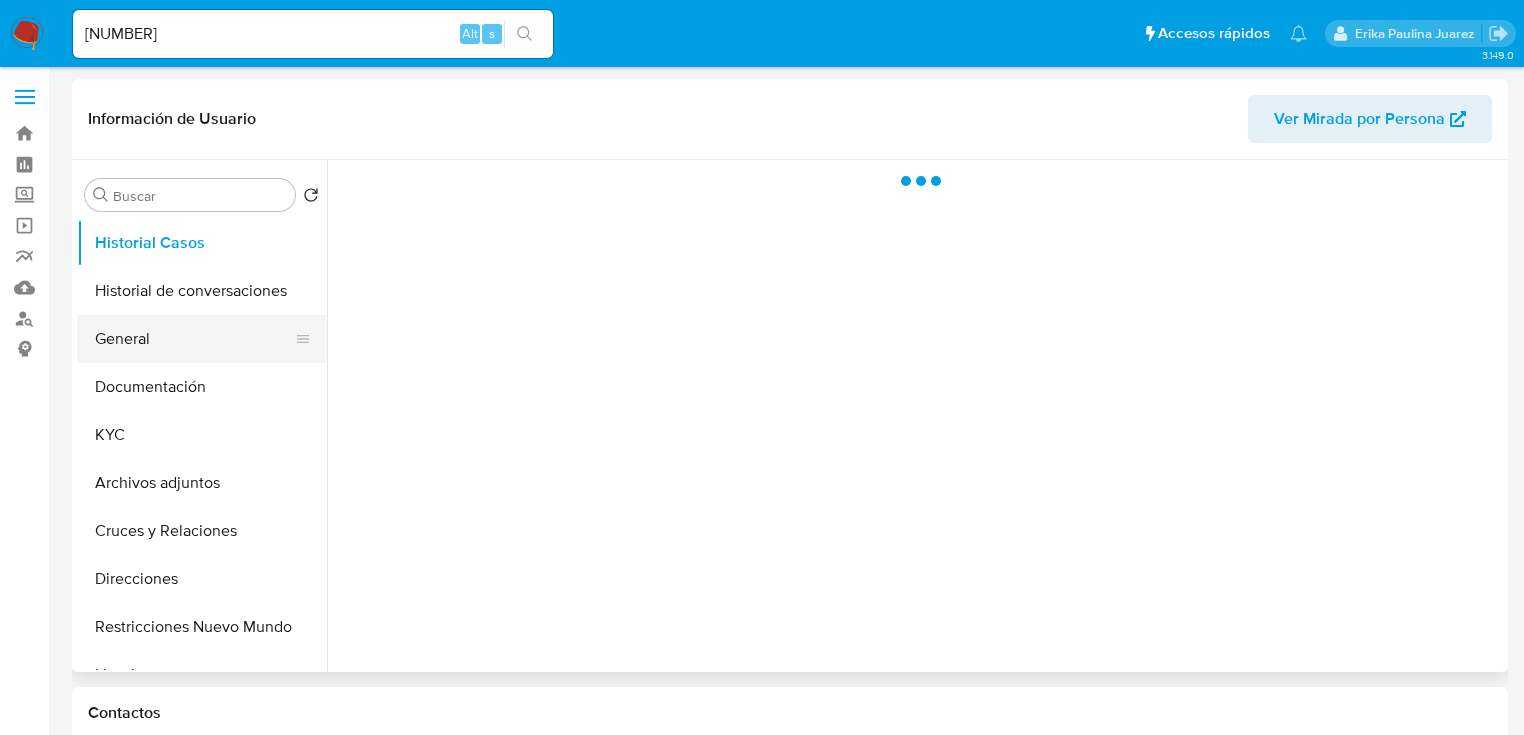 scroll, scrollTop: 0, scrollLeft: 0, axis: both 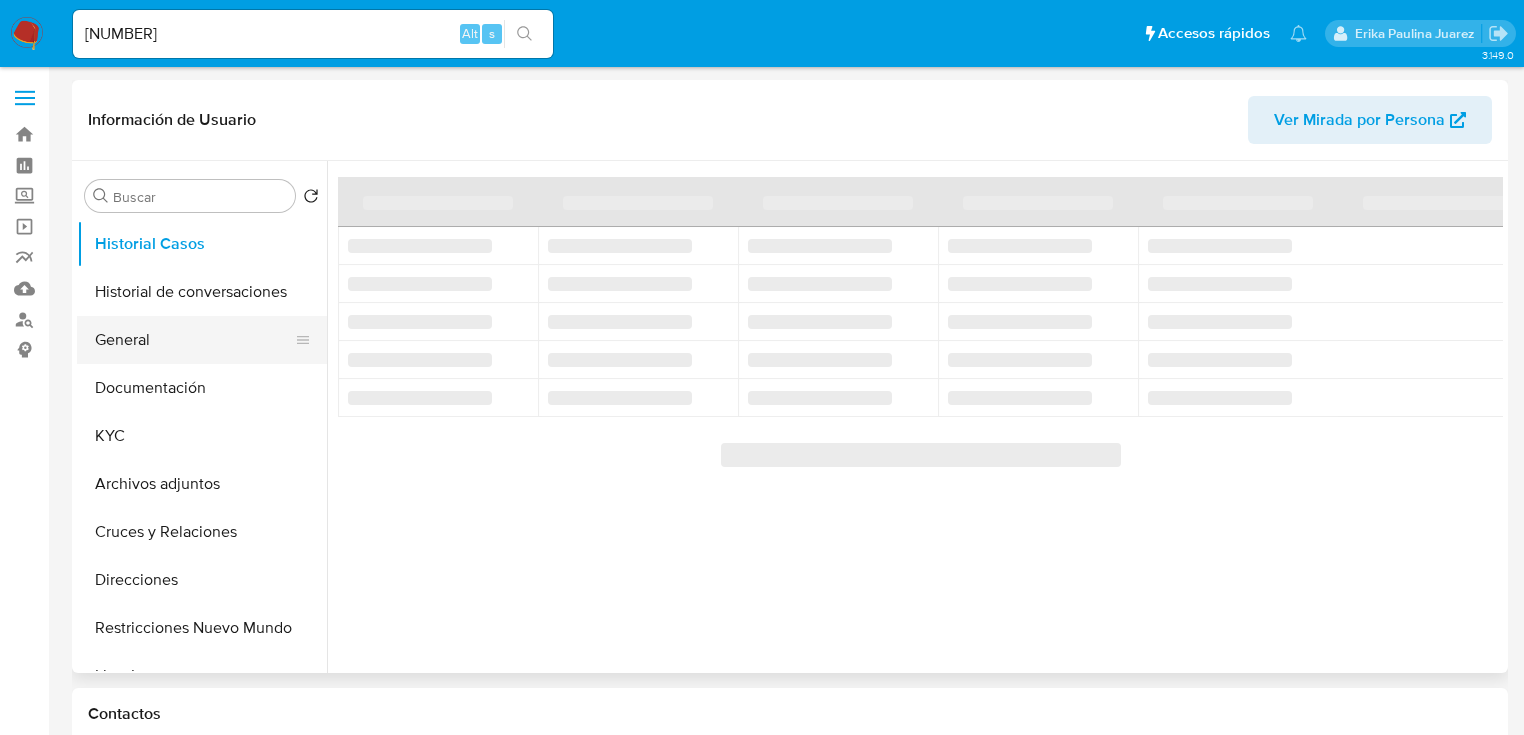 click on "General" at bounding box center (194, 340) 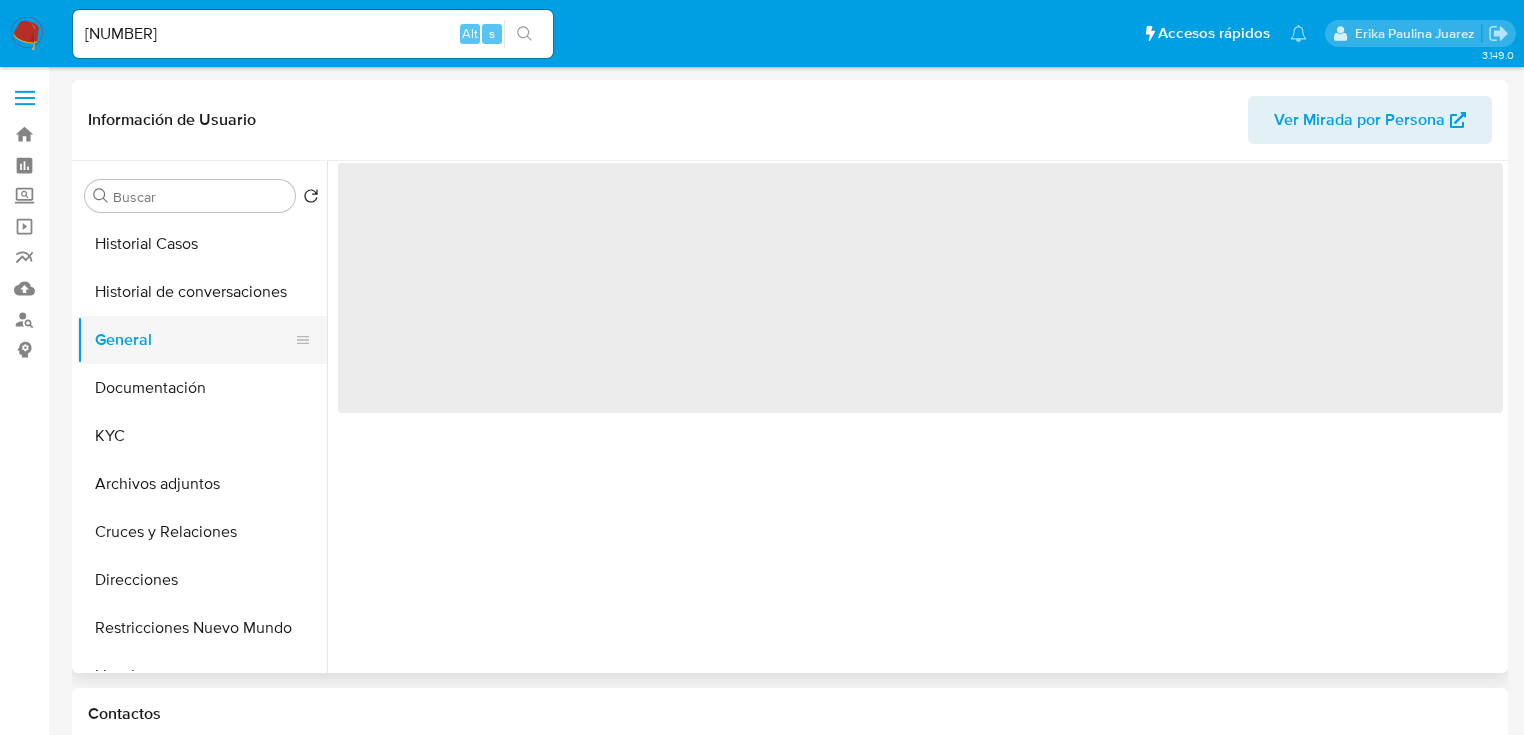 select on "10" 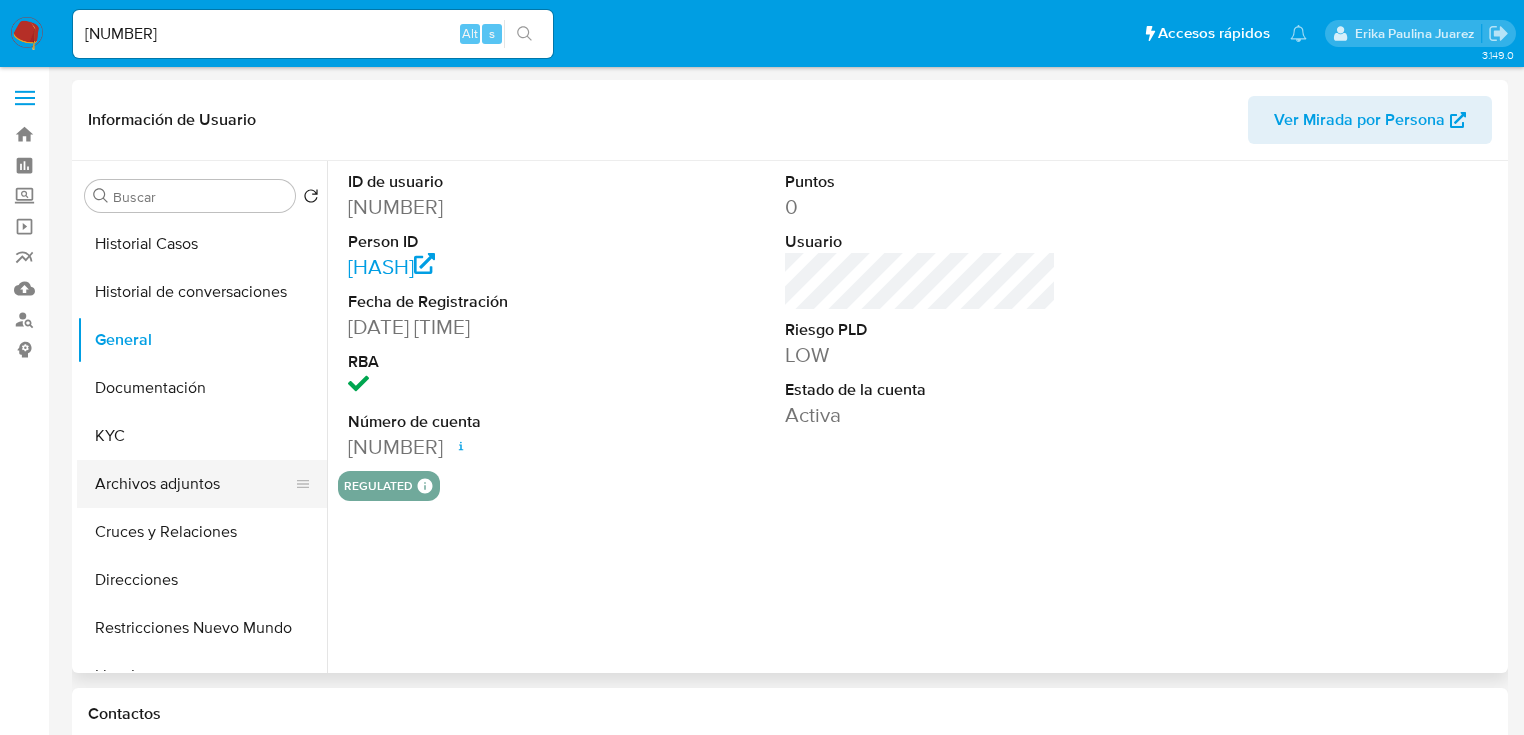 click on "Archivos adjuntos" at bounding box center (194, 484) 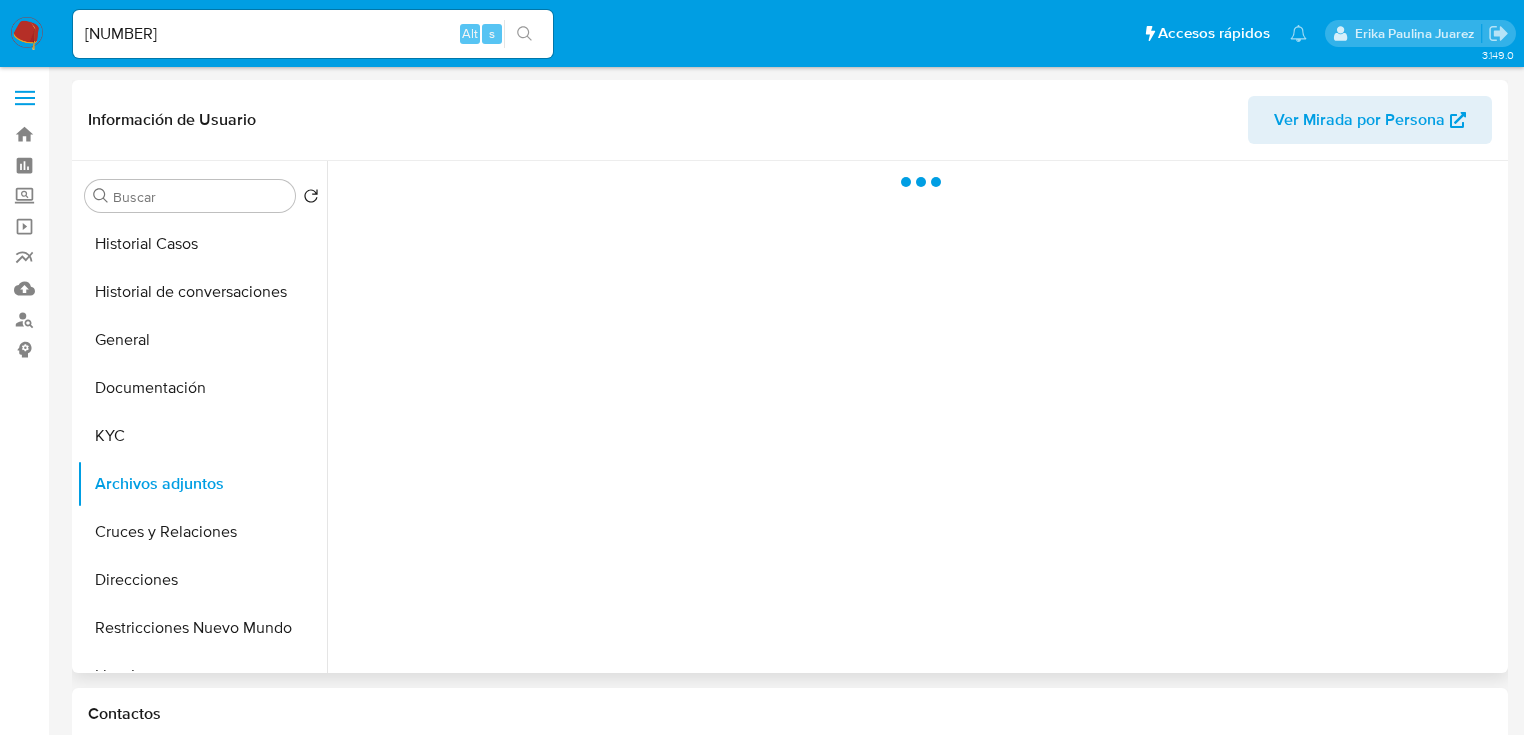 drag, startPoint x: 149, startPoint y: 436, endPoint x: 320, endPoint y: 428, distance: 171.18703 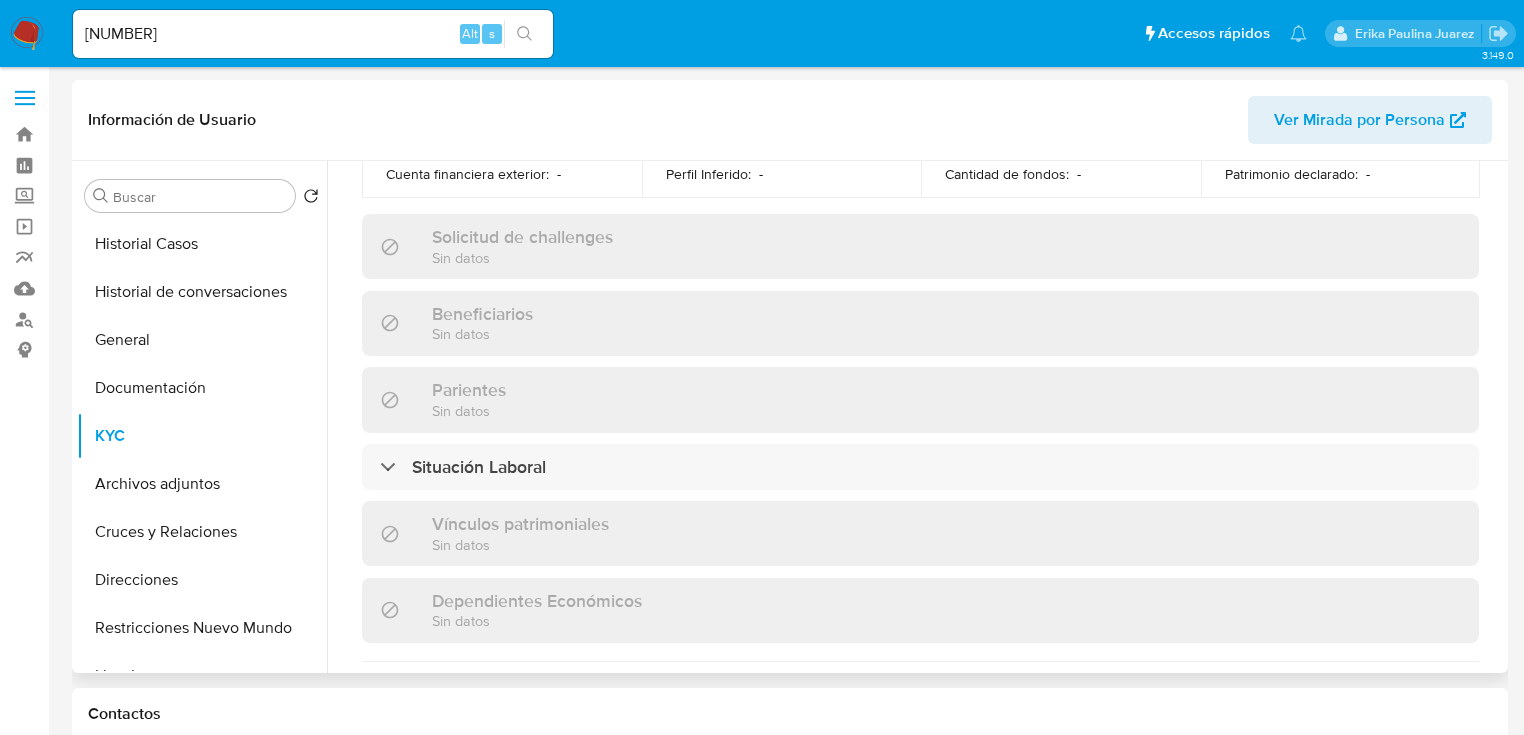 scroll, scrollTop: 1390, scrollLeft: 0, axis: vertical 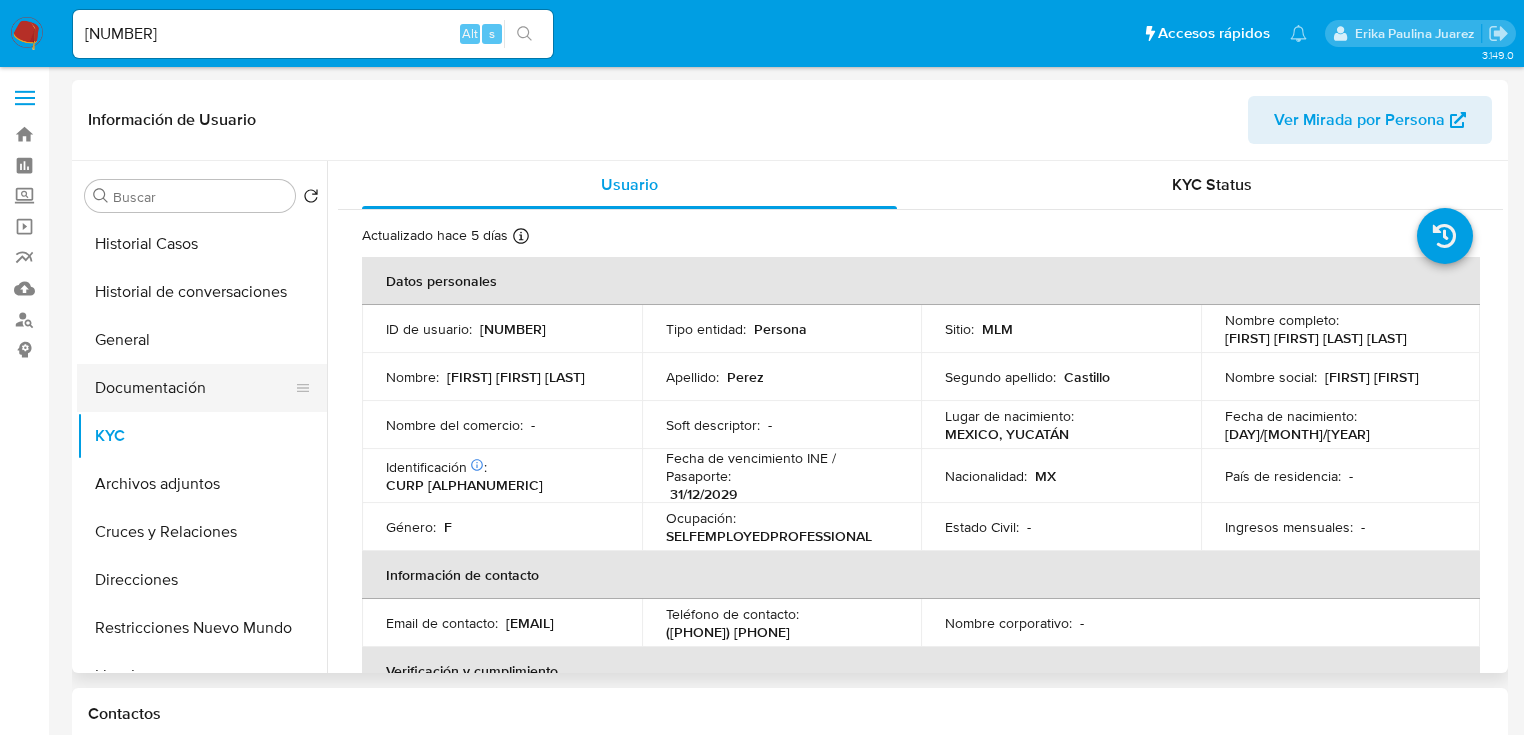 click on "Documentación" at bounding box center (194, 388) 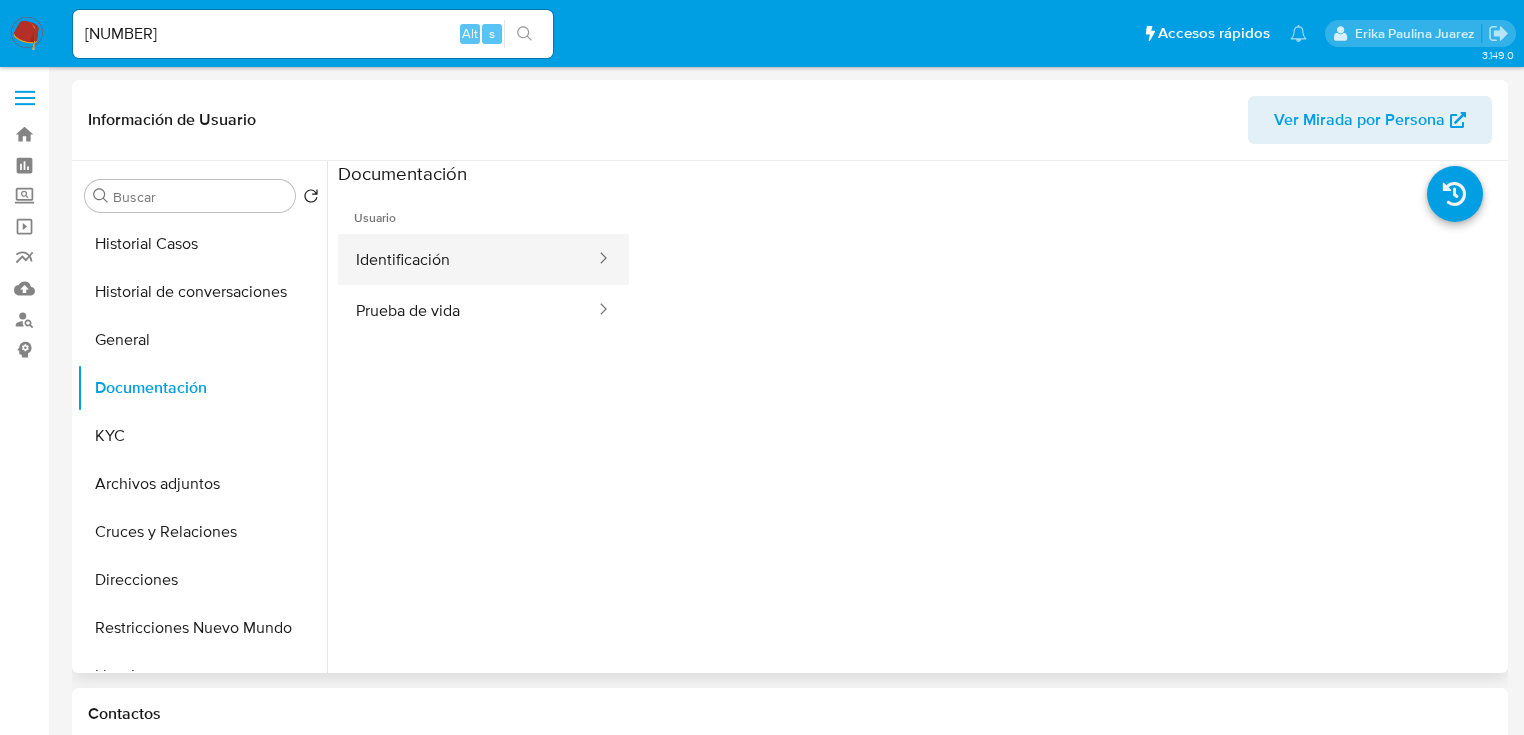 drag, startPoint x: 422, startPoint y: 310, endPoint x: 445, endPoint y: 258, distance: 56.859474 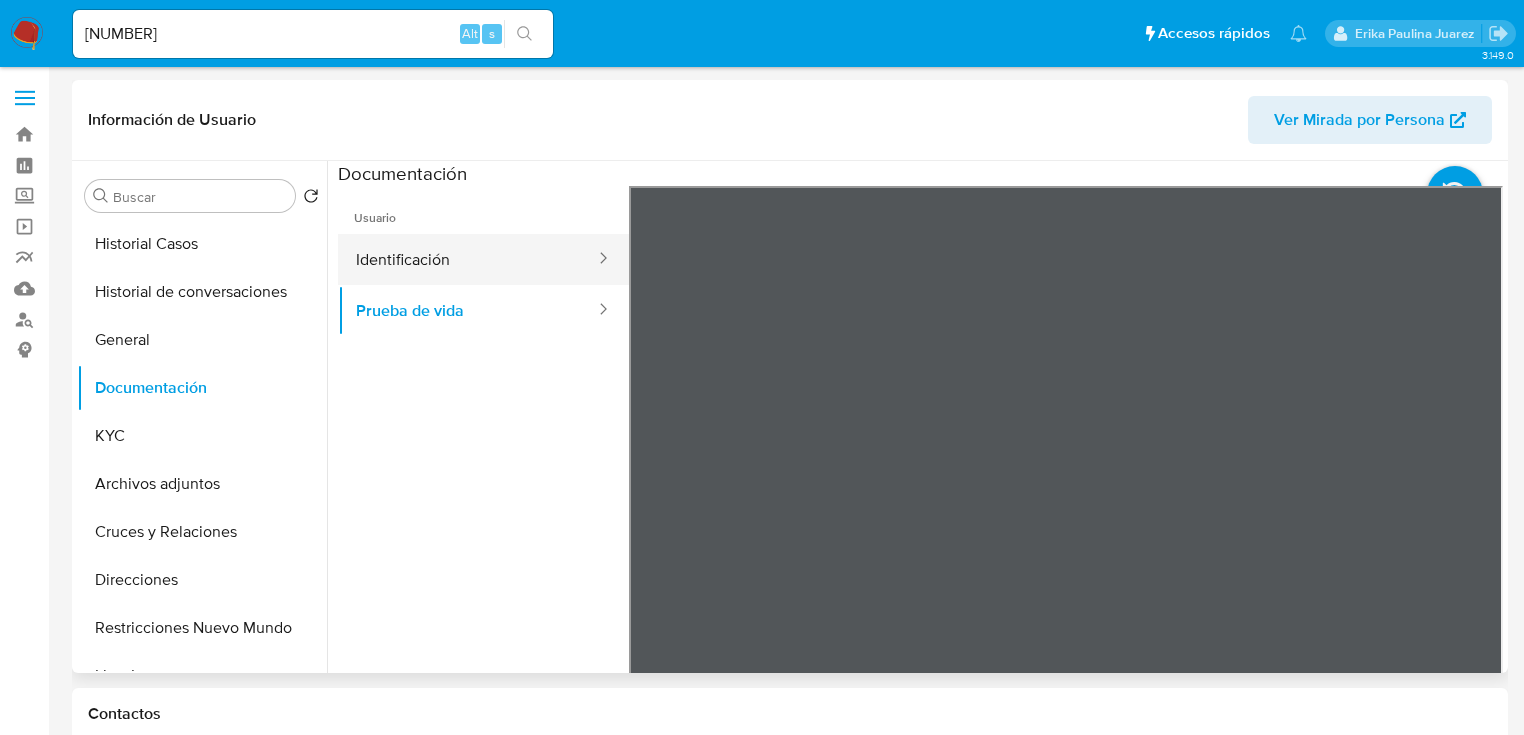 click on "Identificación" at bounding box center [467, 259] 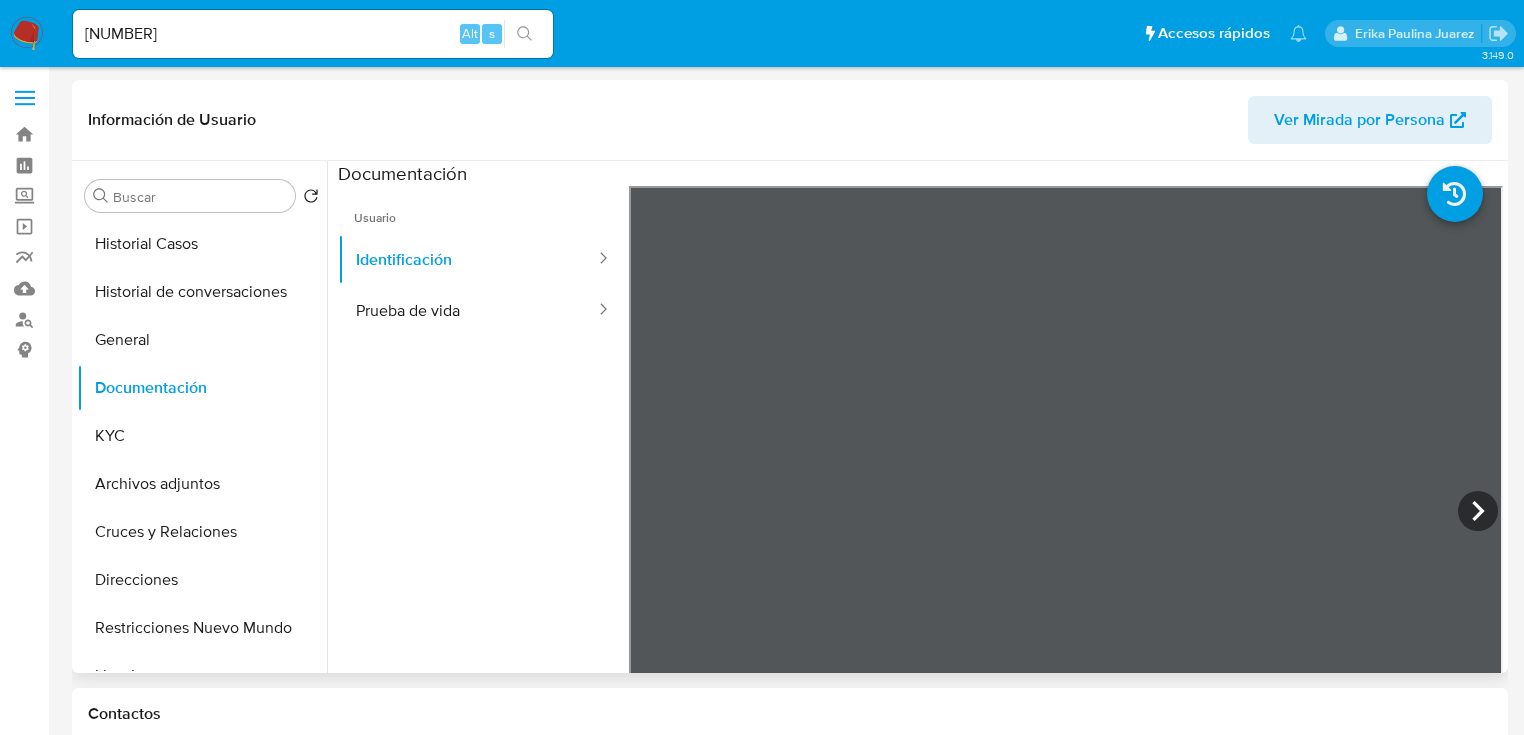 scroll, scrollTop: 0, scrollLeft: 0, axis: both 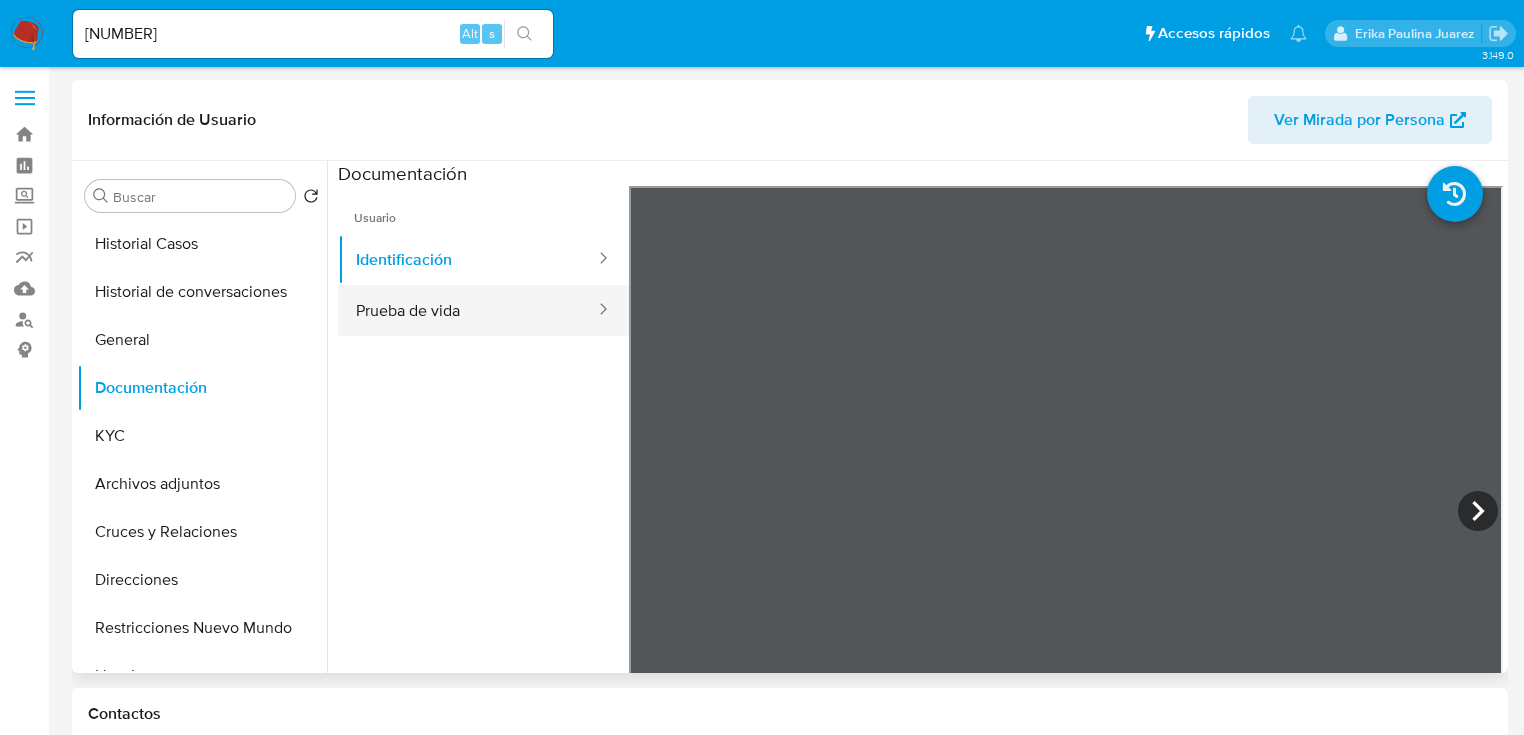 click on "Prueba de vida" at bounding box center [467, 310] 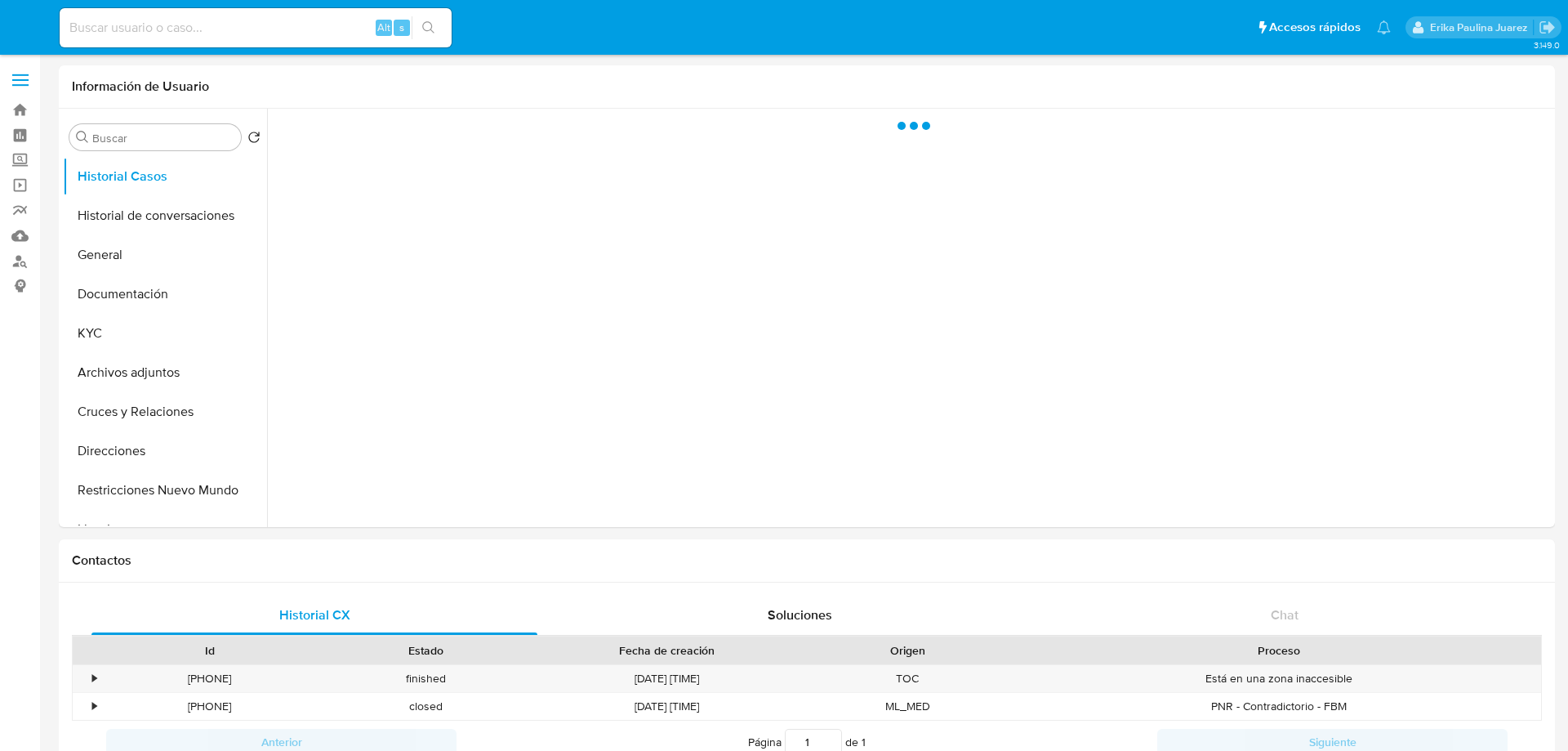 select on "10" 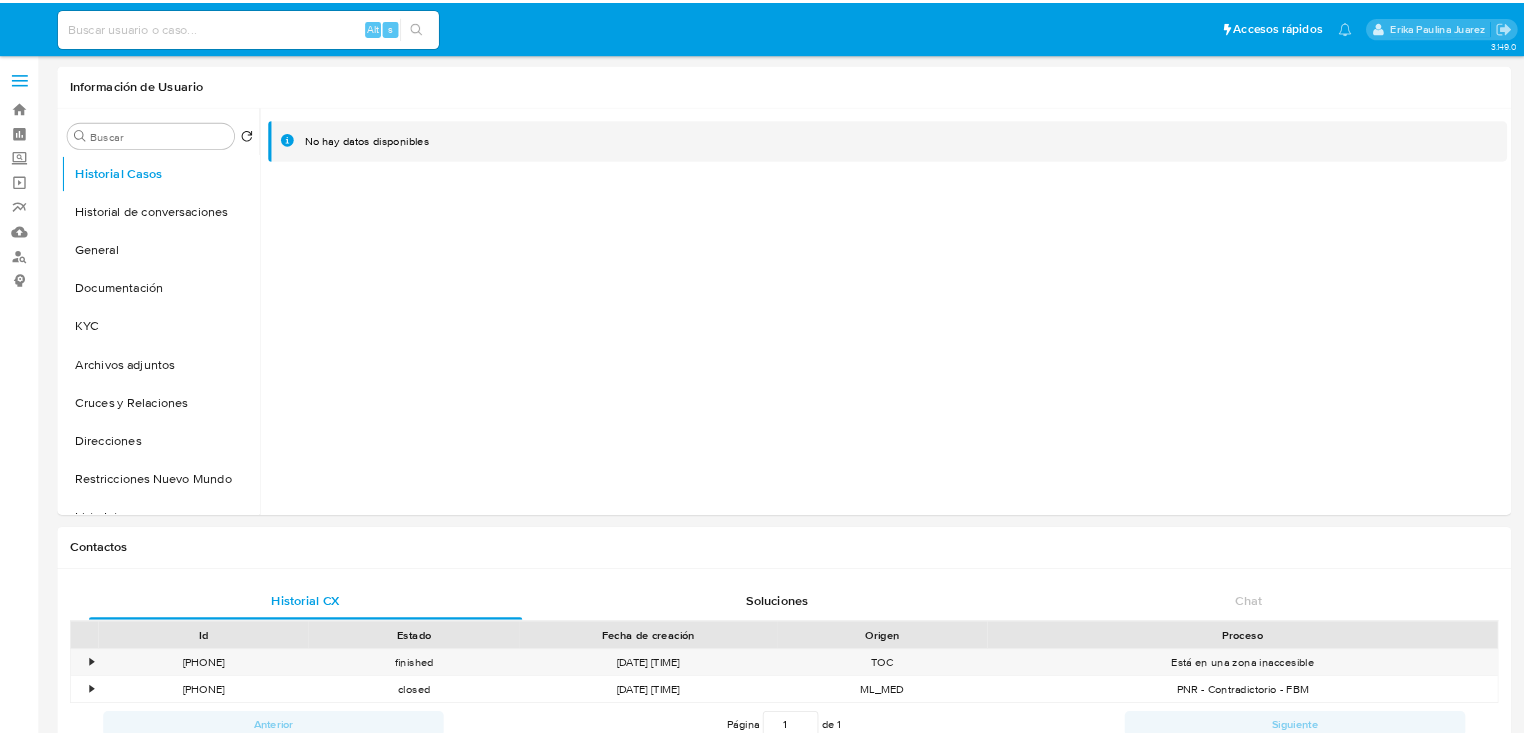 scroll, scrollTop: 0, scrollLeft: 0, axis: both 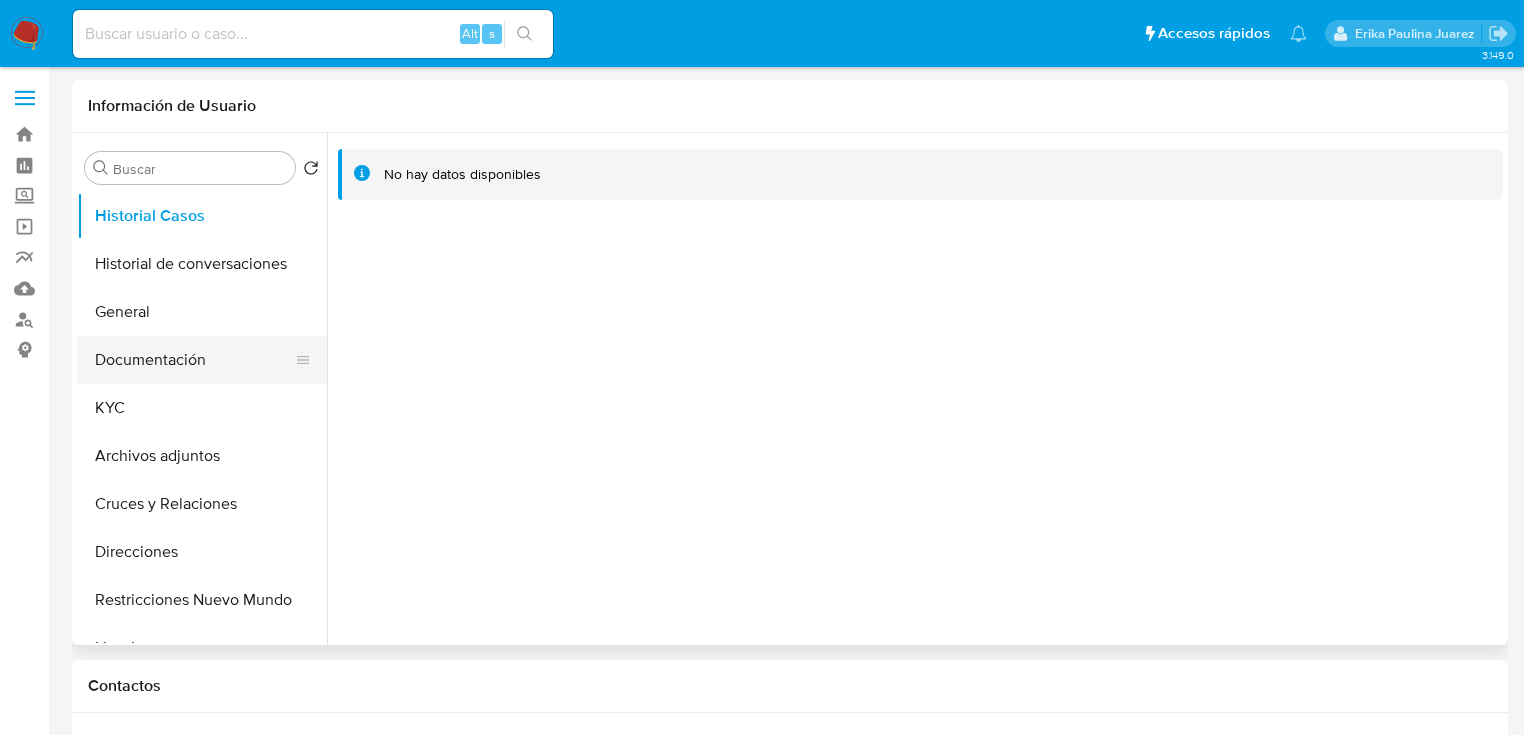 drag, startPoint x: 150, startPoint y: 297, endPoint x: 148, endPoint y: 343, distance: 46.043457 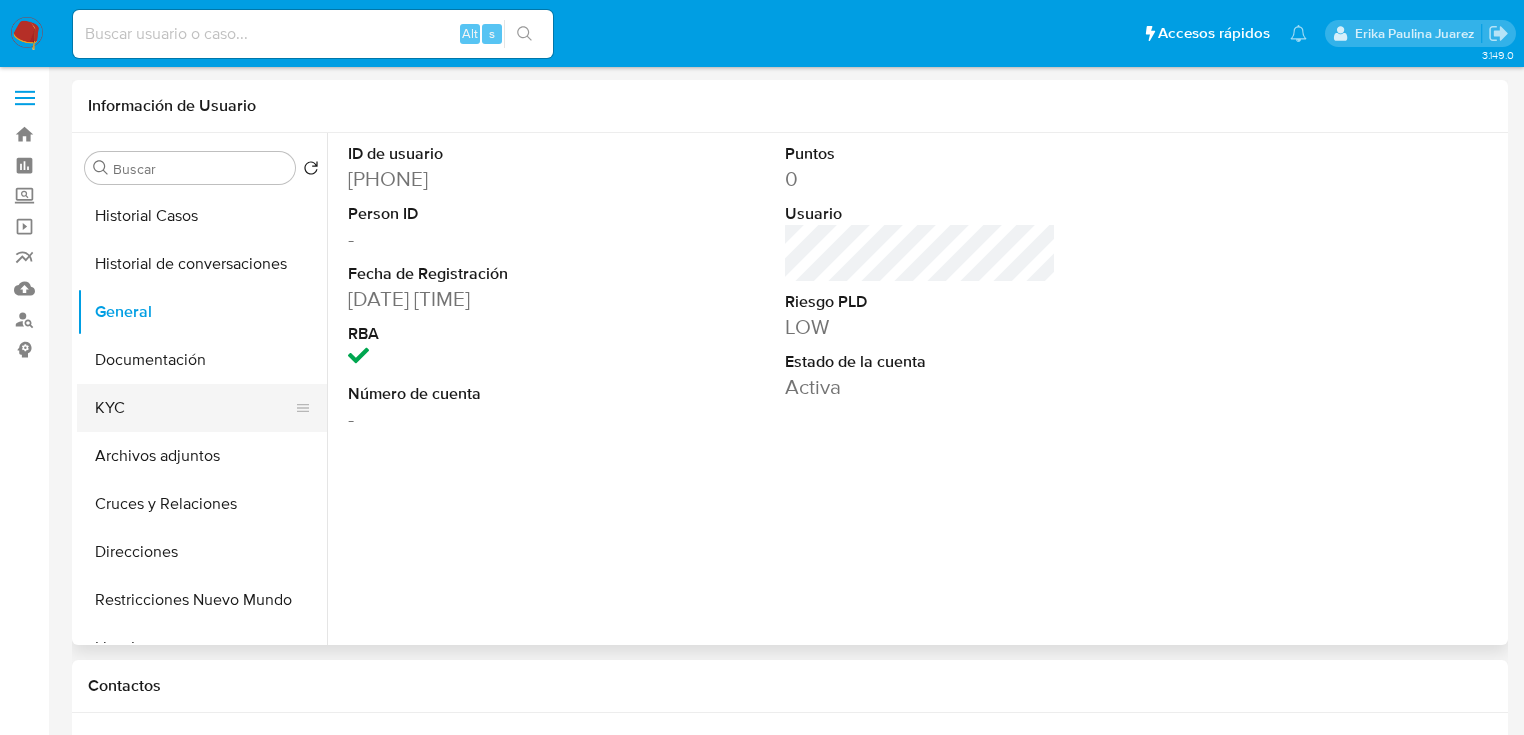 drag, startPoint x: 161, startPoint y: 376, endPoint x: 127, endPoint y: 408, distance: 46.69047 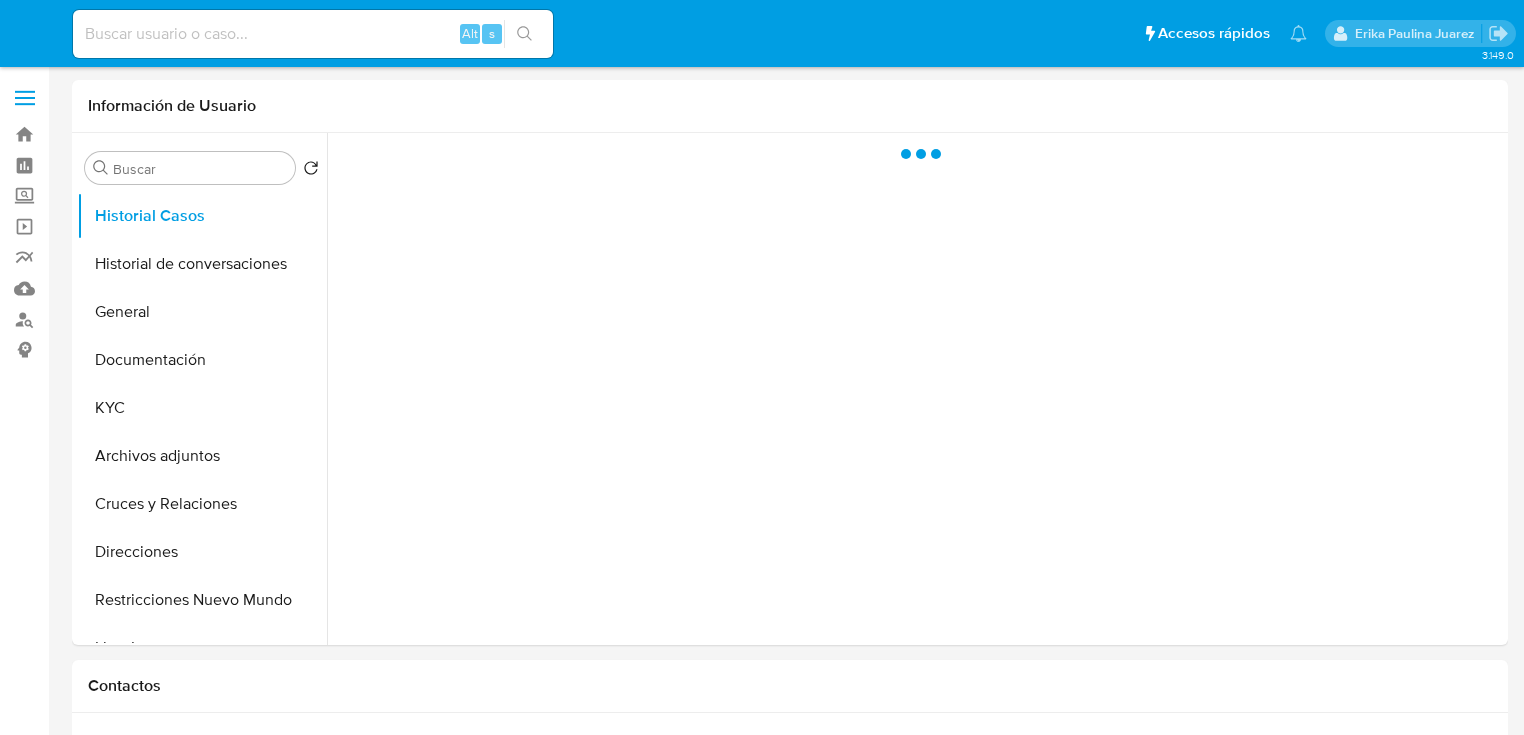 scroll, scrollTop: 0, scrollLeft: 0, axis: both 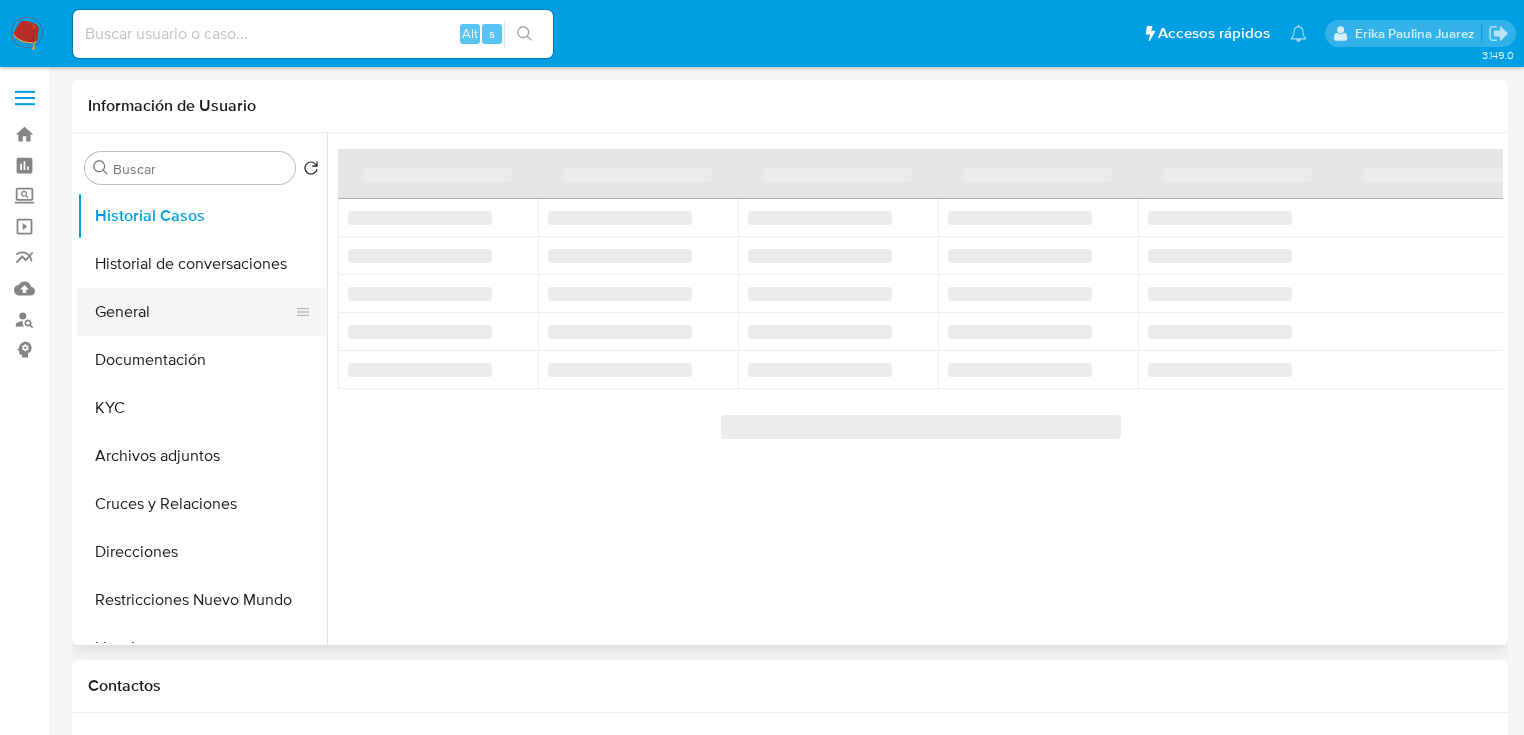 click on "General" at bounding box center [194, 312] 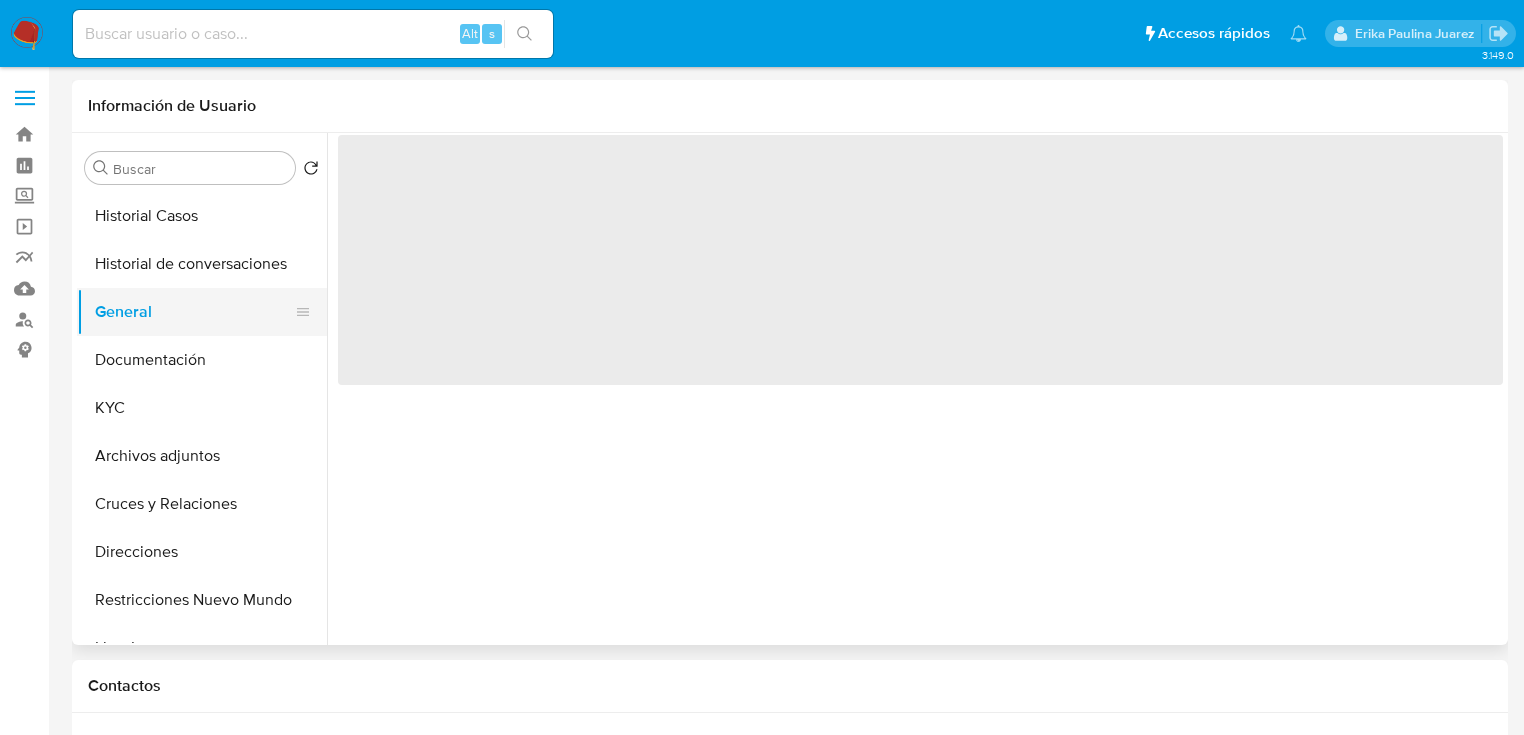 select on "10" 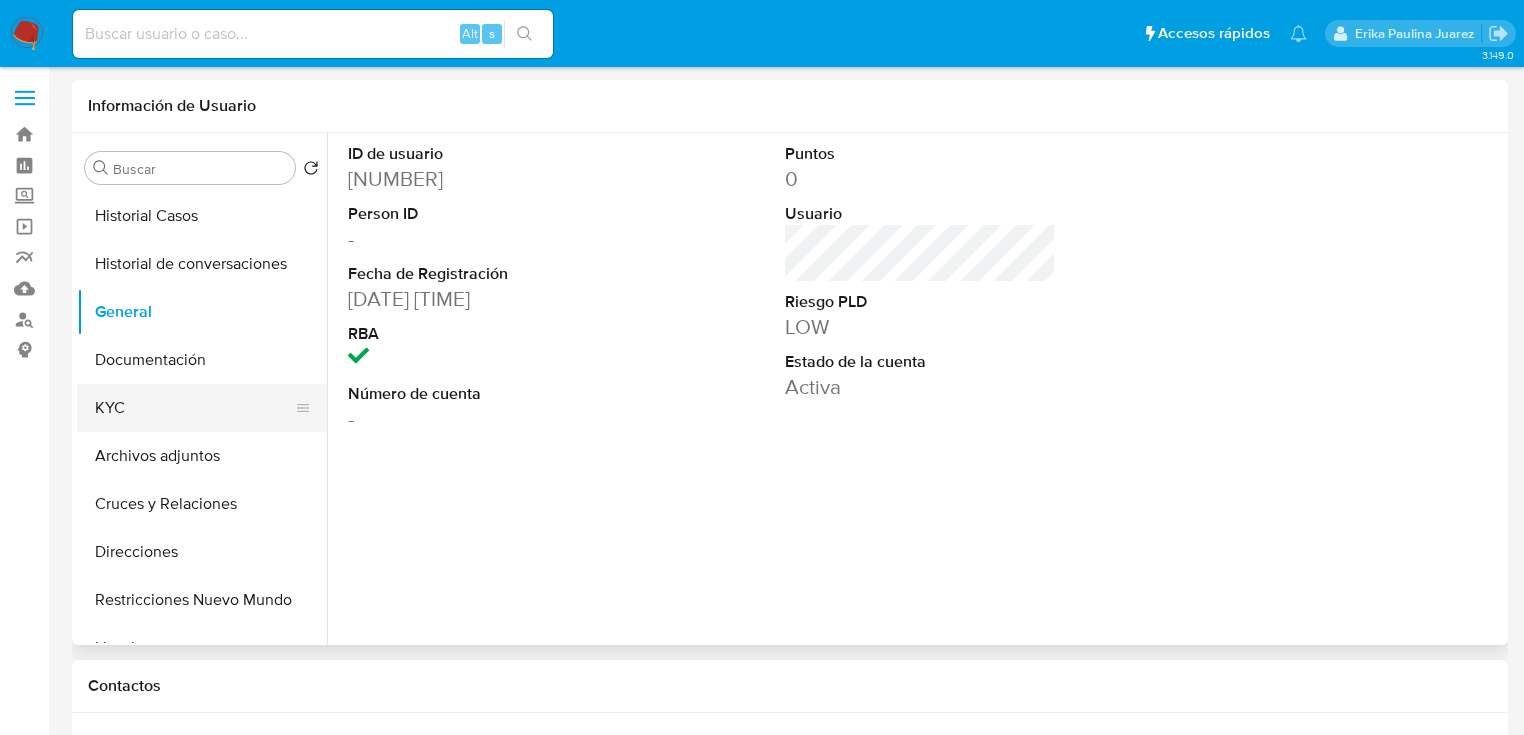 click on "KYC" at bounding box center [194, 408] 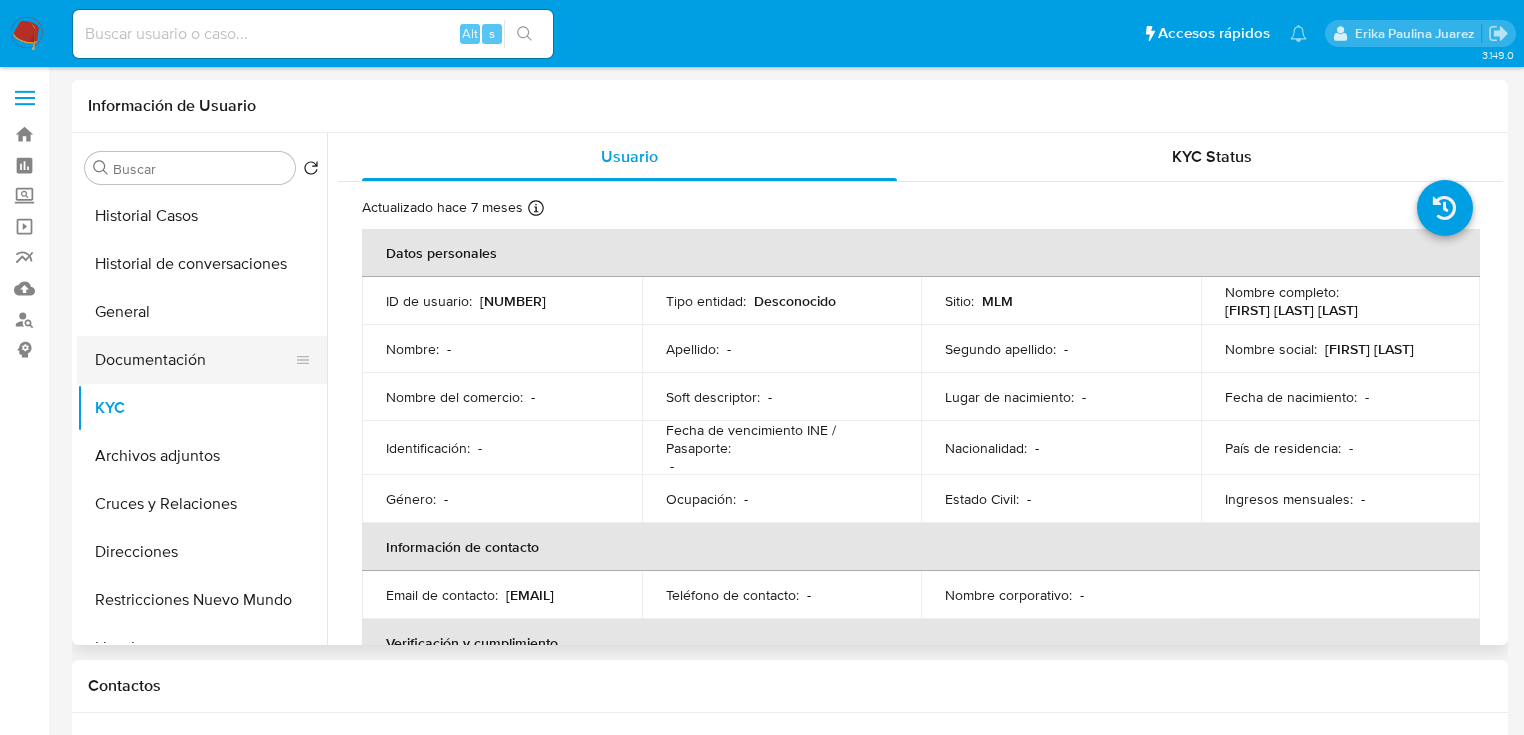 click on "Documentación" at bounding box center (194, 360) 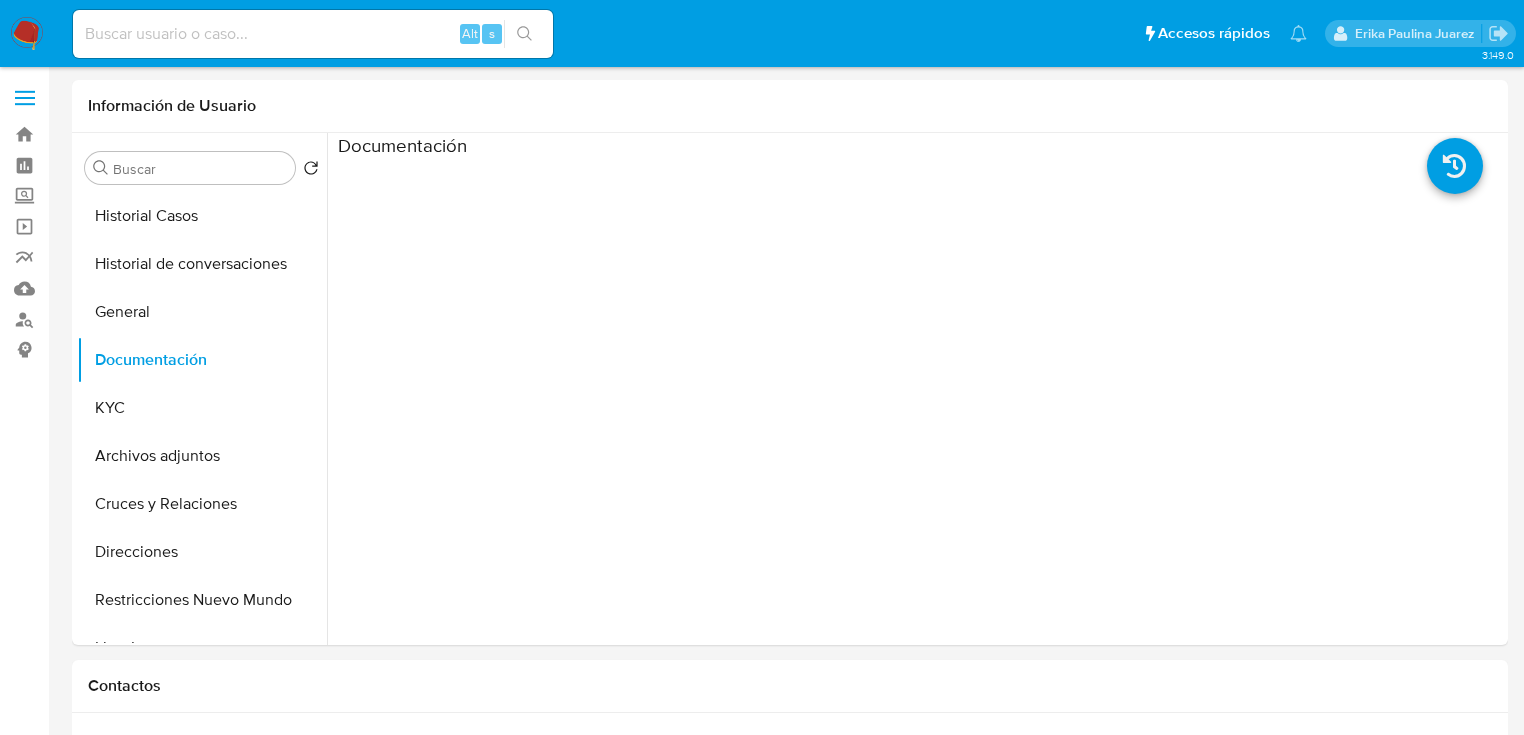 type 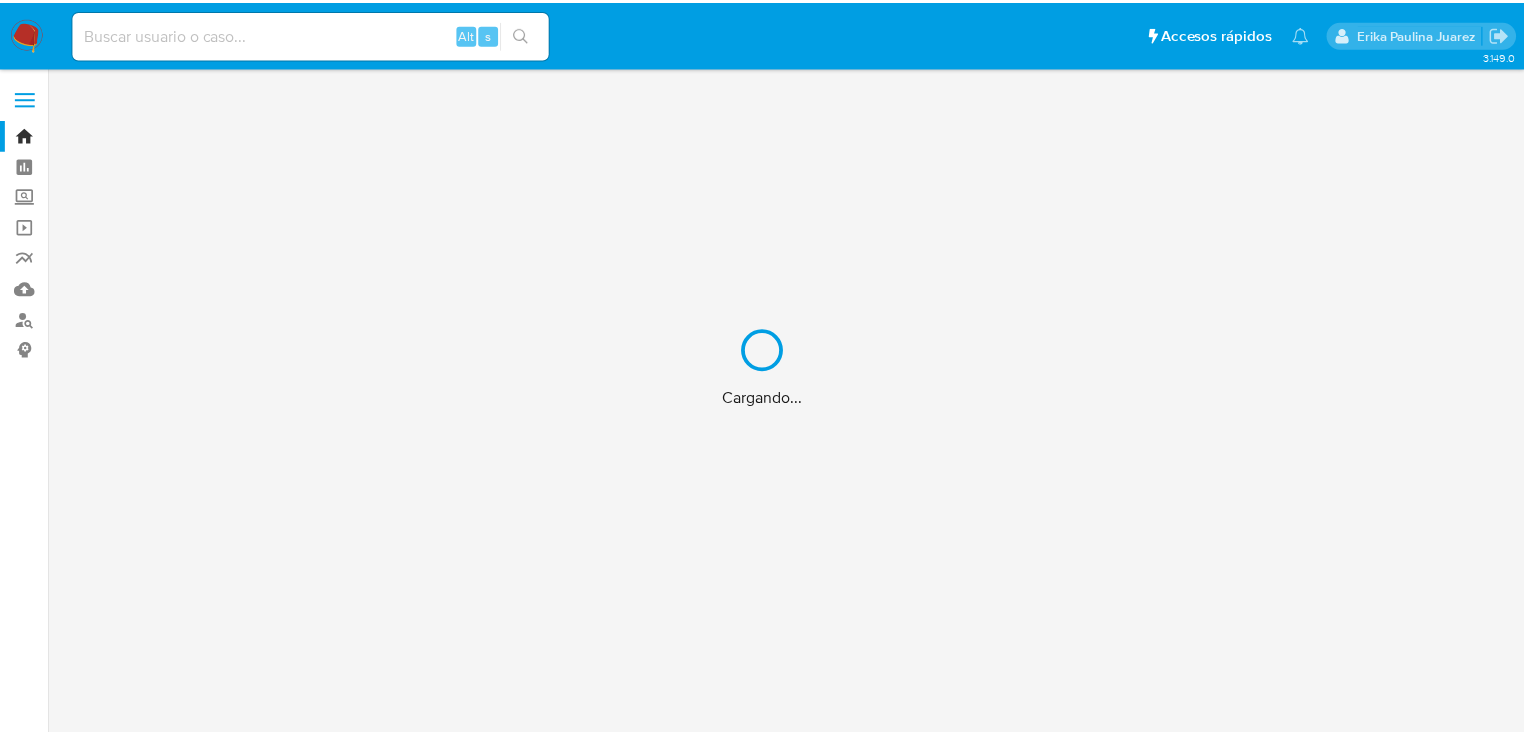scroll, scrollTop: 0, scrollLeft: 0, axis: both 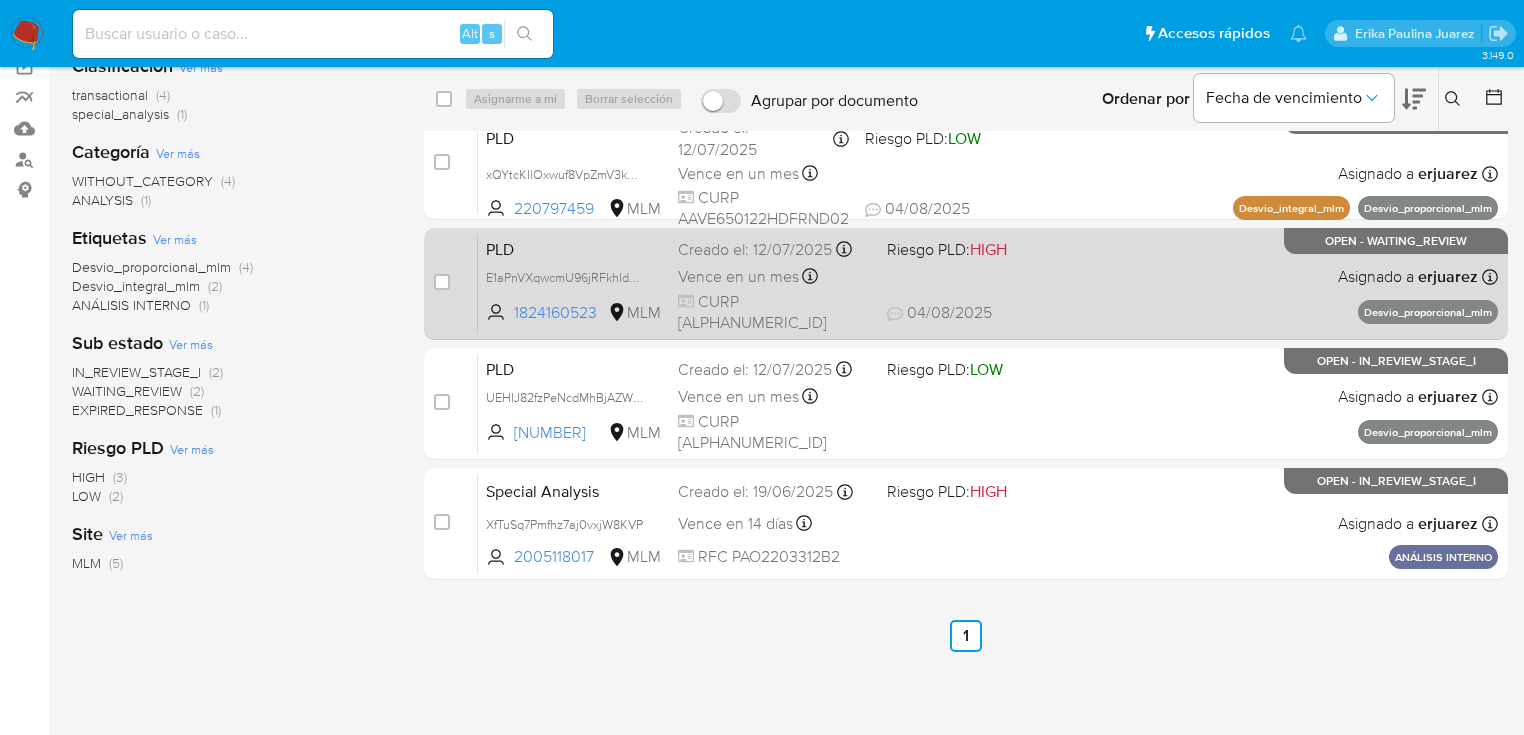 click on "PLD E1aPnVXqwcmU96jRFkhldQwJ 1824160523 MLM Riesgo PLD:  HIGH Creado el: [DATE]   Creado el: [DATE] [TIME] Vence en un mes   Vence el [DATE] [TIME] CURP   [ALPHANUMERIC_ID] [DATE]   [DATE] [TIME] Asignado a   [USERNAME]   Asignado el: [DATE] [TIME] Desvio_proporcional_mlm OPEN - WAITING_REVIEW" at bounding box center [988, 283] 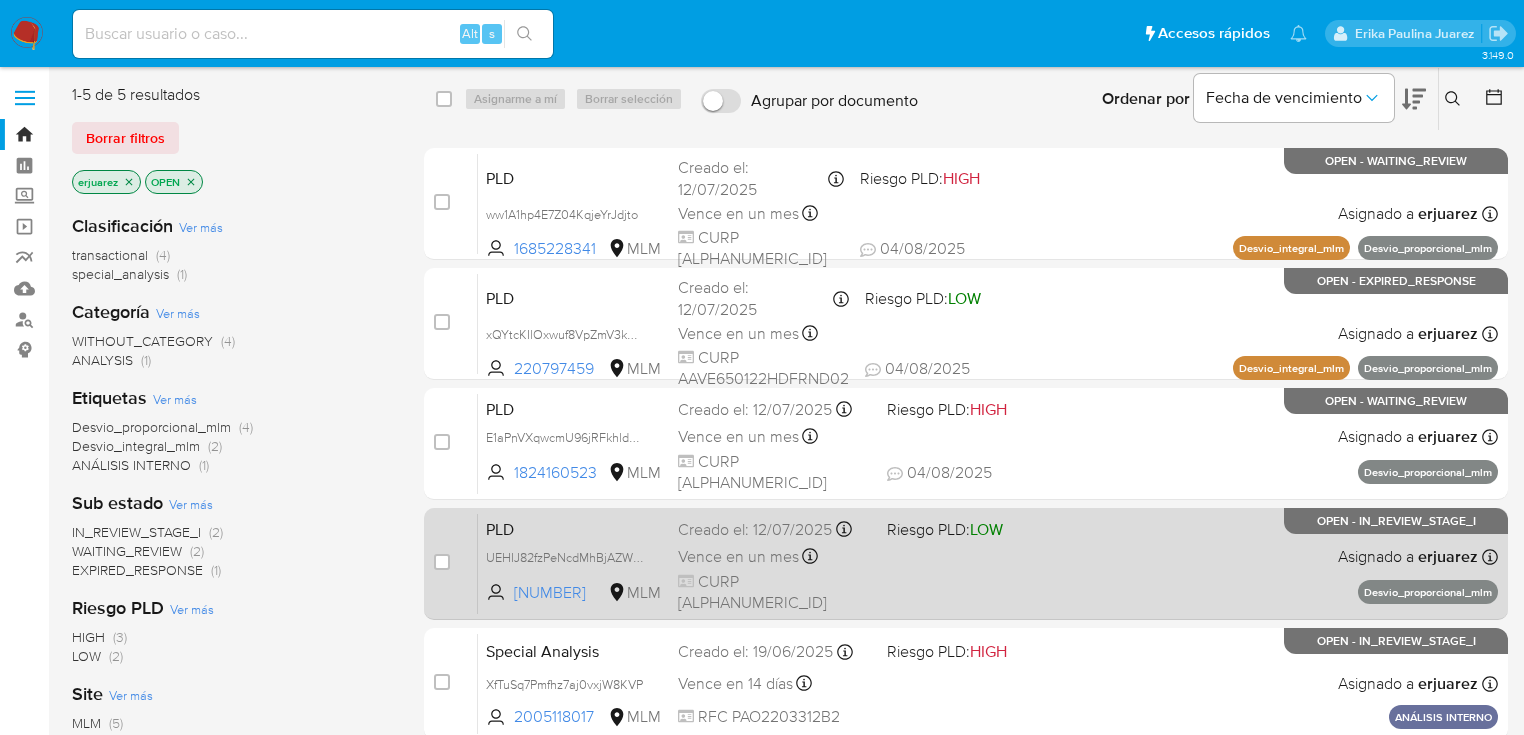 scroll, scrollTop: 0, scrollLeft: 0, axis: both 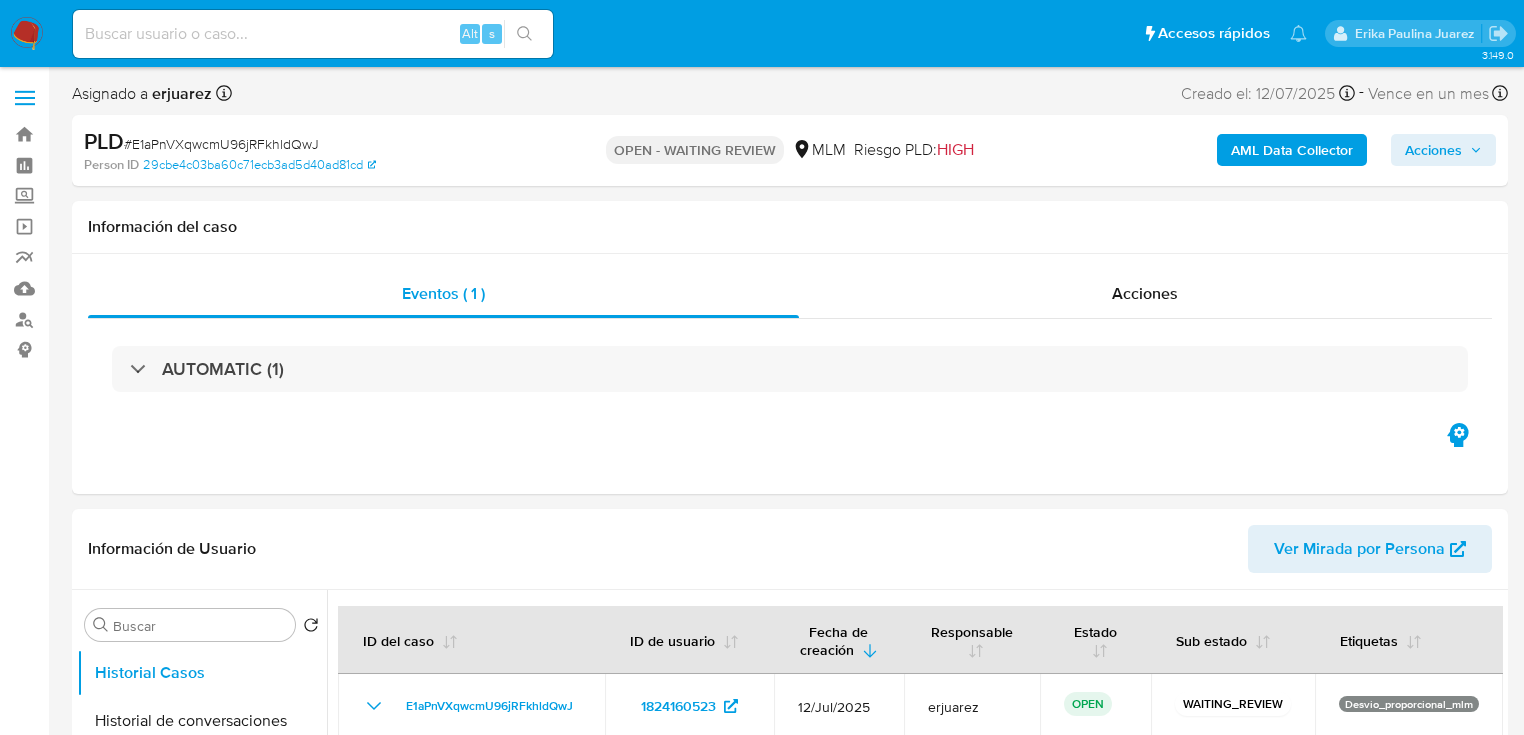 select on "10" 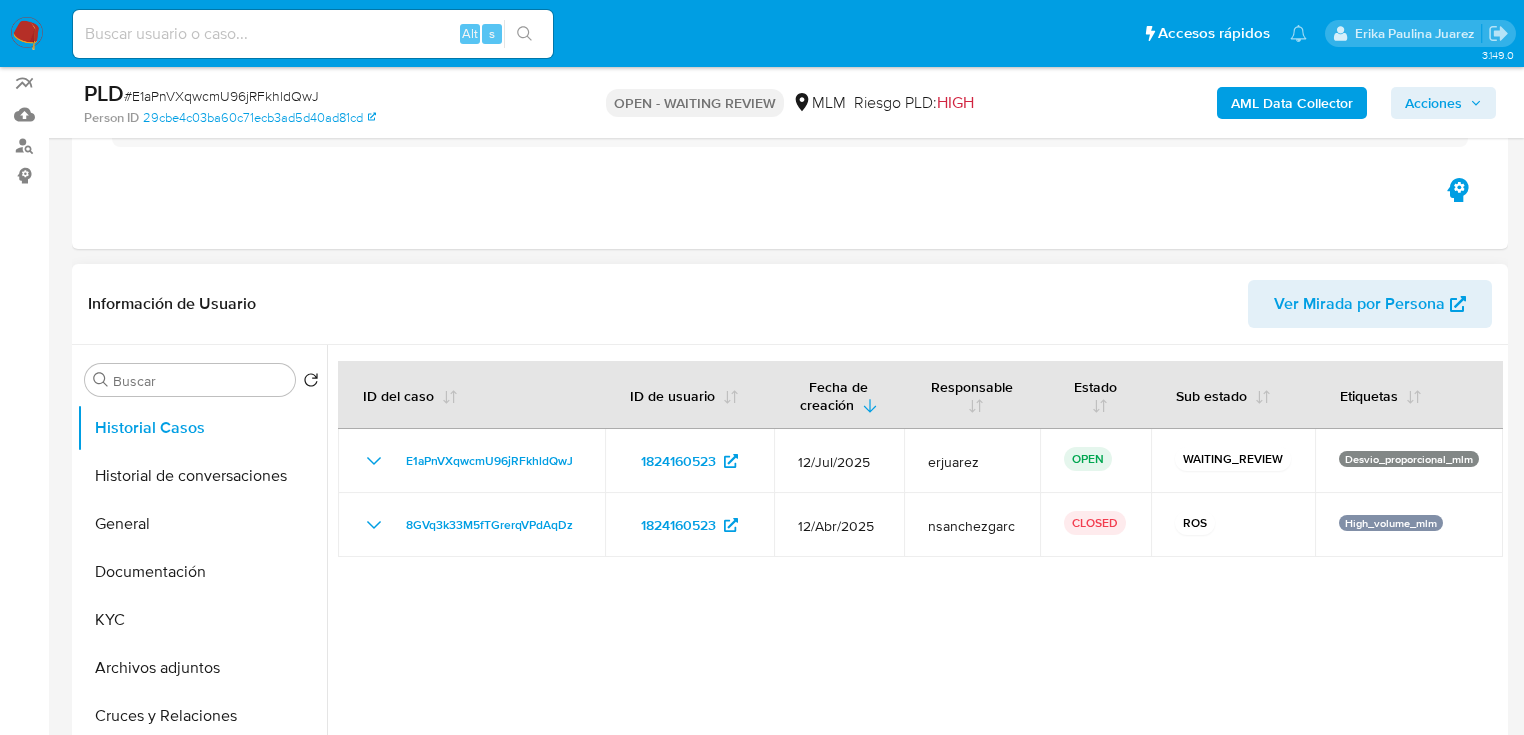 scroll, scrollTop: 400, scrollLeft: 0, axis: vertical 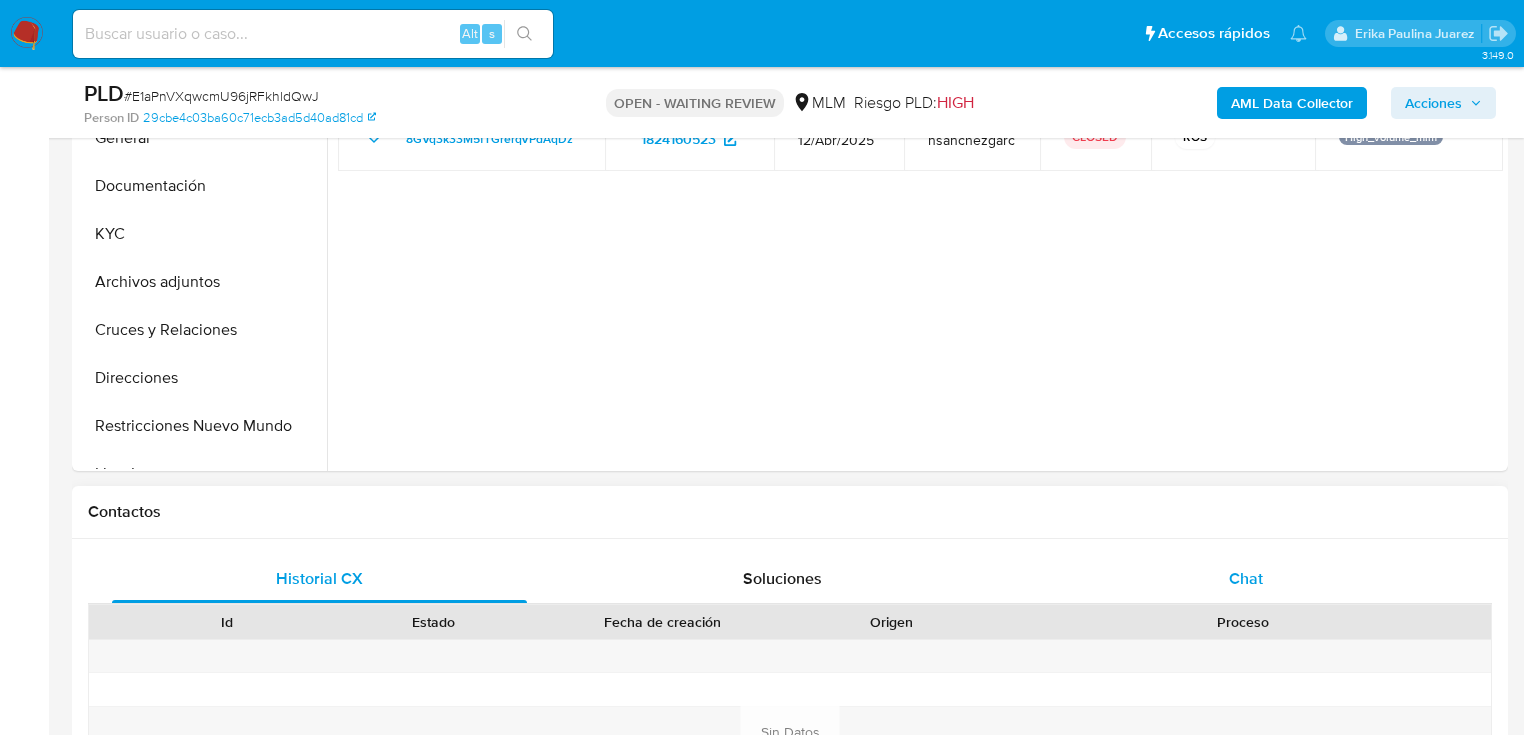 click on "Chat" at bounding box center (1246, 578) 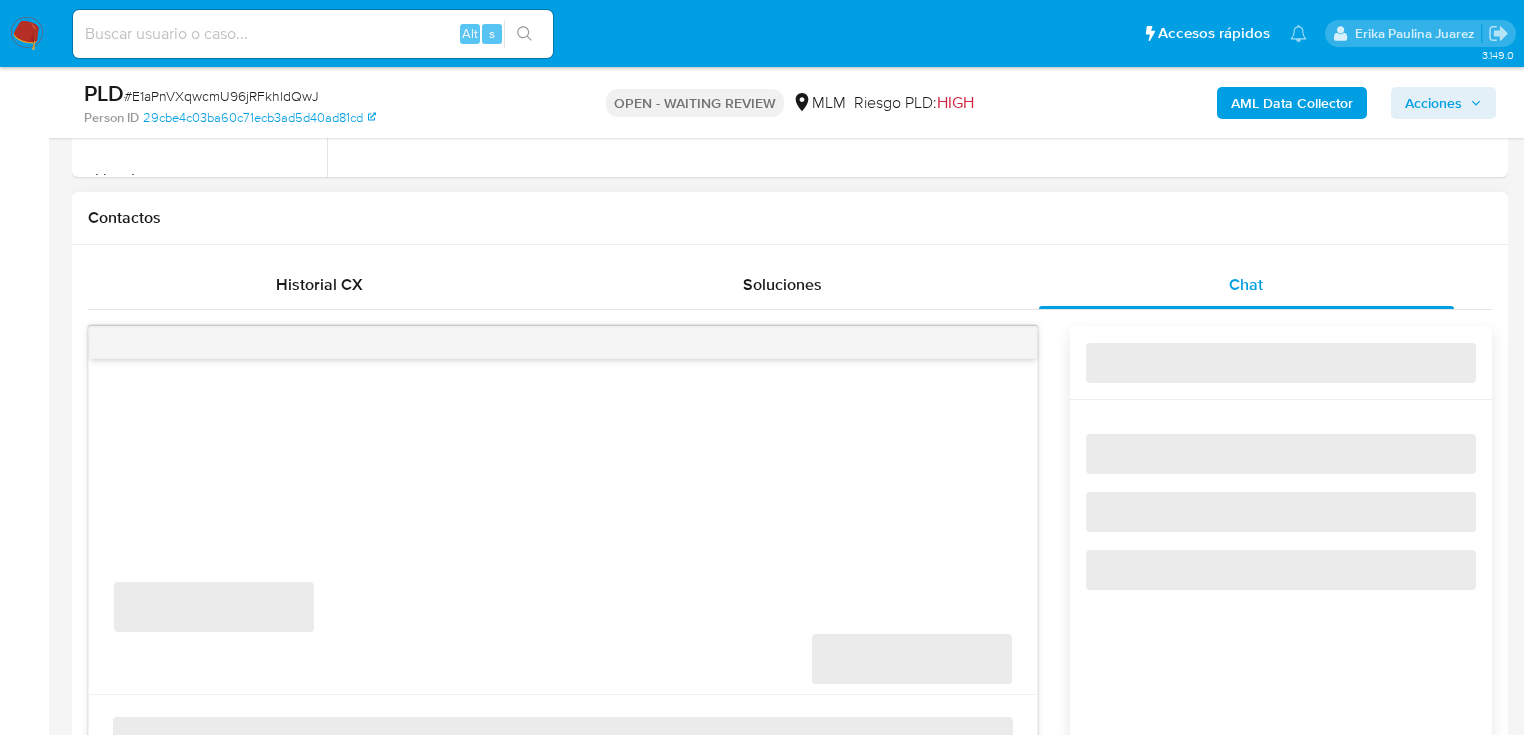 scroll, scrollTop: 960, scrollLeft: 0, axis: vertical 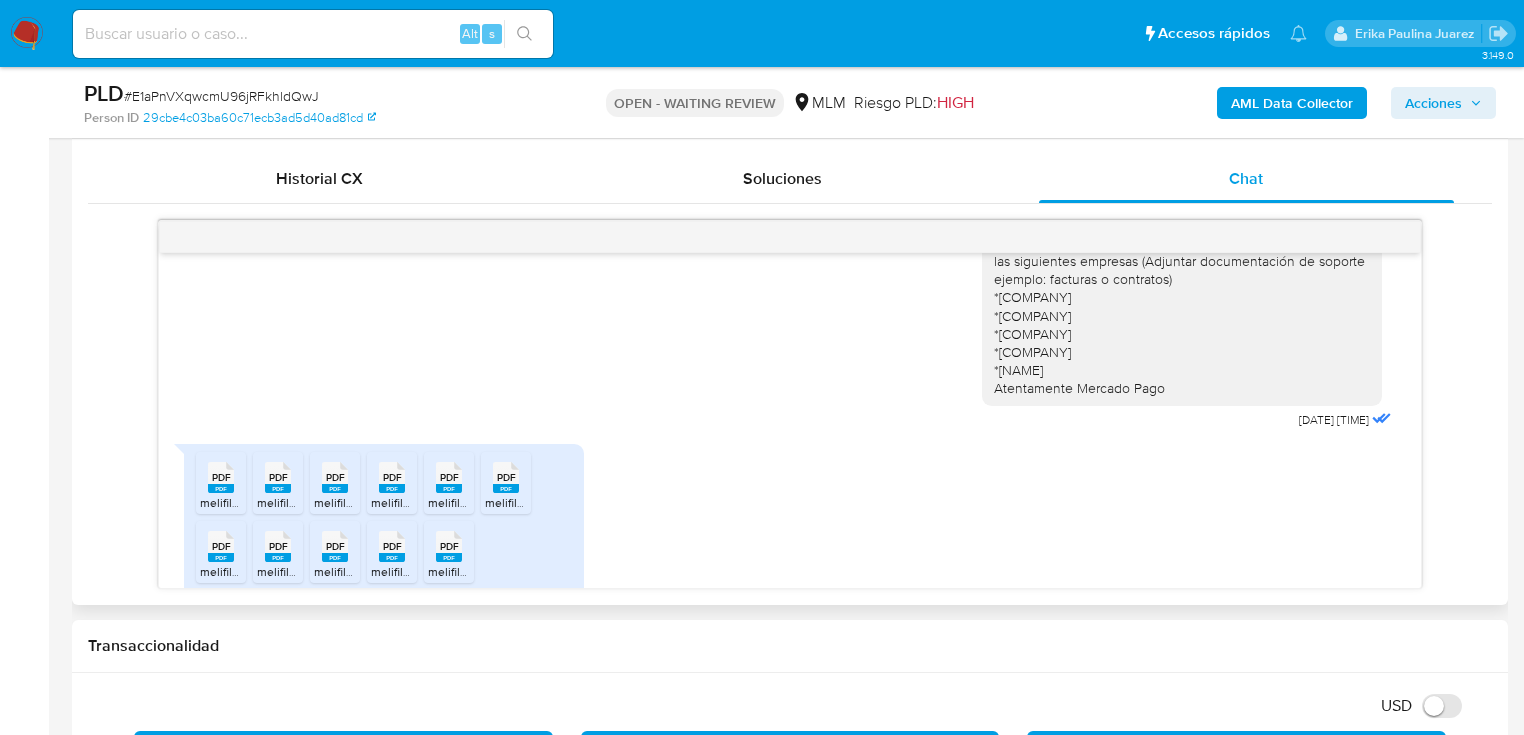 click 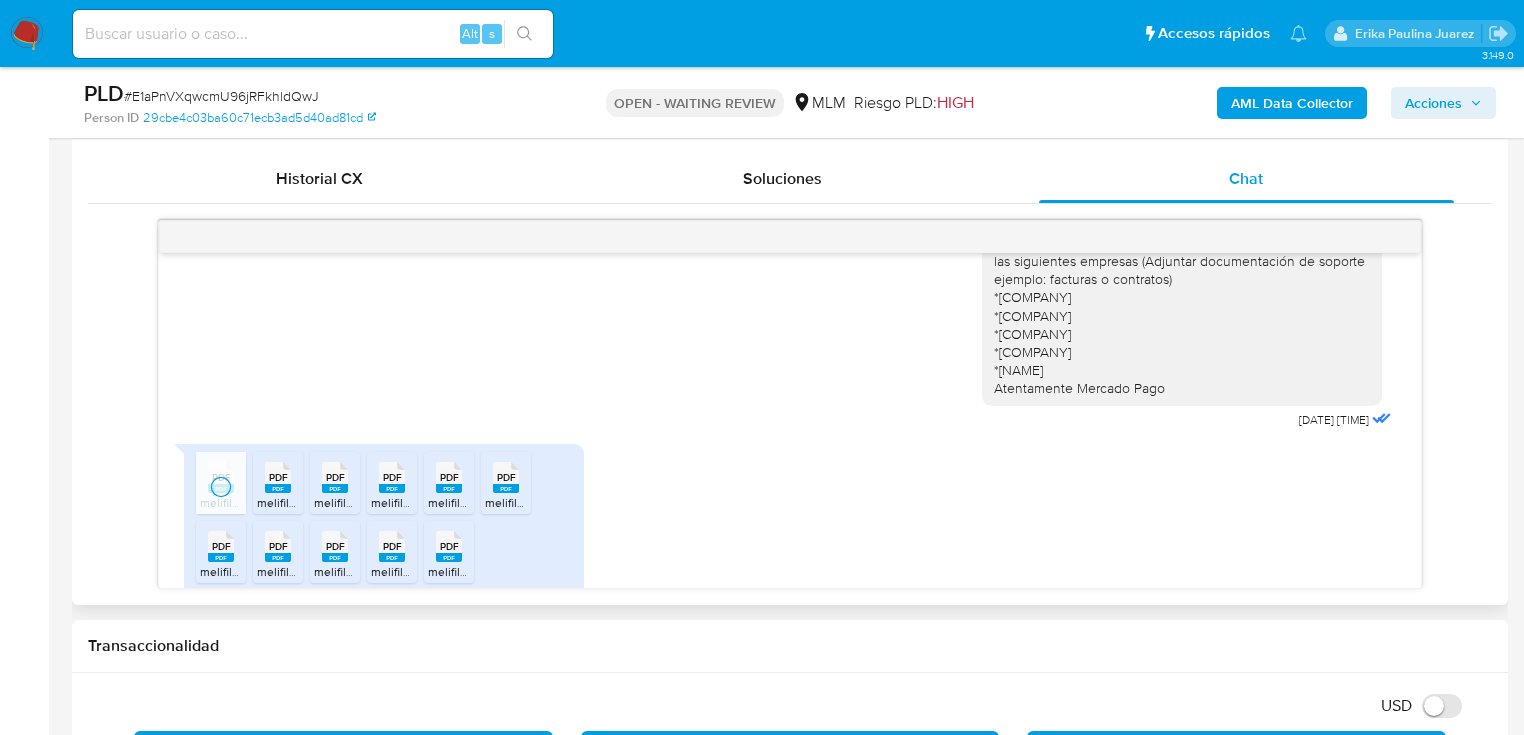 drag, startPoint x: 276, startPoint y: 453, endPoint x: 333, endPoint y: 438, distance: 58.940647 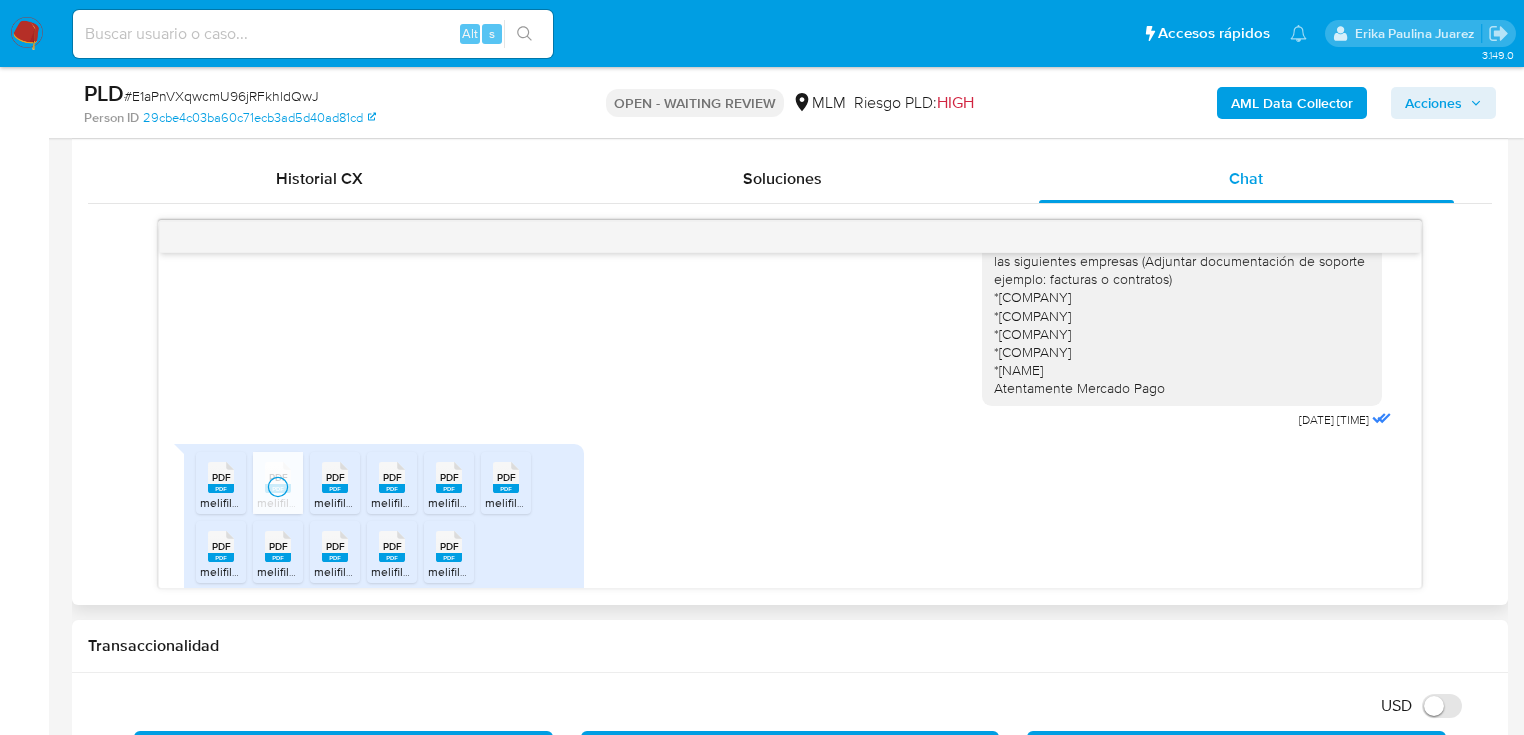 click 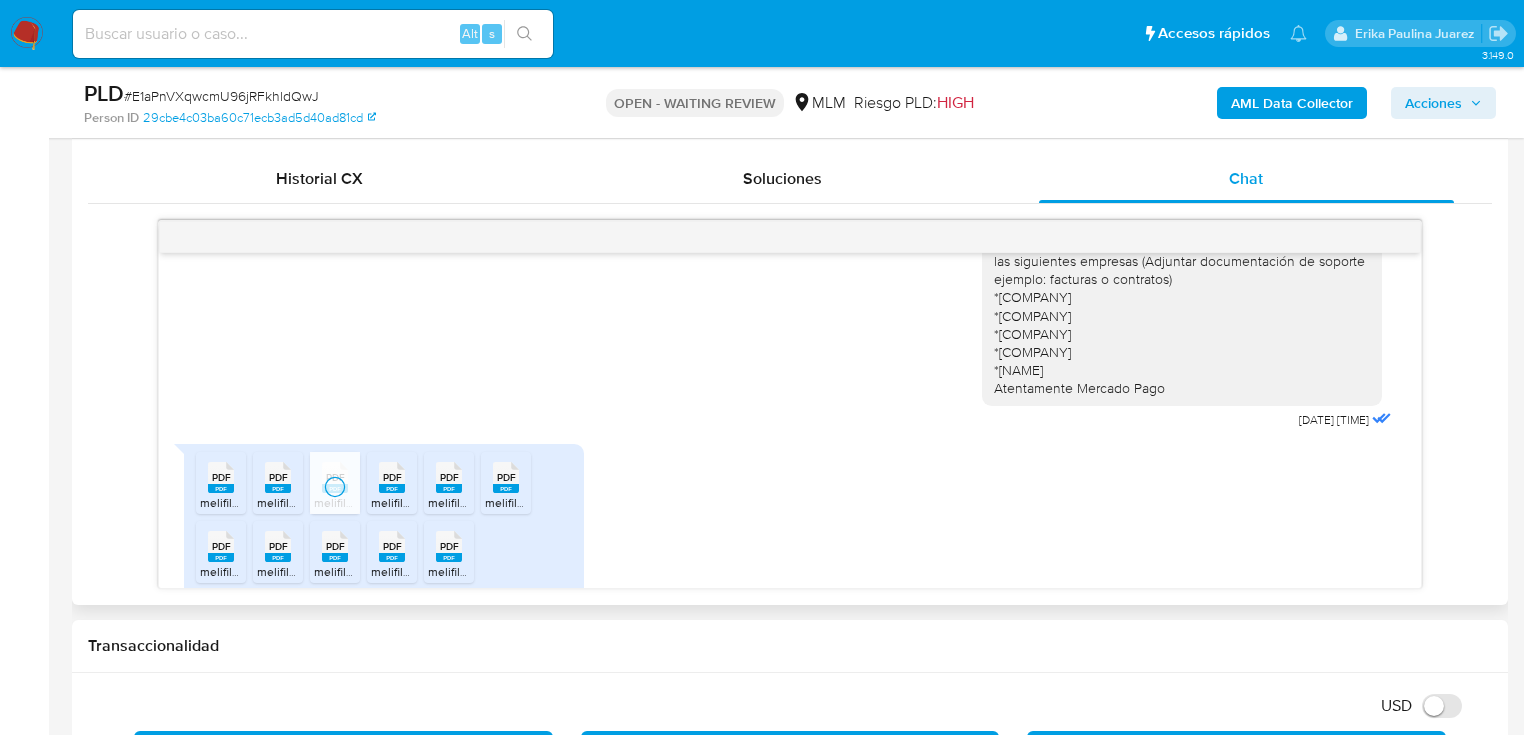 drag, startPoint x: 389, startPoint y: 441, endPoint x: 451, endPoint y: 448, distance: 62.39391 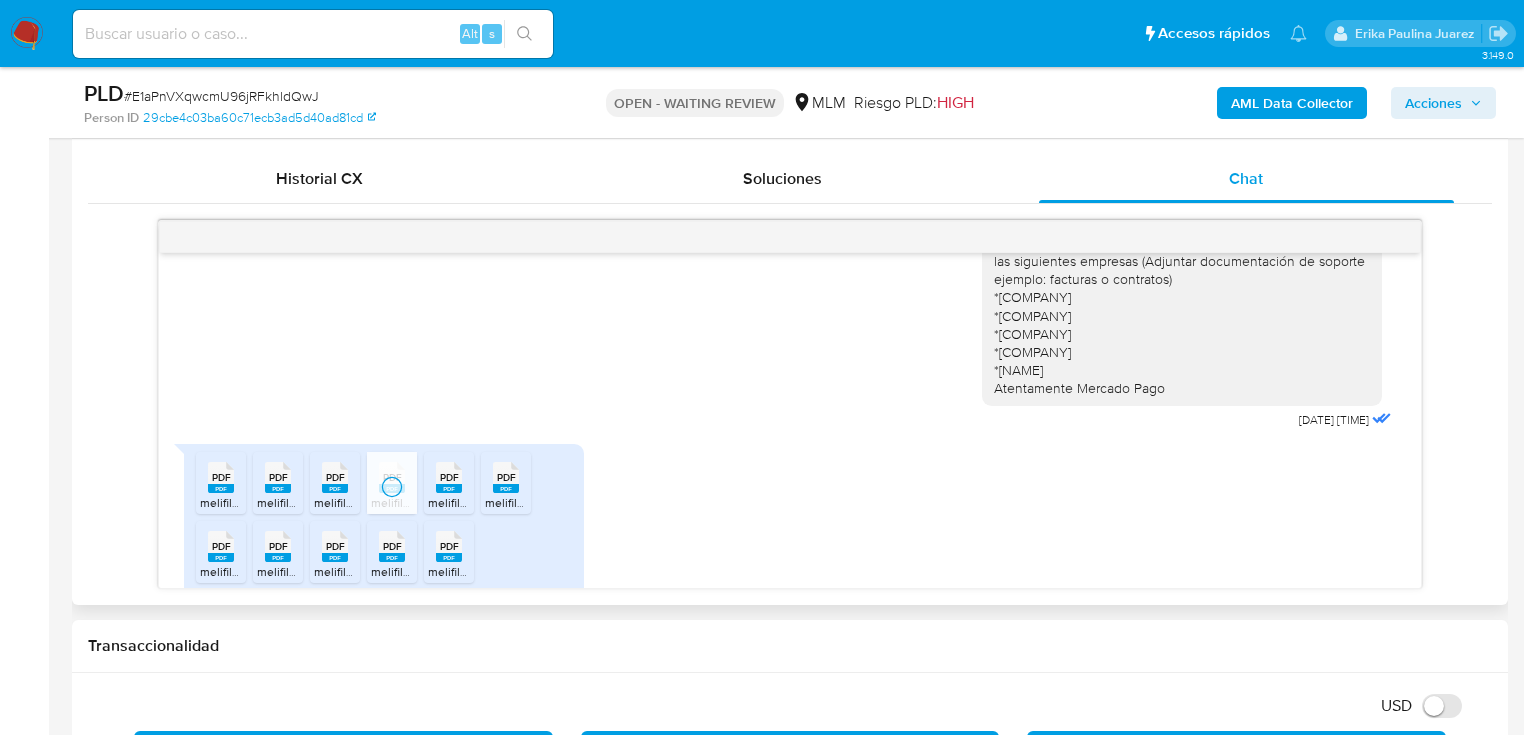 drag, startPoint x: 455, startPoint y: 448, endPoint x: 495, endPoint y: 448, distance: 40 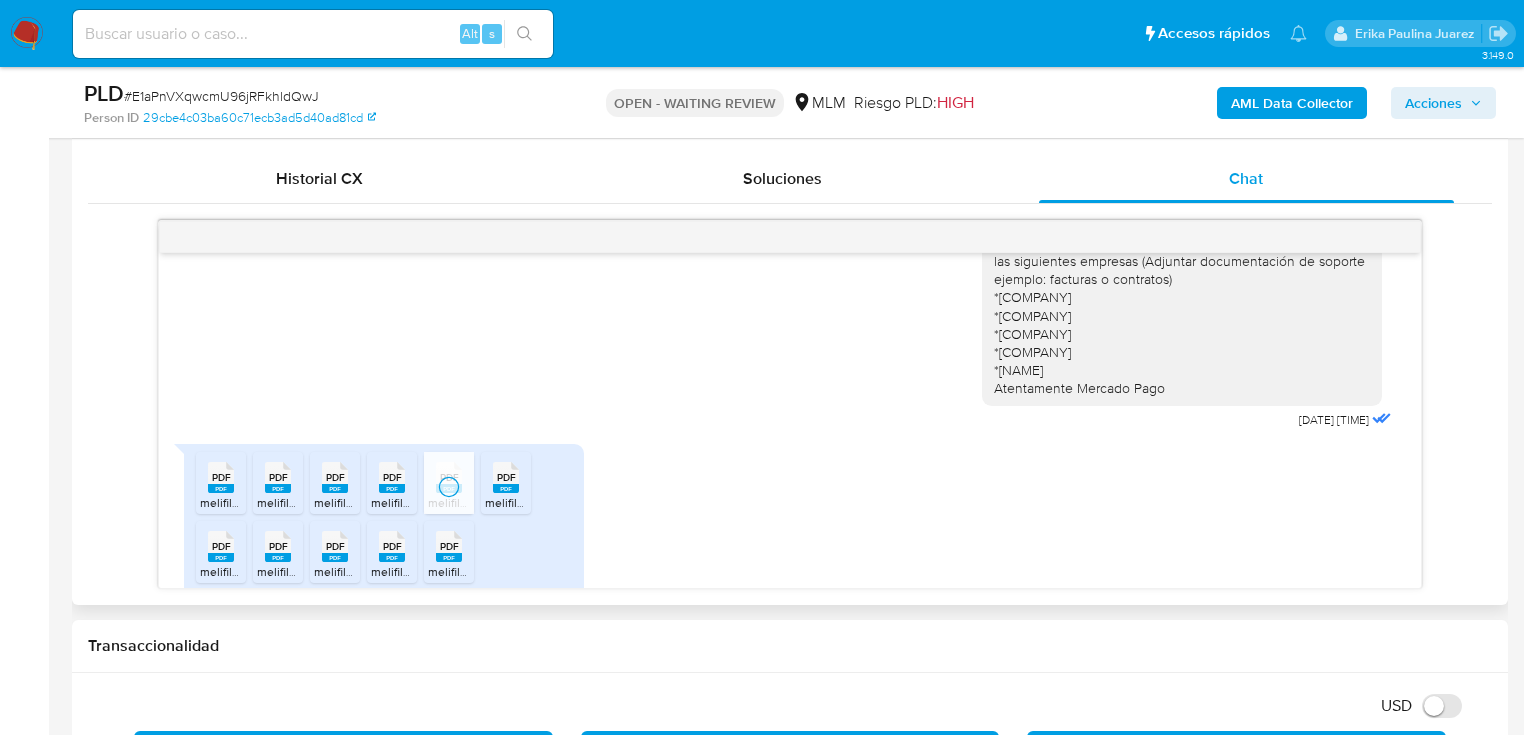 click on "PDF" at bounding box center [506, 477] 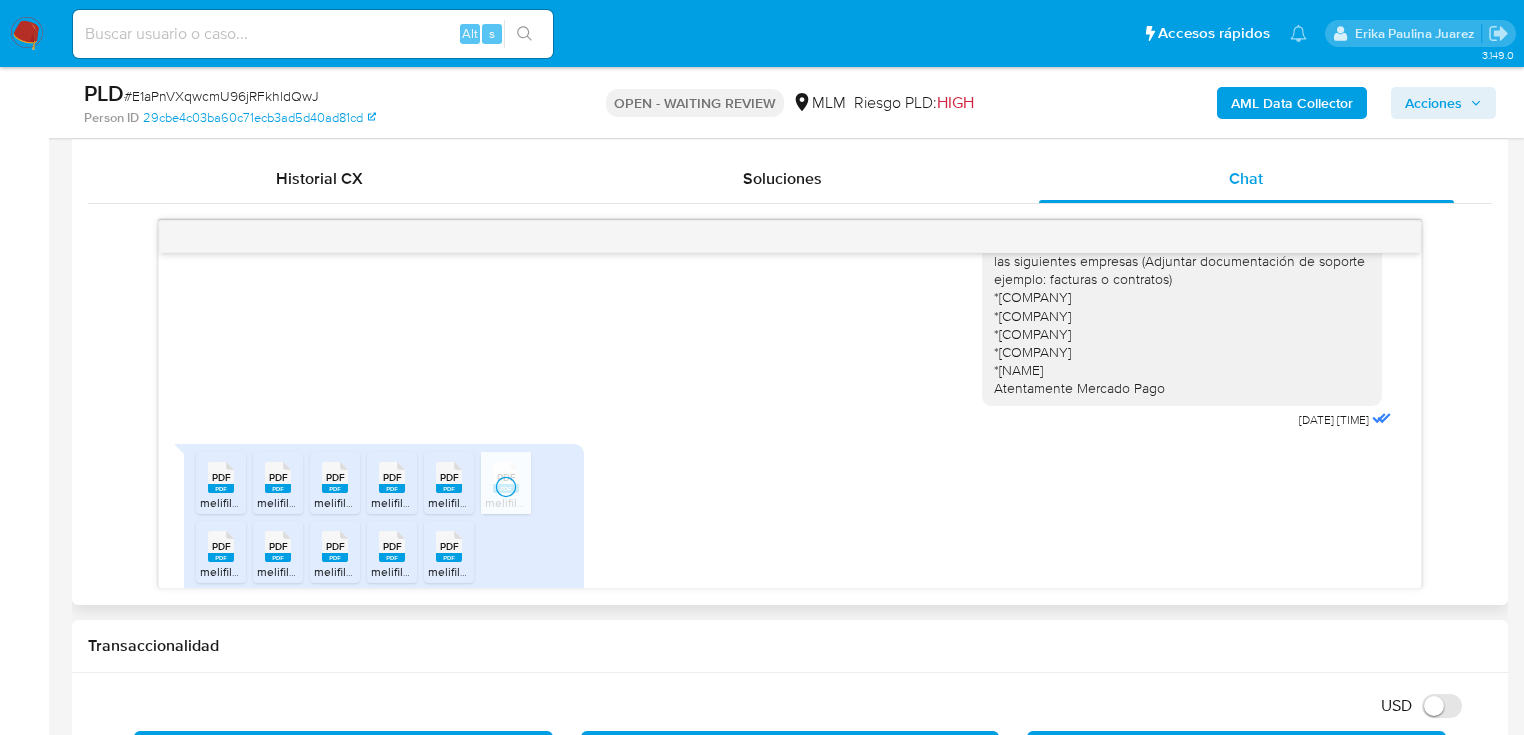 click 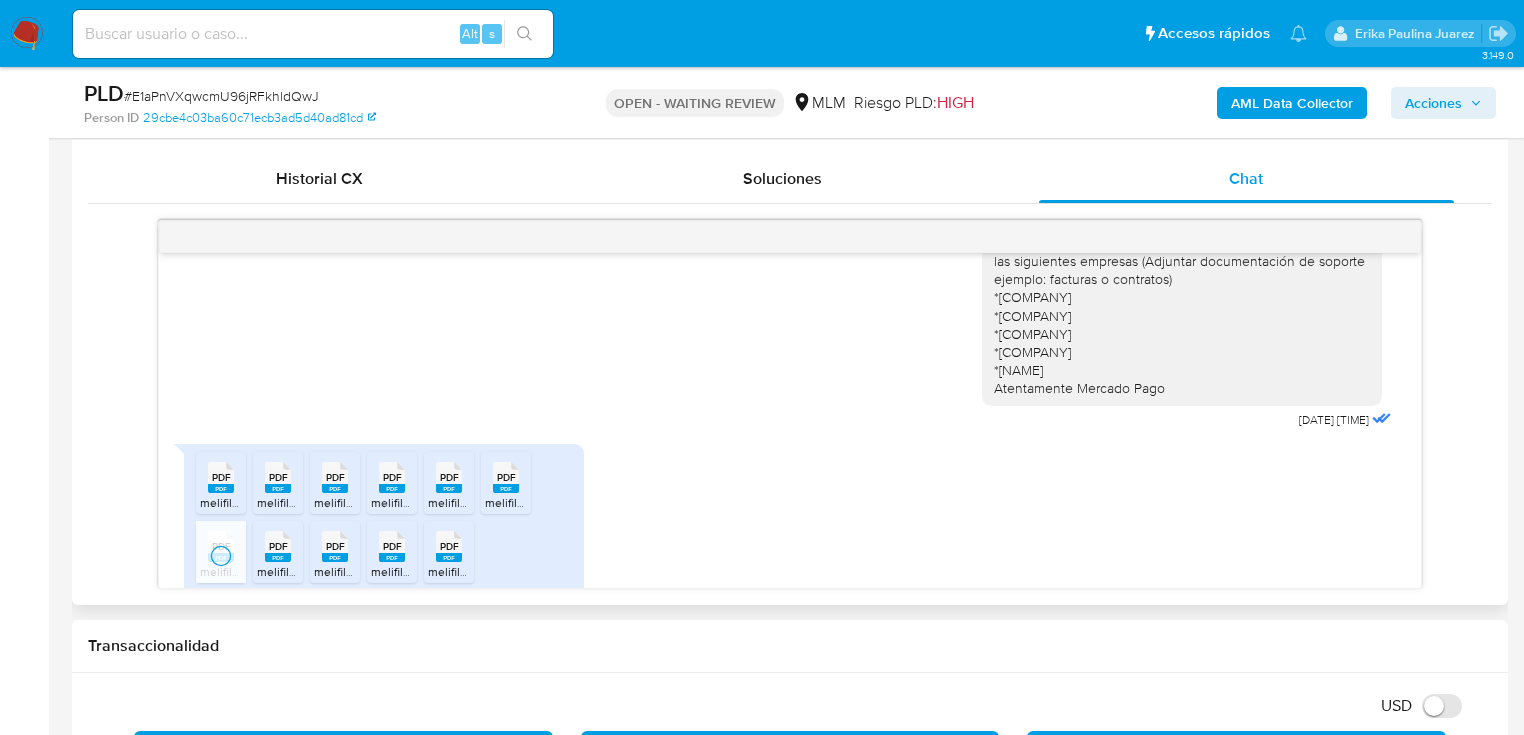 click 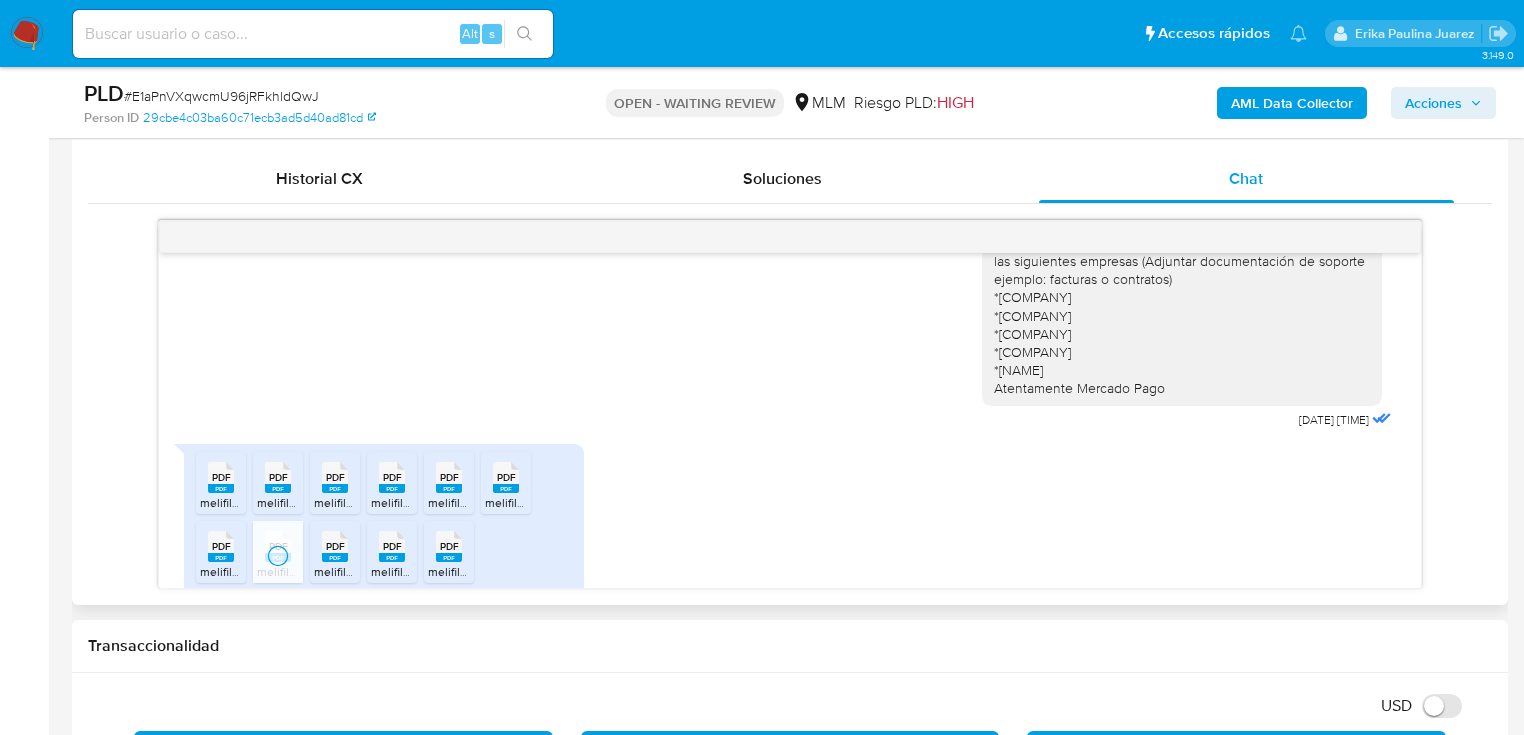 drag, startPoint x: 340, startPoint y: 521, endPoint x: 377, endPoint y: 517, distance: 37.215588 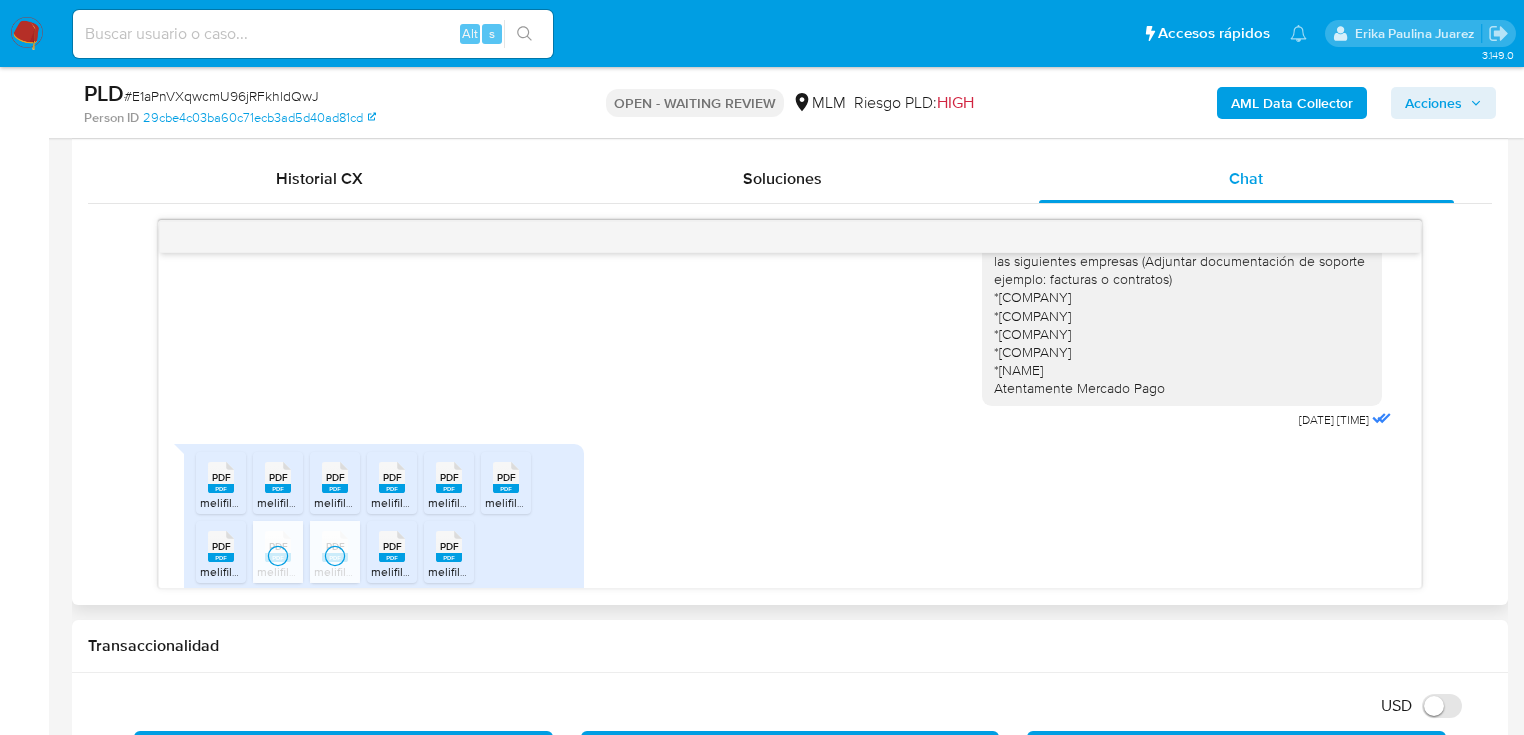 drag, startPoint x: 390, startPoint y: 514, endPoint x: 439, endPoint y: 508, distance: 49.365982 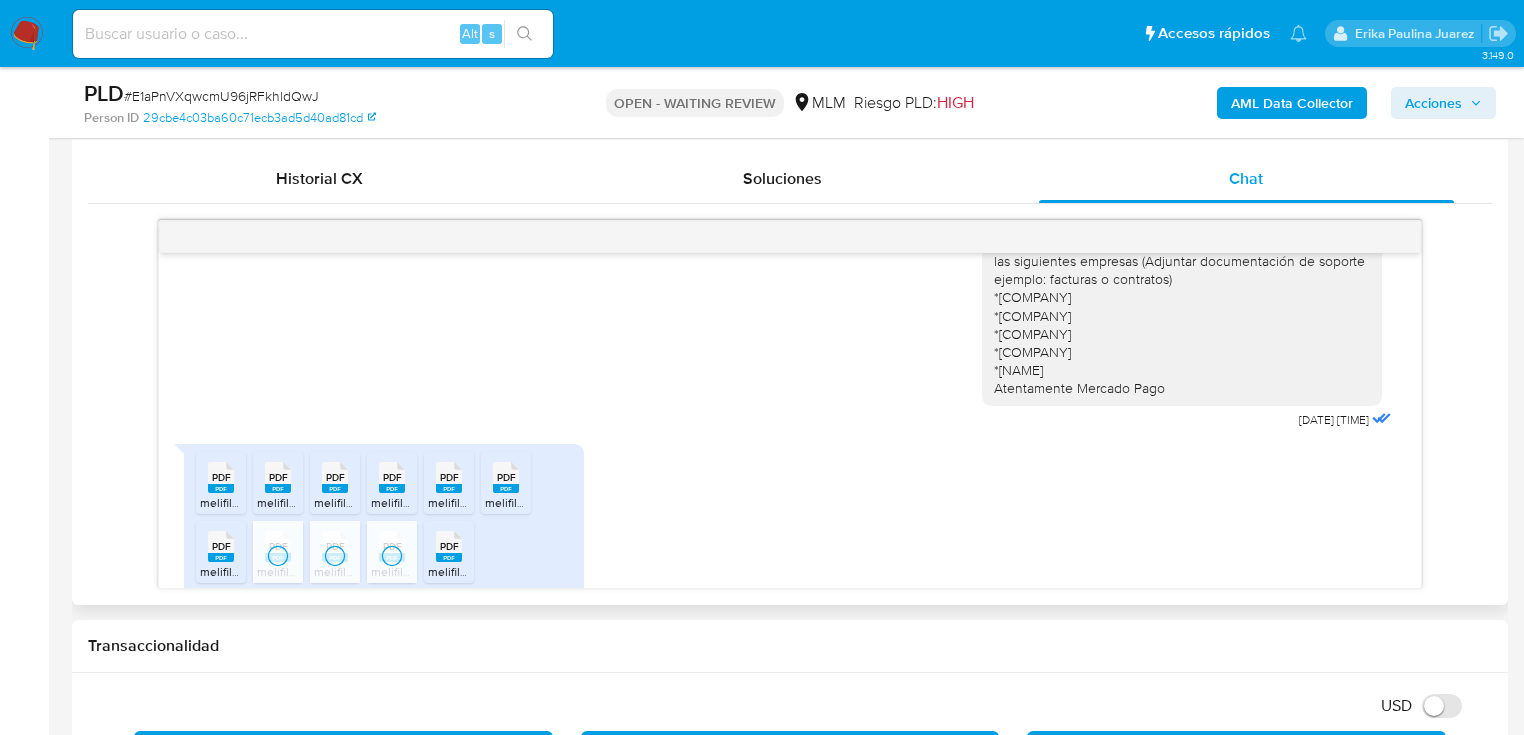 click on "PDF" at bounding box center (449, 546) 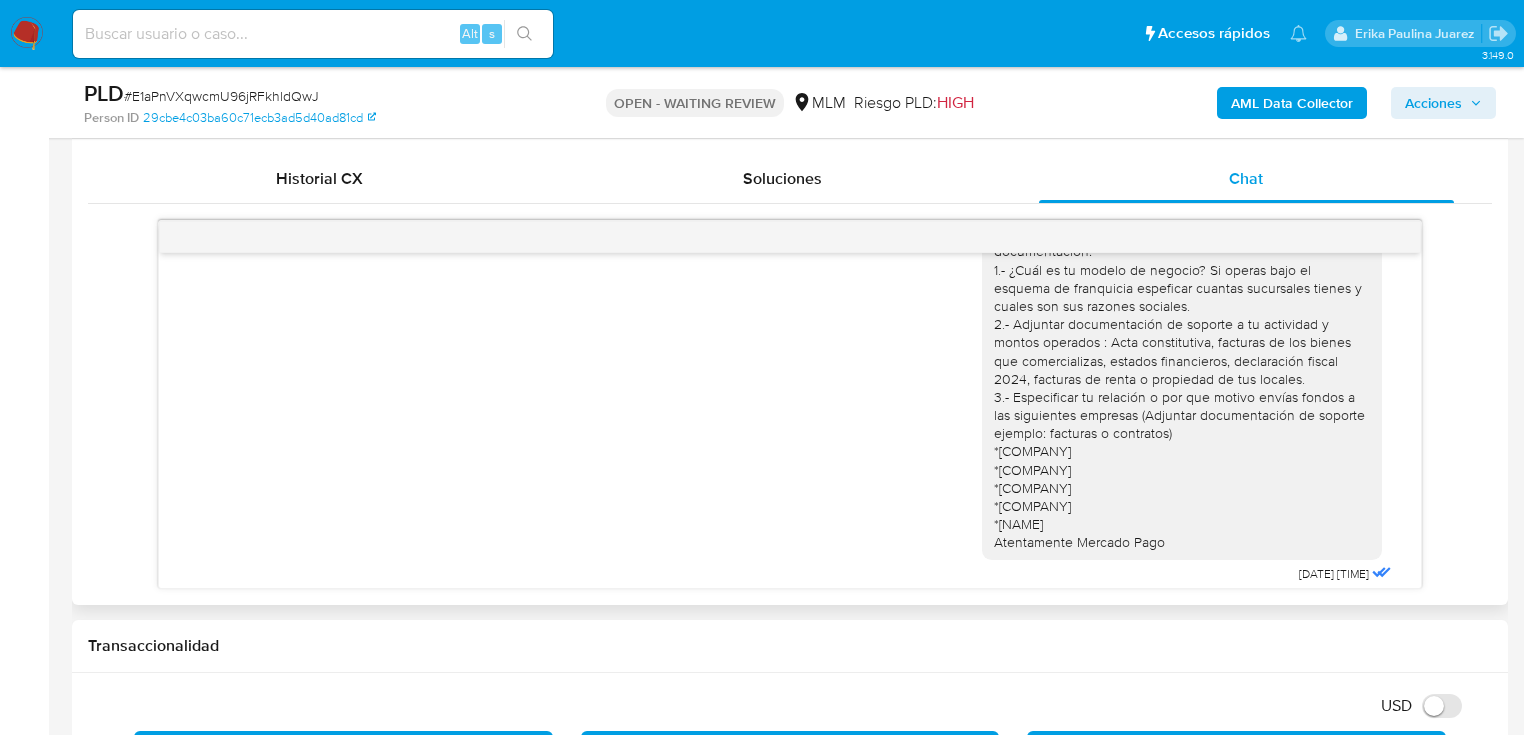 scroll, scrollTop: 757, scrollLeft: 0, axis: vertical 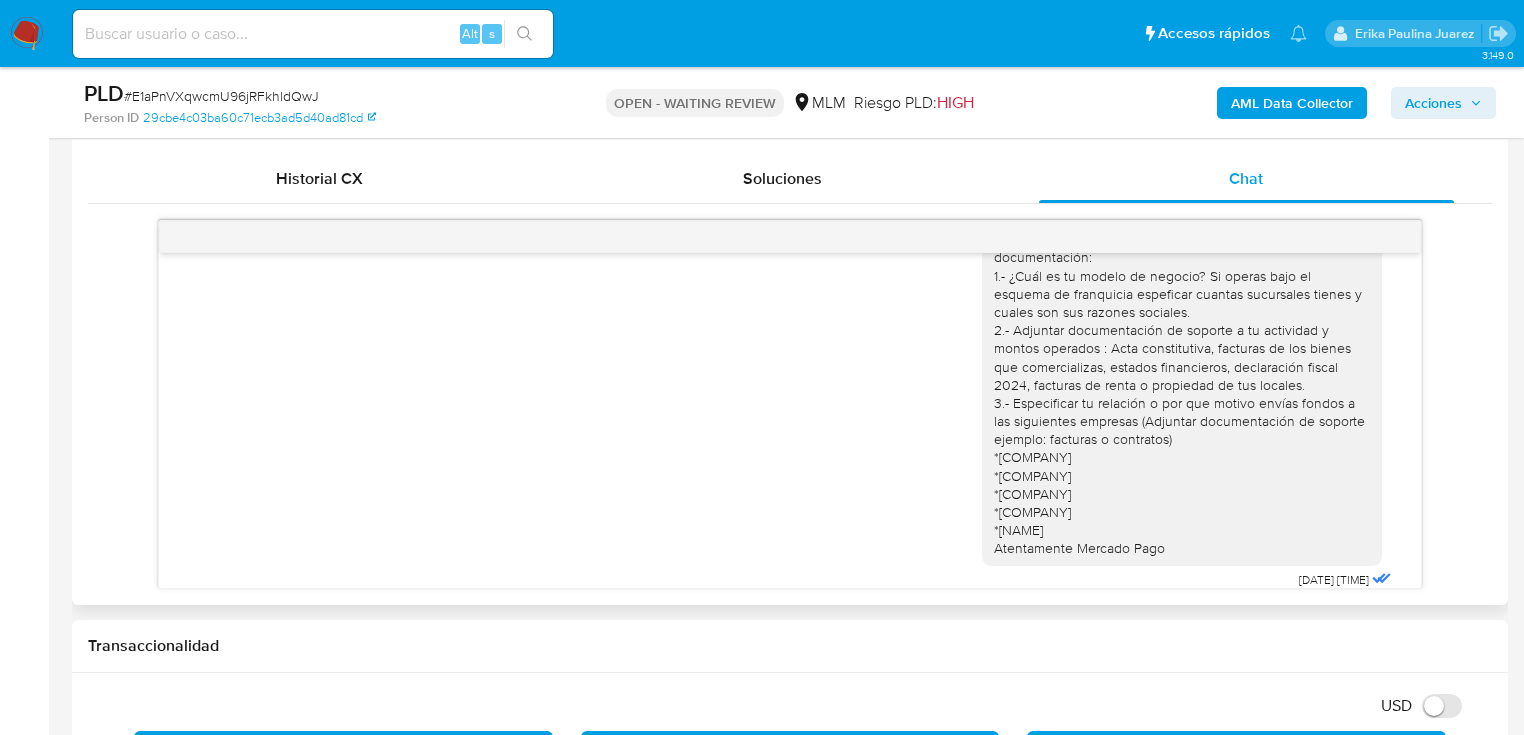 drag, startPoint x: 991, startPoint y: 431, endPoint x: 1150, endPoint y: 472, distance: 164.2011 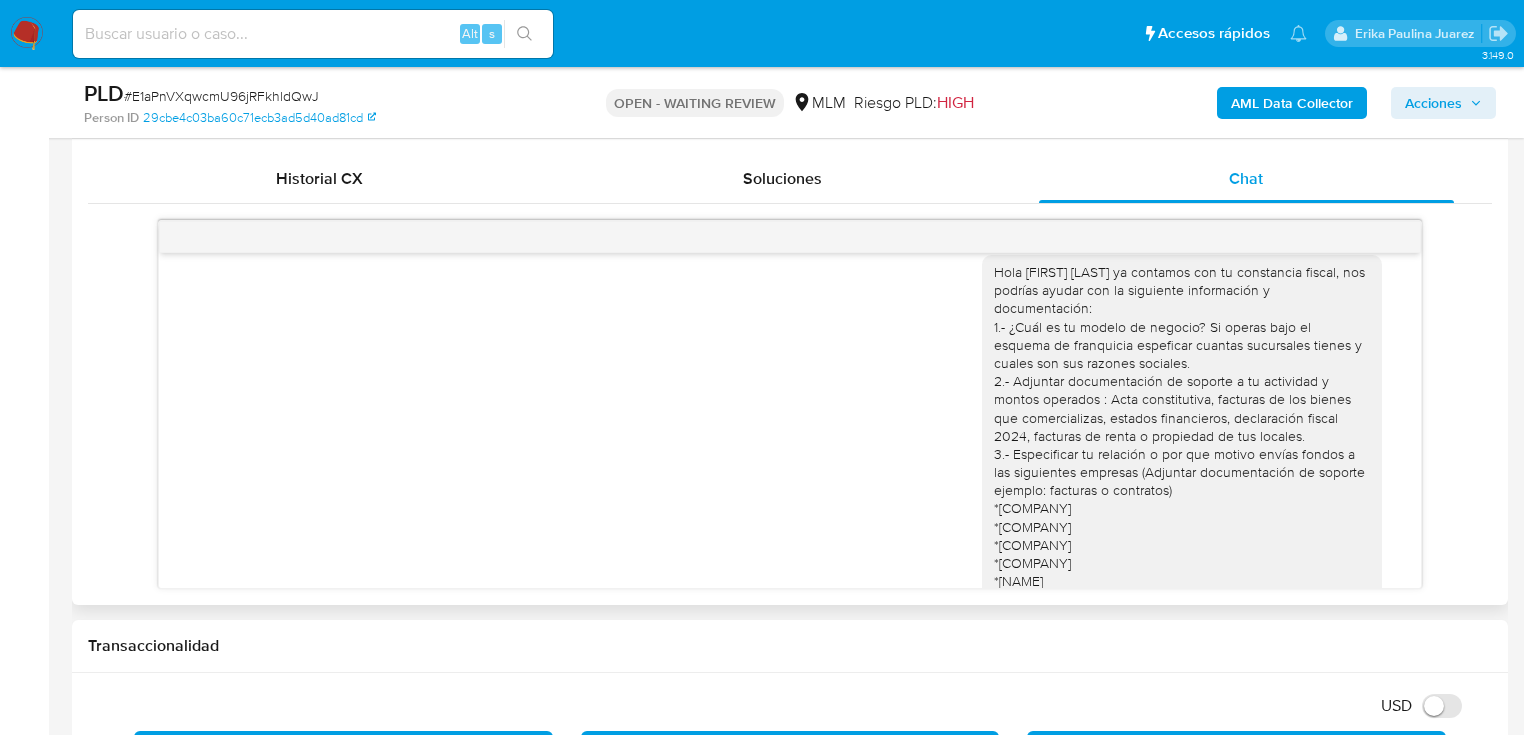 scroll, scrollTop: 677, scrollLeft: 0, axis: vertical 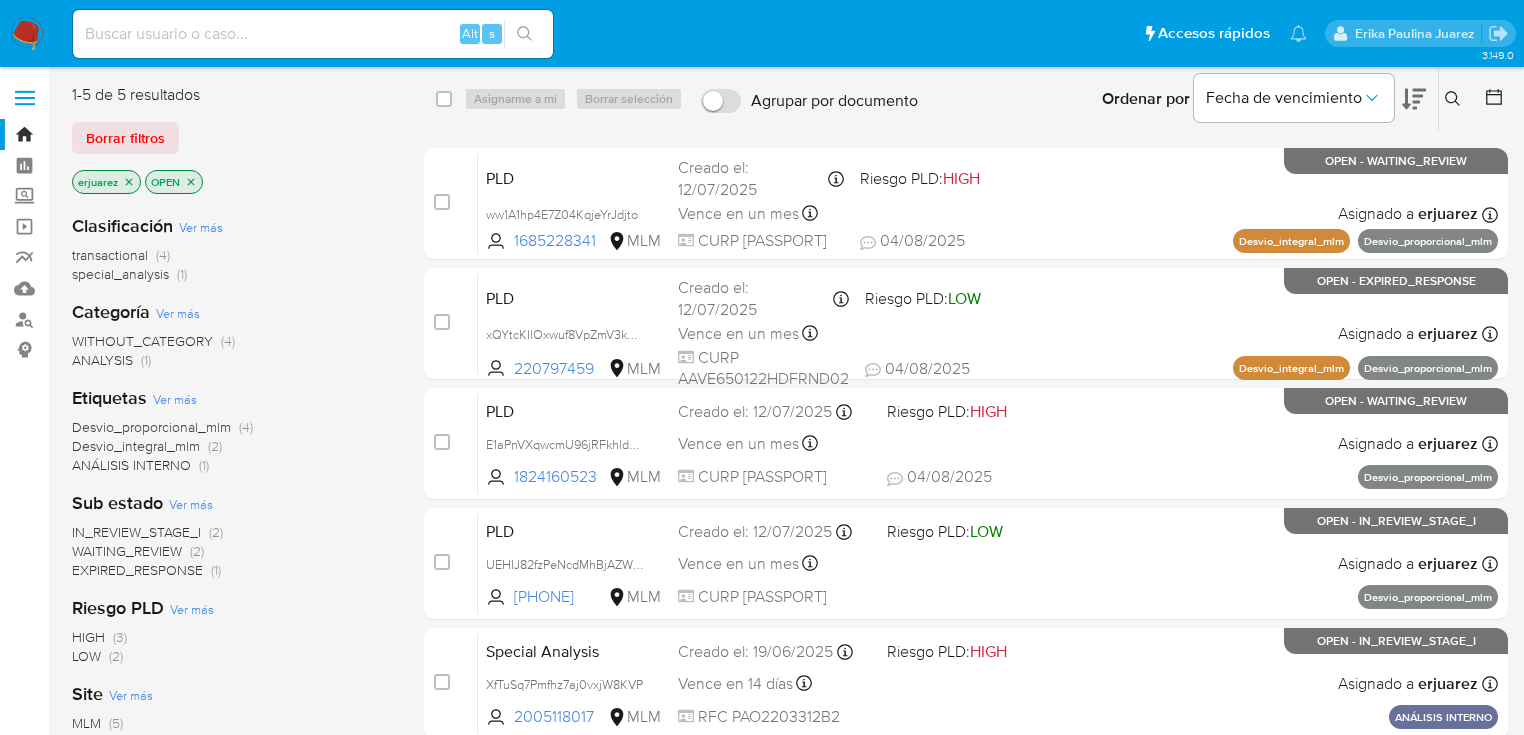 click at bounding box center (27, 34) 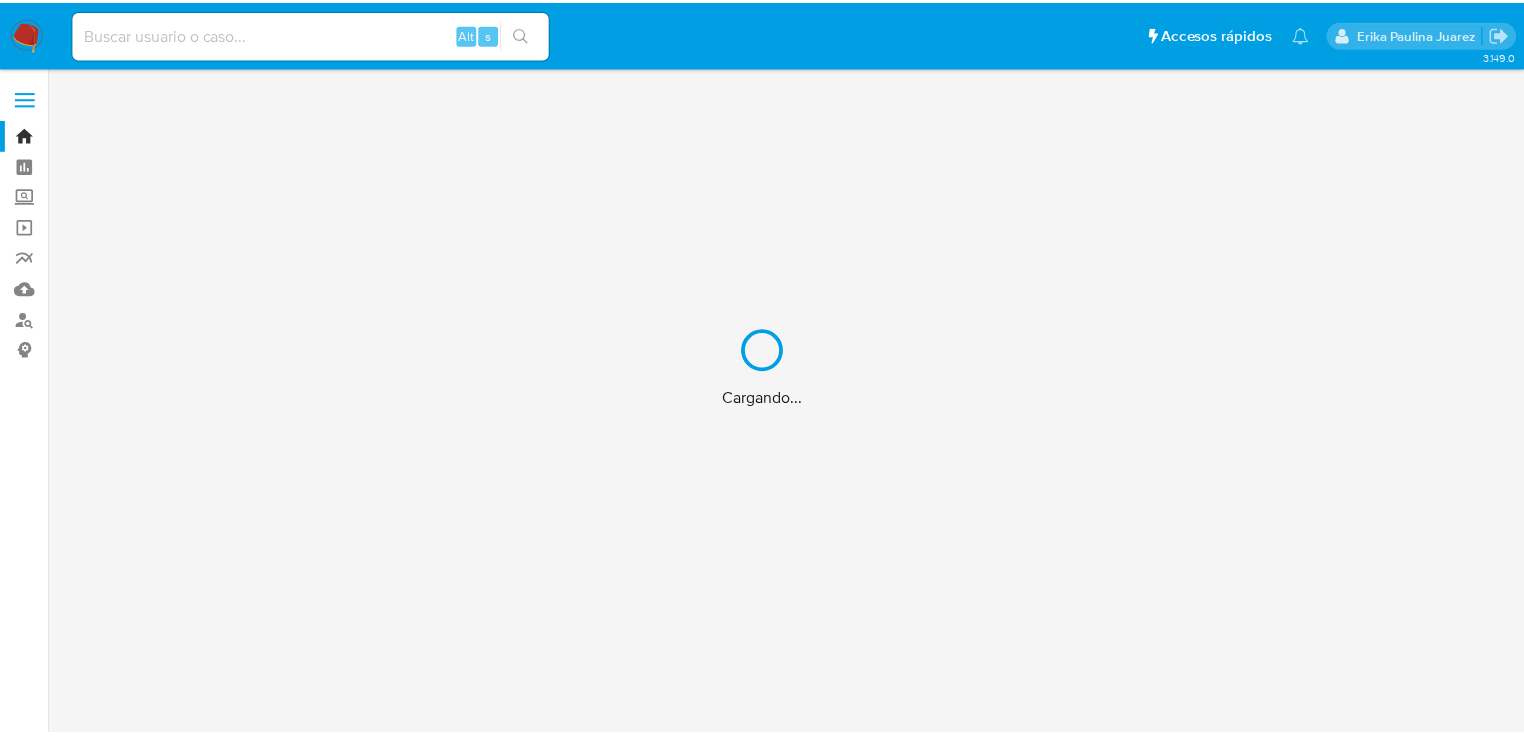 scroll, scrollTop: 0, scrollLeft: 0, axis: both 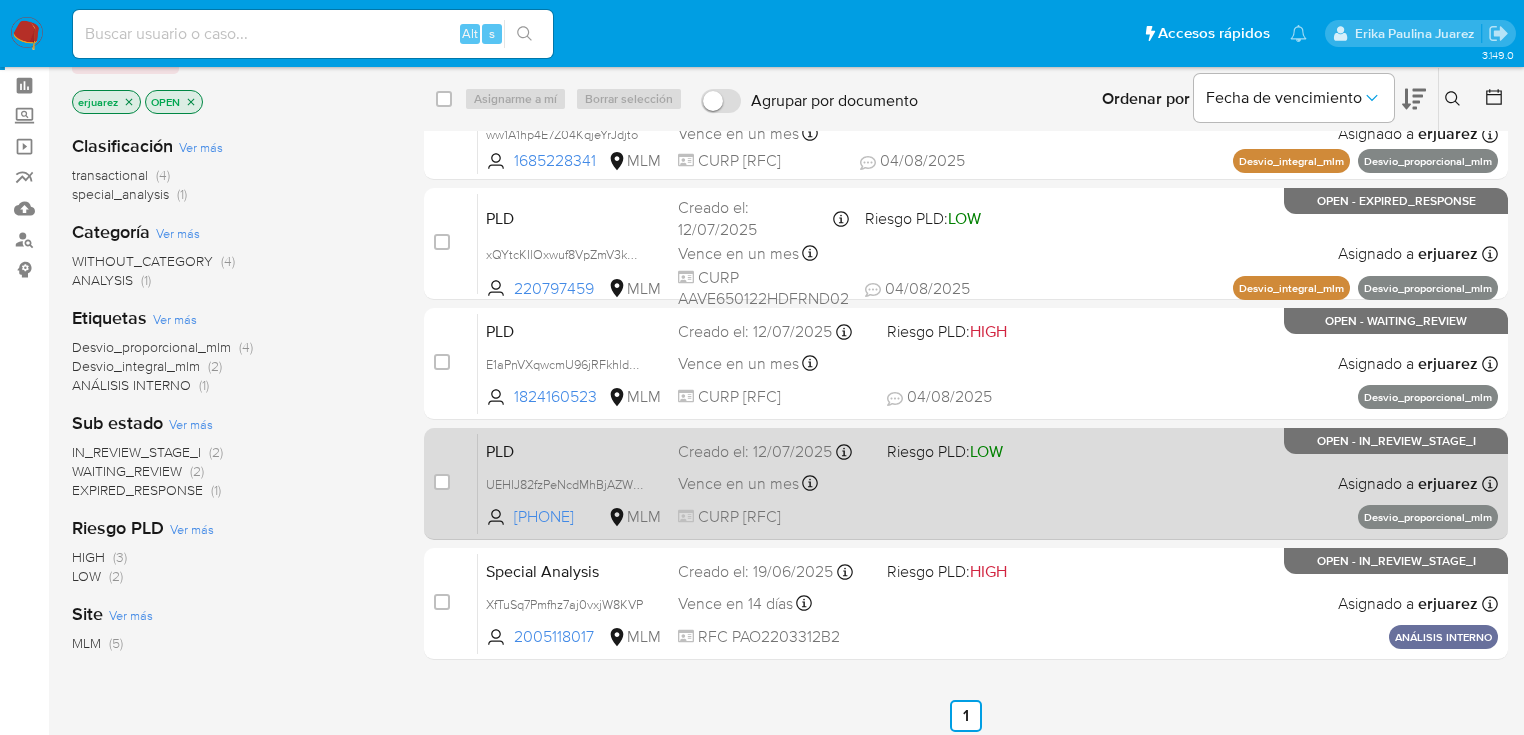 click on "Vence en un mes   Vence el [DATE] [TIME]" at bounding box center (774, 483) 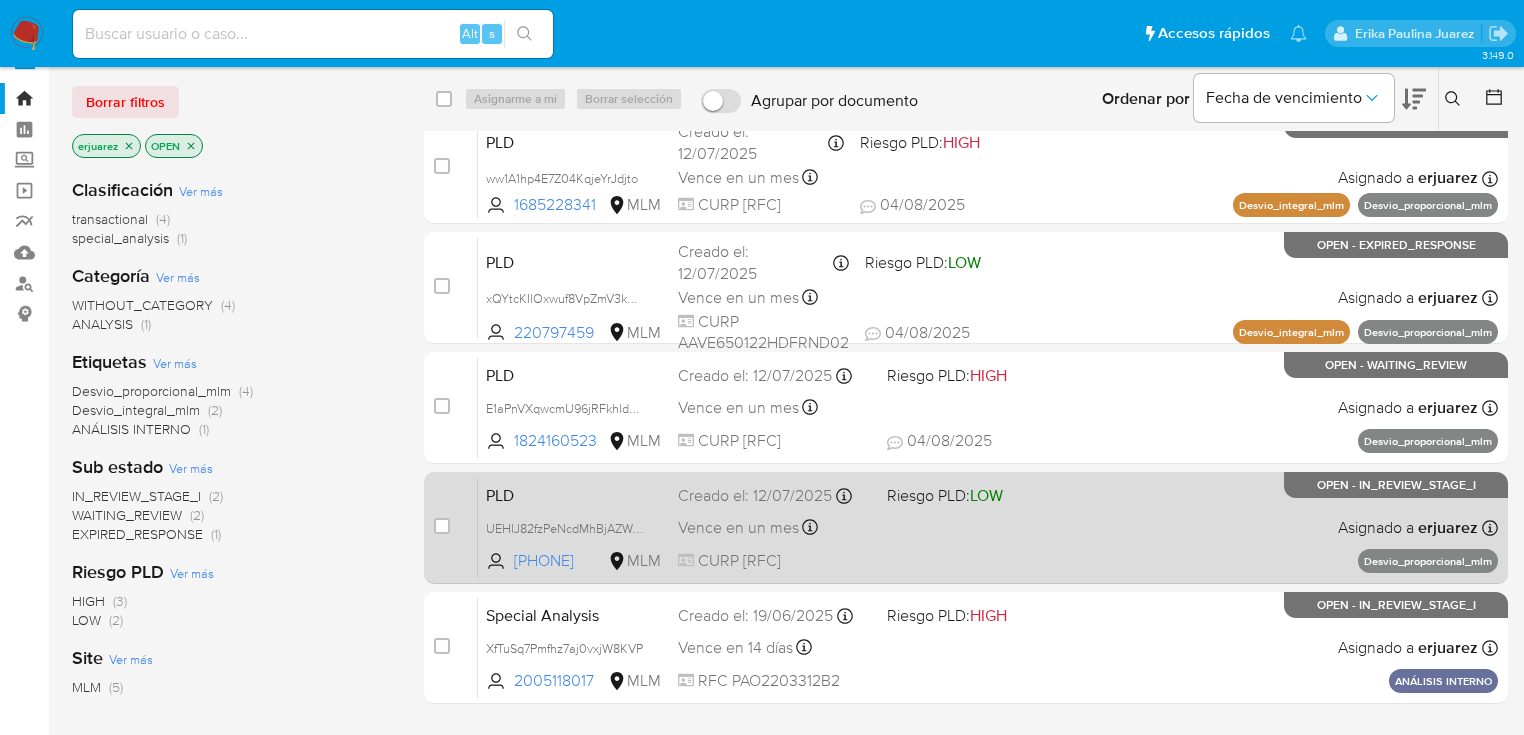 scroll, scrollTop: 0, scrollLeft: 0, axis: both 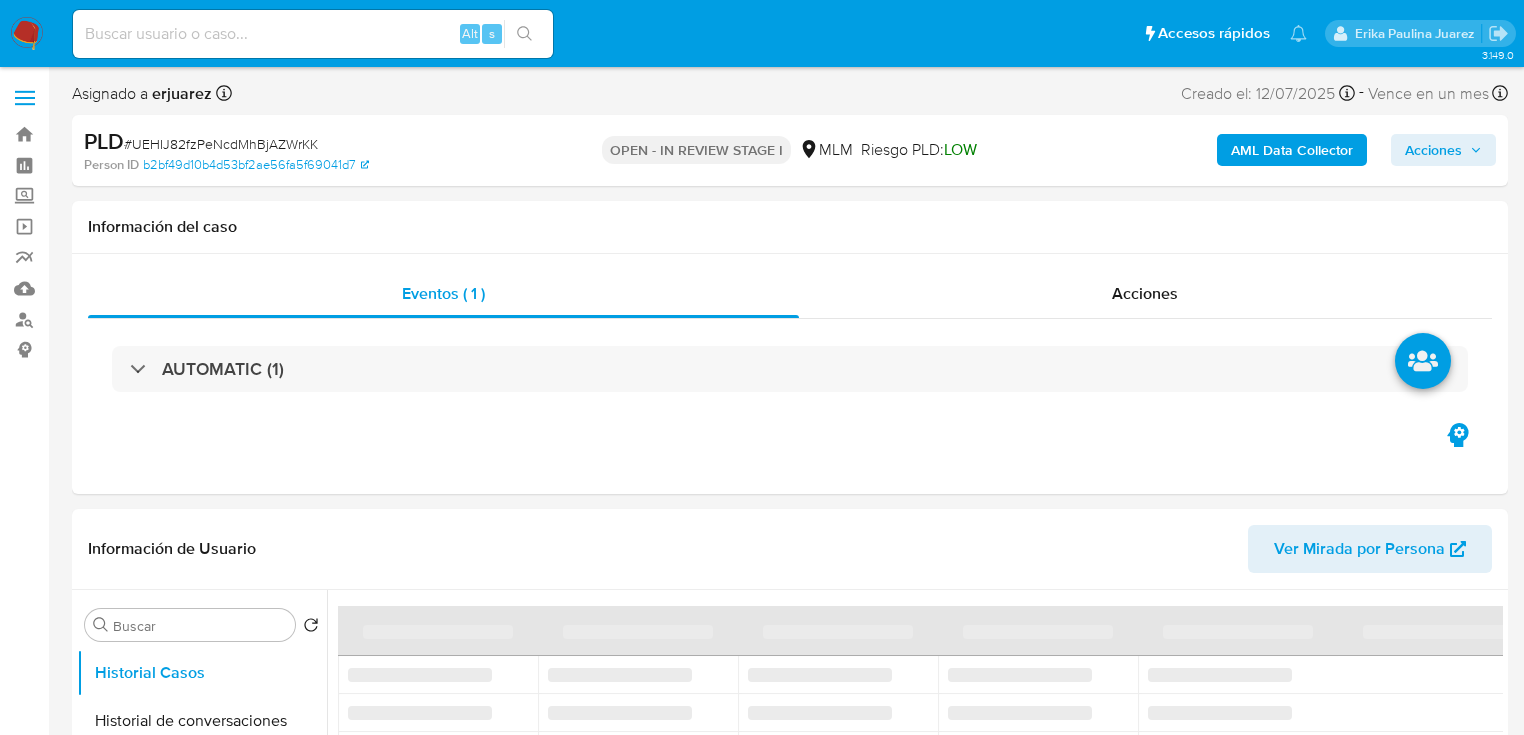 select on "10" 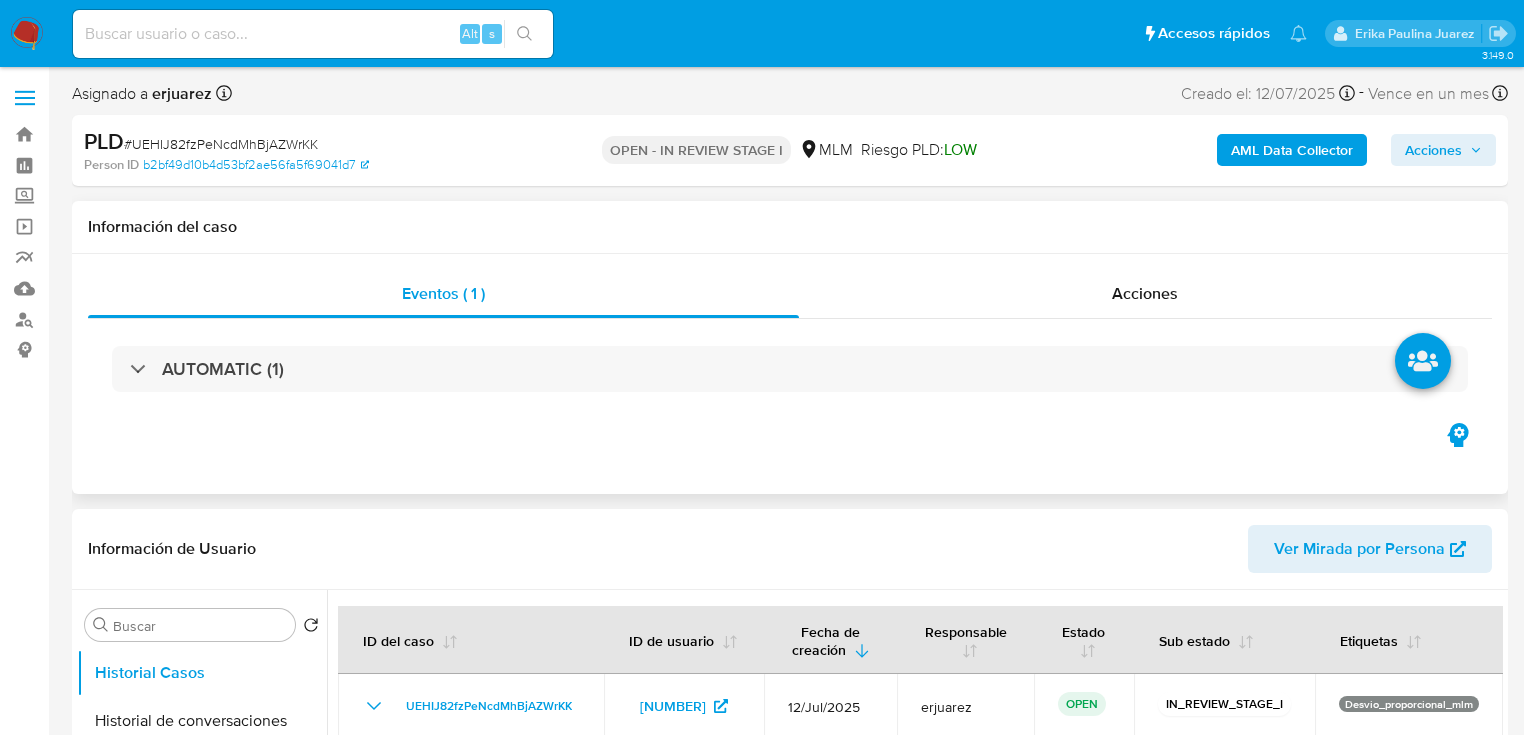 scroll, scrollTop: 0, scrollLeft: 0, axis: both 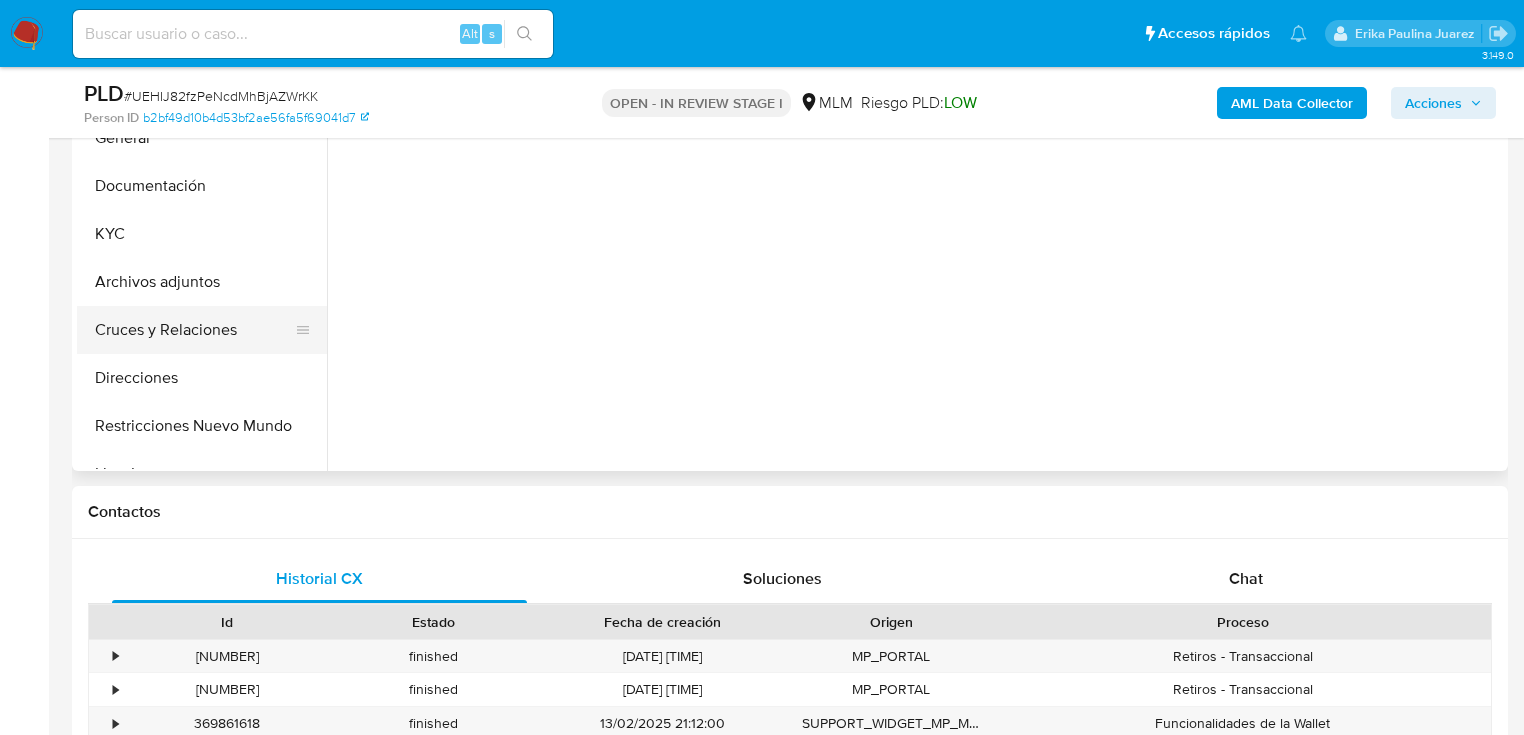 drag, startPoint x: 212, startPoint y: 272, endPoint x: 300, endPoint y: 325, distance: 102.7278 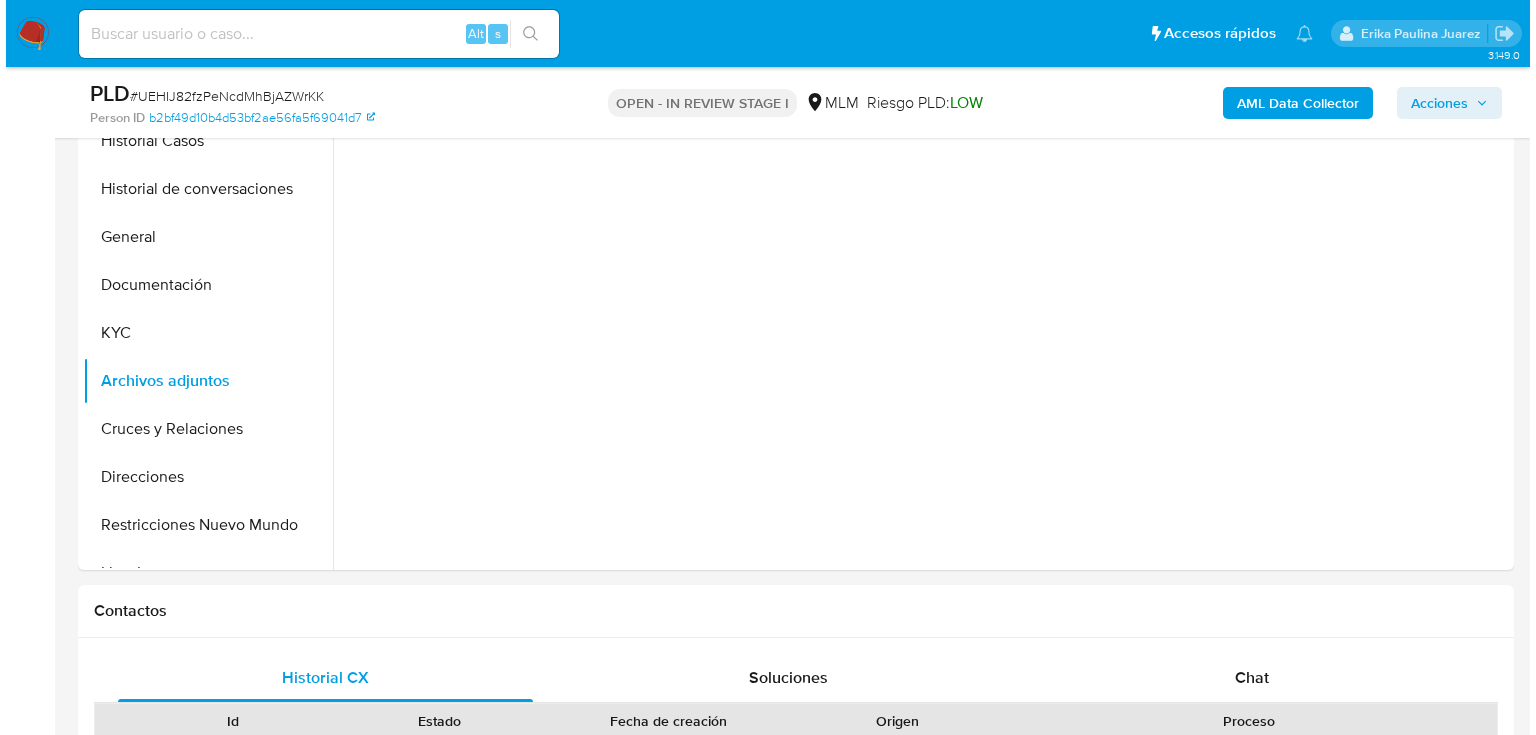 scroll, scrollTop: 320, scrollLeft: 0, axis: vertical 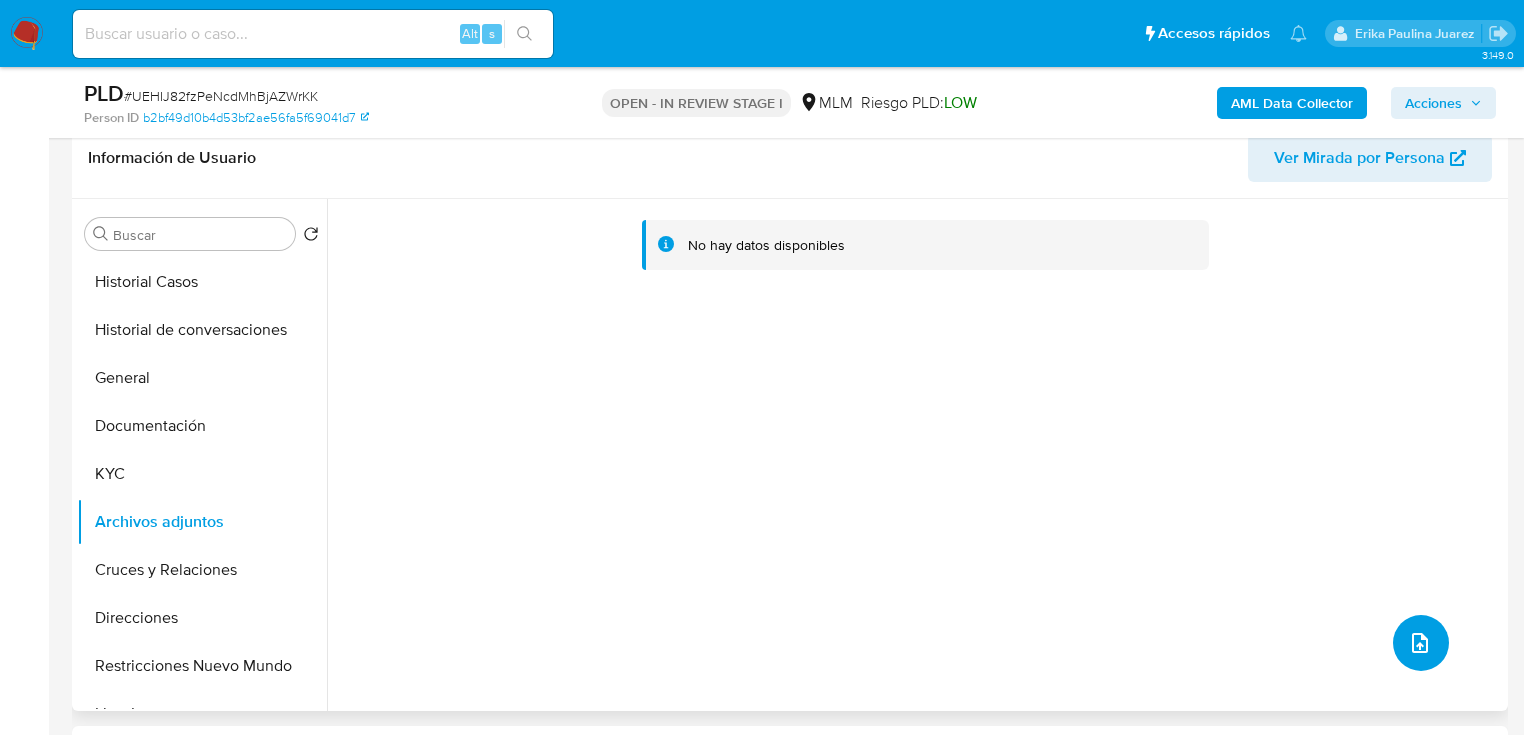 click at bounding box center (1421, 643) 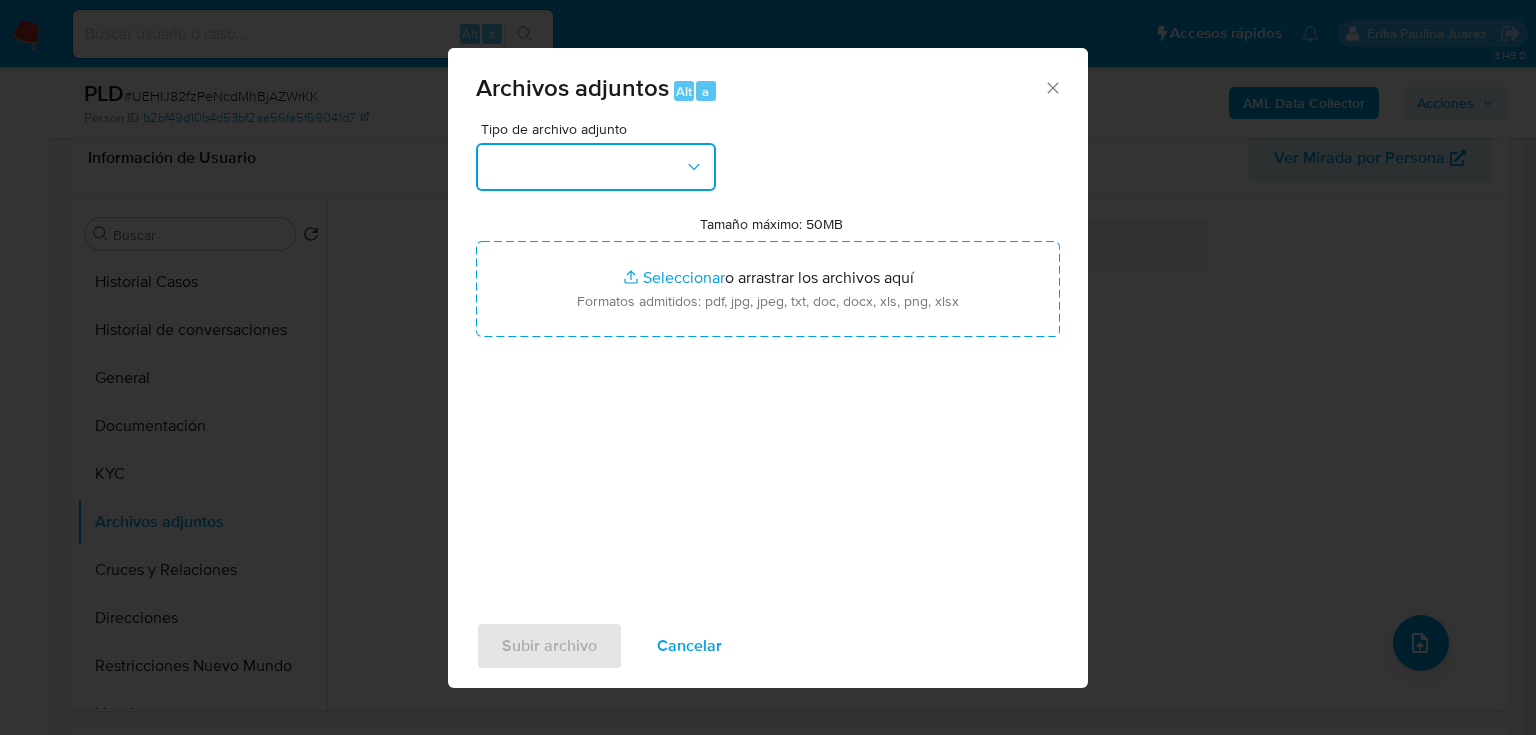 drag, startPoint x: 649, startPoint y: 162, endPoint x: 636, endPoint y: 184, distance: 25.553865 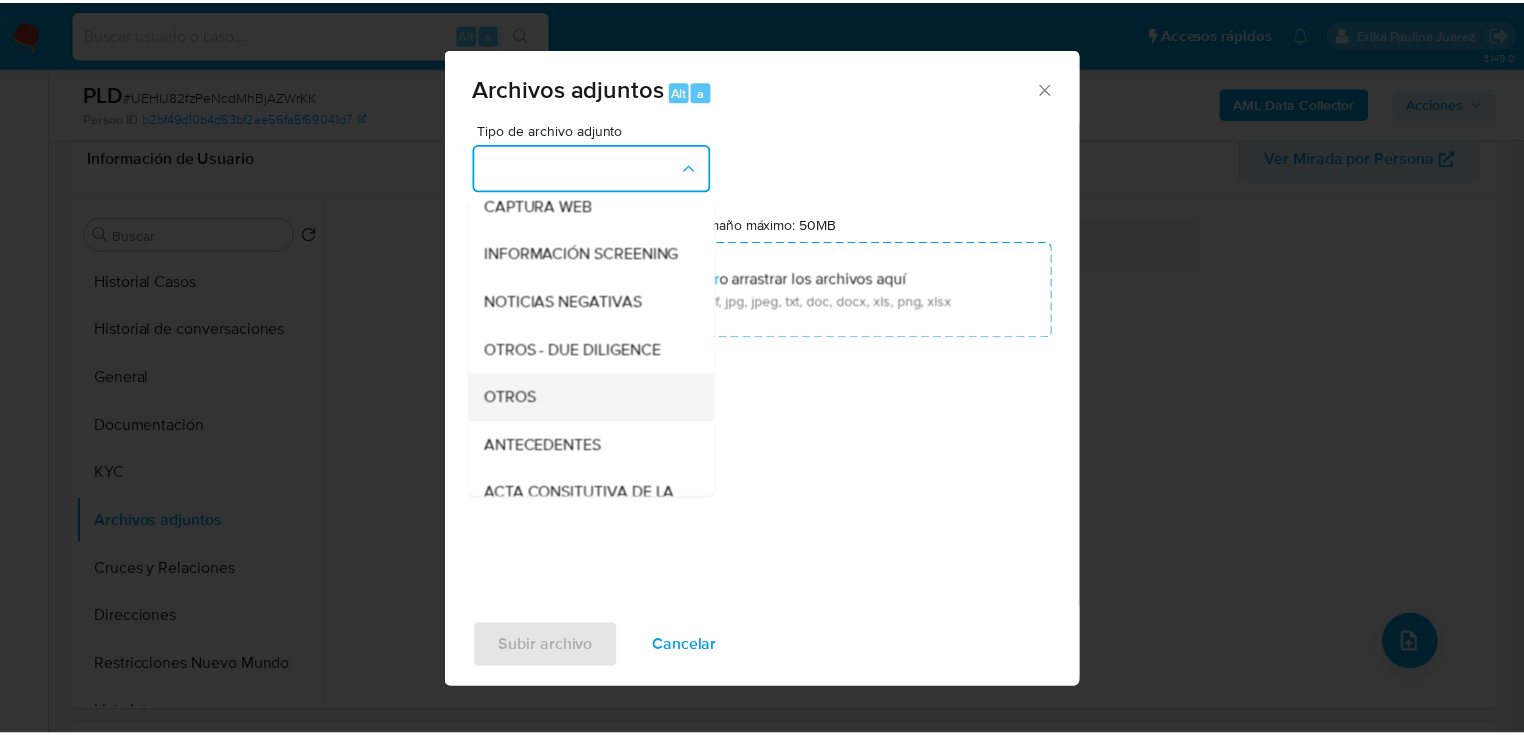 scroll, scrollTop: 240, scrollLeft: 0, axis: vertical 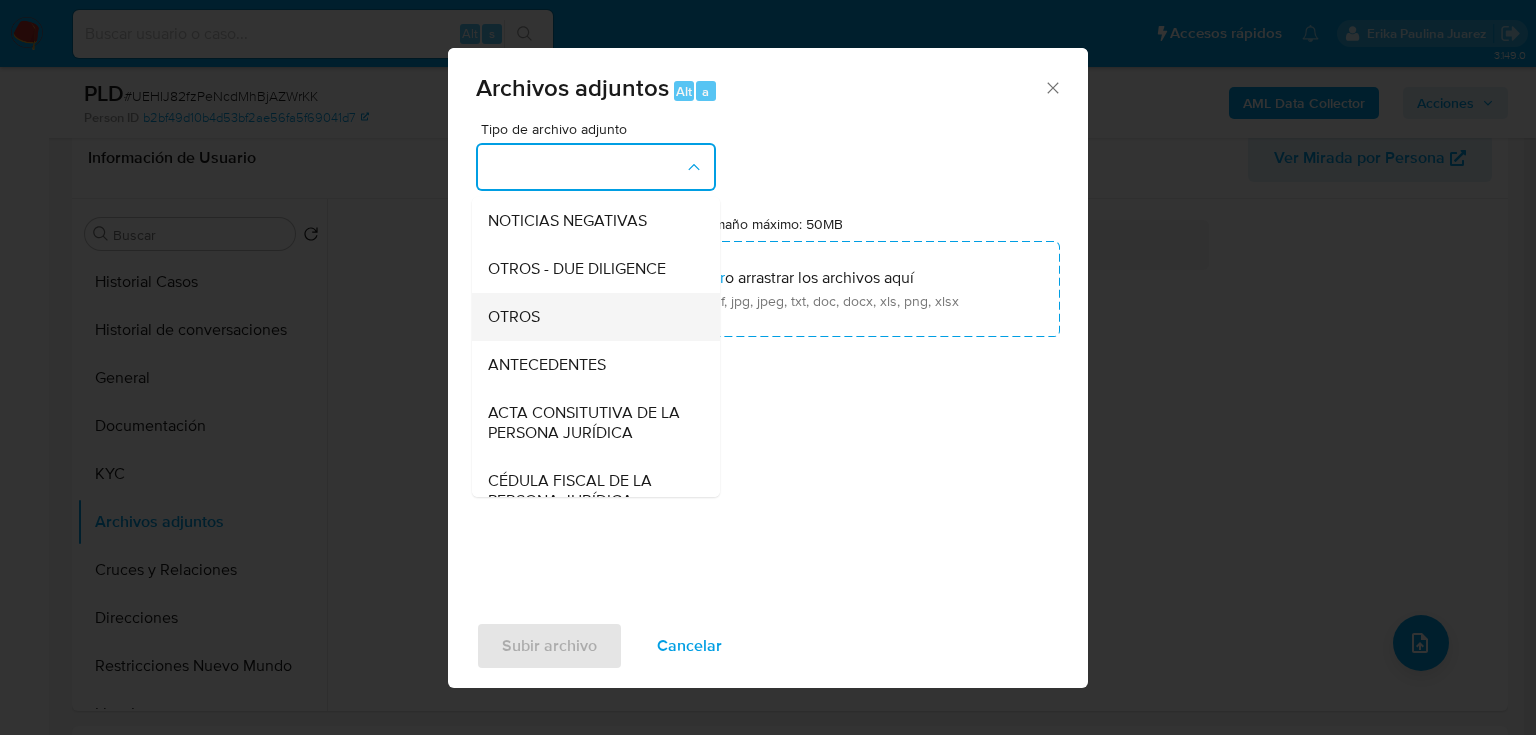 click on "OTROS" at bounding box center [514, 317] 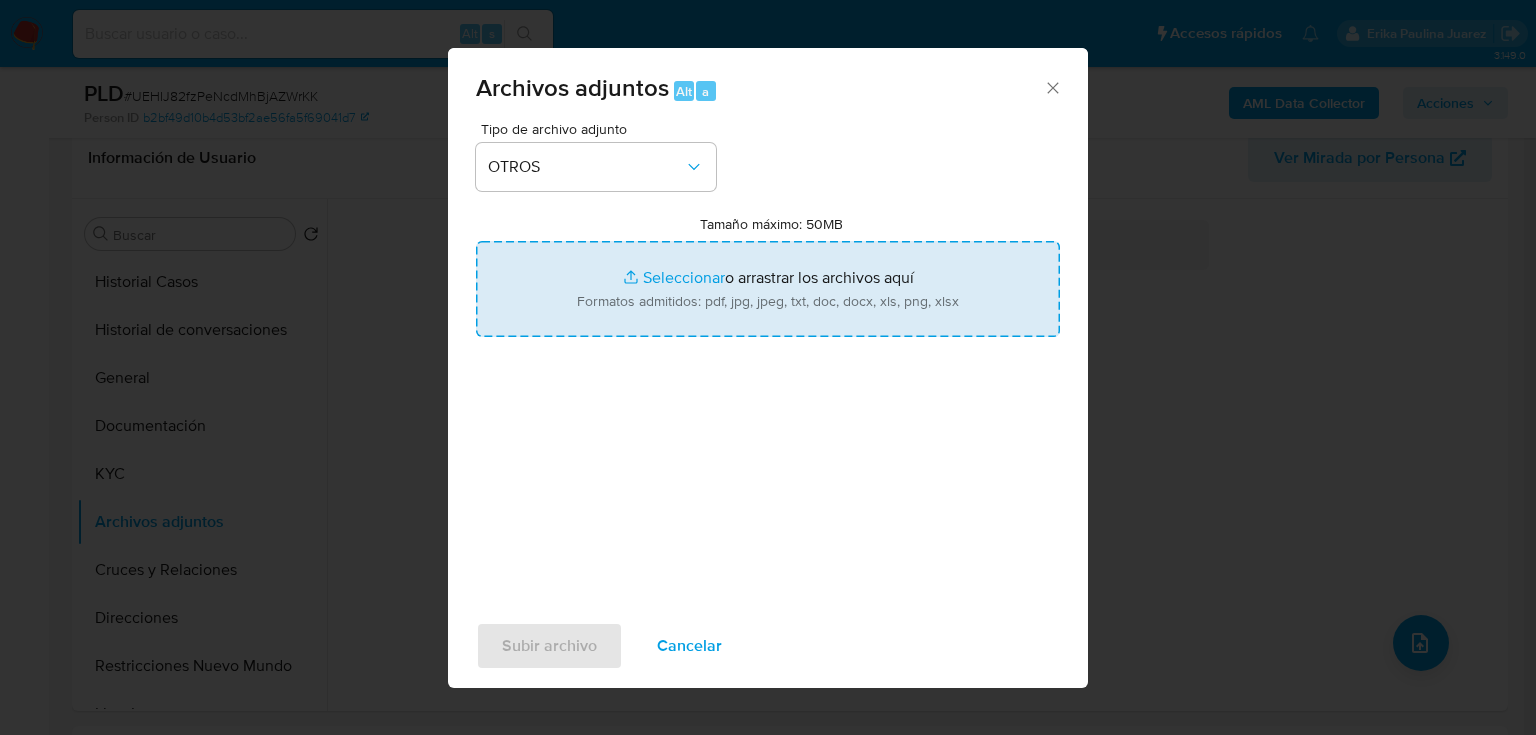 click on "Tamaño máximo: 50MB Seleccionar archivos" at bounding box center [768, 289] 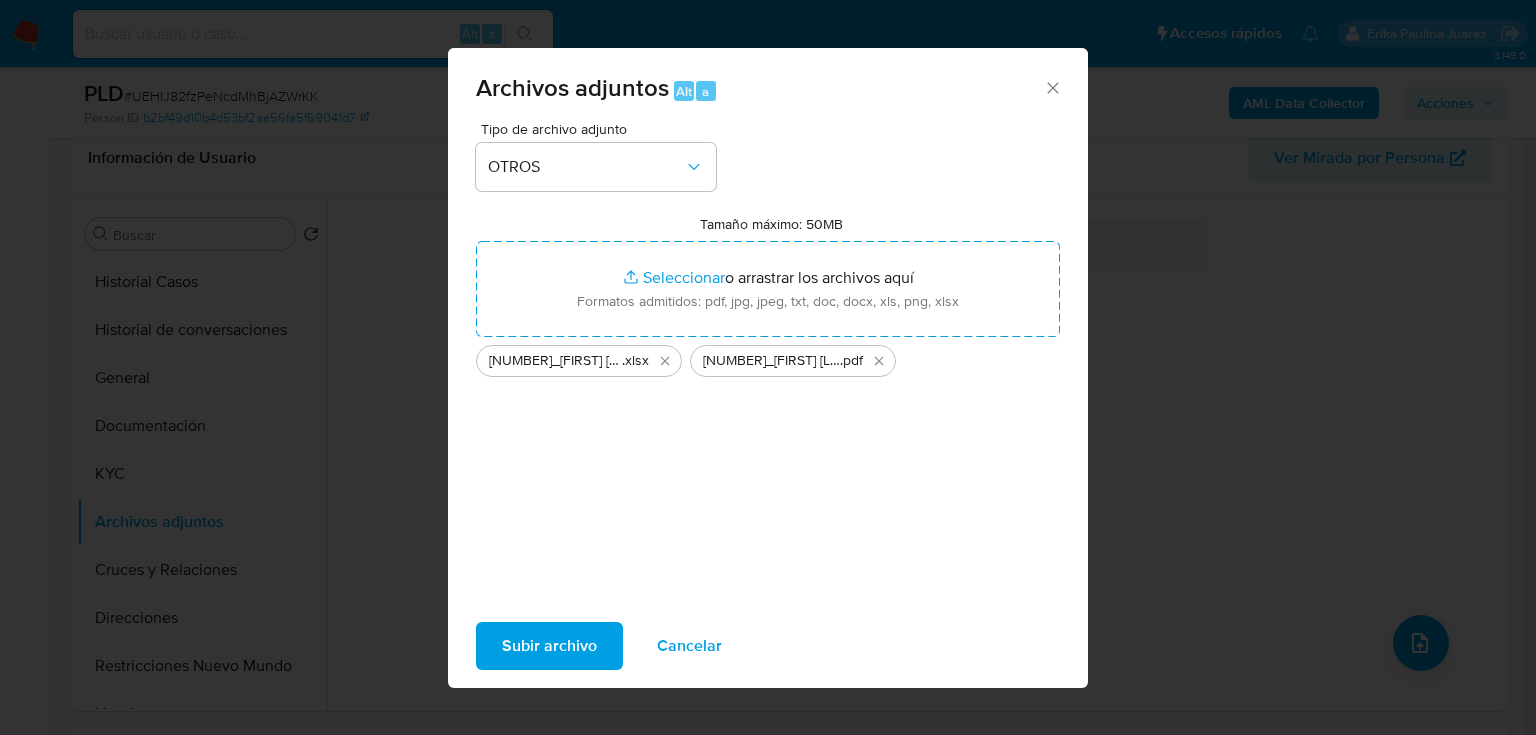 click on "Subir archivo" at bounding box center [549, 646] 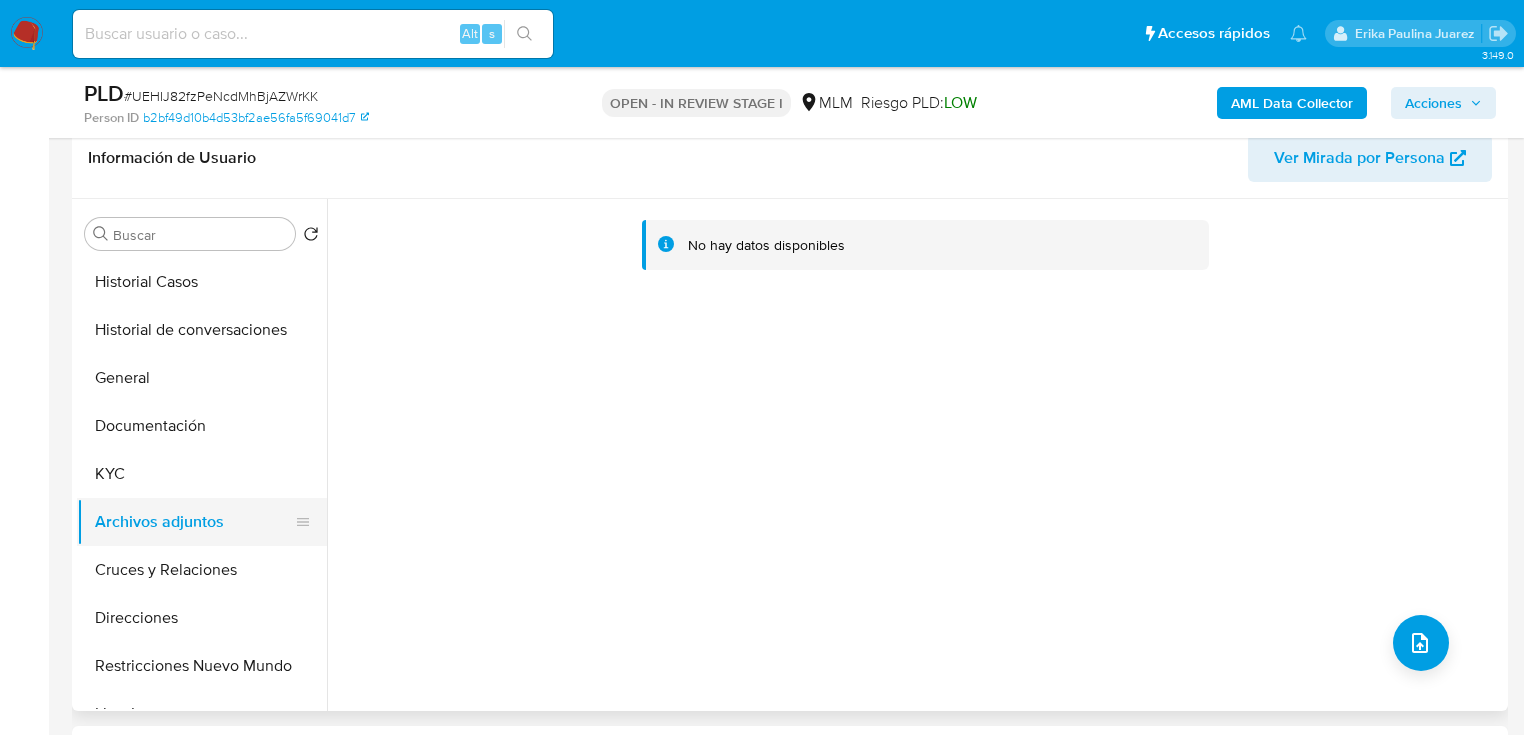 drag, startPoint x: 242, startPoint y: 388, endPoint x: 201, endPoint y: 507, distance: 125.865005 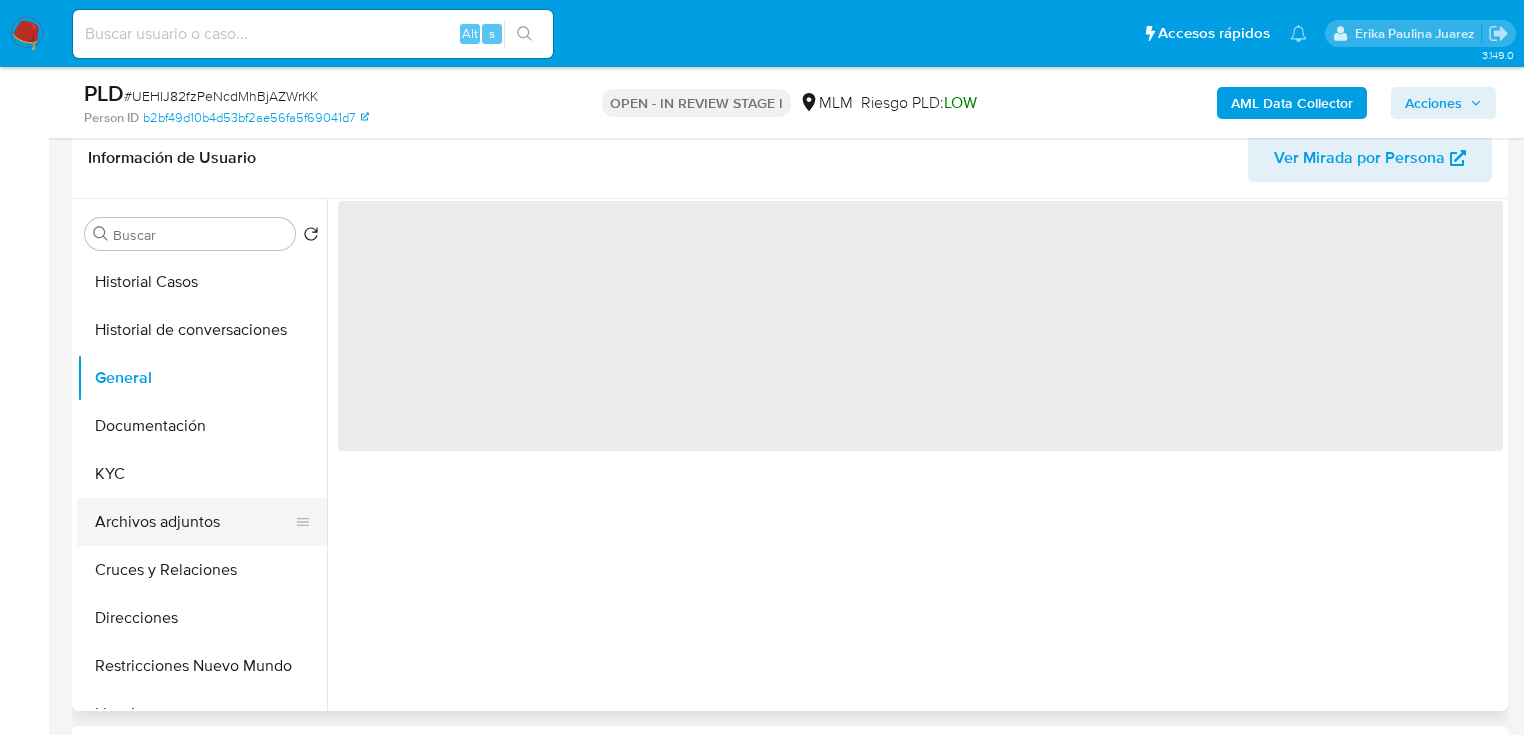 drag, startPoint x: 191, startPoint y: 521, endPoint x: 152, endPoint y: 523, distance: 39.051247 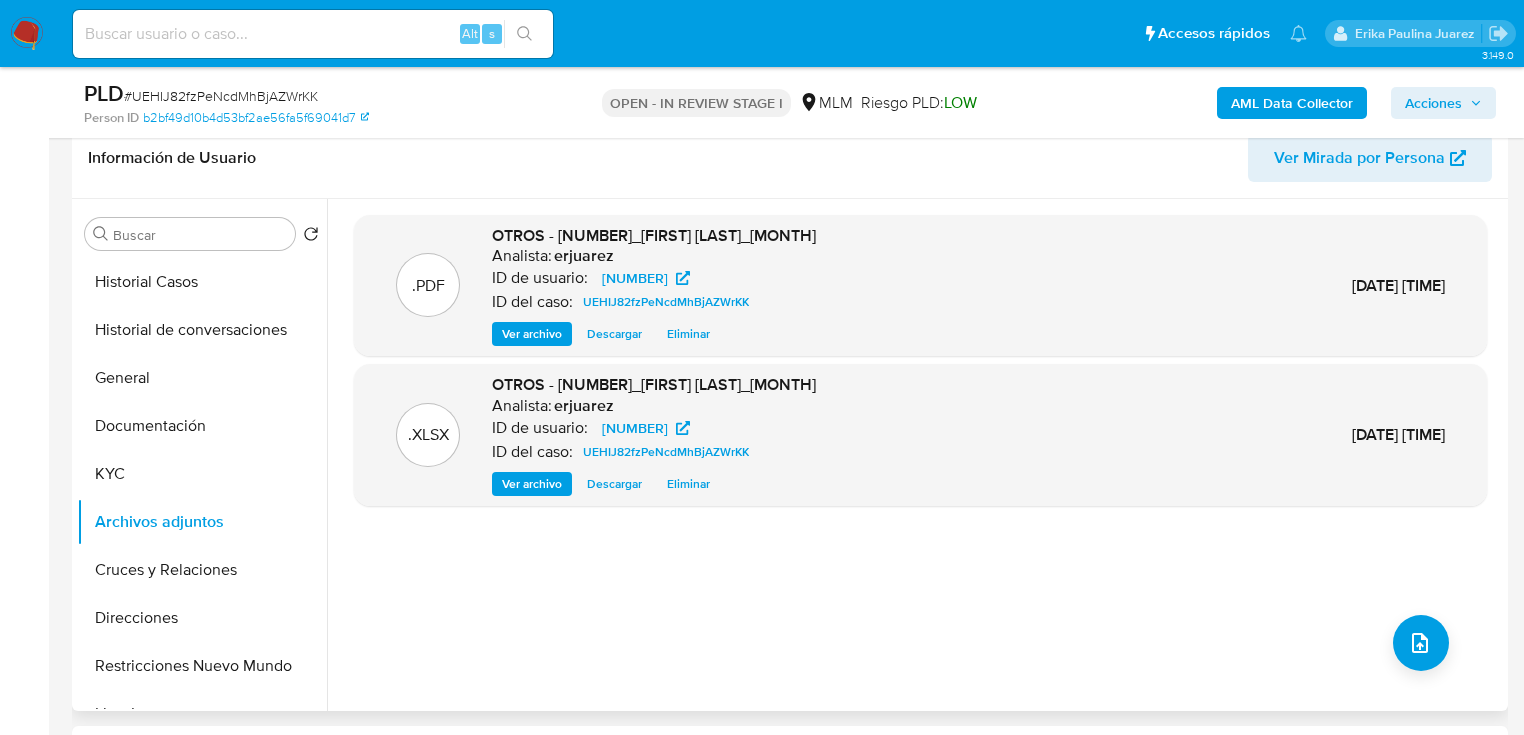 click on "Ver archivo" at bounding box center [532, 334] 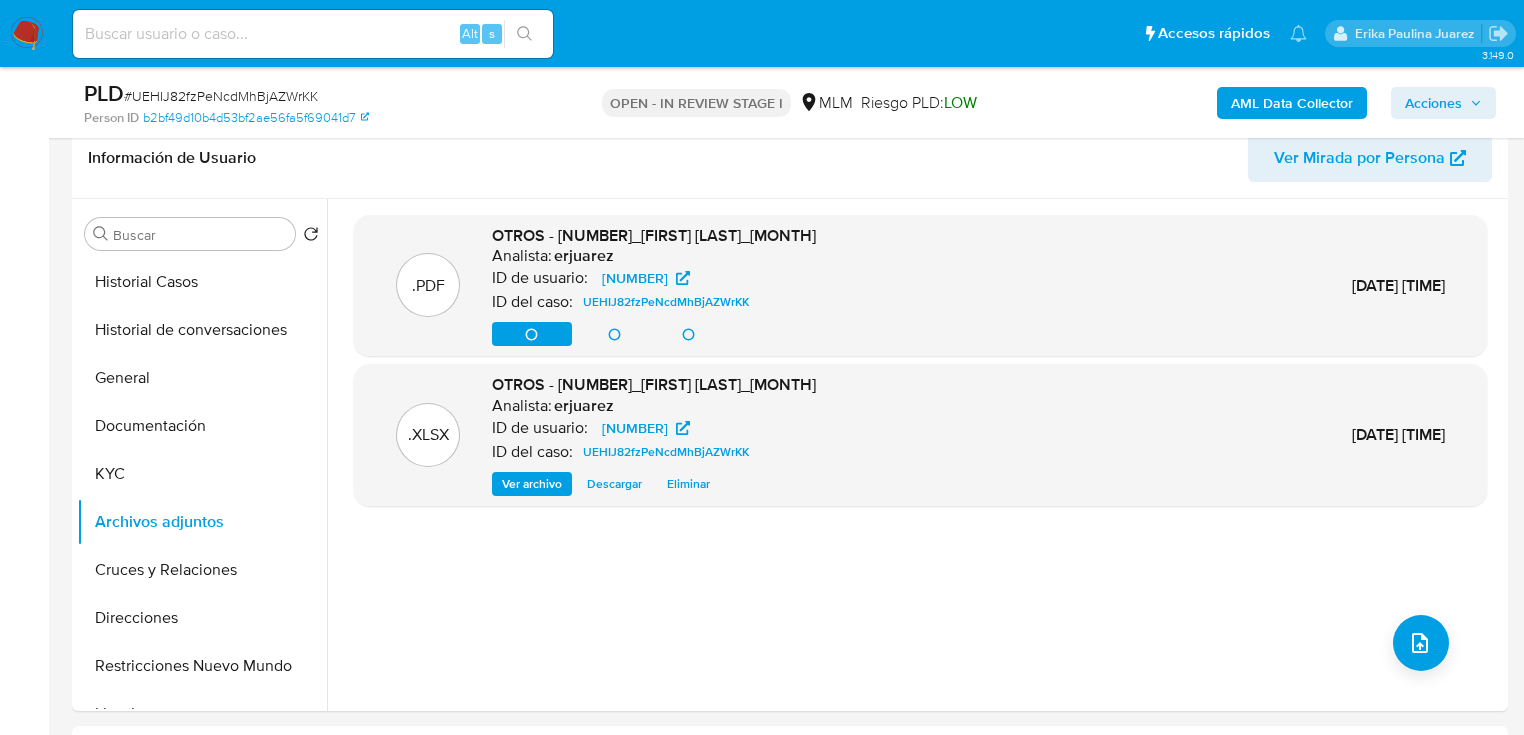 click on "Acciones" at bounding box center [1433, 103] 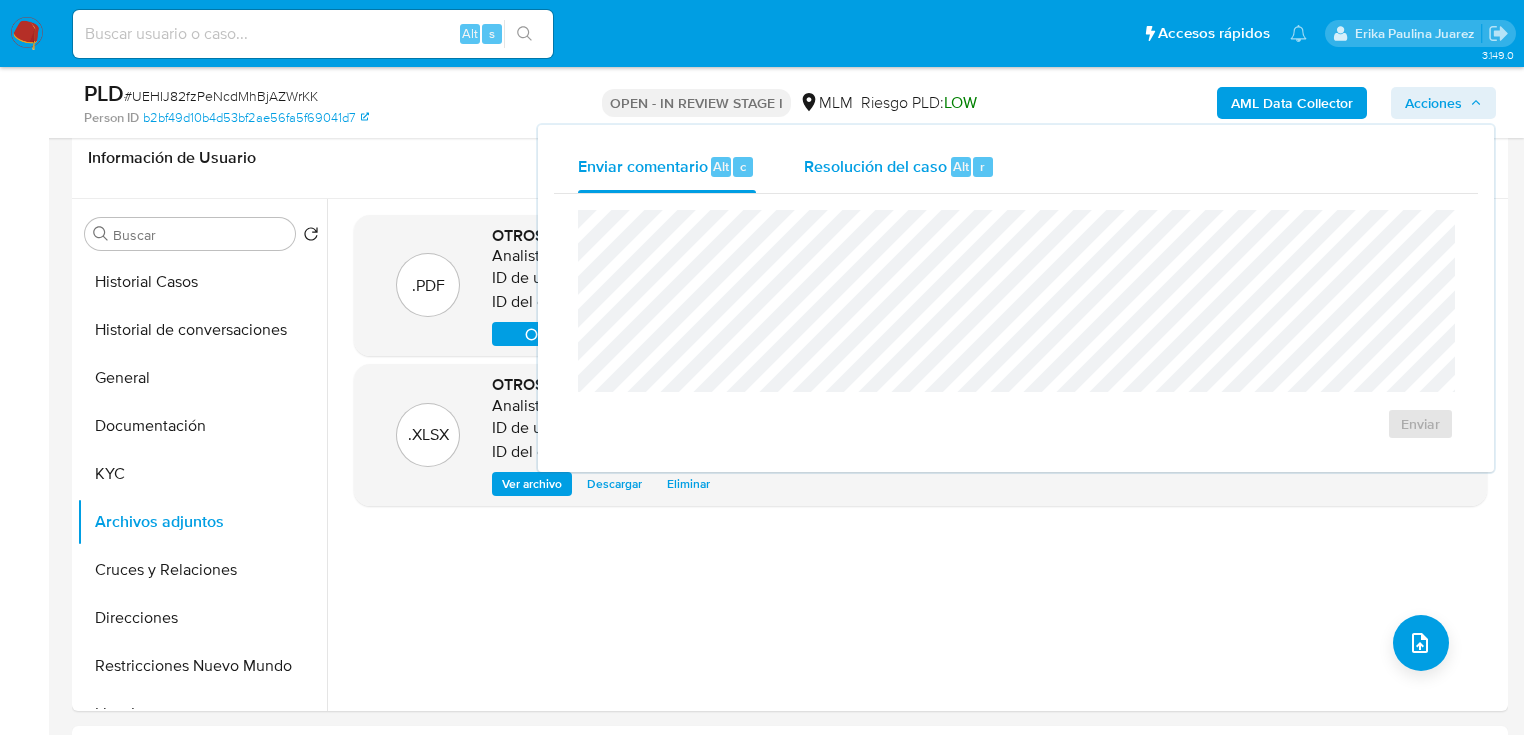 drag, startPoint x: 900, startPoint y: 159, endPoint x: 900, endPoint y: 172, distance: 13 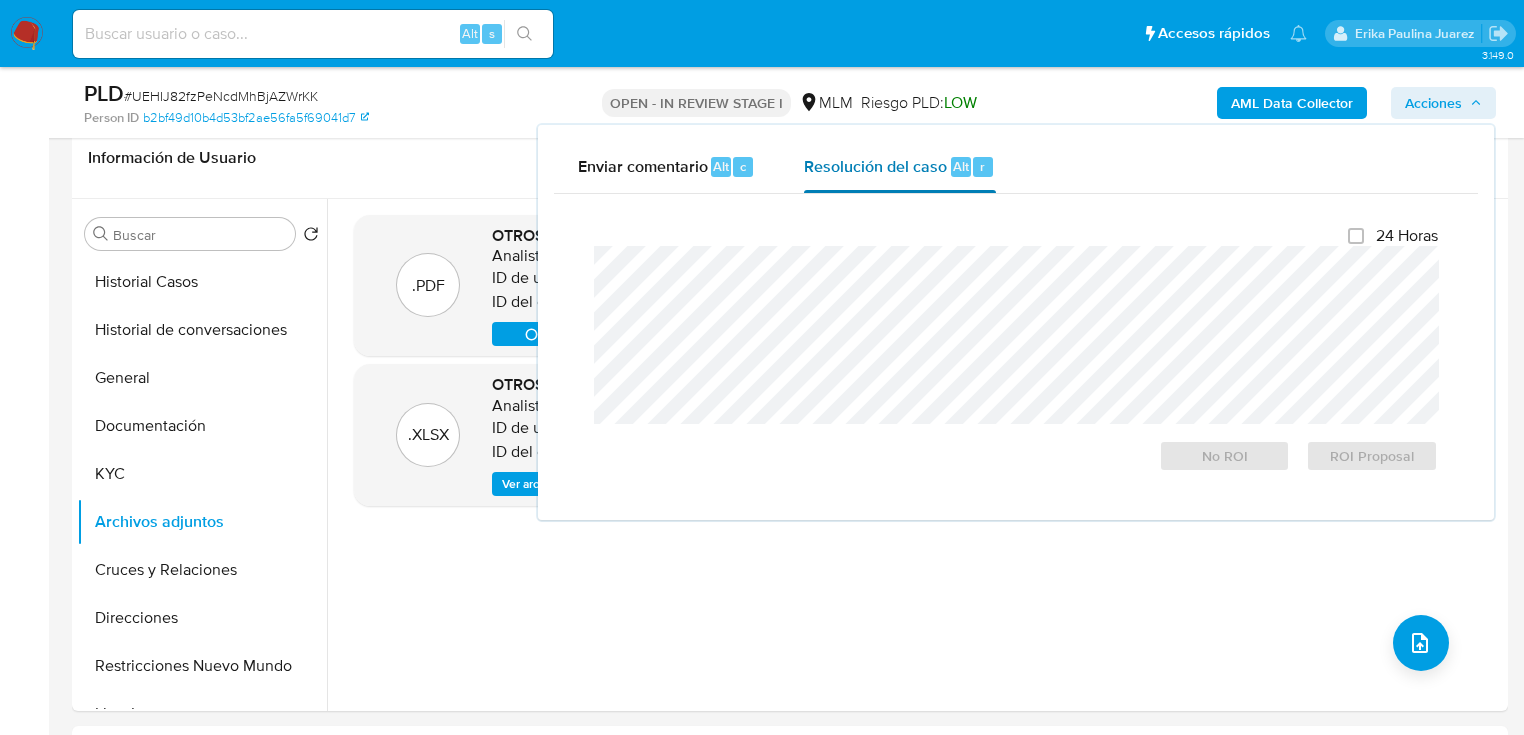 click on "Resolución del caso" at bounding box center (875, 165) 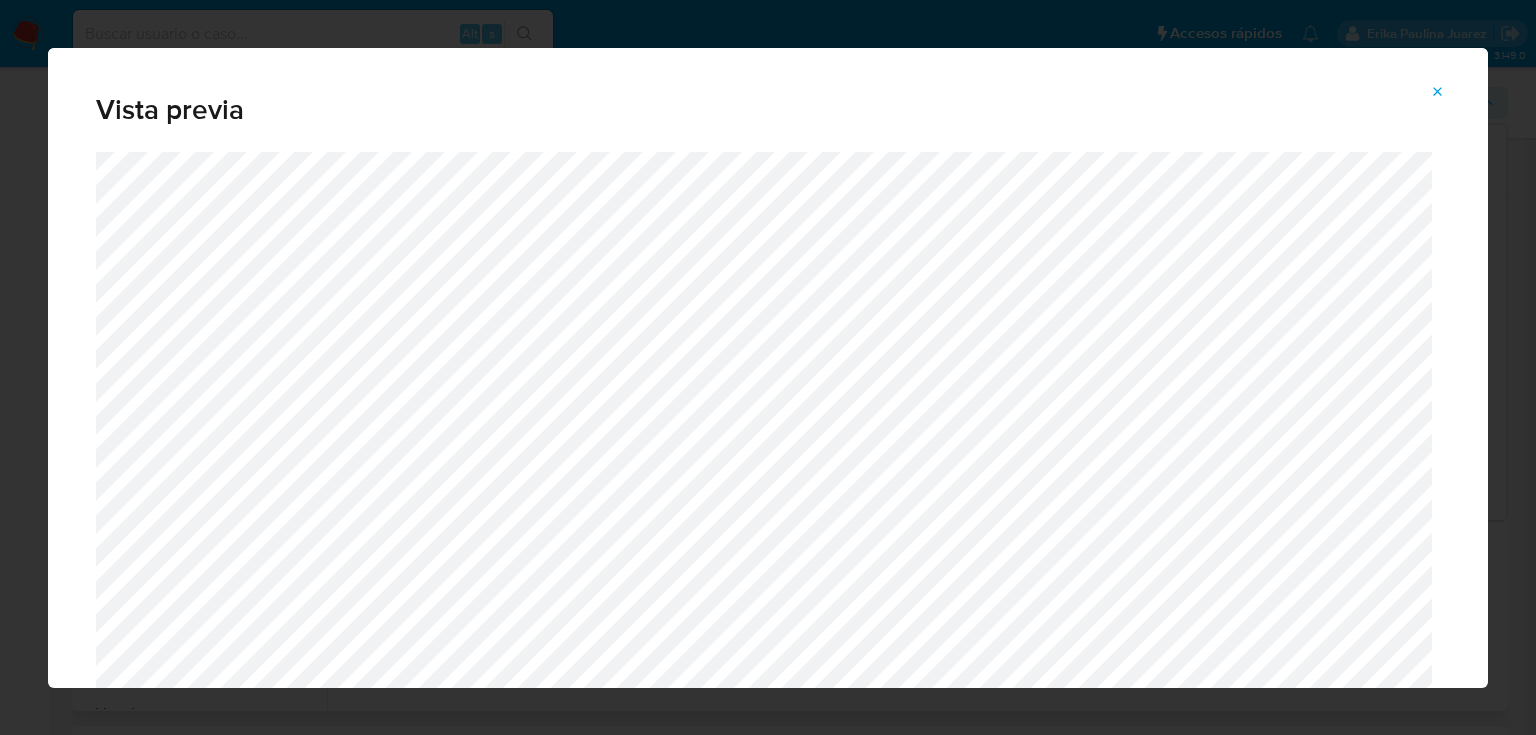 click 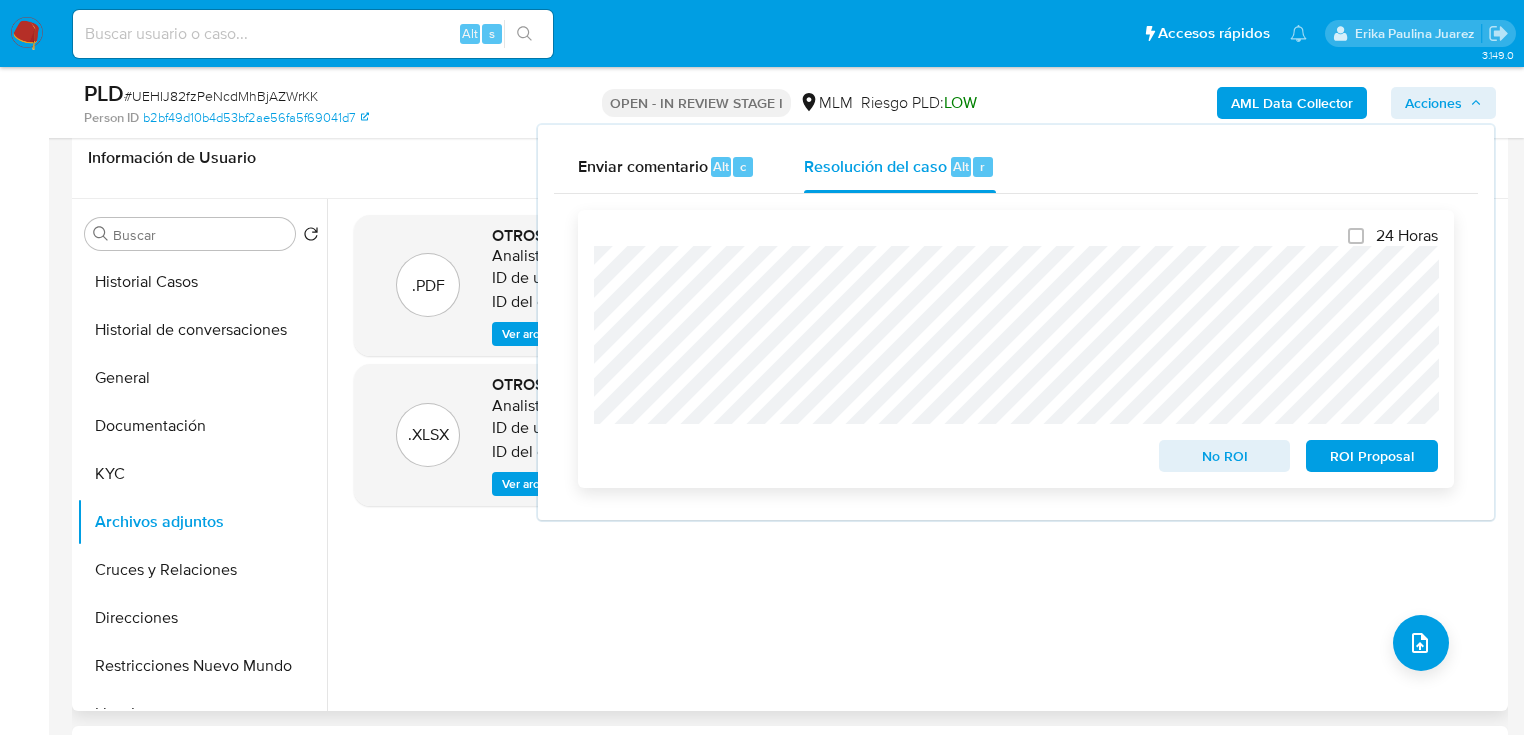 click on "ROI Proposal" at bounding box center [1372, 456] 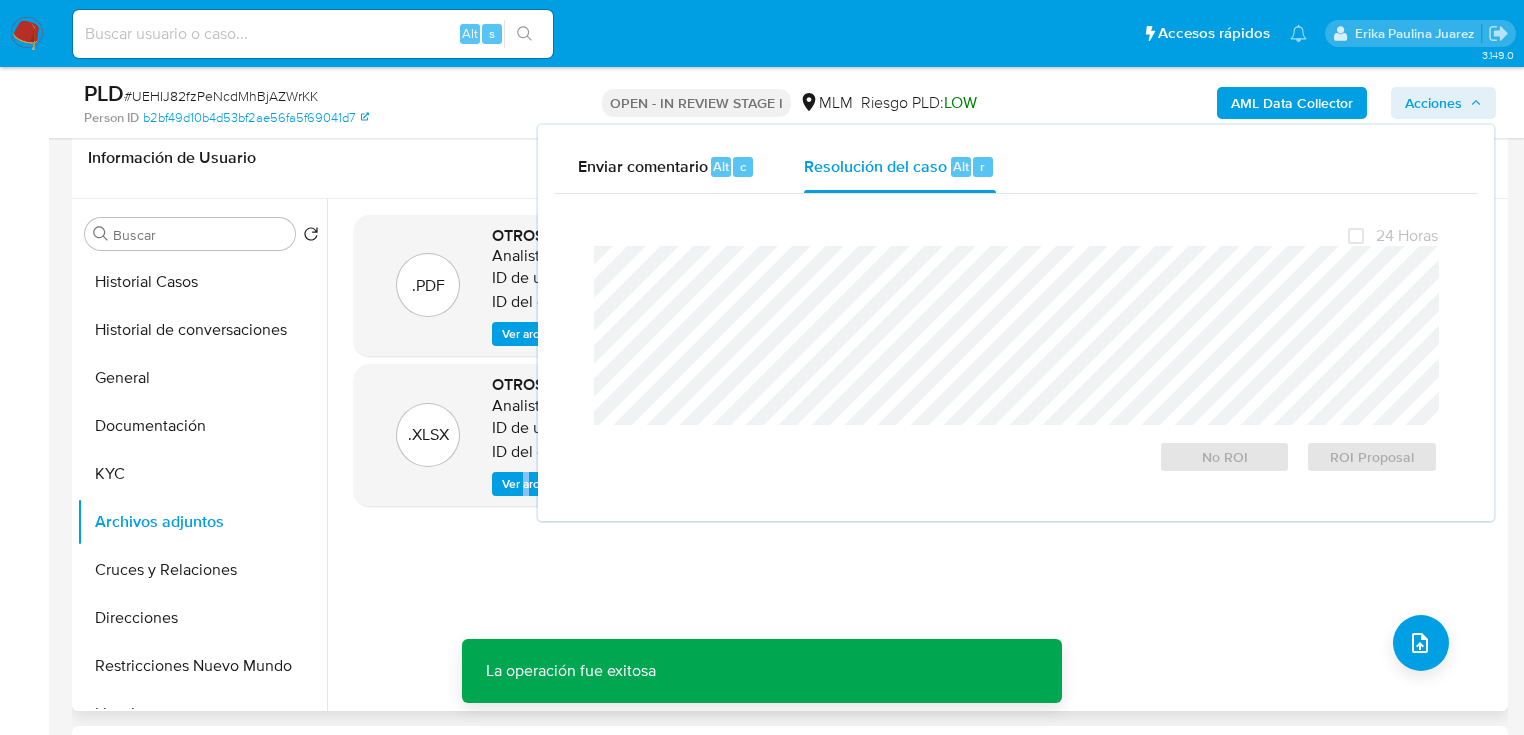 click on ".PDF OTROS - 2243622770_Pedro Enrique BardajÃ­ Mendoza_Jul25 Analista: erjuarez ID de usuario: 2243622770 ID del caso: UEHIJ82fzPeNcdMhBjAZWrKK Ver archivo Descargar Eliminar 04/Ago/2025 19:01:06 .XLSX OTROS - 2243622770_Pedro Enrique BardajÃ­ Mendoza_Jul25 Analista: erjuarez ID de usuario: 2243622770 ID del caso: UEHIJ82fzPeNcdMhBjAZWrKK Ver archivo Descargar Eliminar 04/Ago/2025 19:00:39" at bounding box center (920, 455) 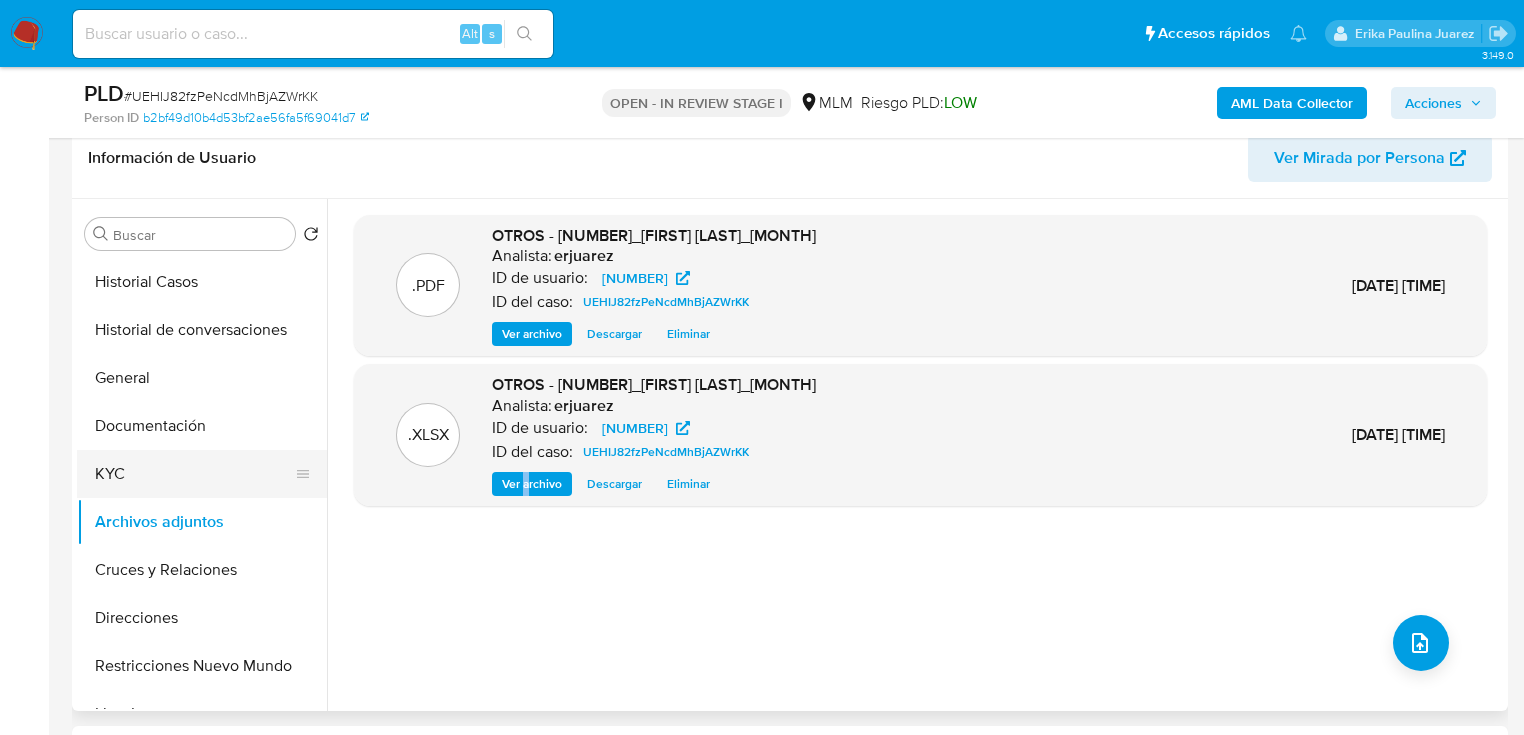 click on "KYC" at bounding box center [194, 474] 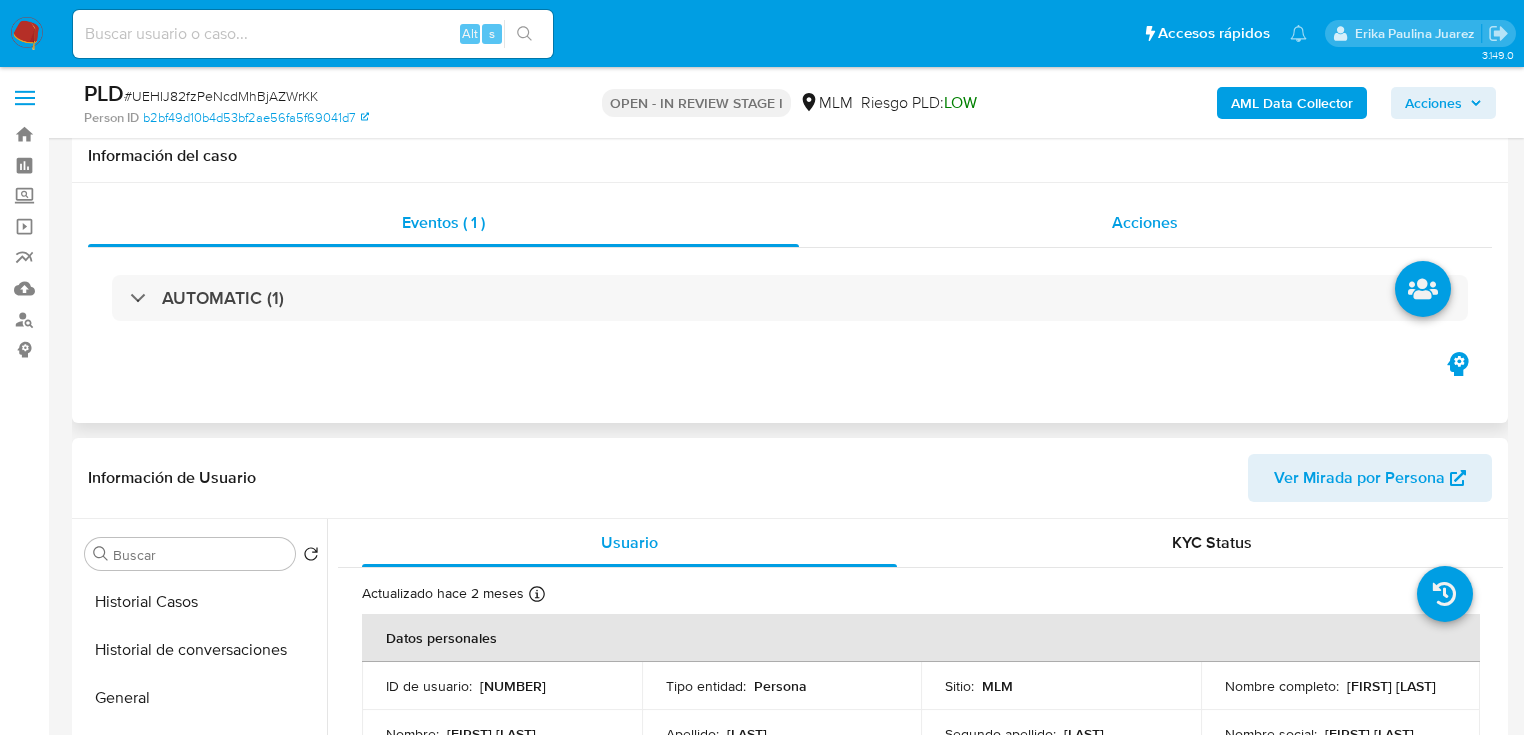 scroll, scrollTop: 0, scrollLeft: 0, axis: both 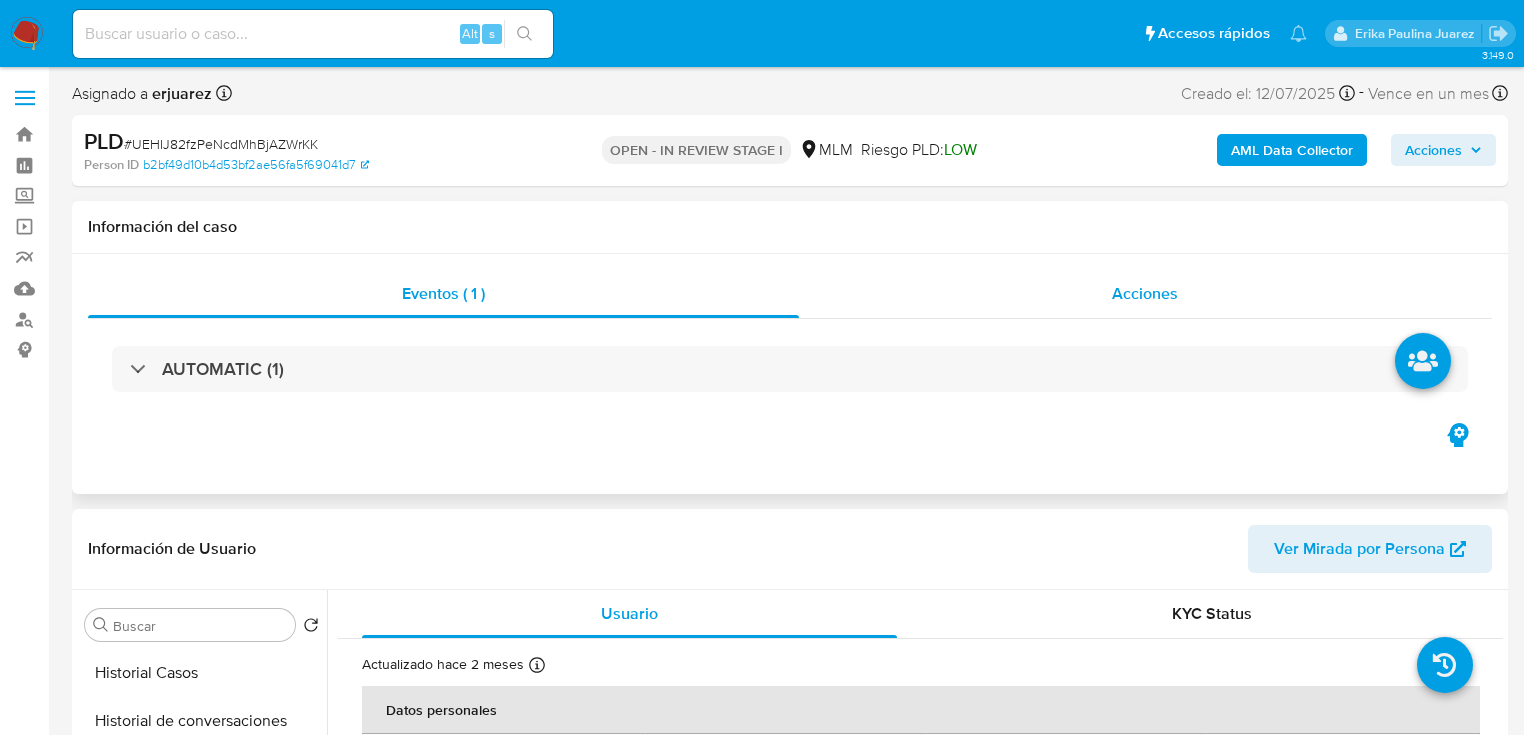 click on "Acciones" at bounding box center (1146, 294) 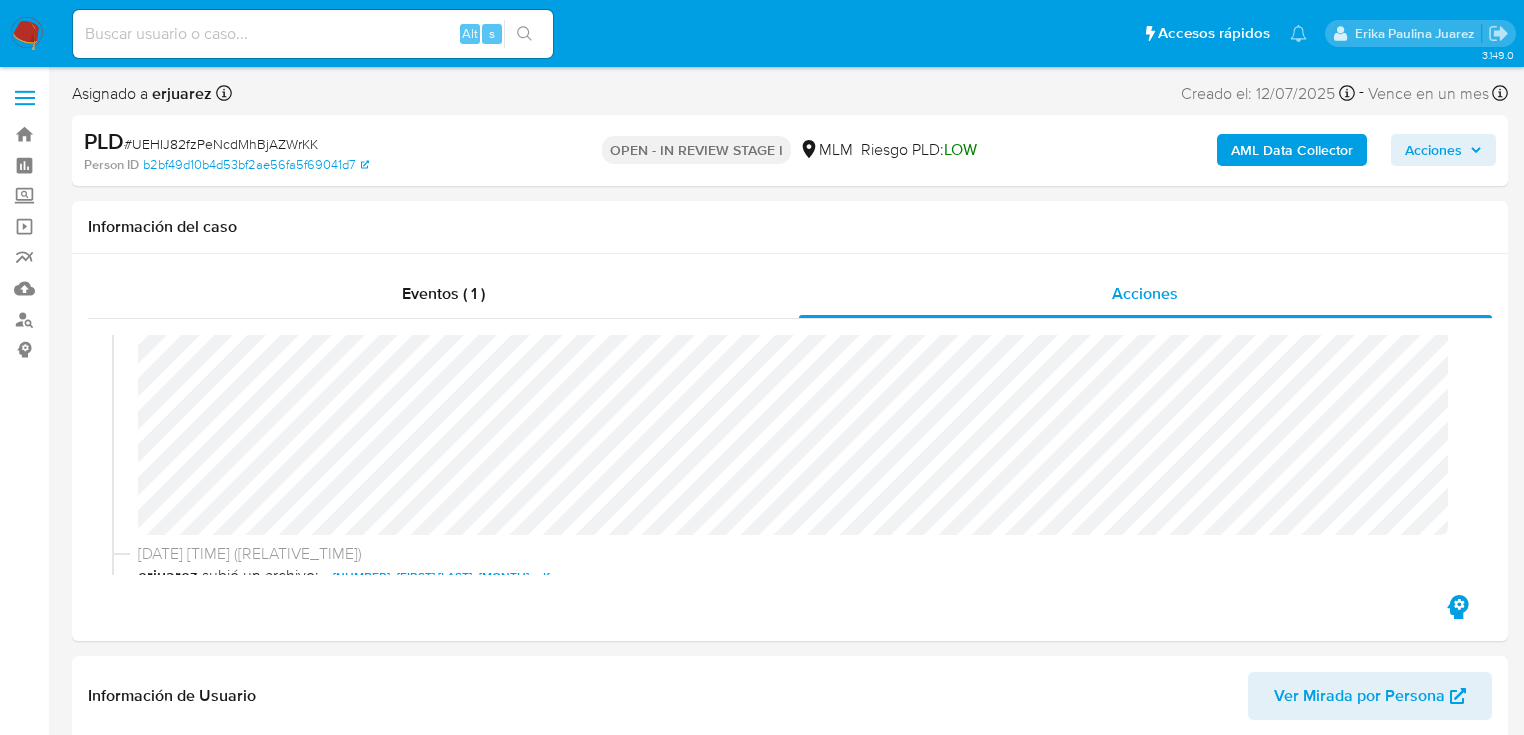 scroll, scrollTop: 320, scrollLeft: 0, axis: vertical 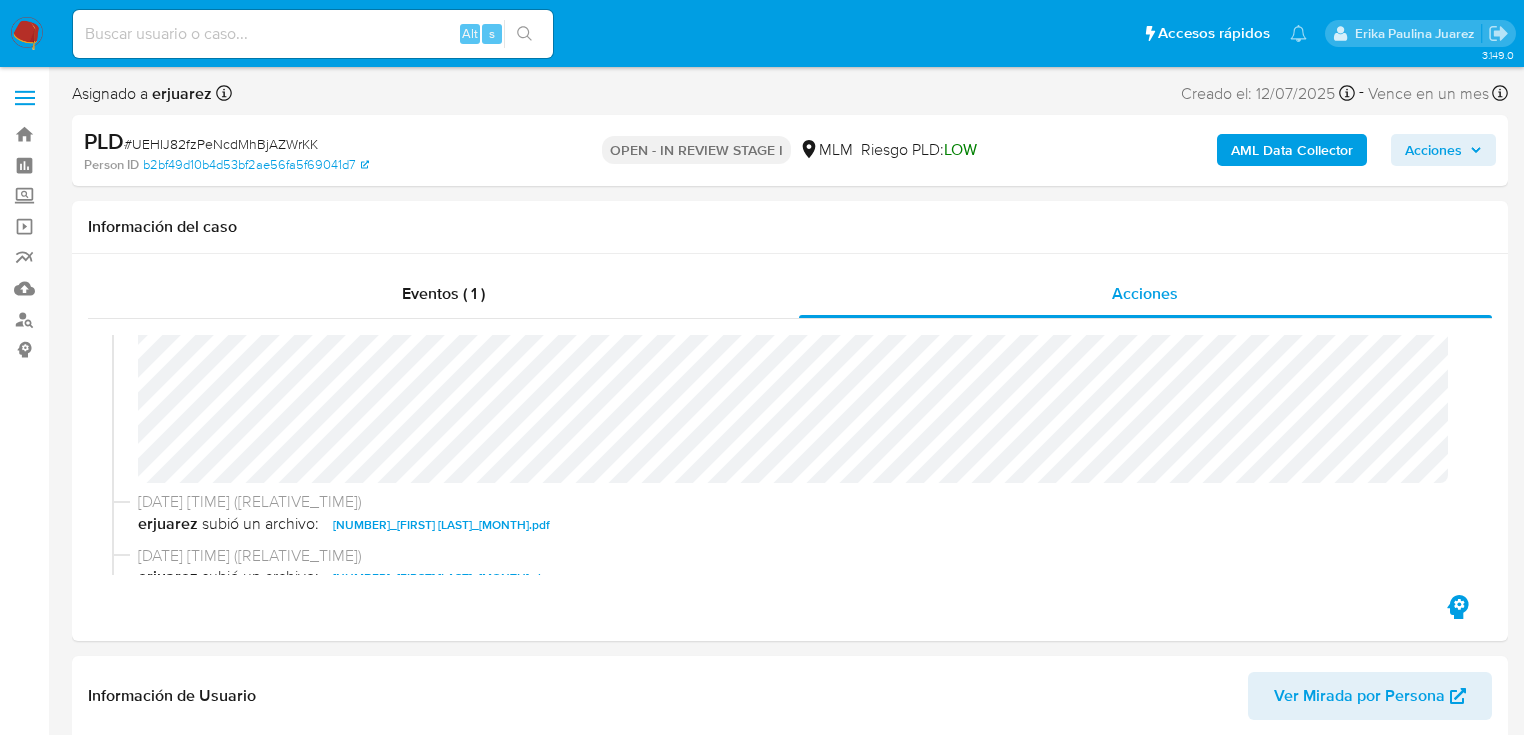 click on "Acciones" at bounding box center (1433, 150) 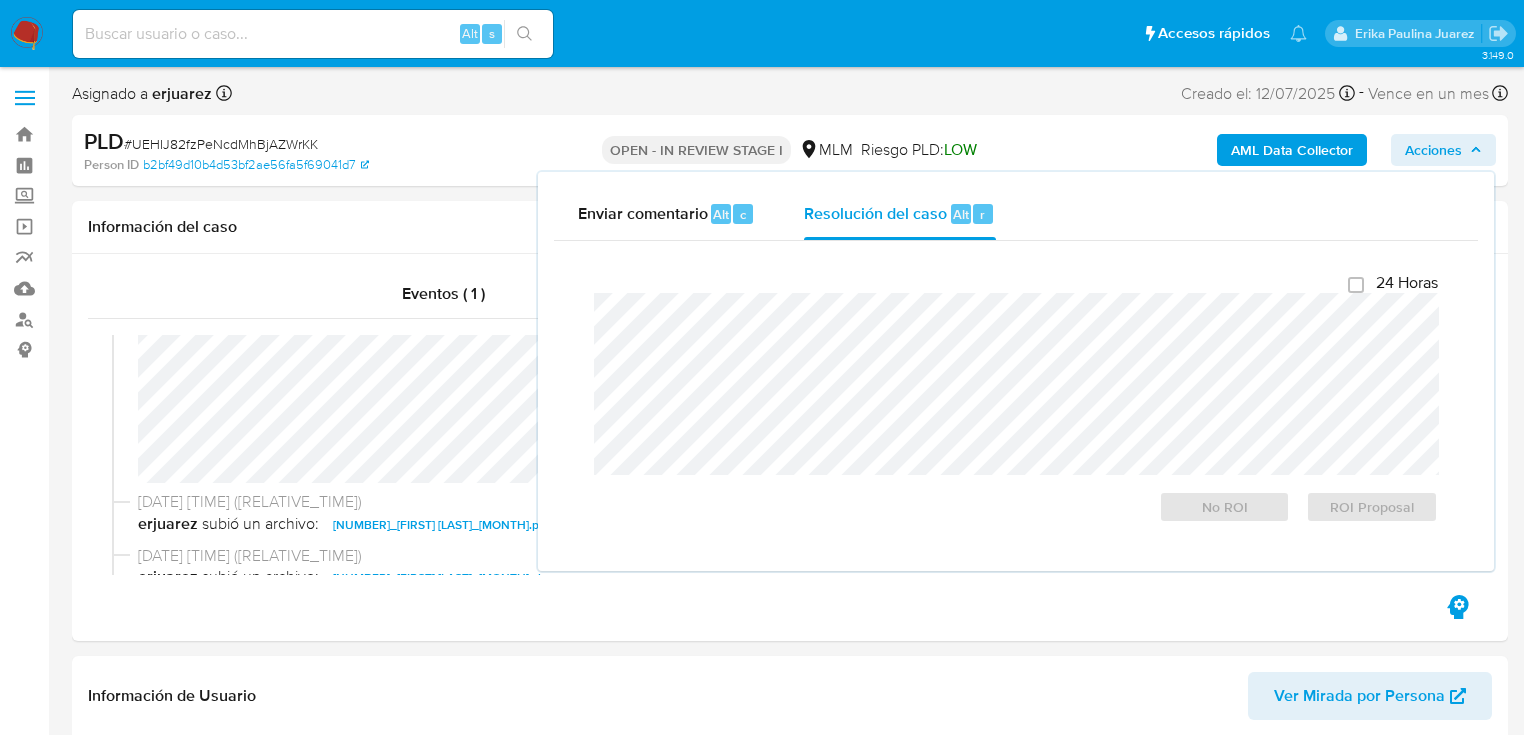 drag, startPoint x: 149, startPoint y: 296, endPoint x: 61, endPoint y: 0, distance: 308.80414 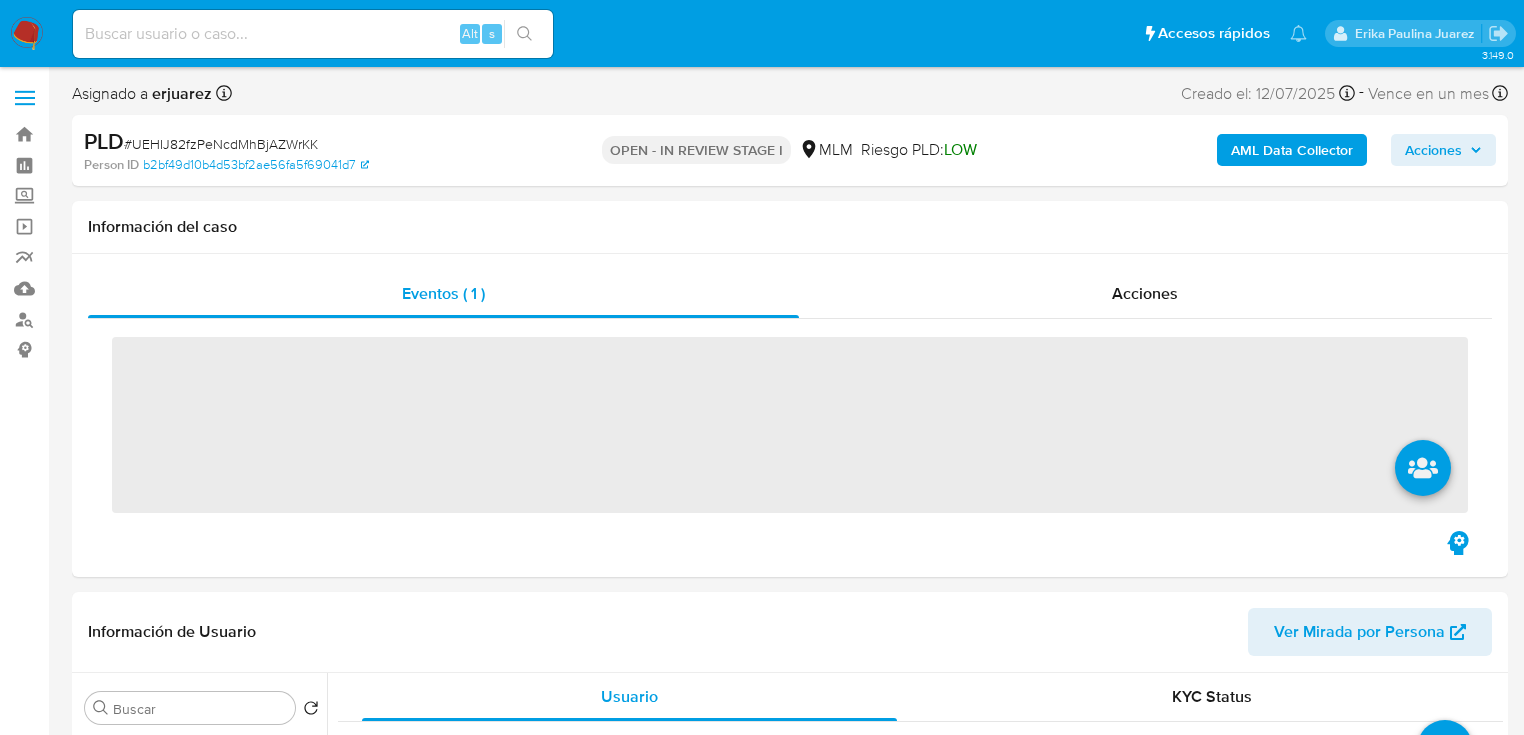 click at bounding box center (27, 34) 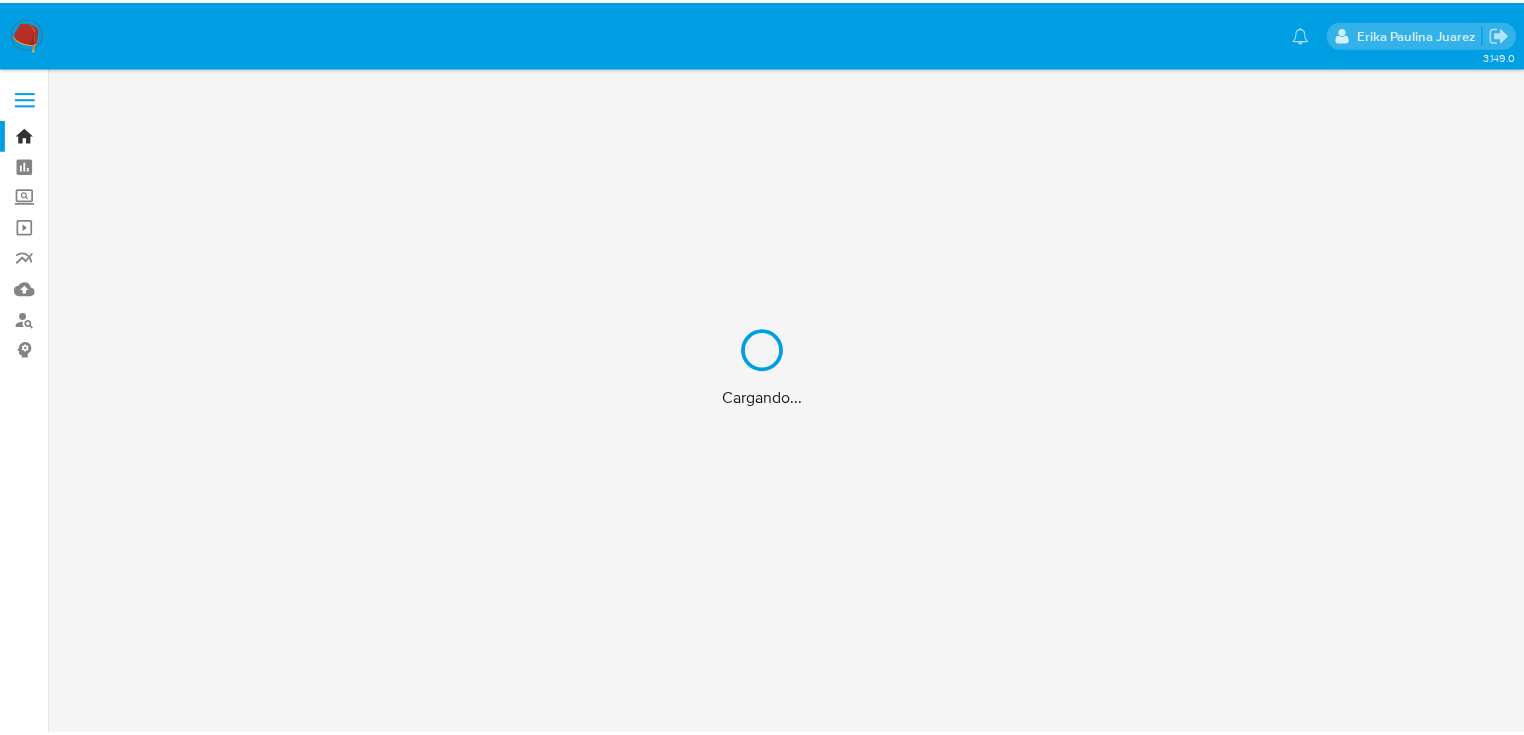 scroll, scrollTop: 0, scrollLeft: 0, axis: both 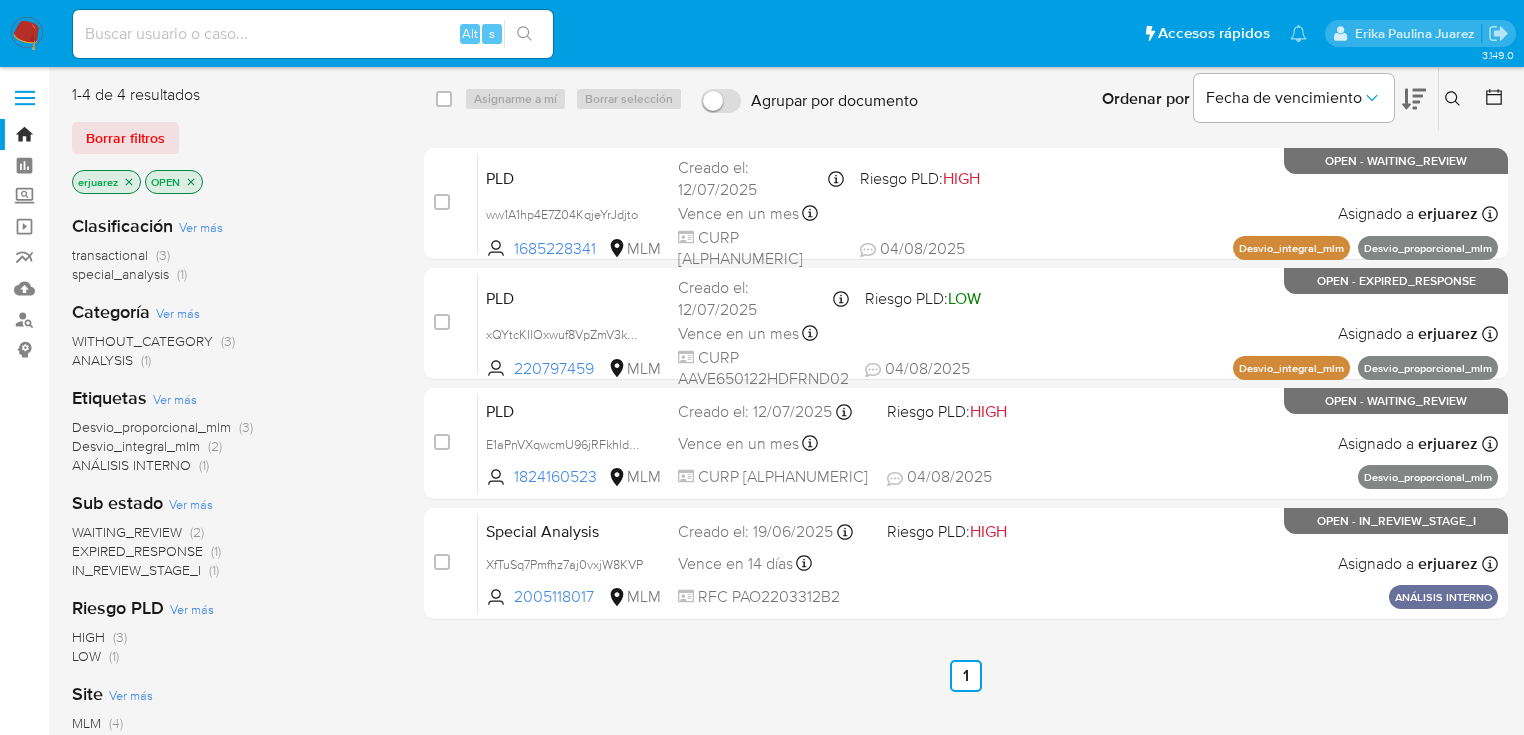 click on "Anterior 1 Siguiente" at bounding box center [966, 676] 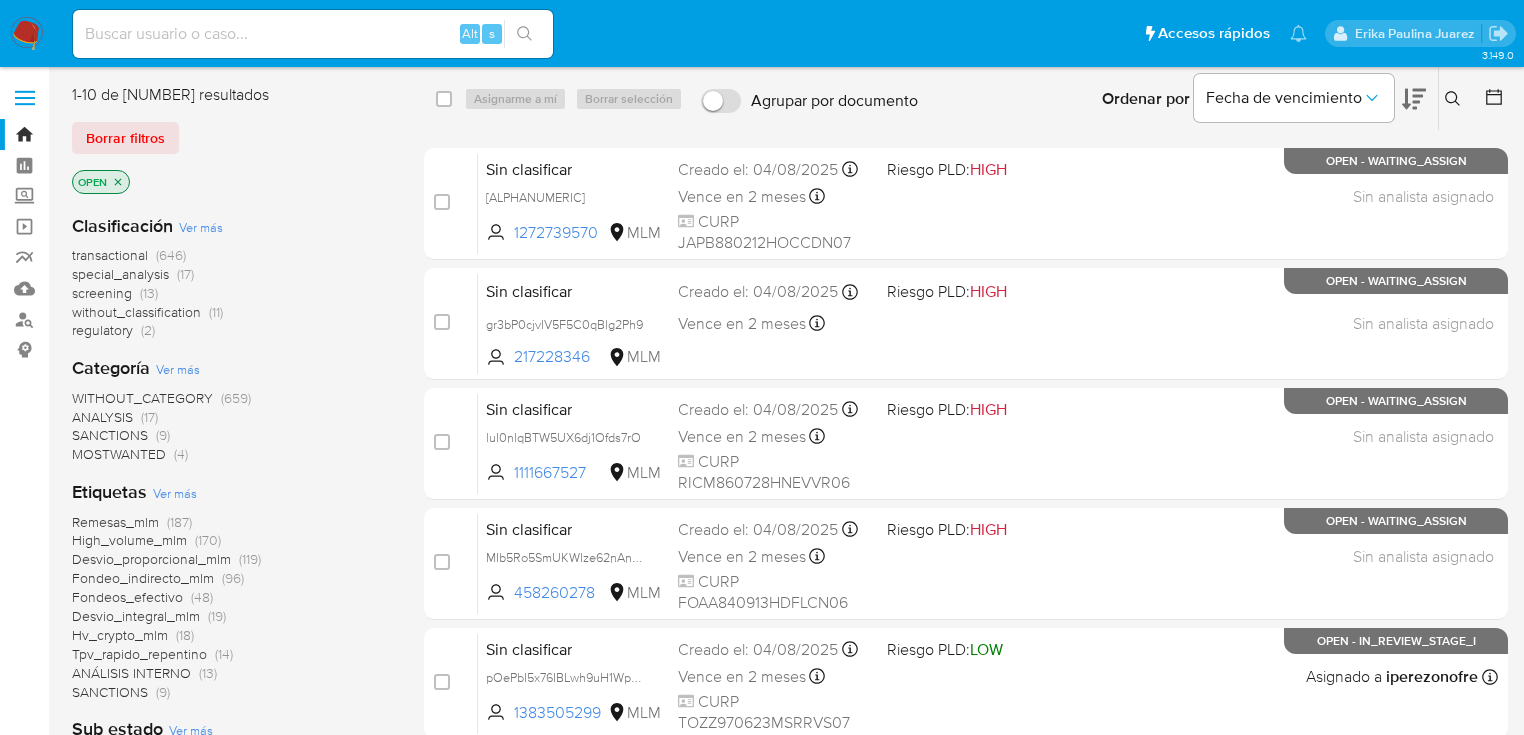 click 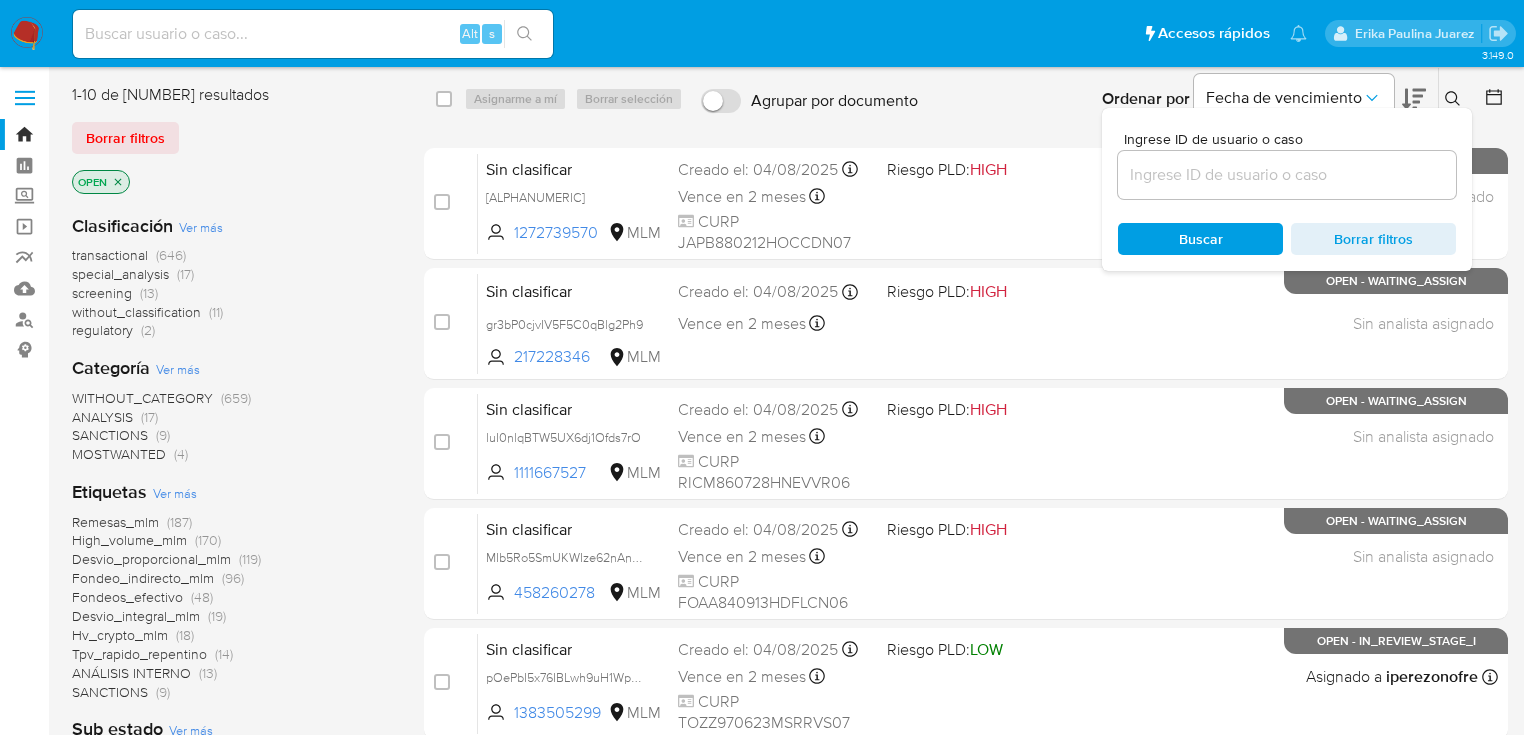click at bounding box center [1287, 175] 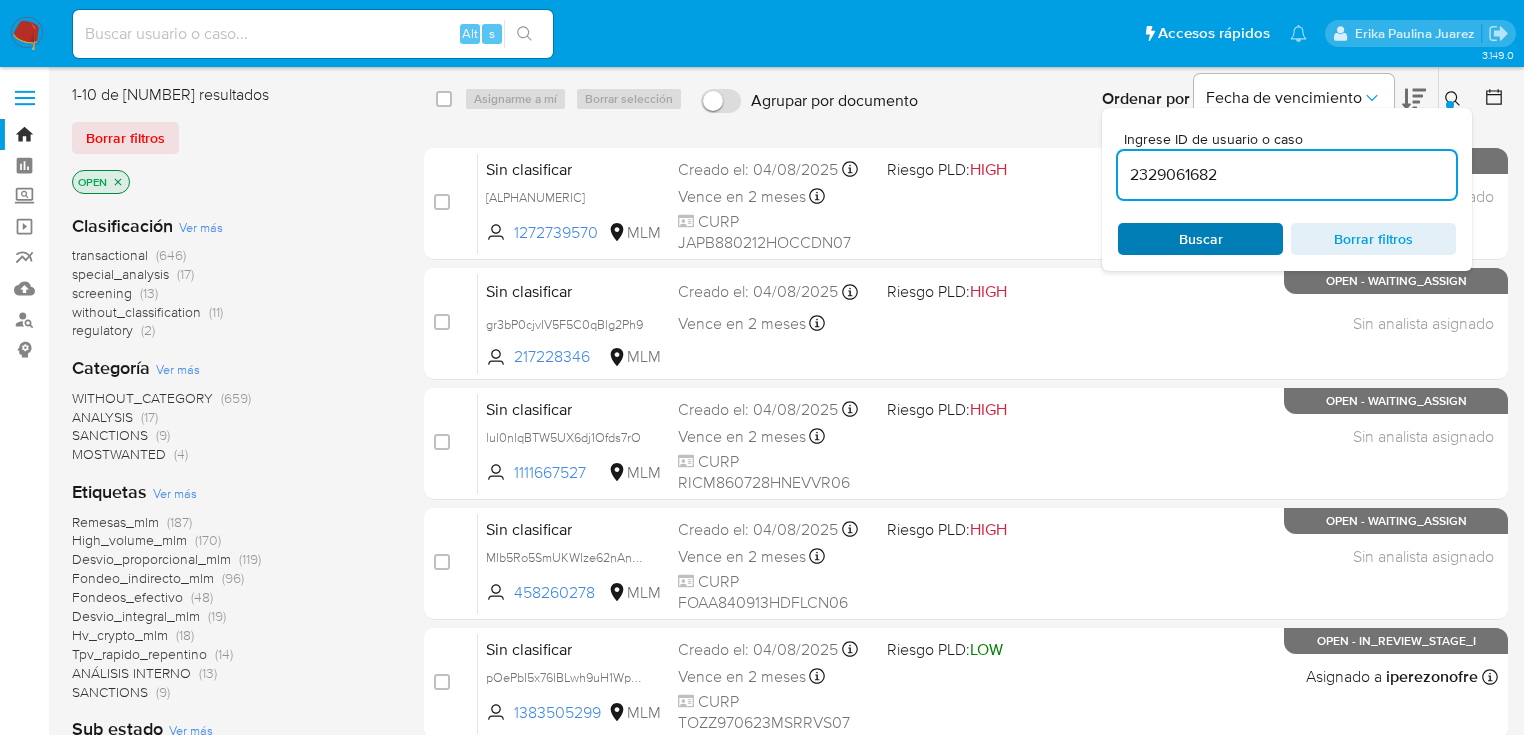 type on "2329061682" 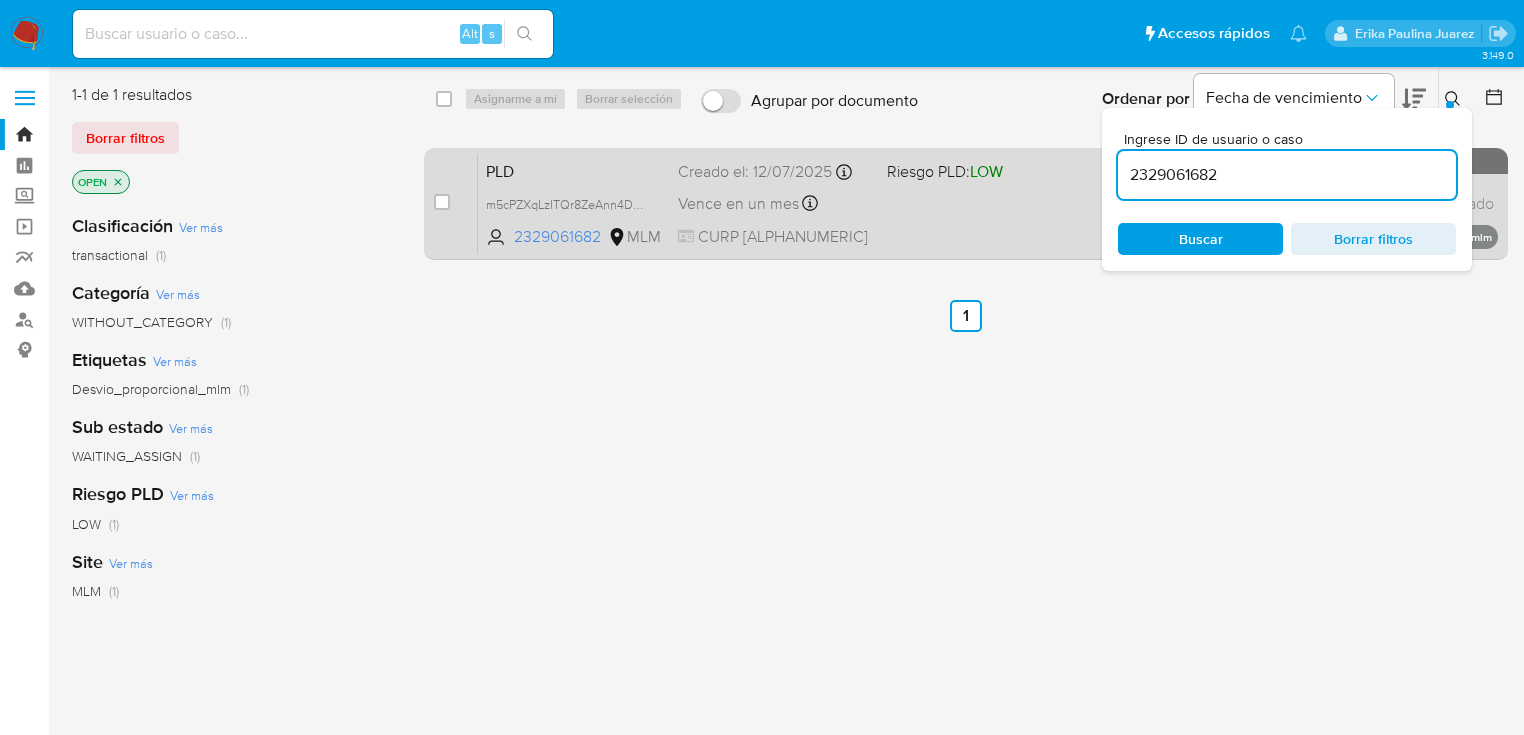 click on "PLD m5cPZXqLzITQr8ZeAnn4DWau 2329061682 MLM Riesgo PLD:  LOW Creado el: 12/07/2025   Creado el: 12/07/2025 02:07:11 Vence en un mes   Vence el 10/09/2025 02:07:12 CURP   LAVM860926HCLZLN08 Sin analista asignado   Asignado el: - Desvio_proporcional_mlm OPEN - WAITING_ASSIGN" at bounding box center (988, 203) 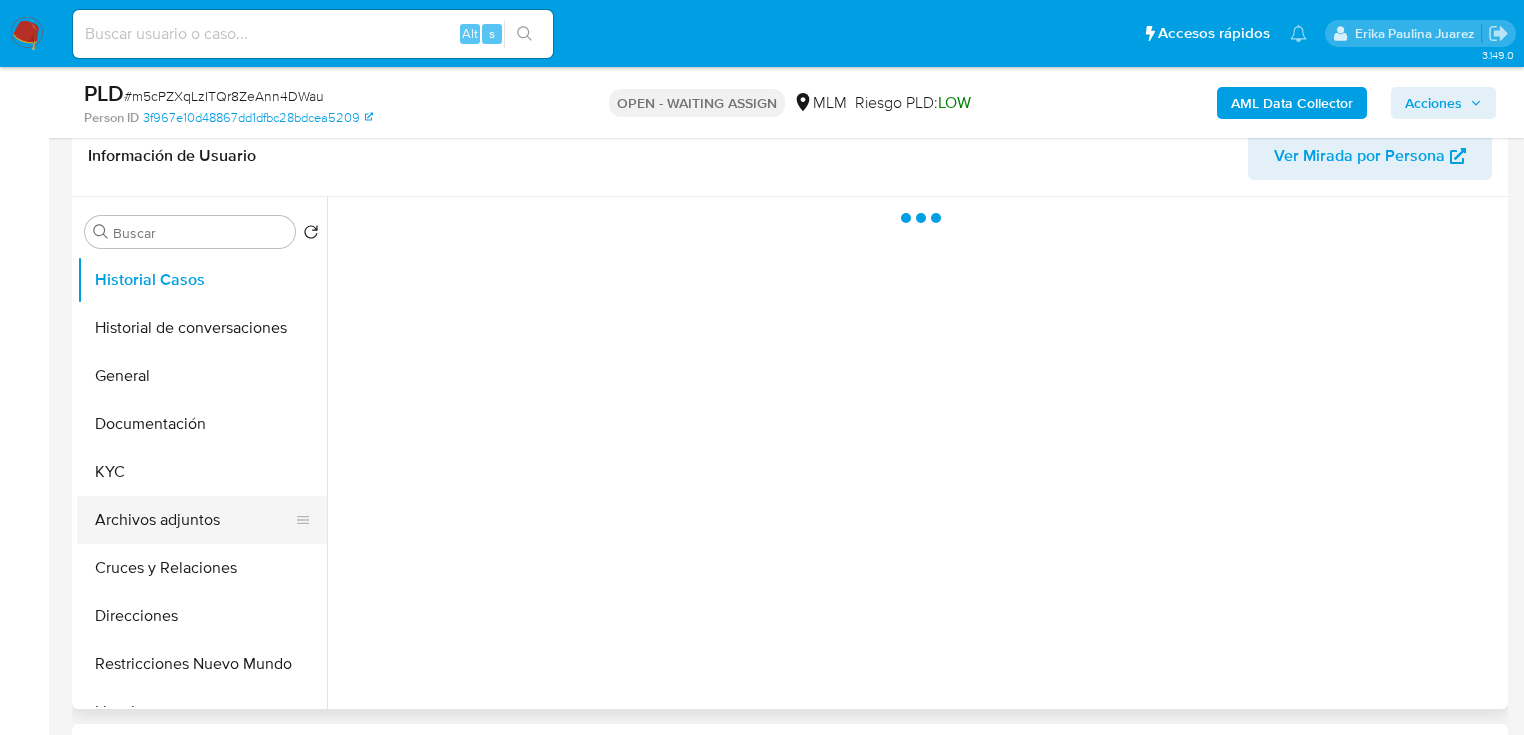 scroll, scrollTop: 400, scrollLeft: 0, axis: vertical 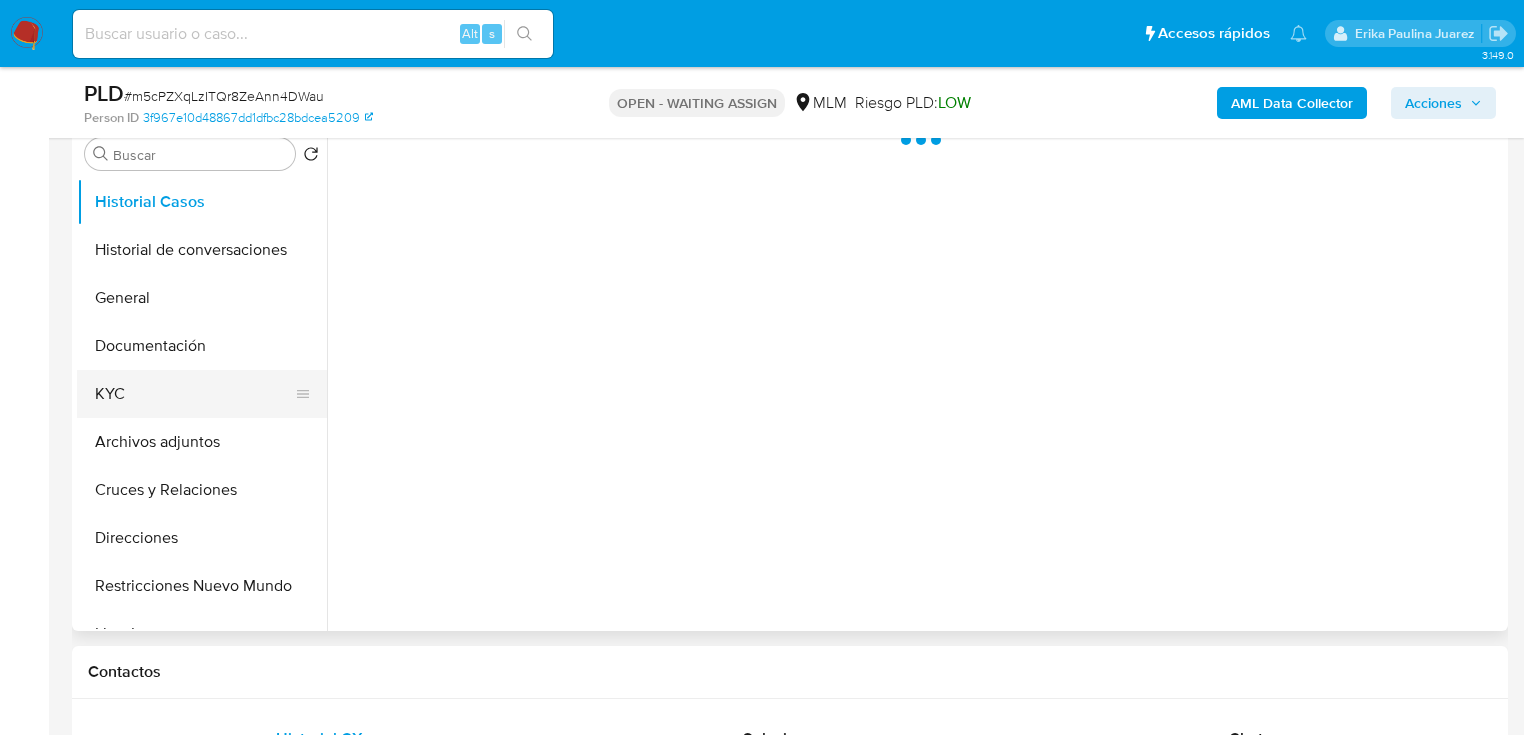 click on "KYC" at bounding box center [194, 394] 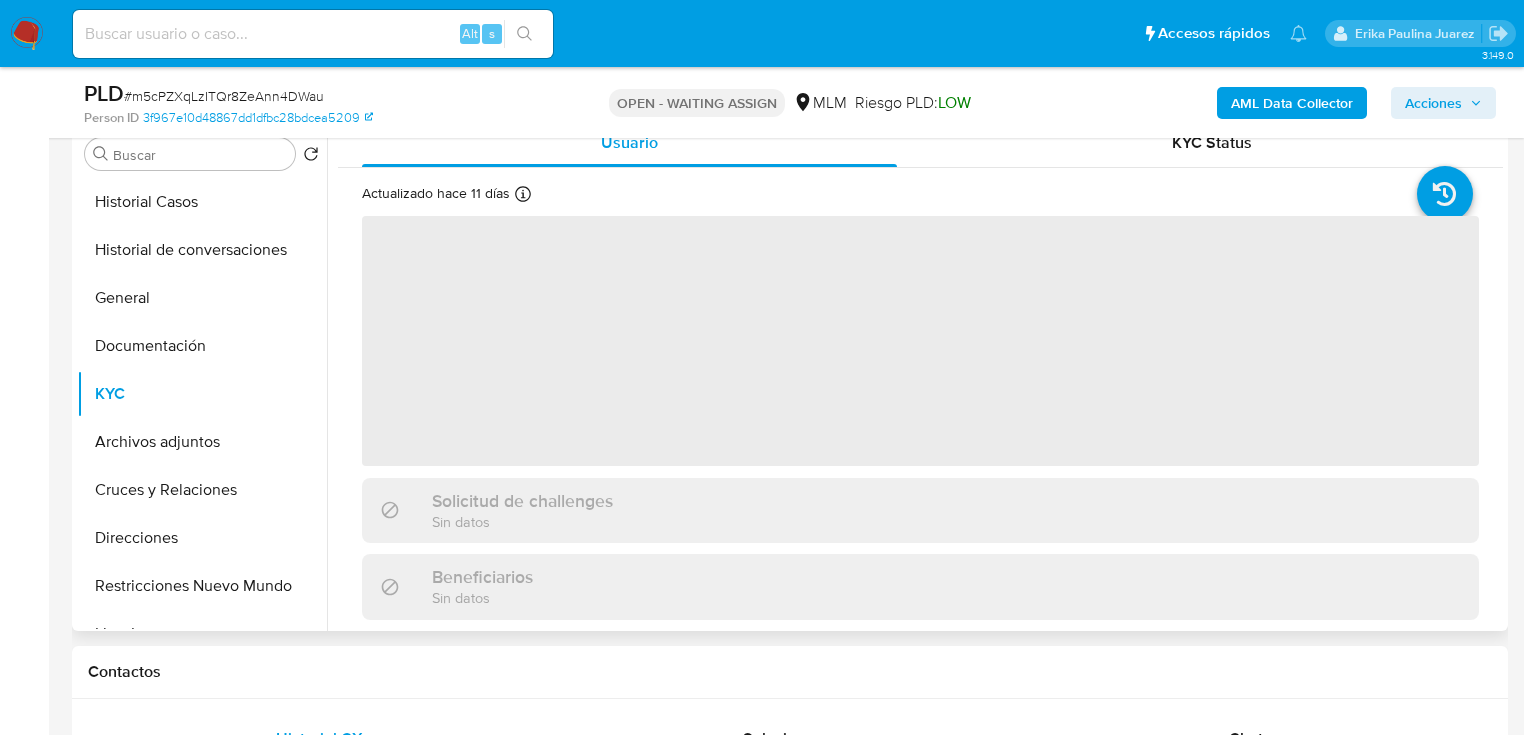 select on "10" 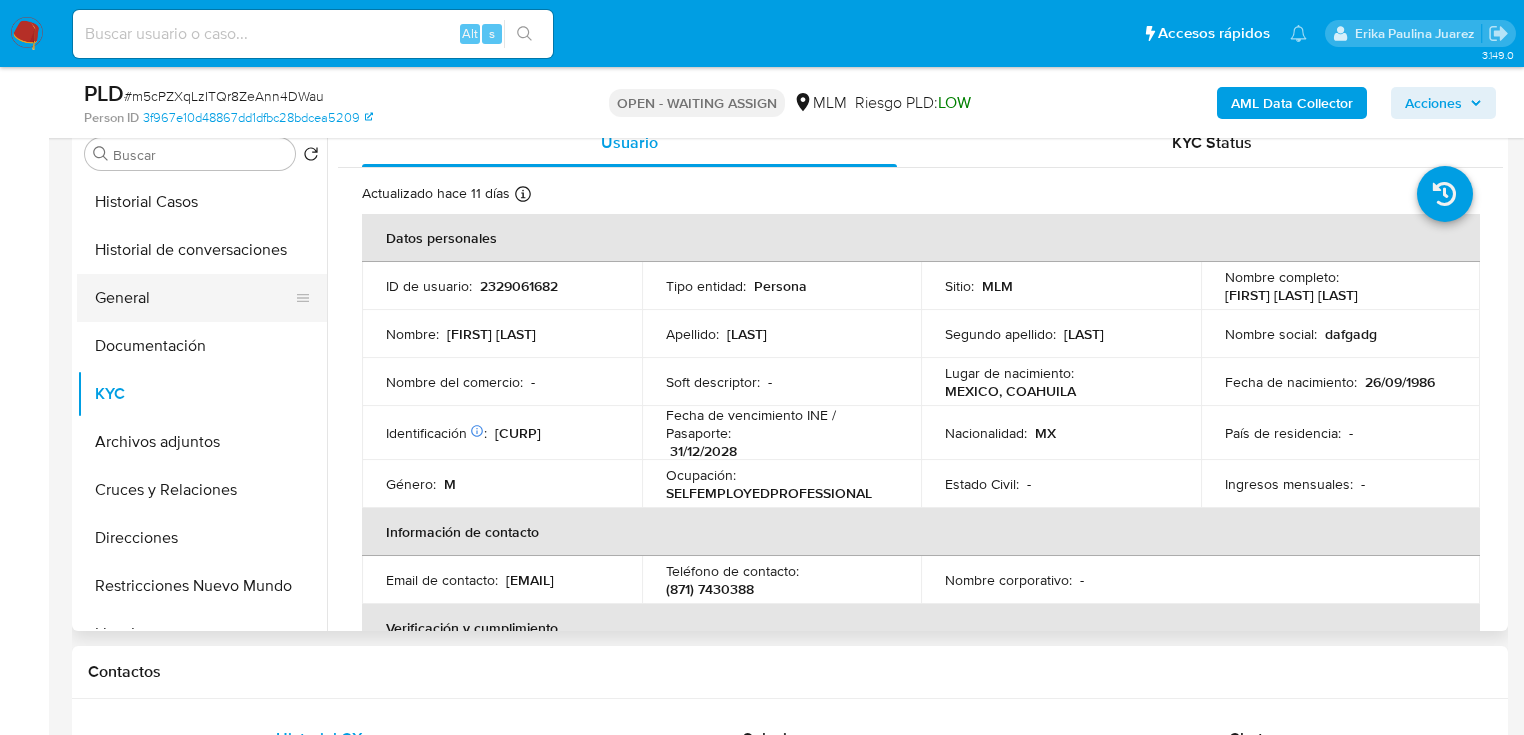 click on "General" at bounding box center (194, 298) 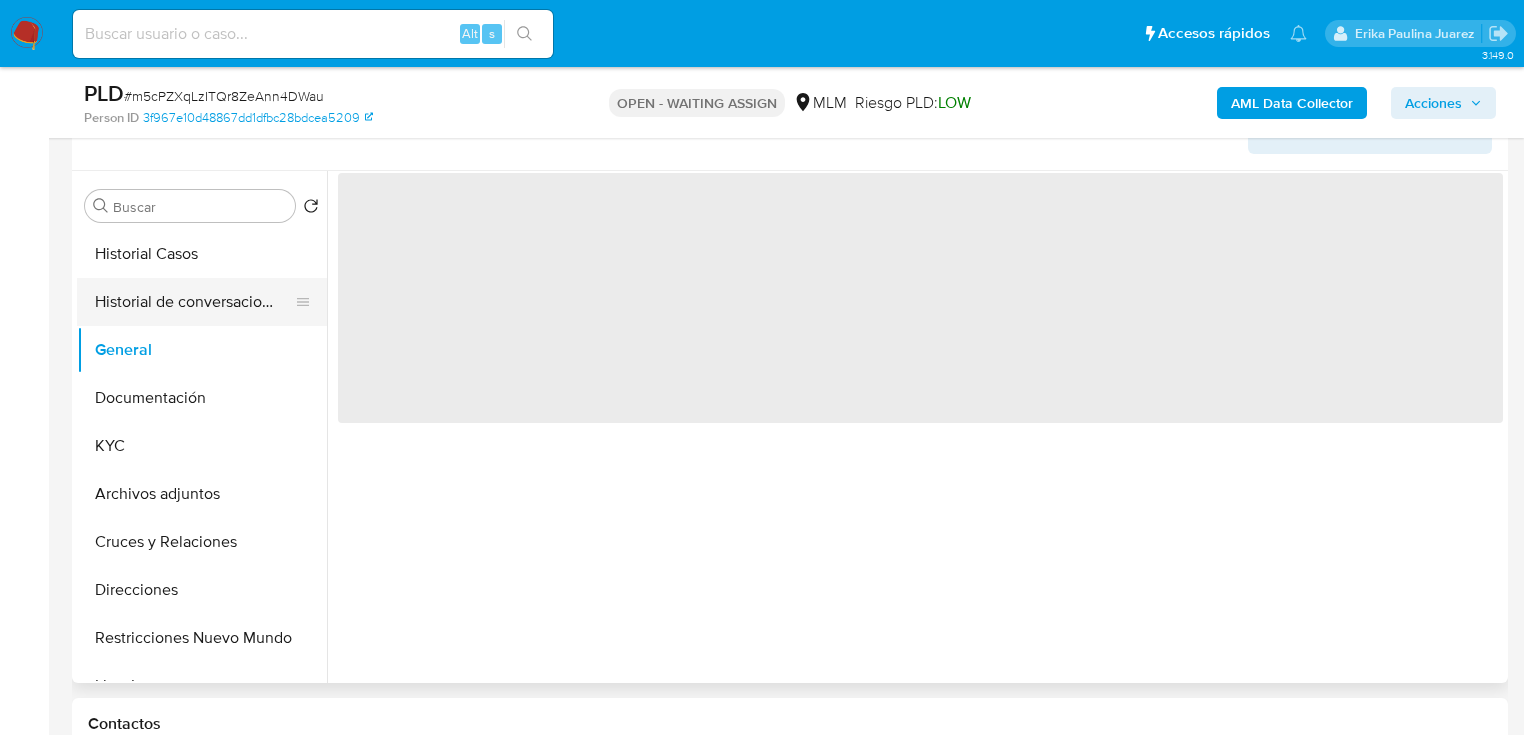 scroll, scrollTop: 320, scrollLeft: 0, axis: vertical 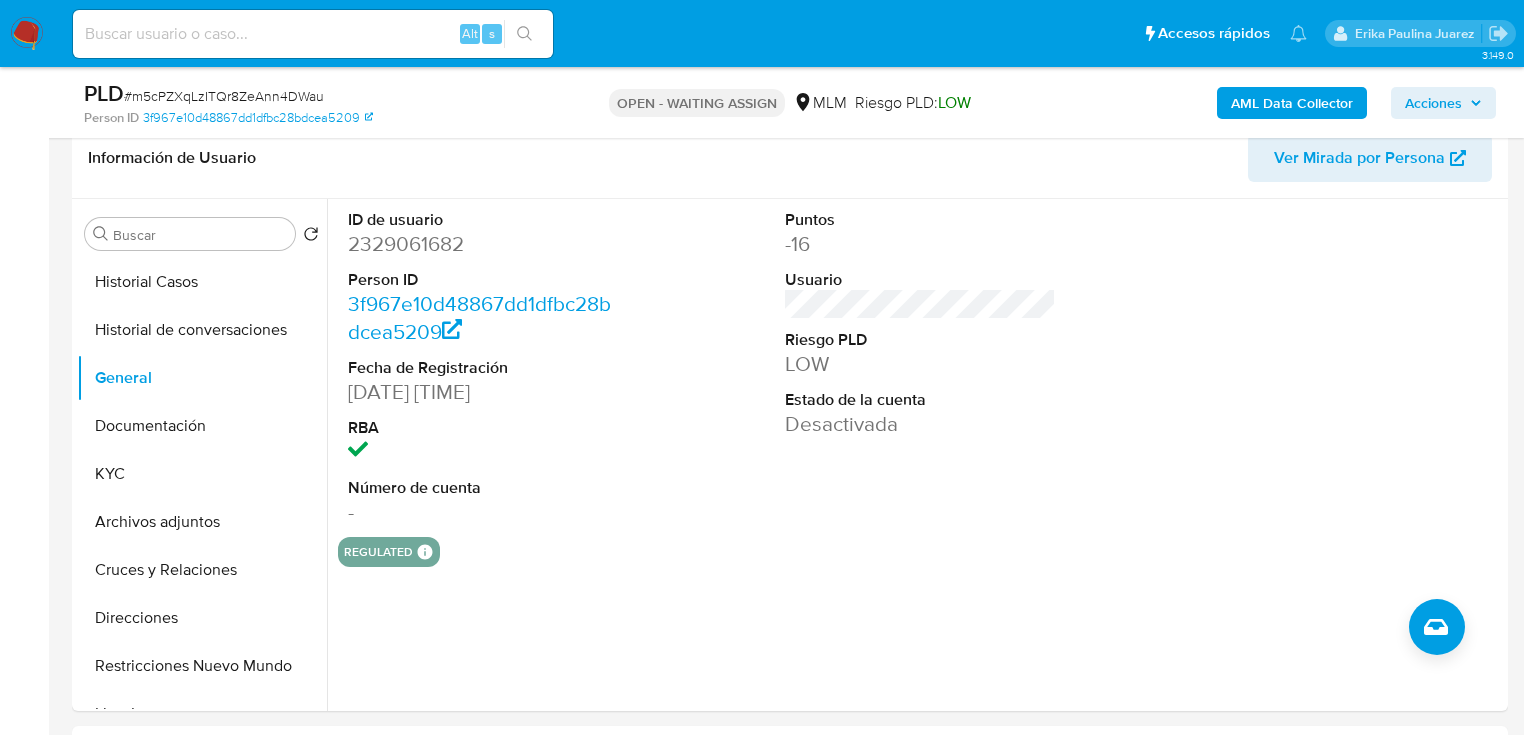 click at bounding box center [27, 34] 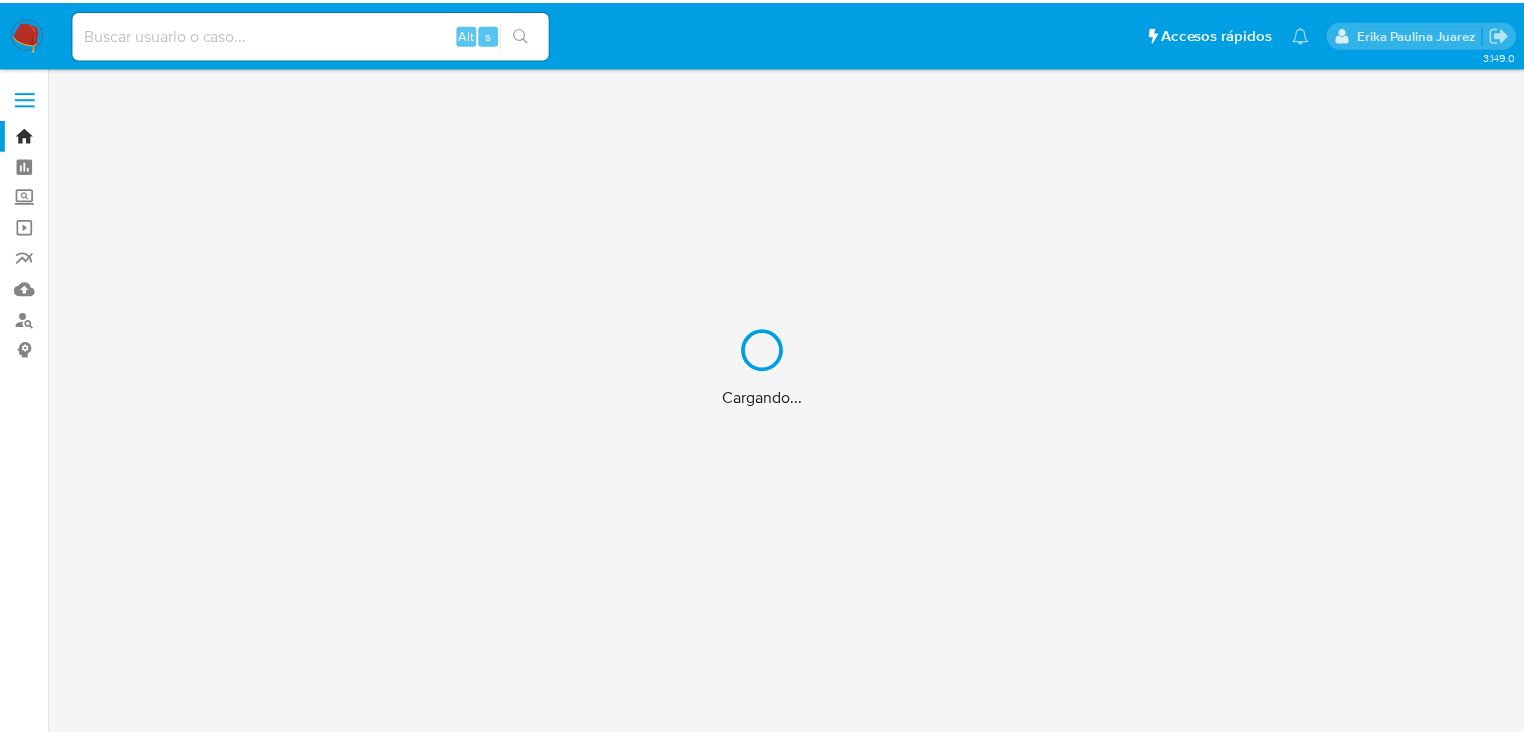 scroll, scrollTop: 0, scrollLeft: 0, axis: both 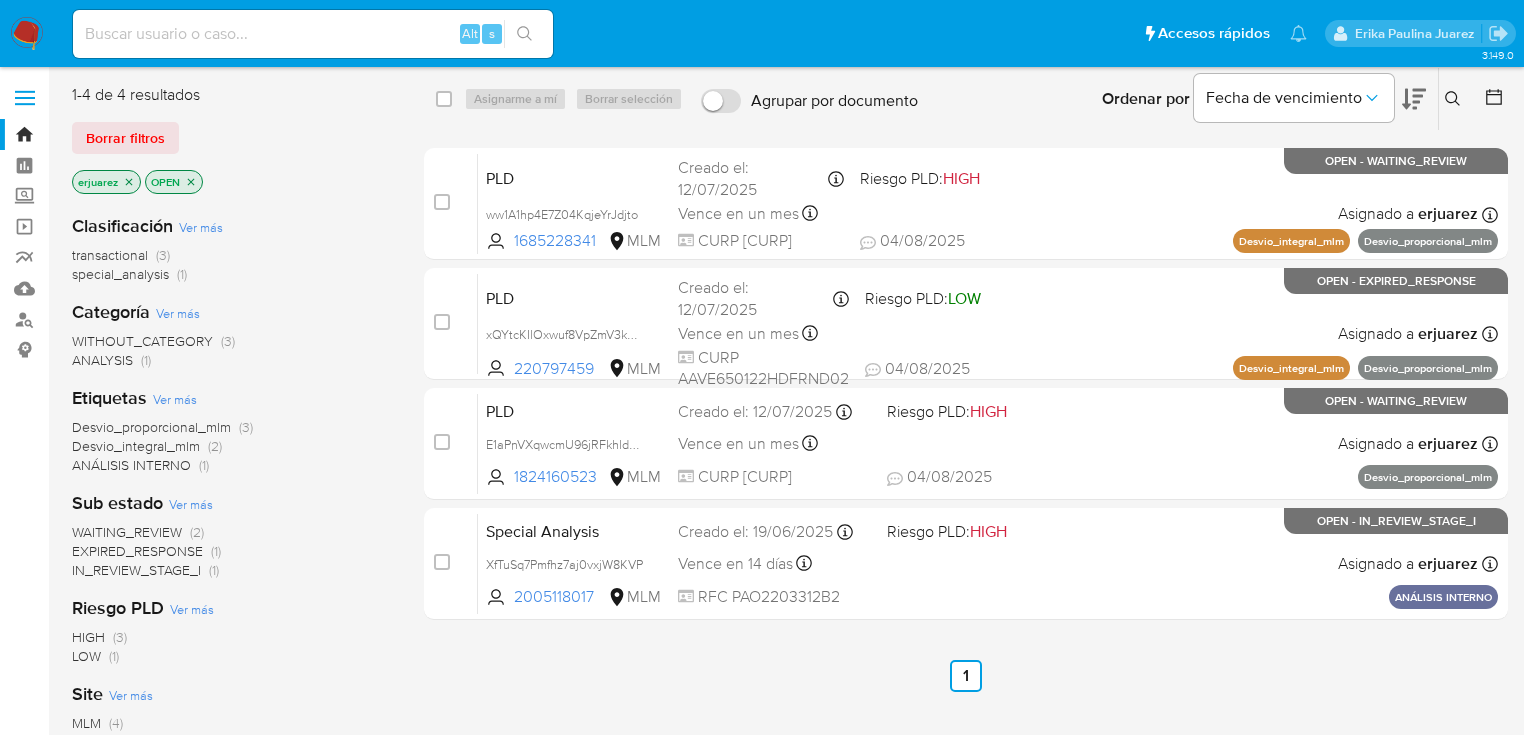 click 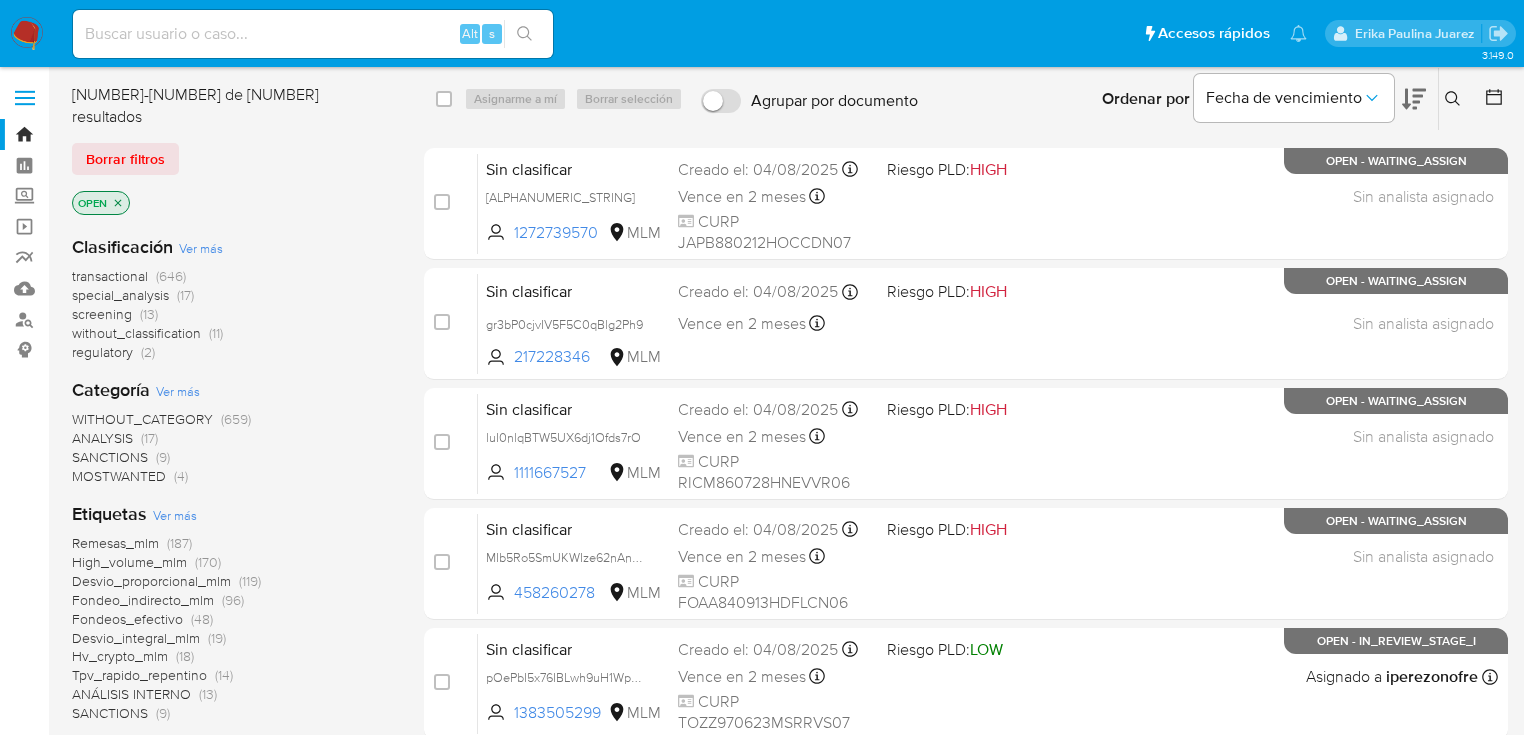click 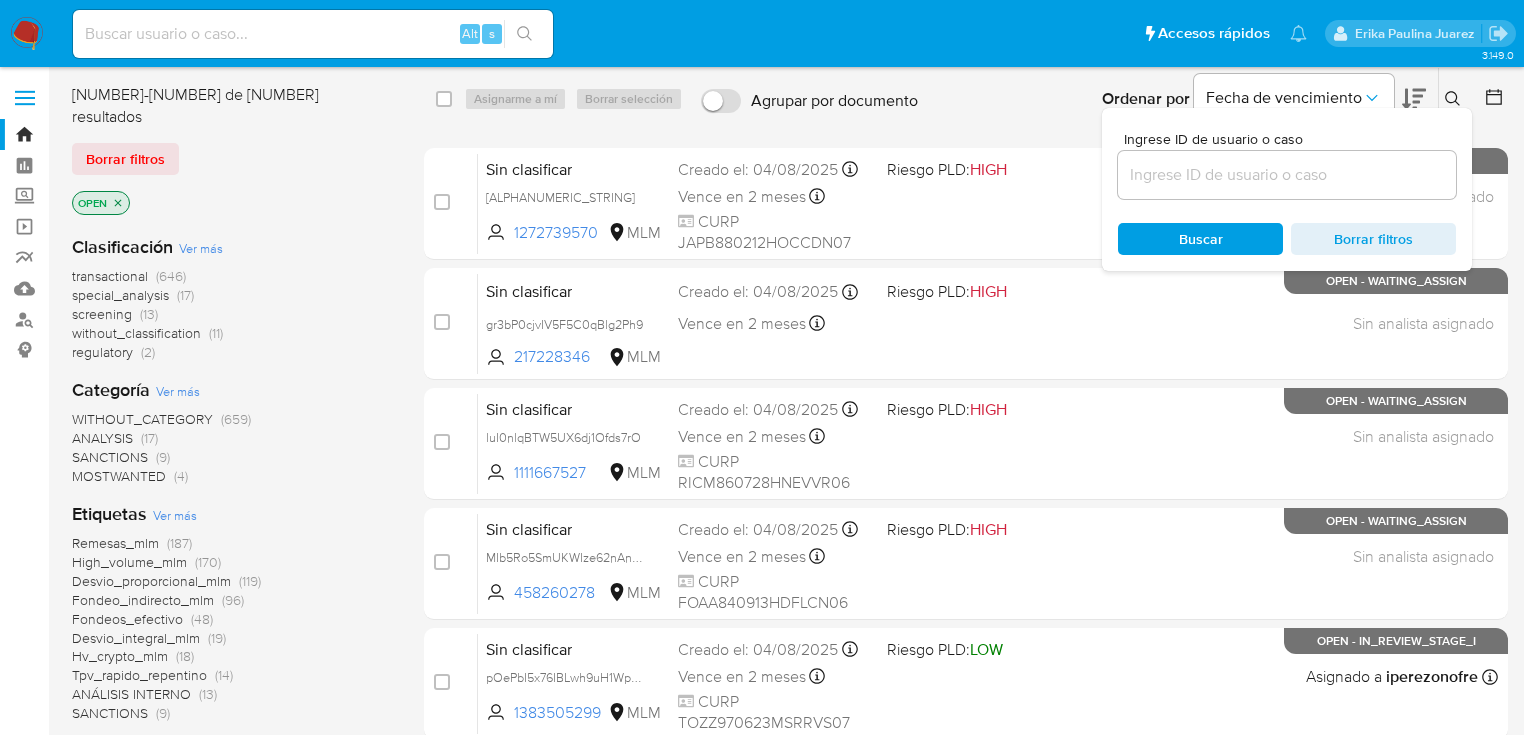 click at bounding box center [1287, 175] 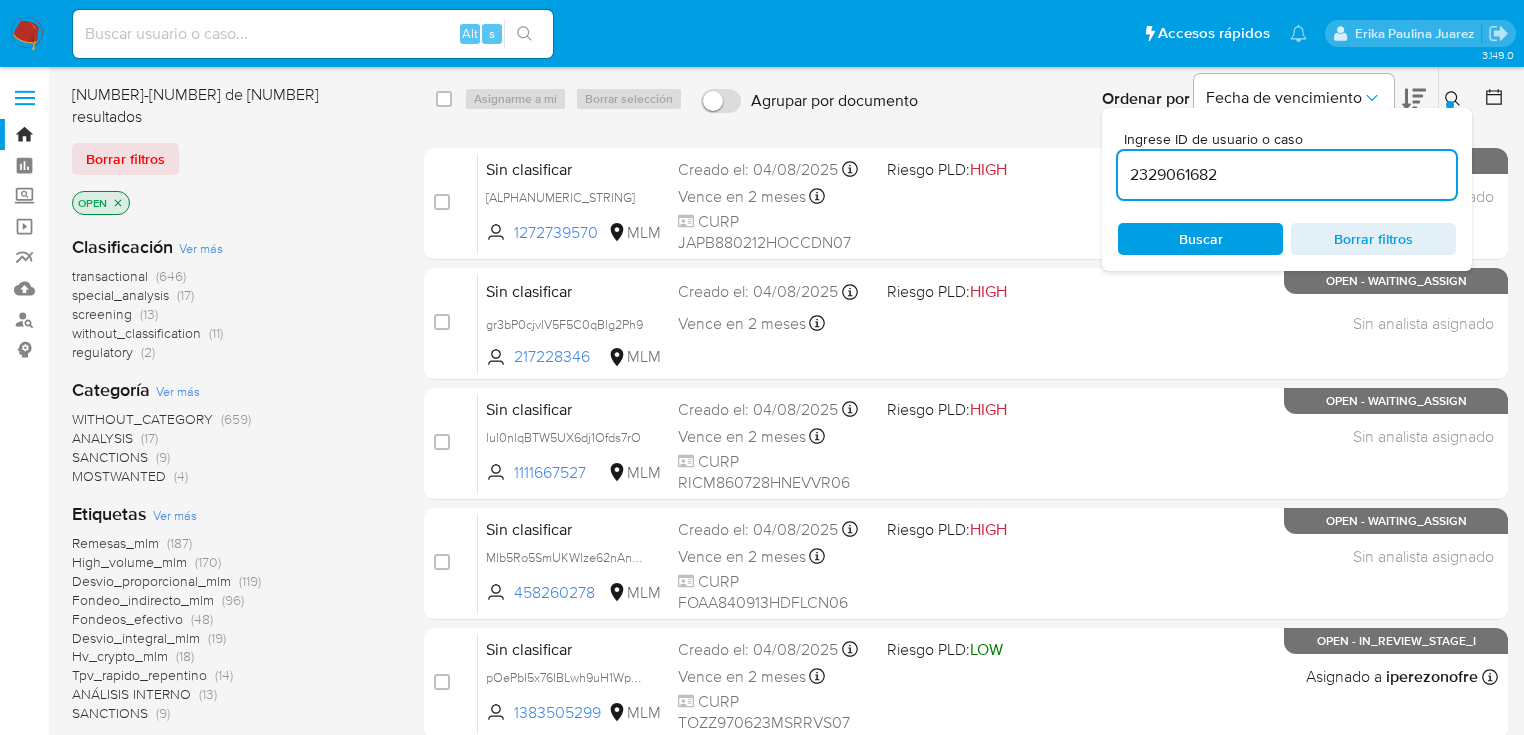 type on "2329061682" 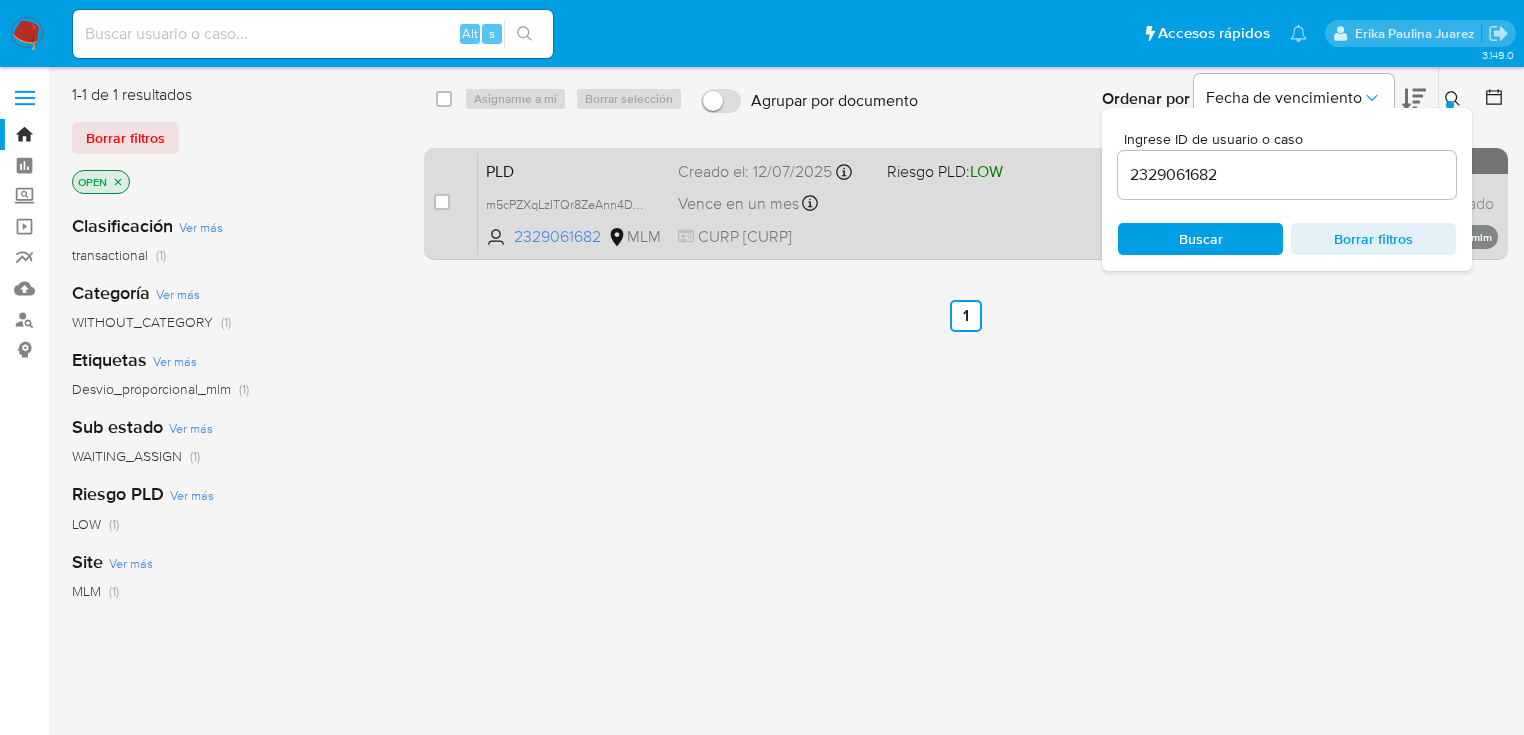 click on "PLD m5cPZXqLzITQr8ZeAnn4DWau 2329061682 MLM Riesgo PLD:  LOW Creado el: 12/07/2025   Creado el: 12/07/2025 02:07:11 Vence en un mes   Vence el 10/09/2025 02:07:12 CURP   LAVM860926HCLZLN08 Sin analista asignado   Asignado el: - Desvio_proporcional_mlm OPEN - WAITING_ASSIGN" at bounding box center (988, 203) 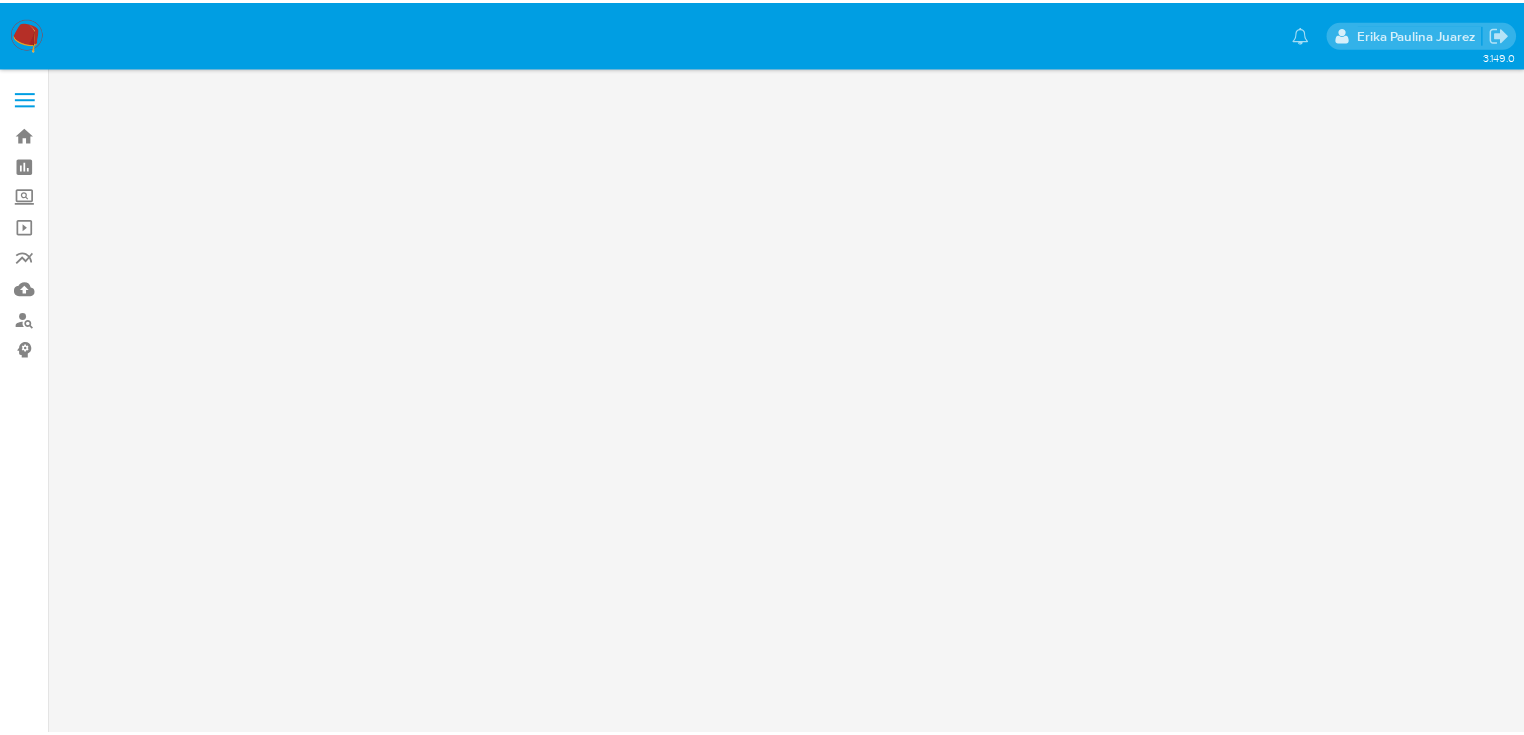 scroll, scrollTop: 0, scrollLeft: 0, axis: both 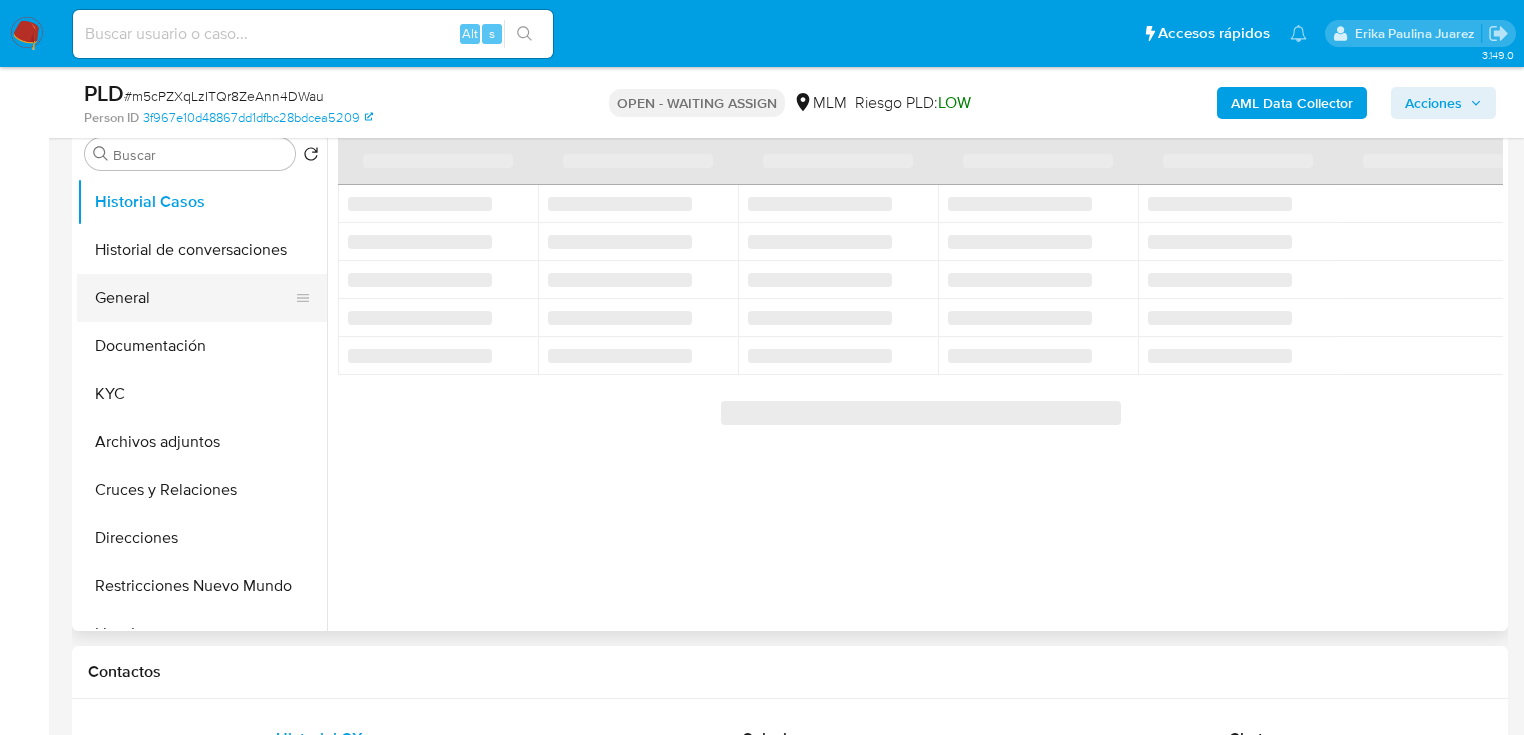 click on "General" at bounding box center (194, 298) 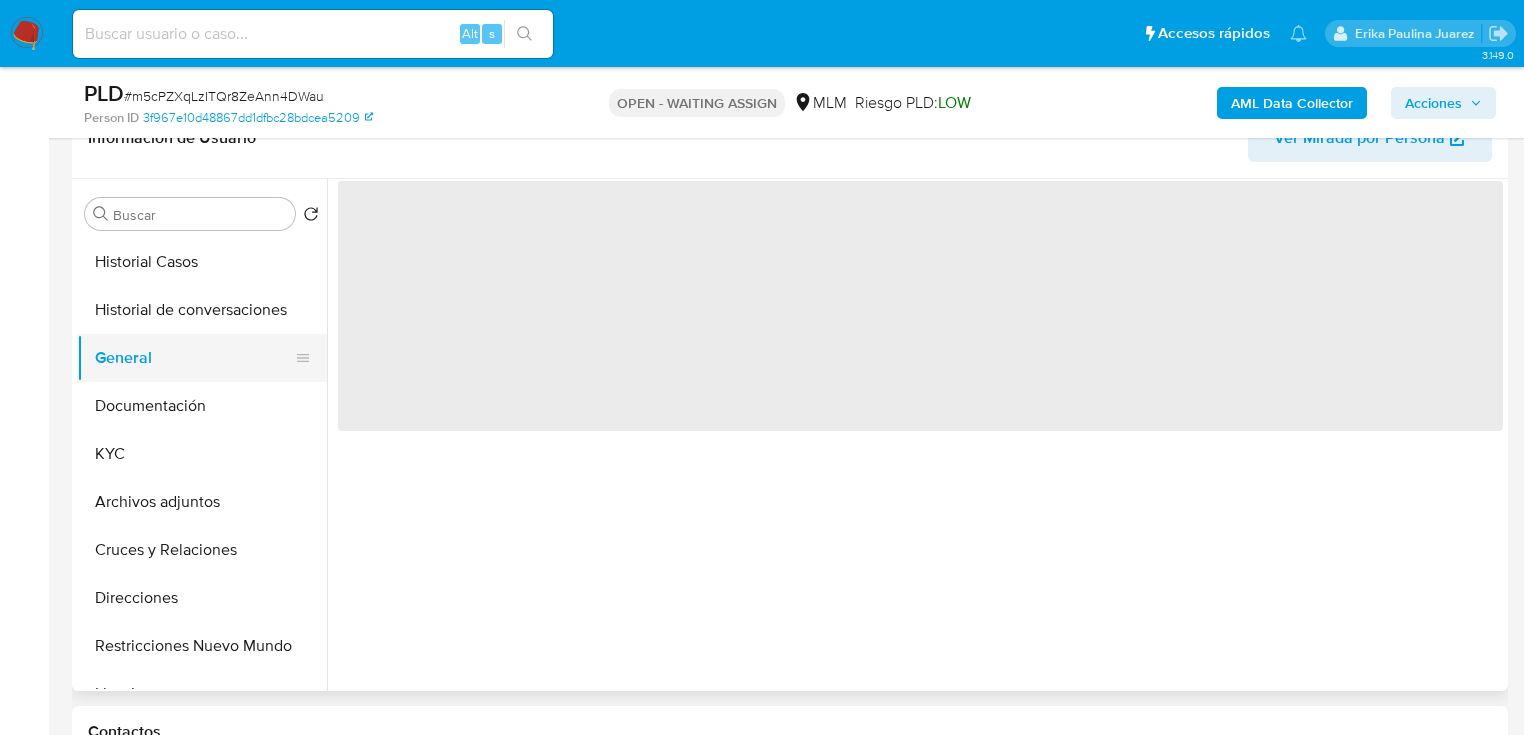 select on "10" 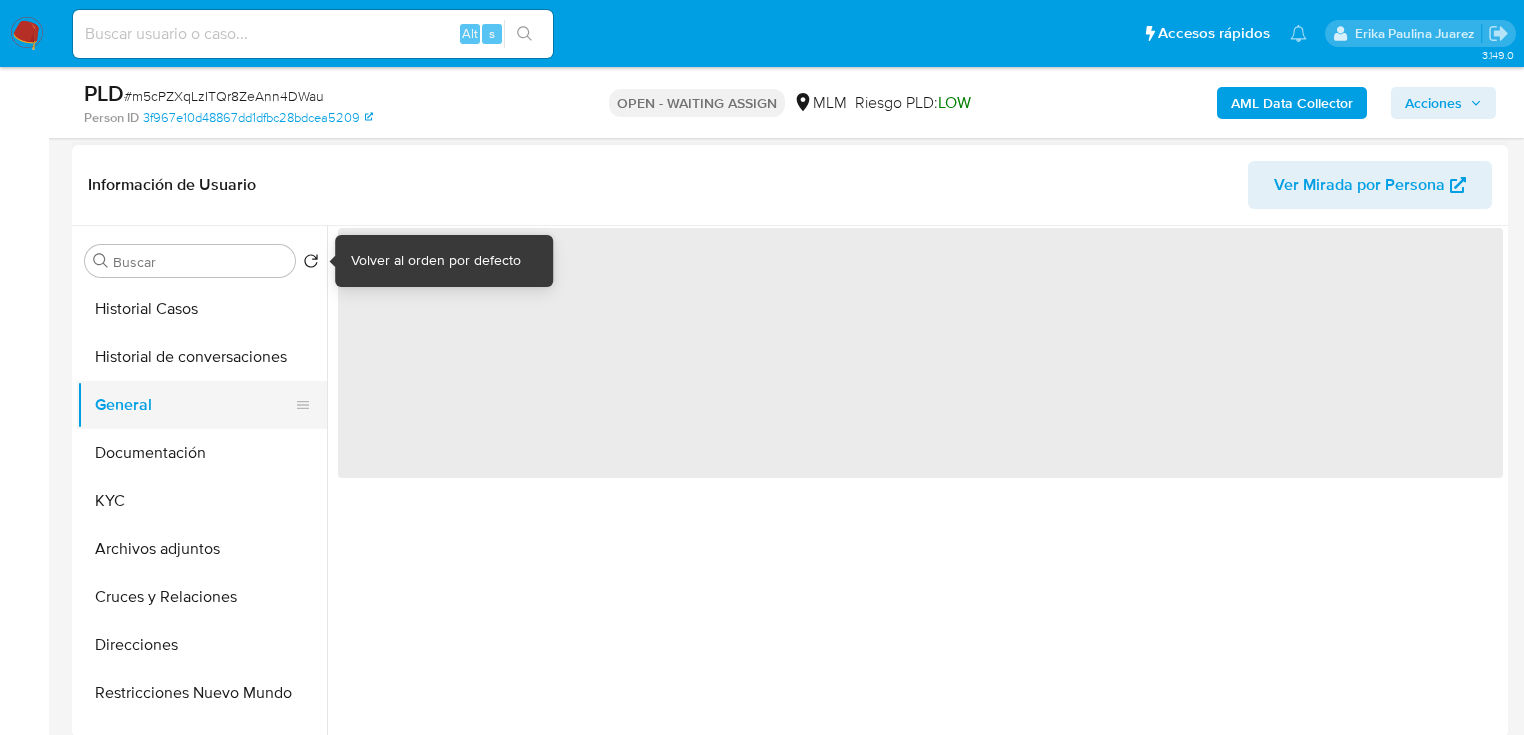 scroll, scrollTop: 320, scrollLeft: 0, axis: vertical 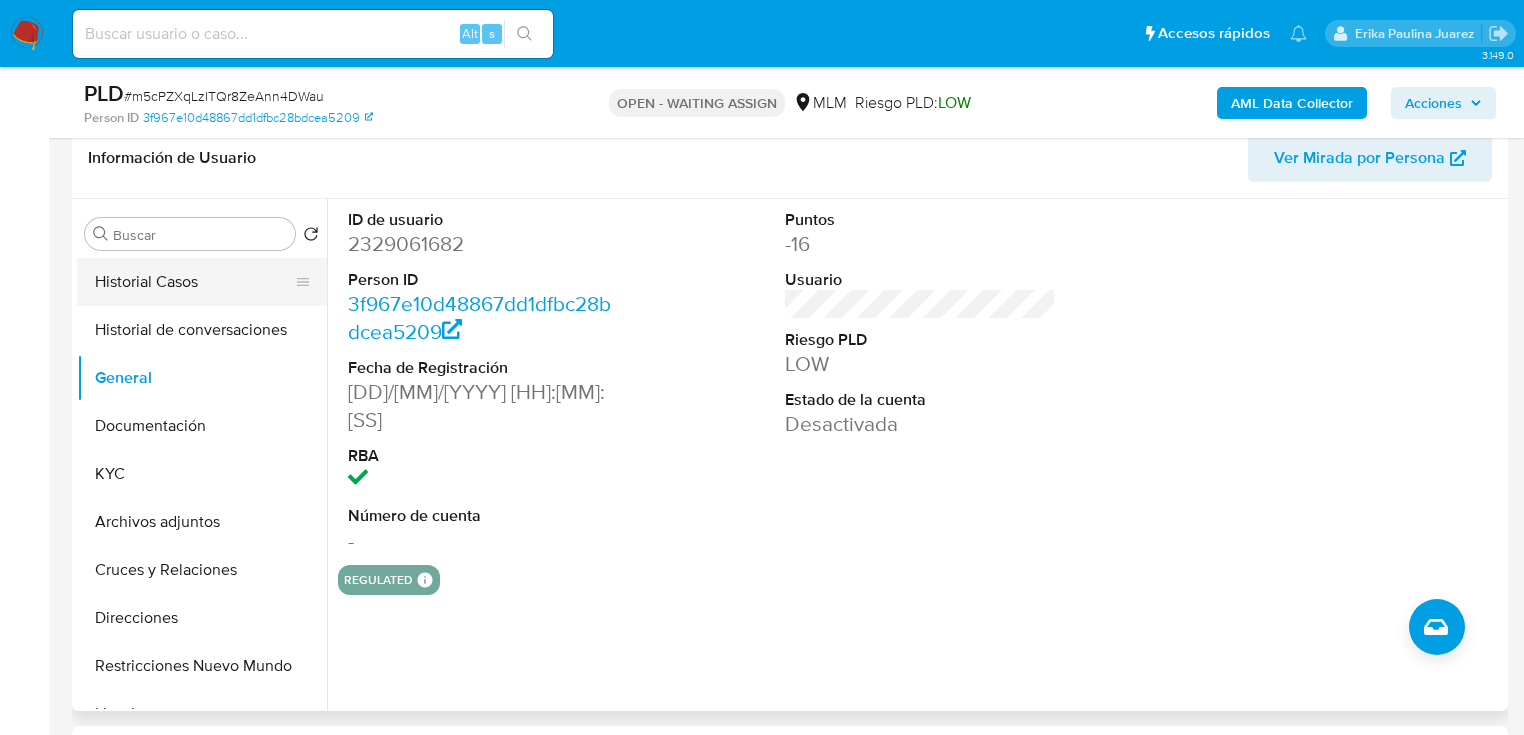 click on "Historial Casos" at bounding box center [194, 282] 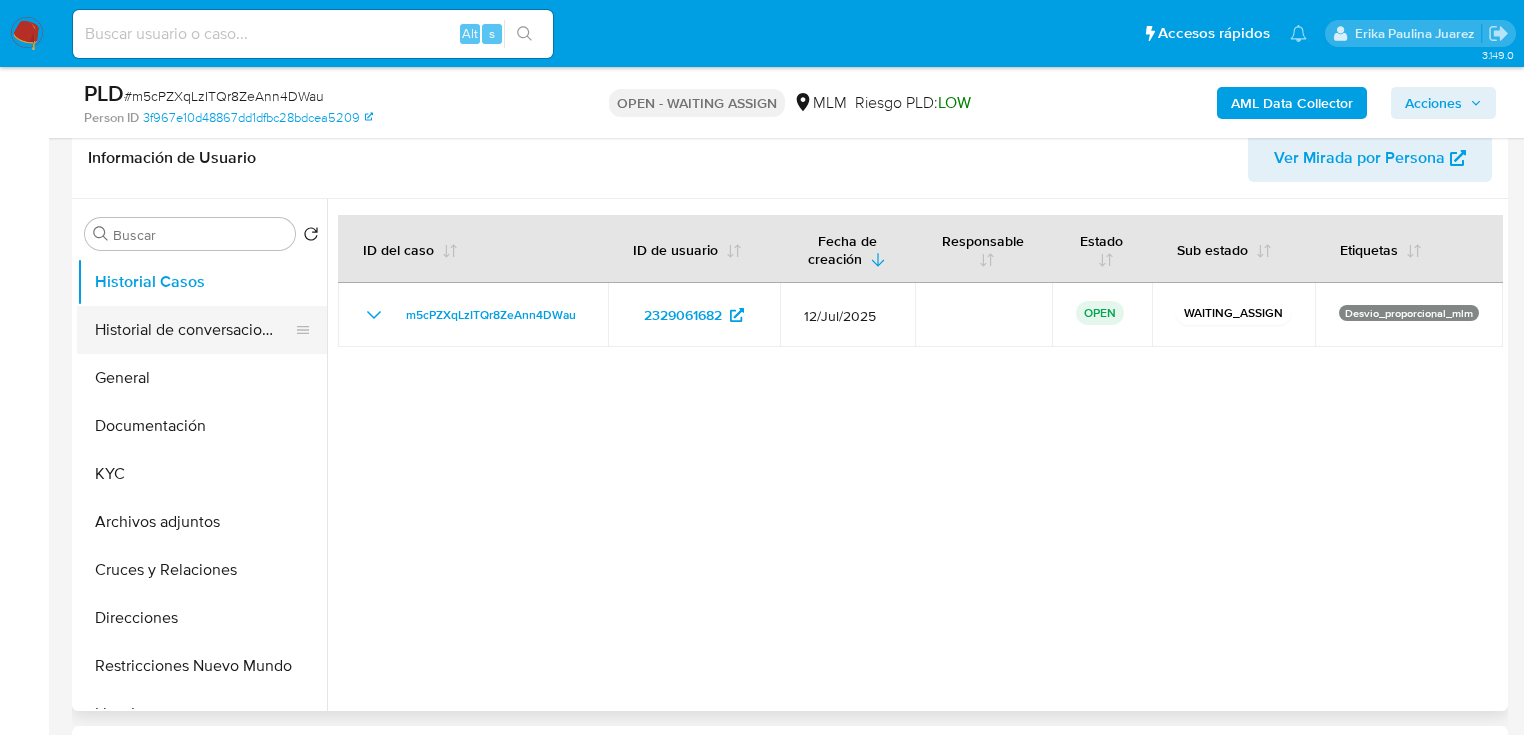 click on "Historial de conversaciones" at bounding box center (194, 330) 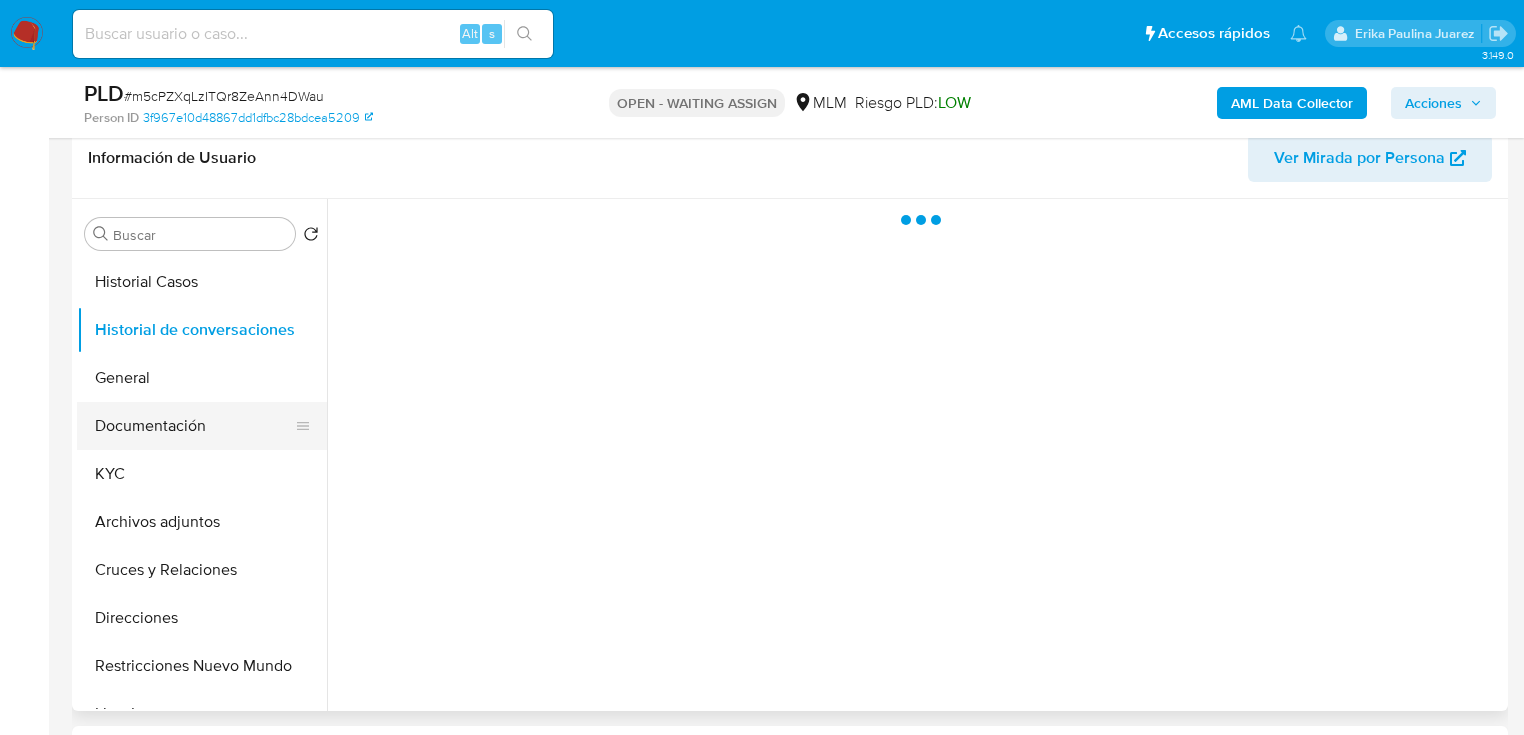 click on "Documentación" at bounding box center (194, 426) 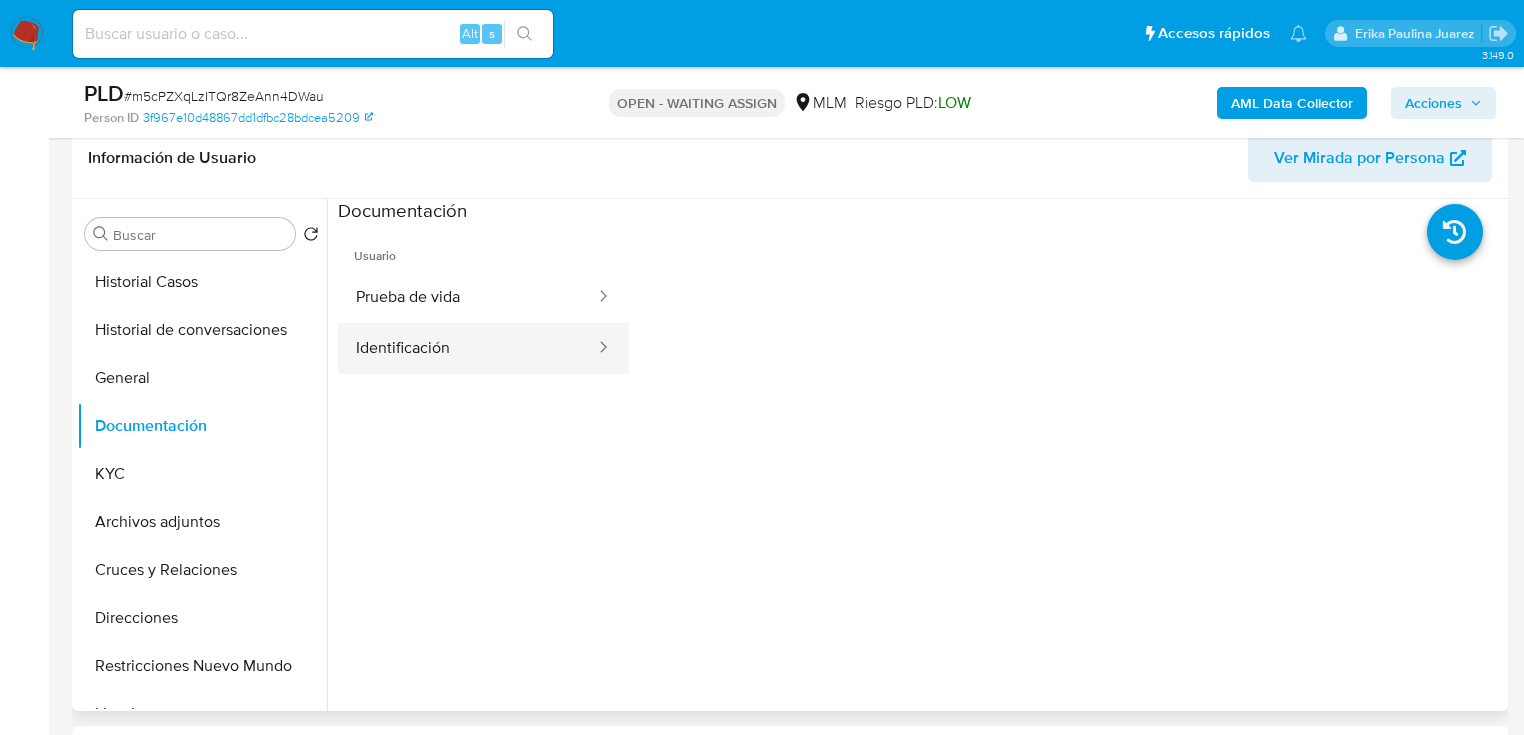 click on "Identificación" at bounding box center [467, 348] 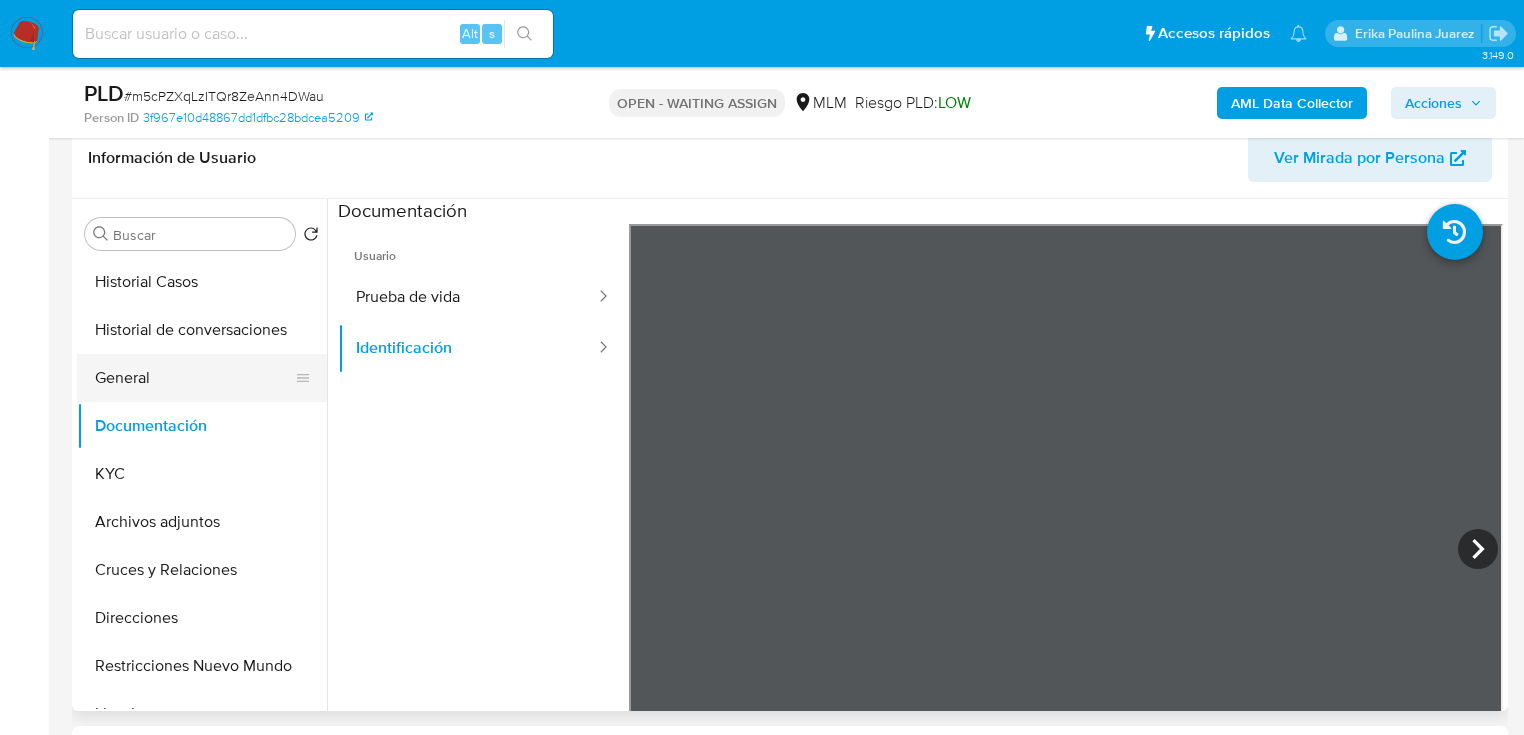 click on "General" at bounding box center (194, 378) 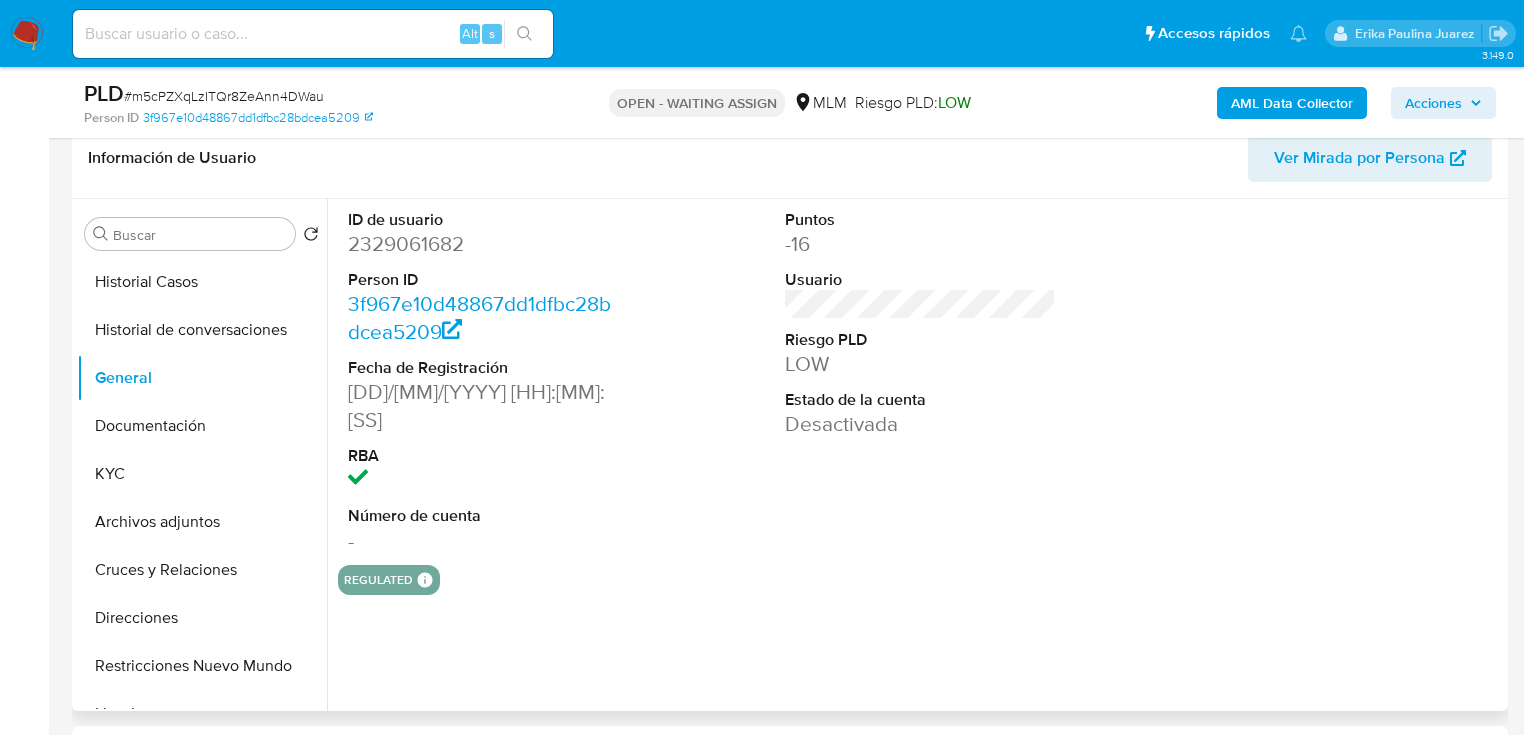 click on "Desactivada" at bounding box center [920, 424] 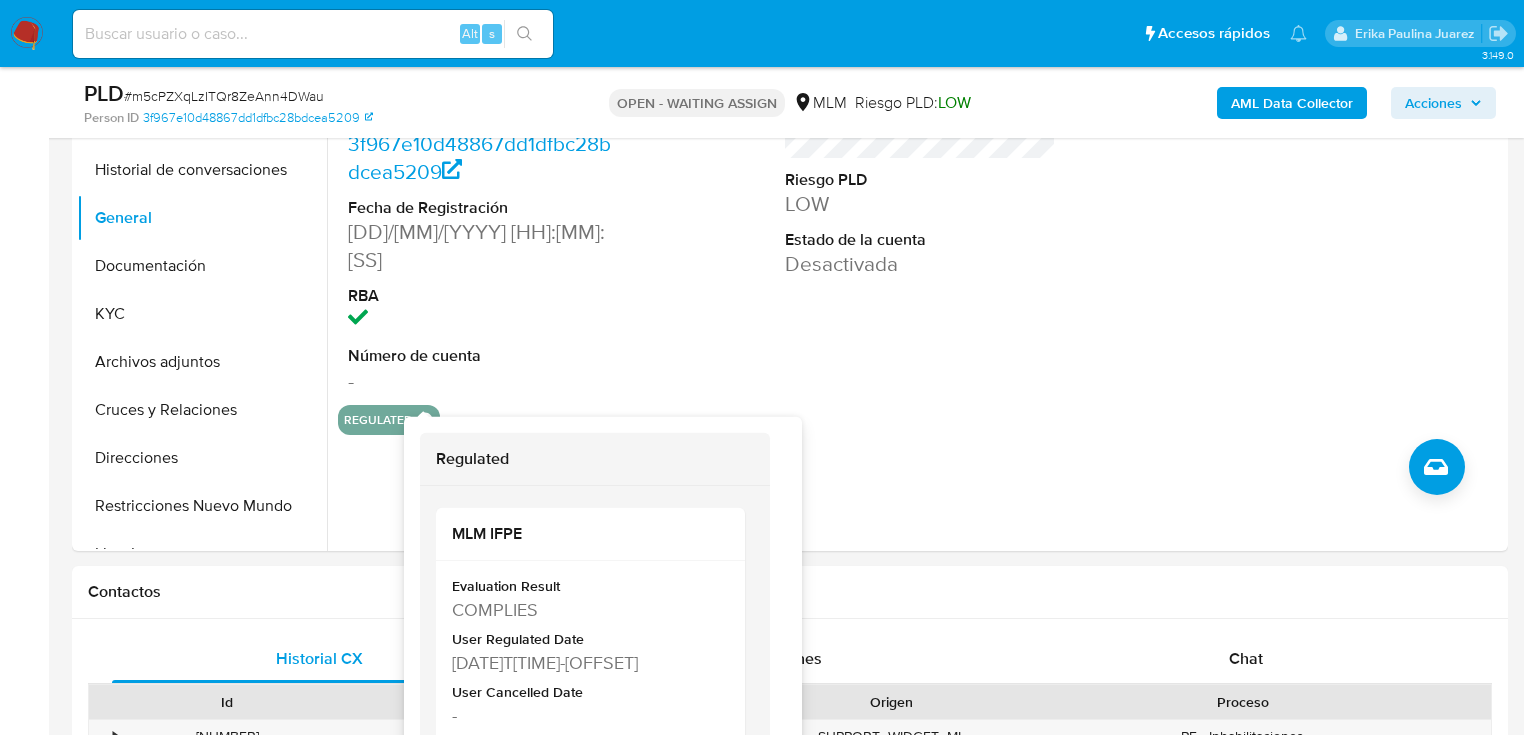 scroll, scrollTop: 560, scrollLeft: 0, axis: vertical 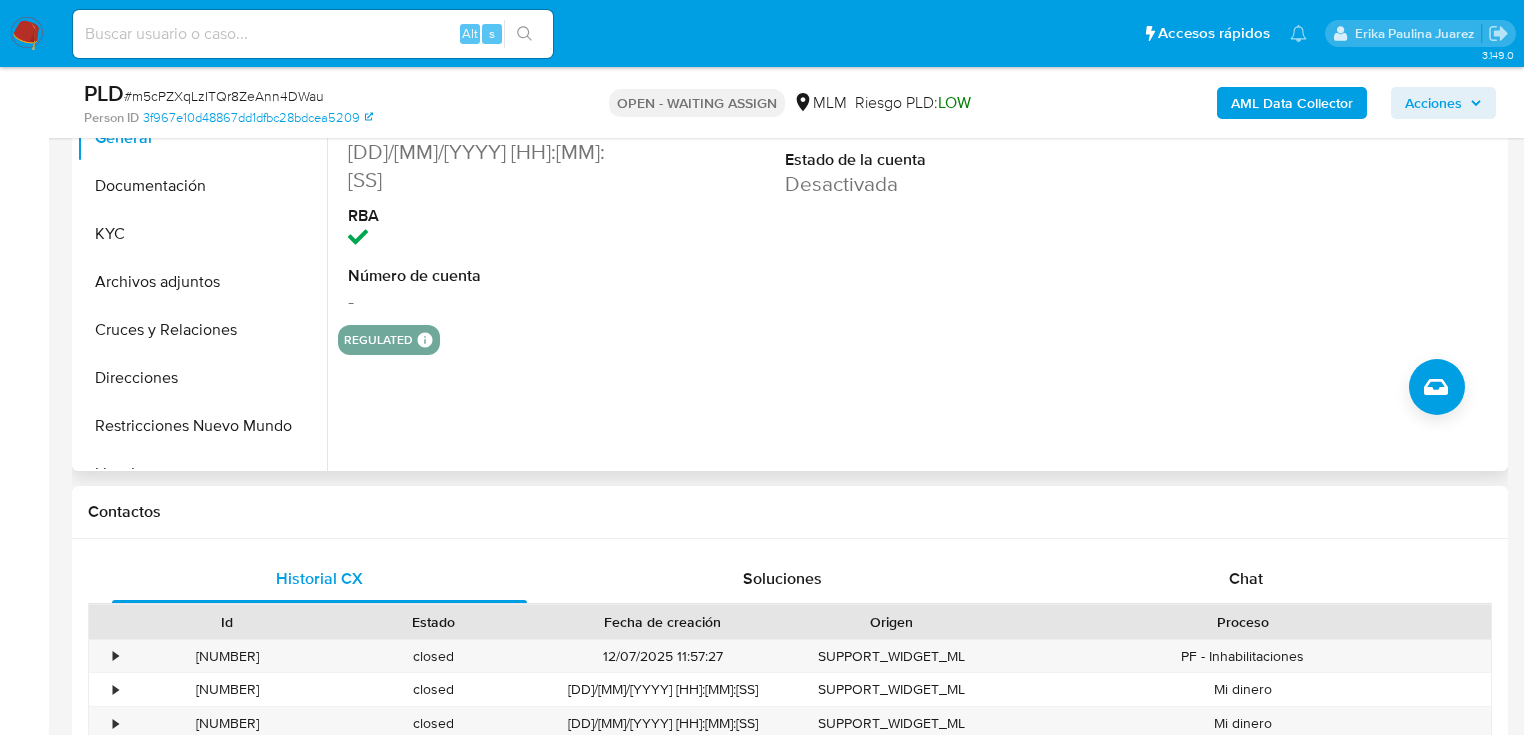 click on "Puntos -[NUMBER] Usuario Riesgo PLD LOW Estado de la cuenta Desactivada" at bounding box center (920, 142) 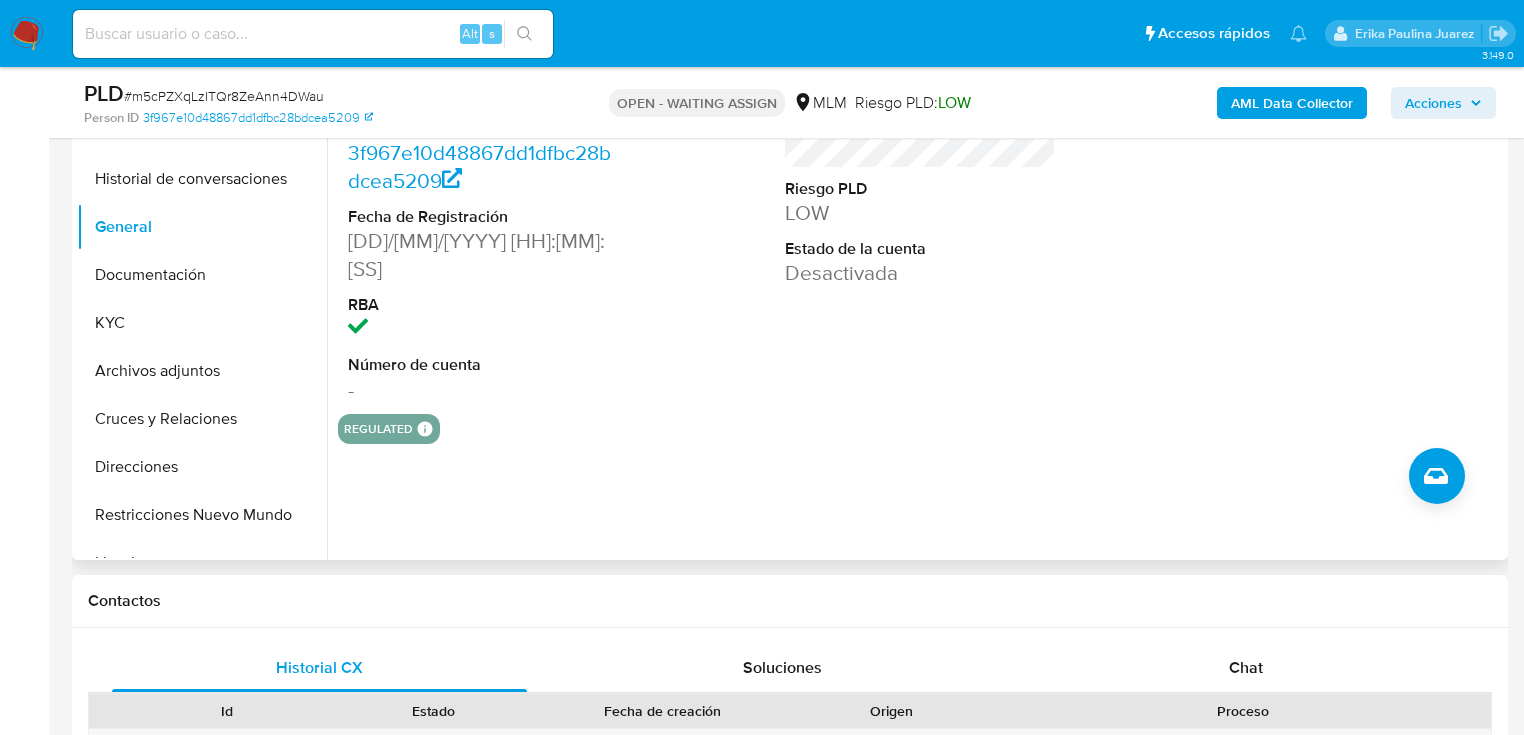 scroll, scrollTop: 480, scrollLeft: 0, axis: vertical 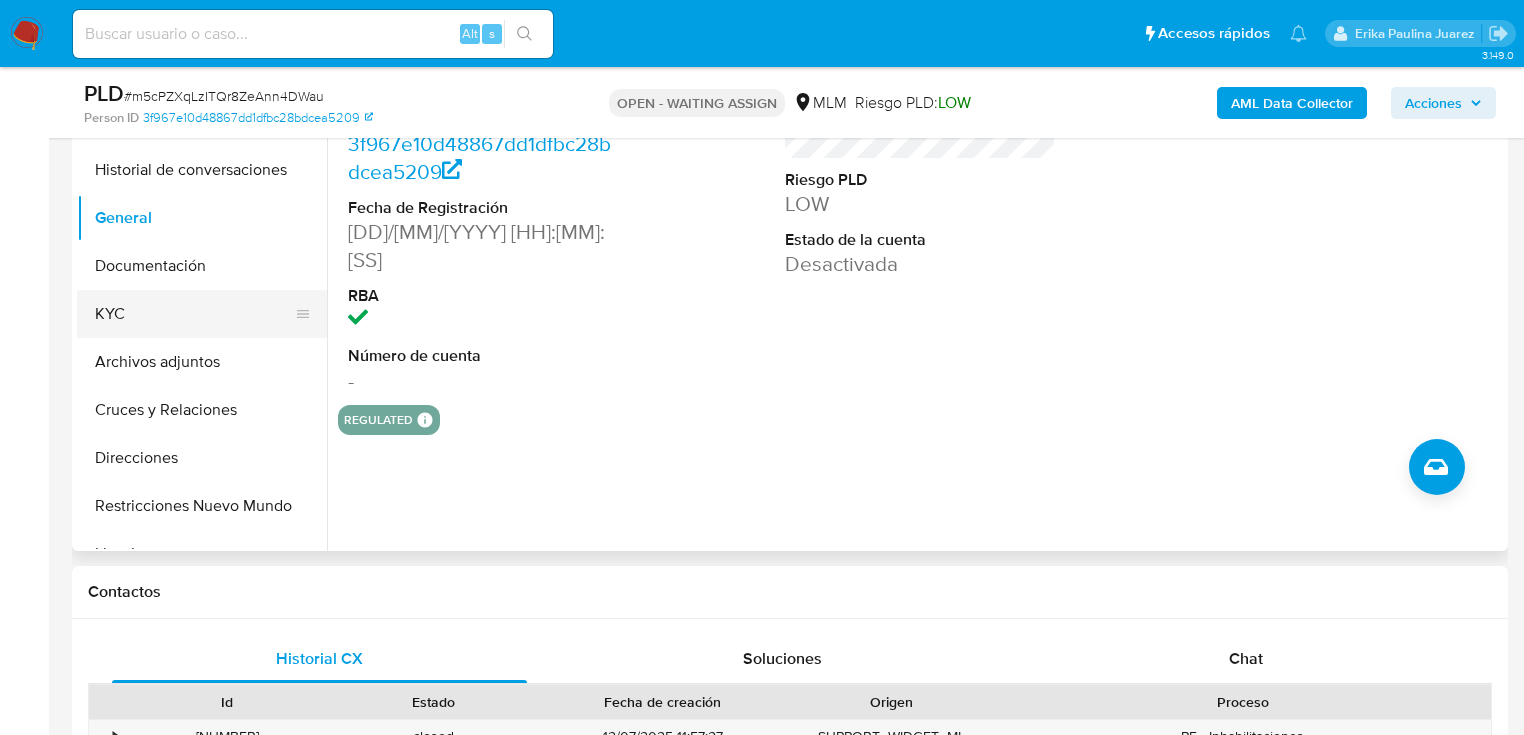 click on "KYC" at bounding box center (194, 314) 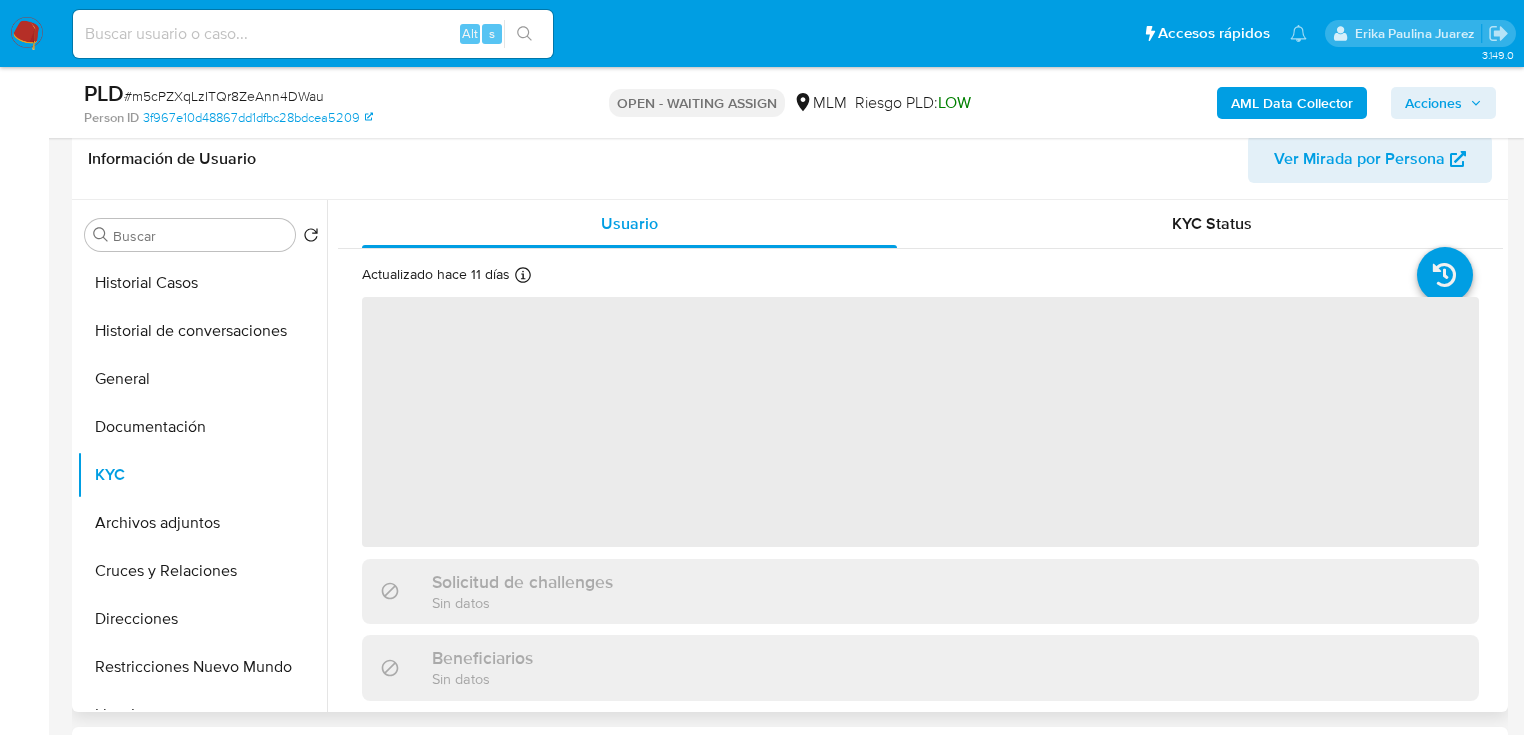 scroll, scrollTop: 320, scrollLeft: 0, axis: vertical 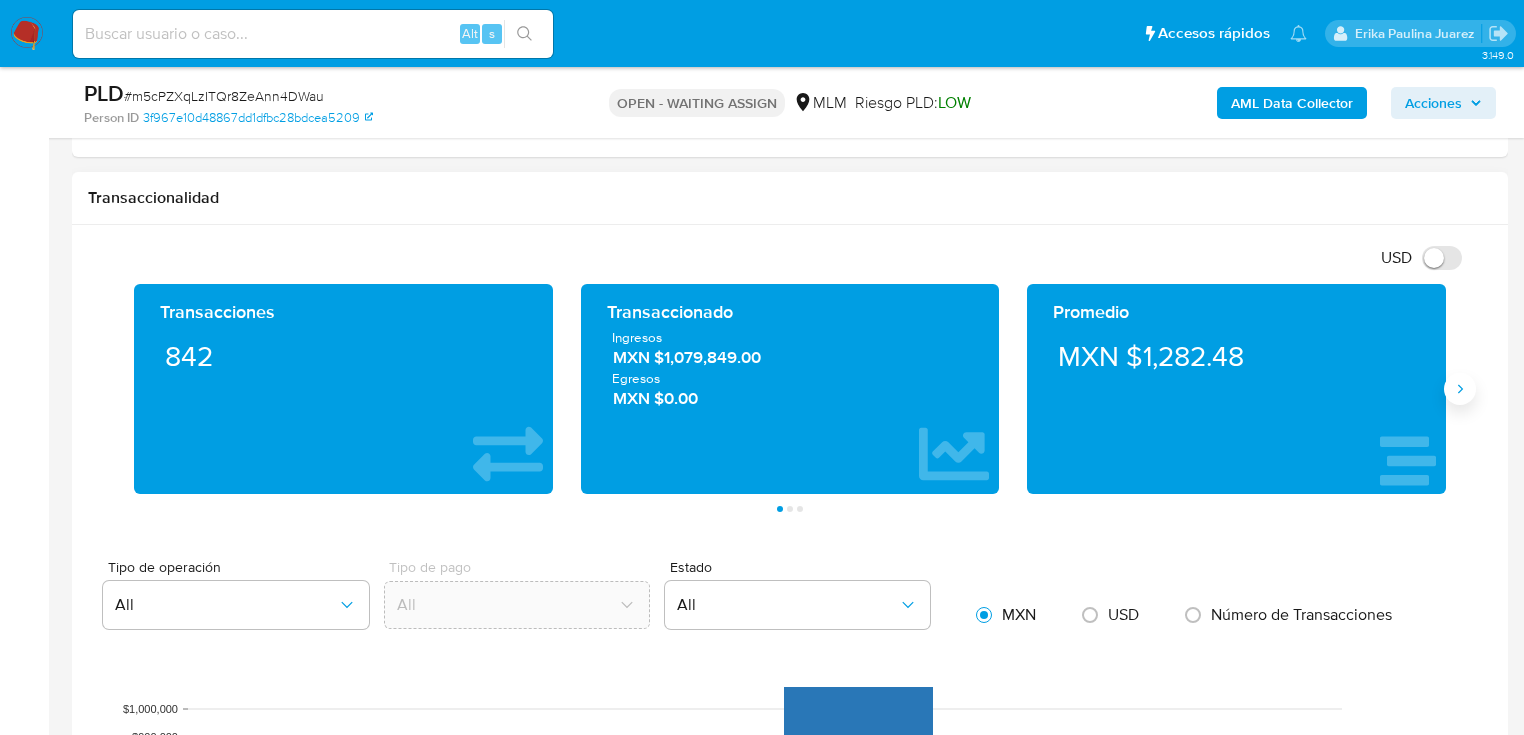 click at bounding box center (1460, 389) 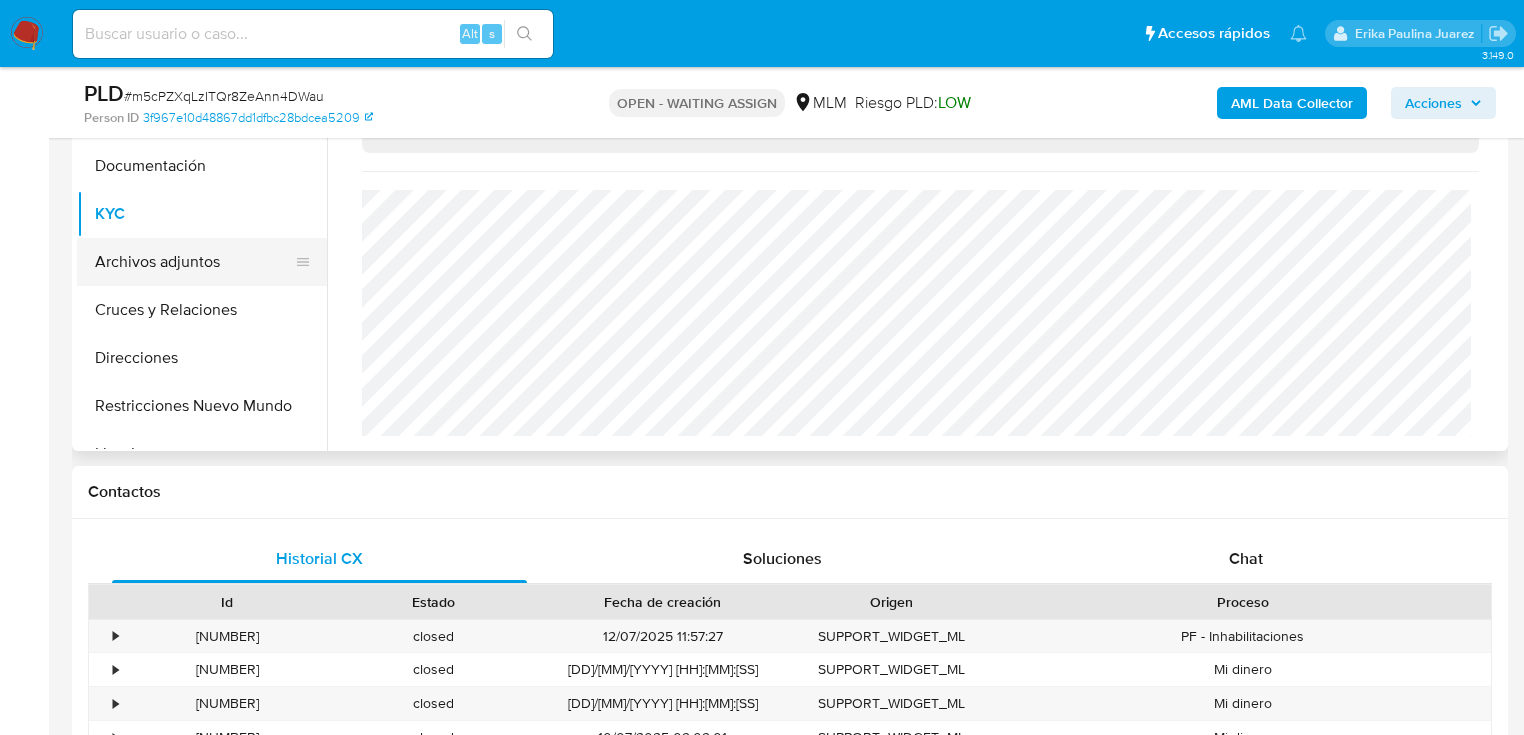 scroll, scrollTop: 488, scrollLeft: 0, axis: vertical 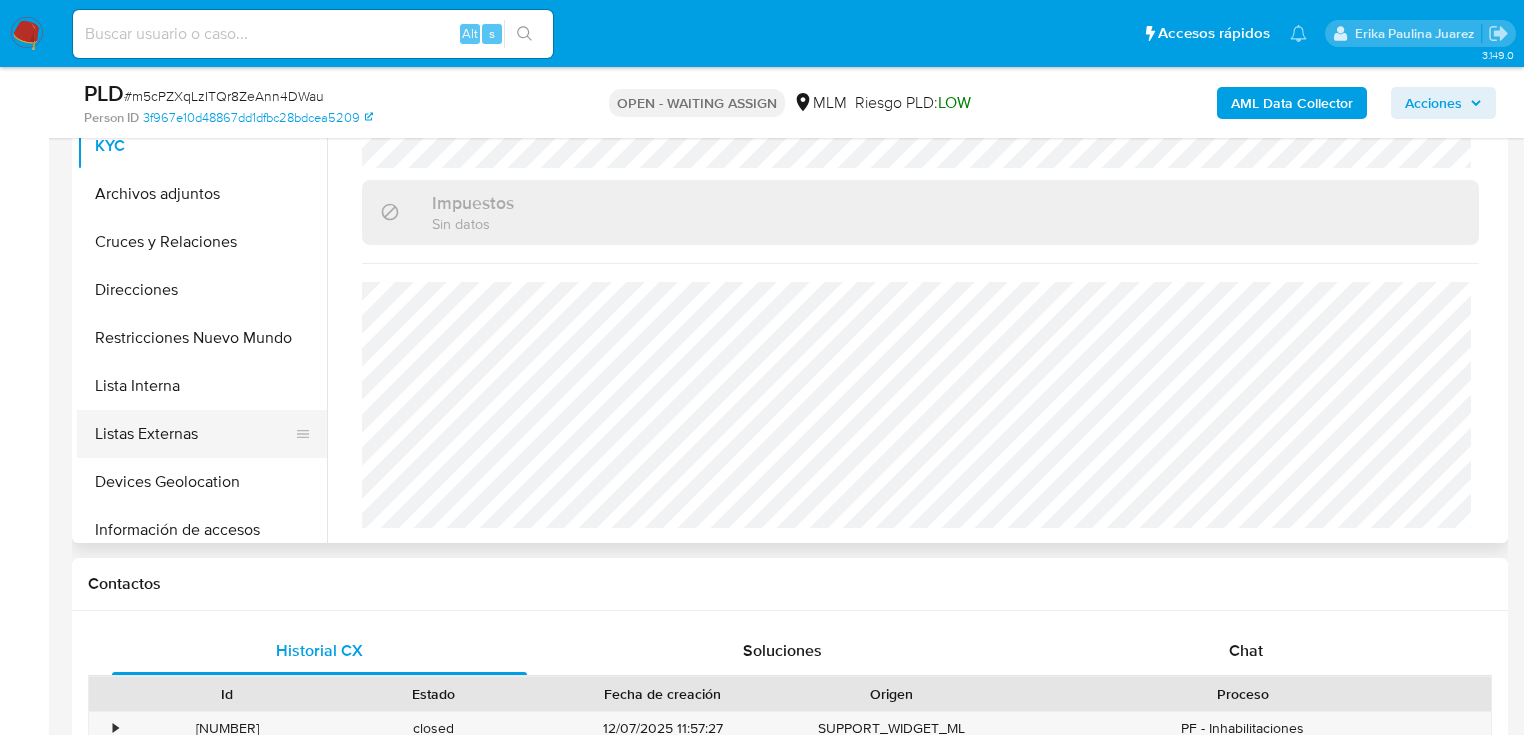 click on "Listas Externas" at bounding box center [194, 434] 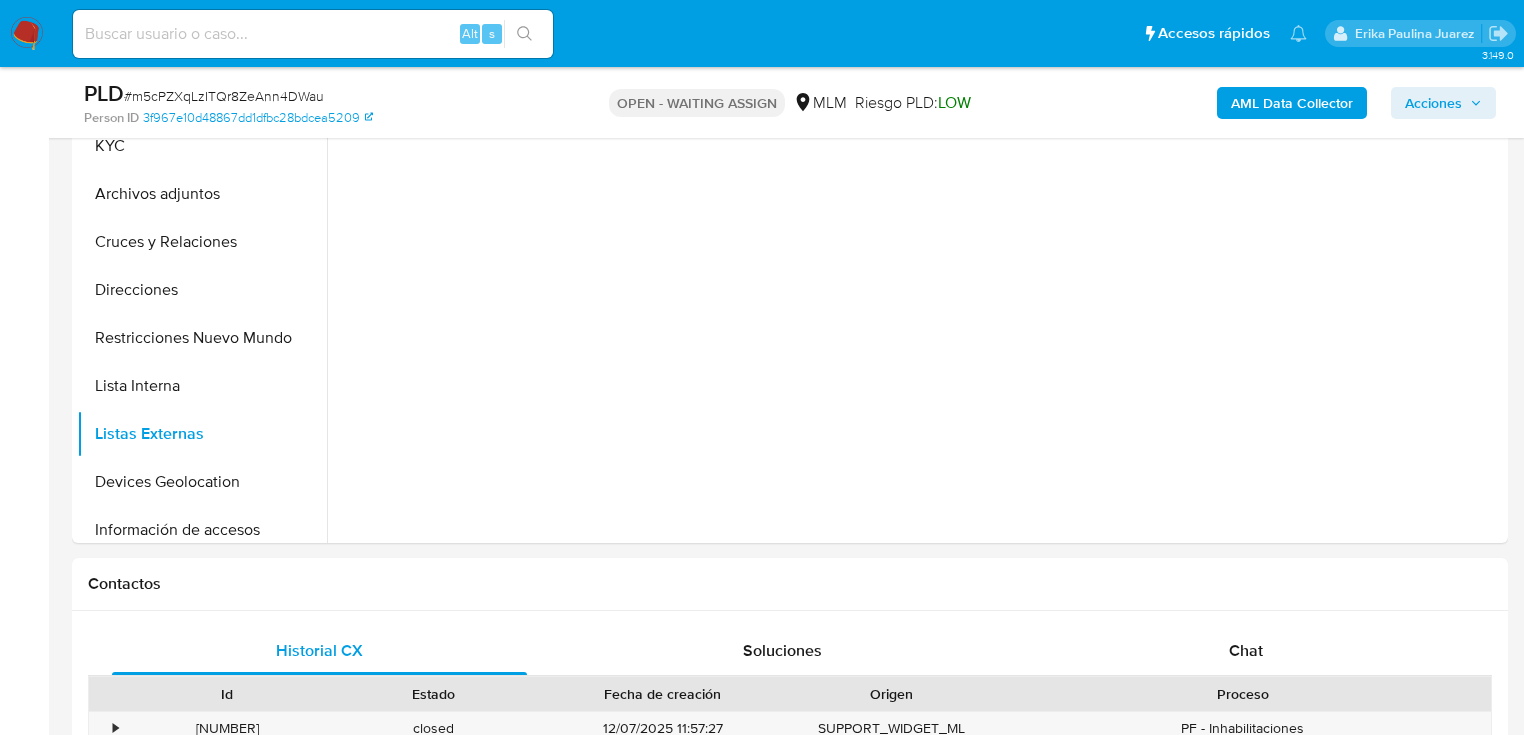 scroll, scrollTop: 0, scrollLeft: 0, axis: both 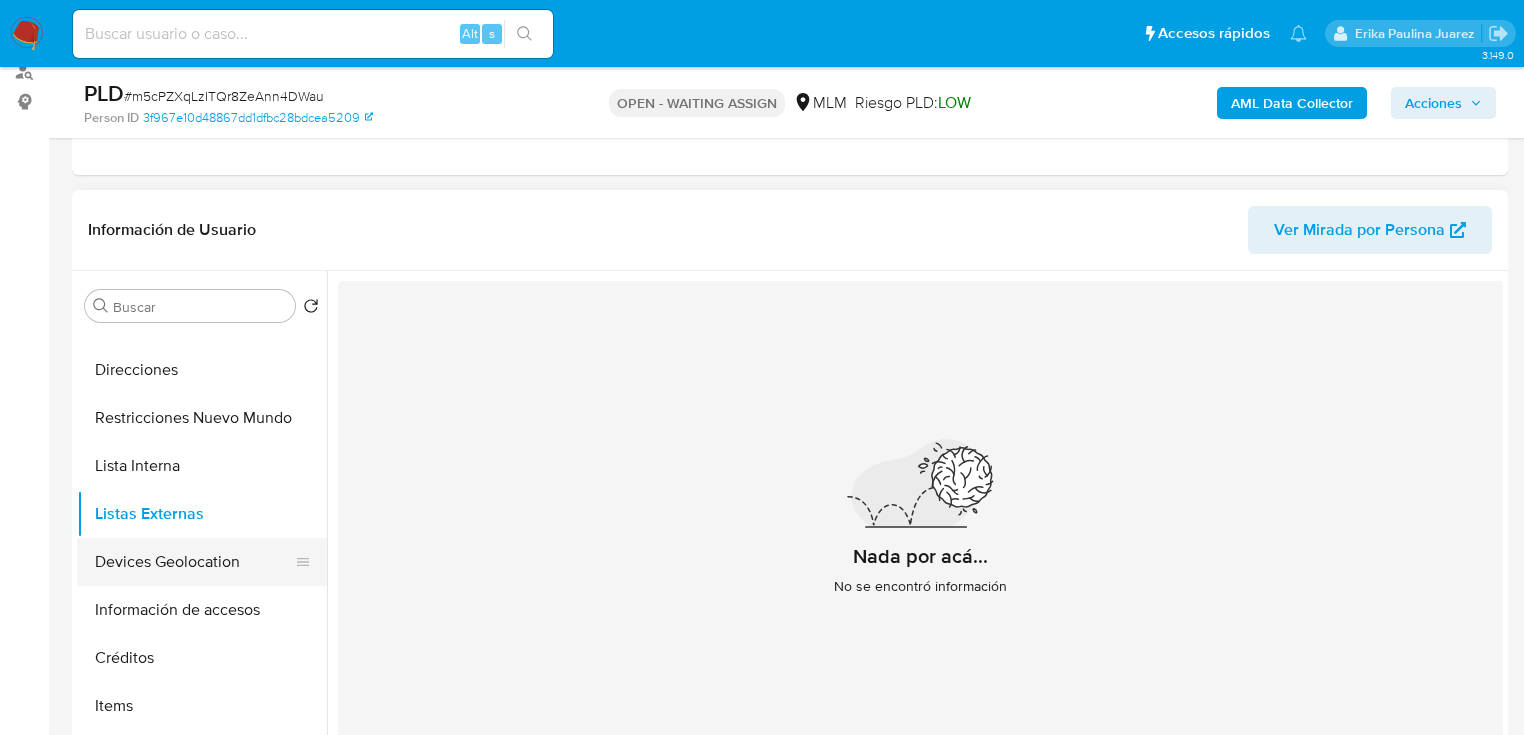click on "Devices Geolocation" at bounding box center [194, 562] 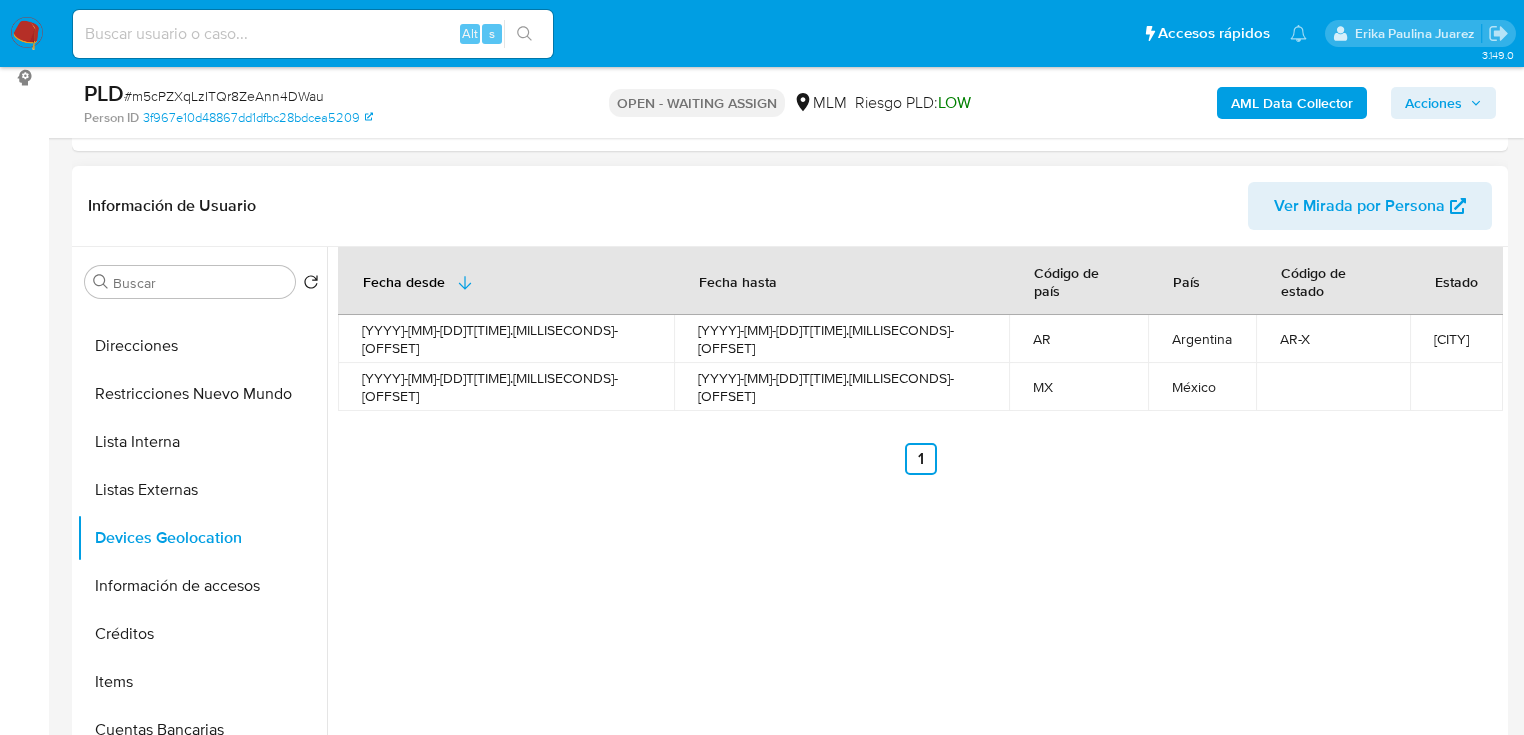 scroll, scrollTop: 248, scrollLeft: 0, axis: vertical 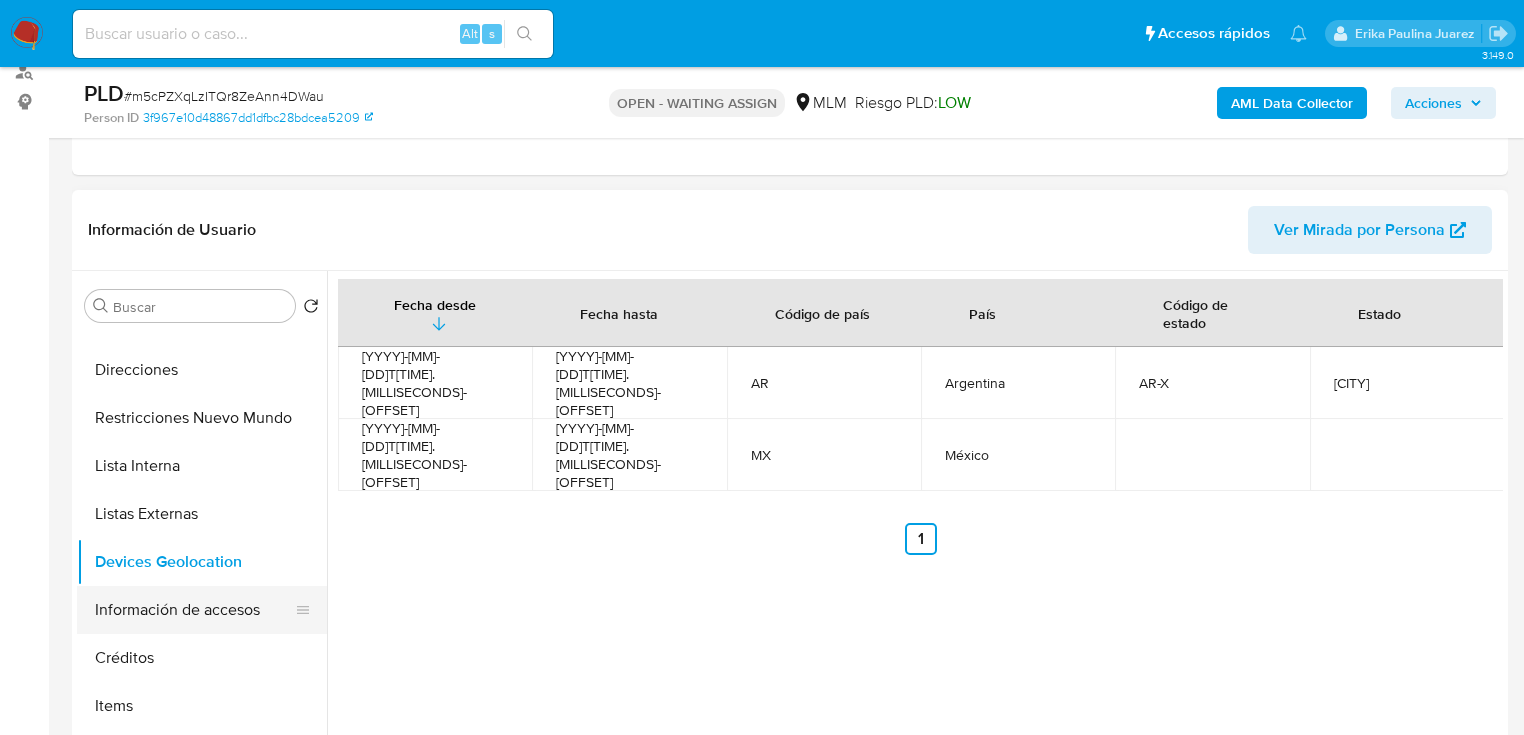 click on "Información de accesos" at bounding box center [194, 610] 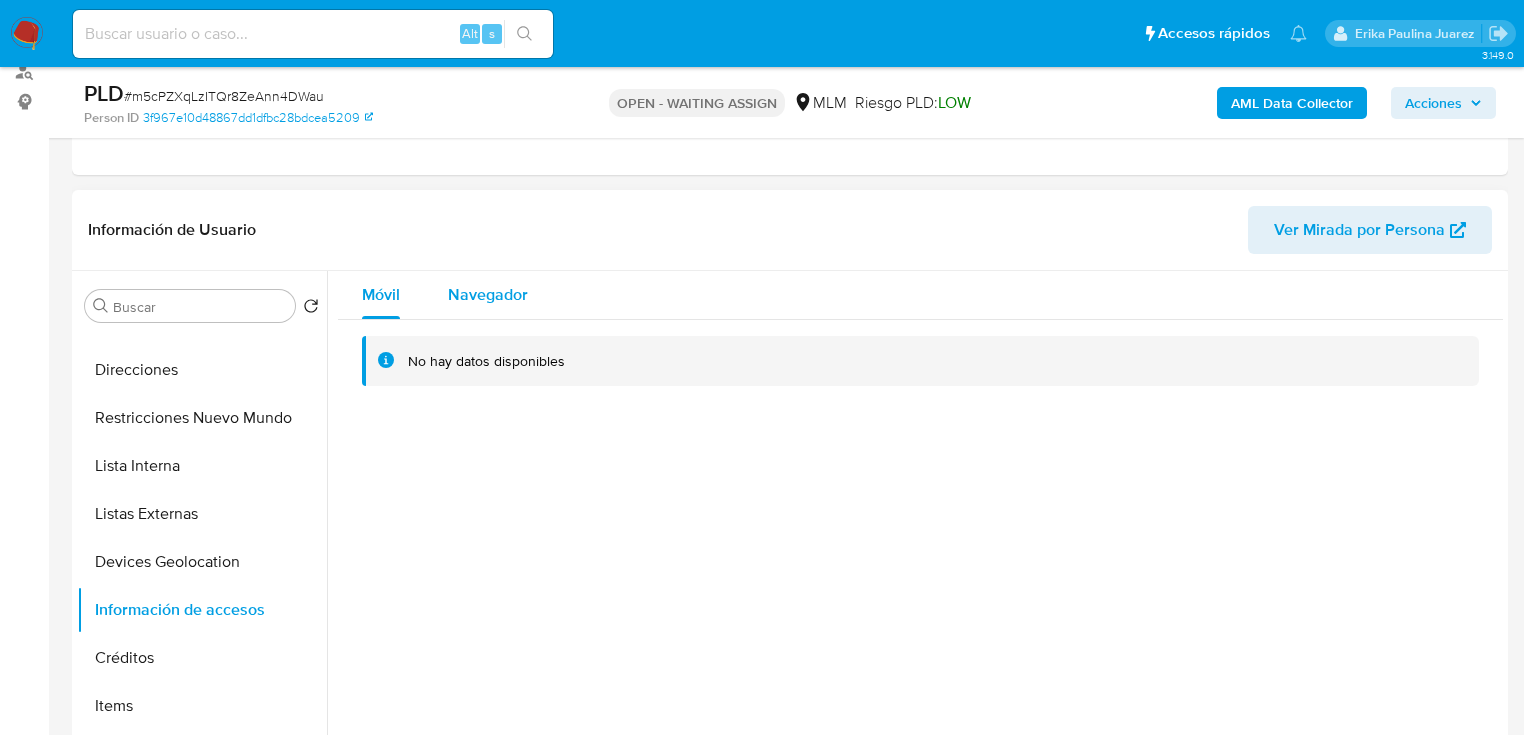 drag, startPoint x: 456, startPoint y: 282, endPoint x: 464, endPoint y: 290, distance: 11.313708 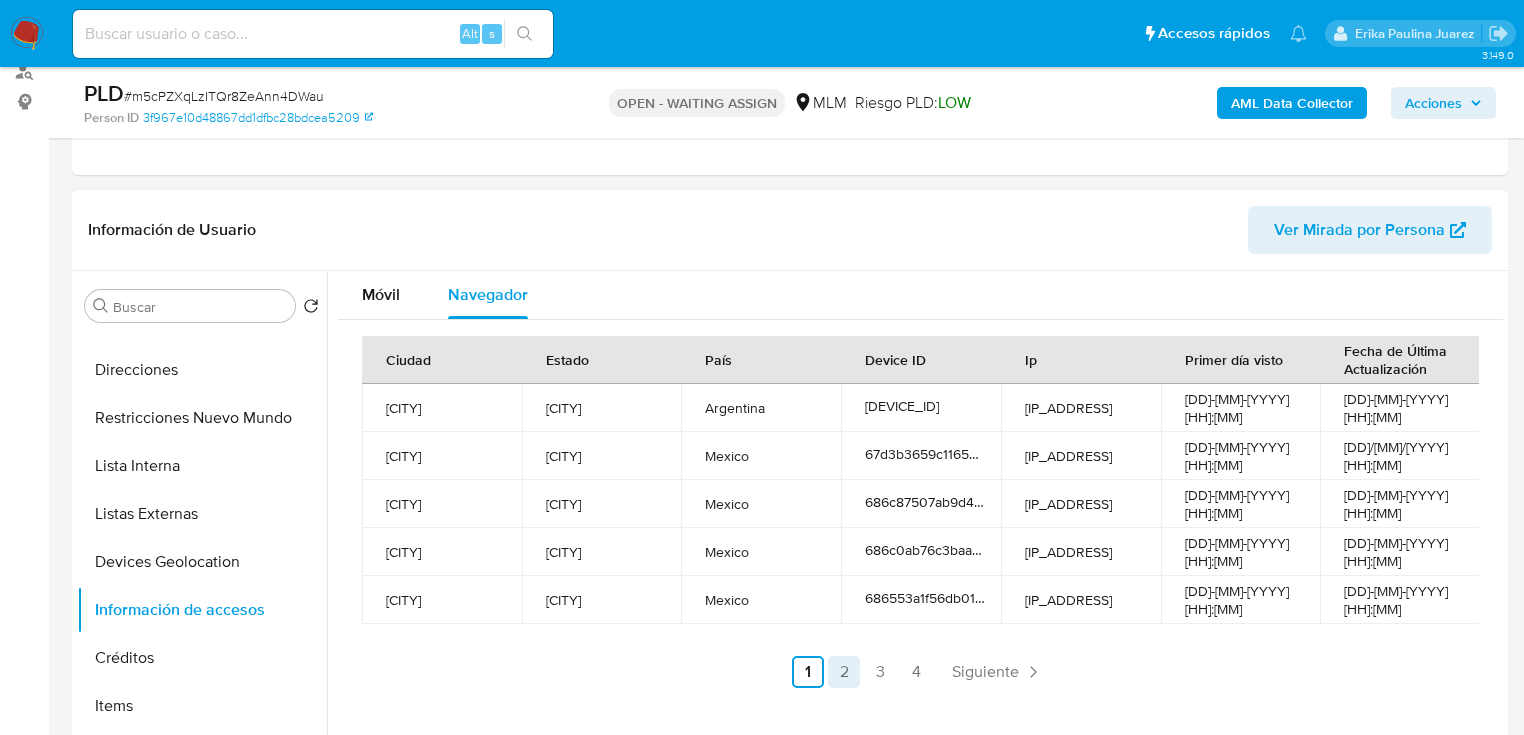 click on "2" at bounding box center (844, 672) 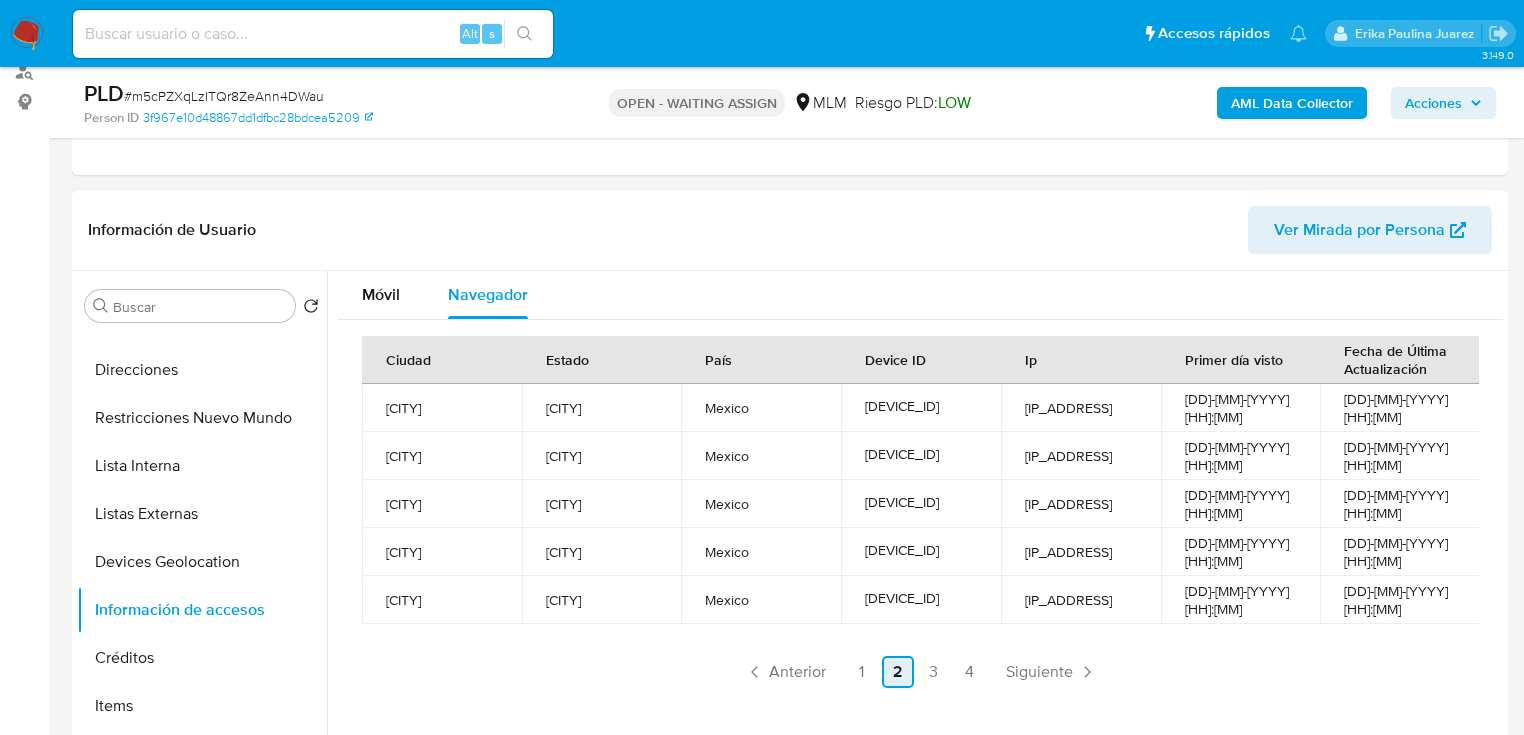click on "2" at bounding box center (898, 672) 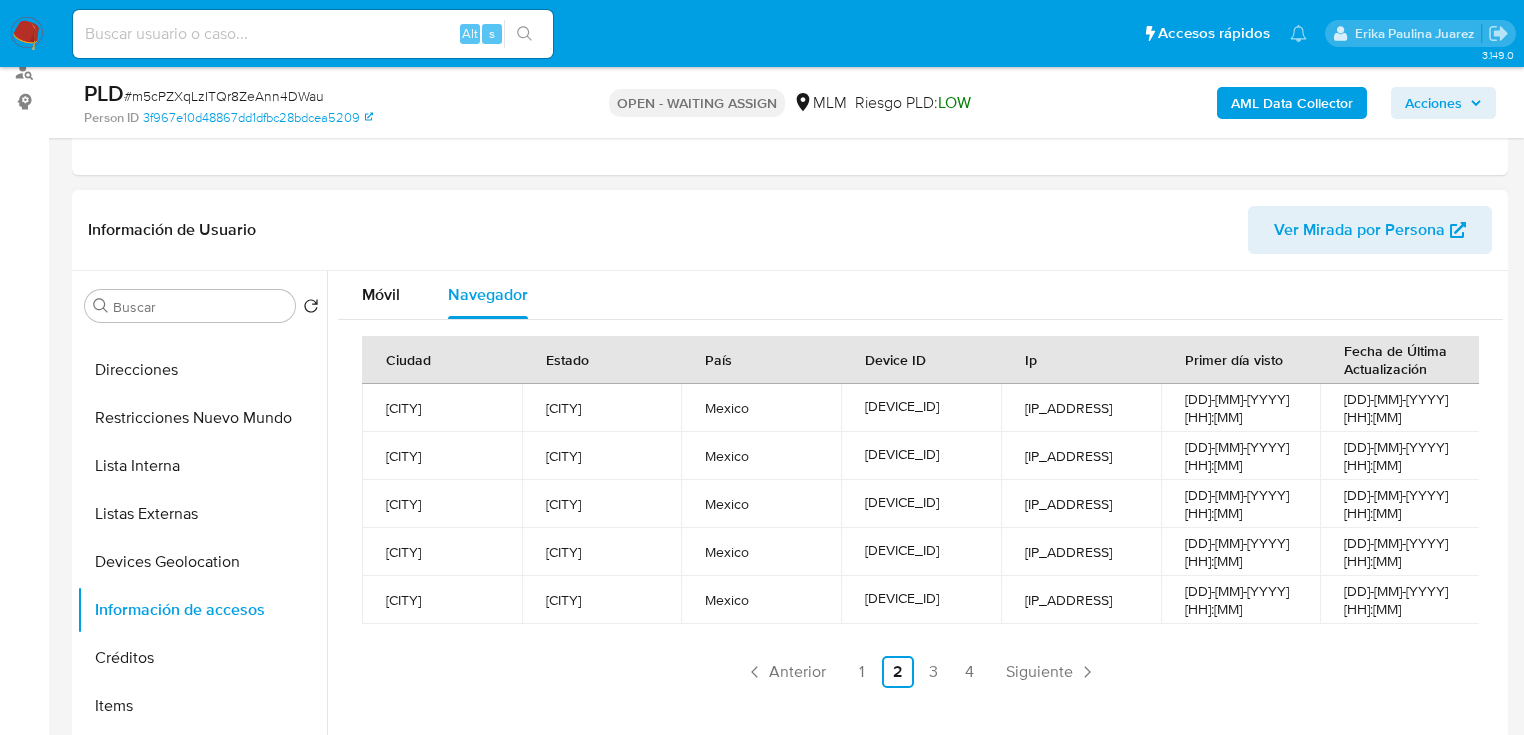 click on "Anterior 1 2 3 4 Siguiente" at bounding box center [920, 672] 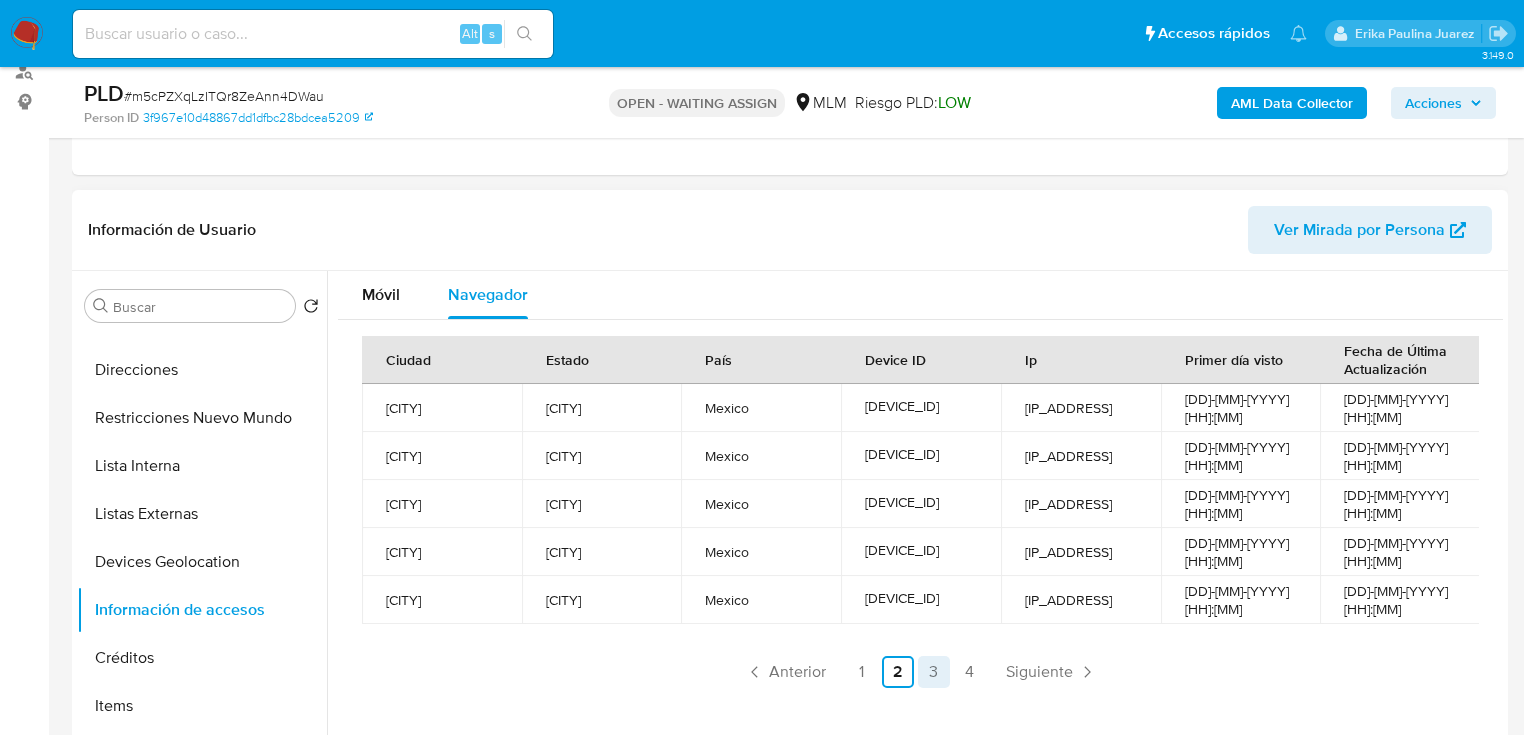 click on "3" at bounding box center (934, 672) 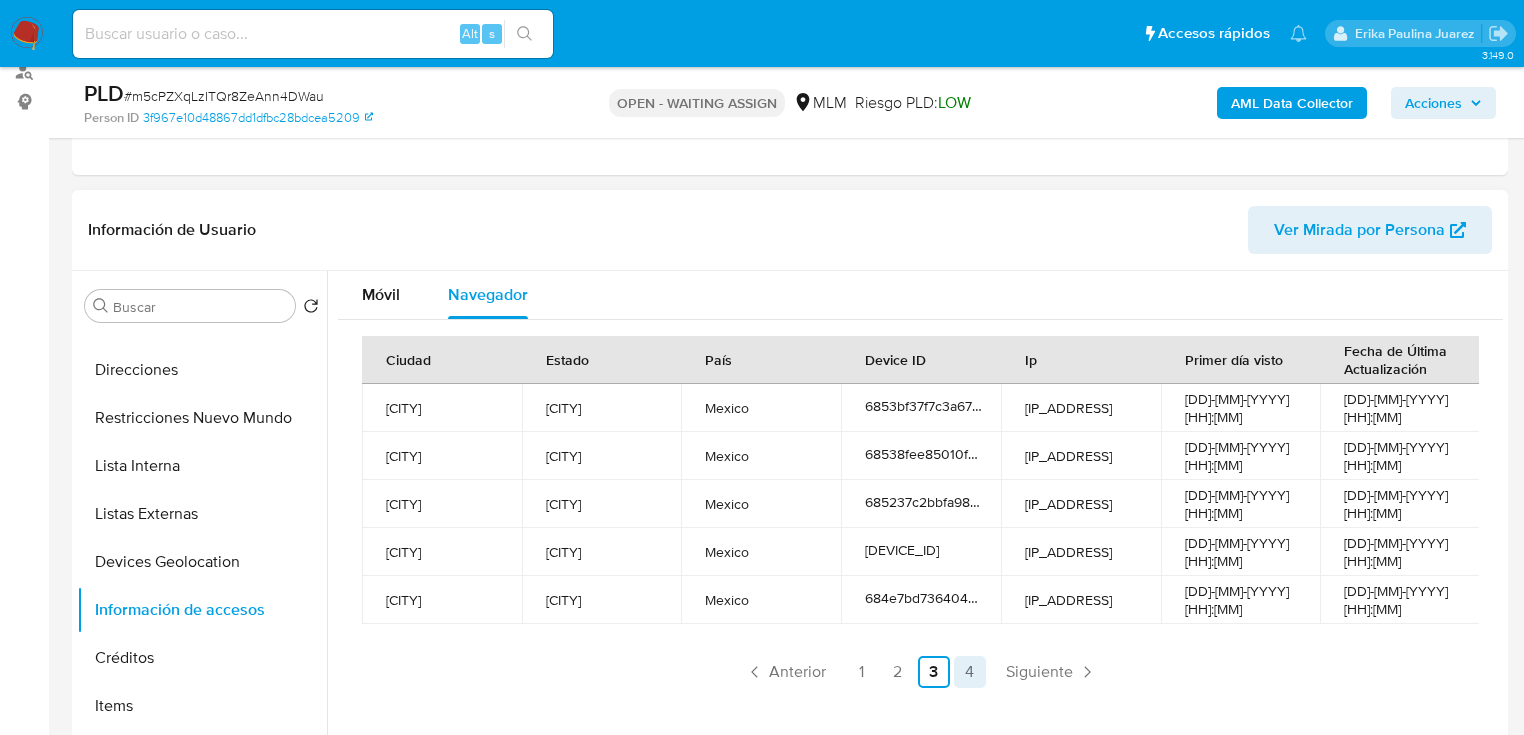 click on "4" at bounding box center [970, 672] 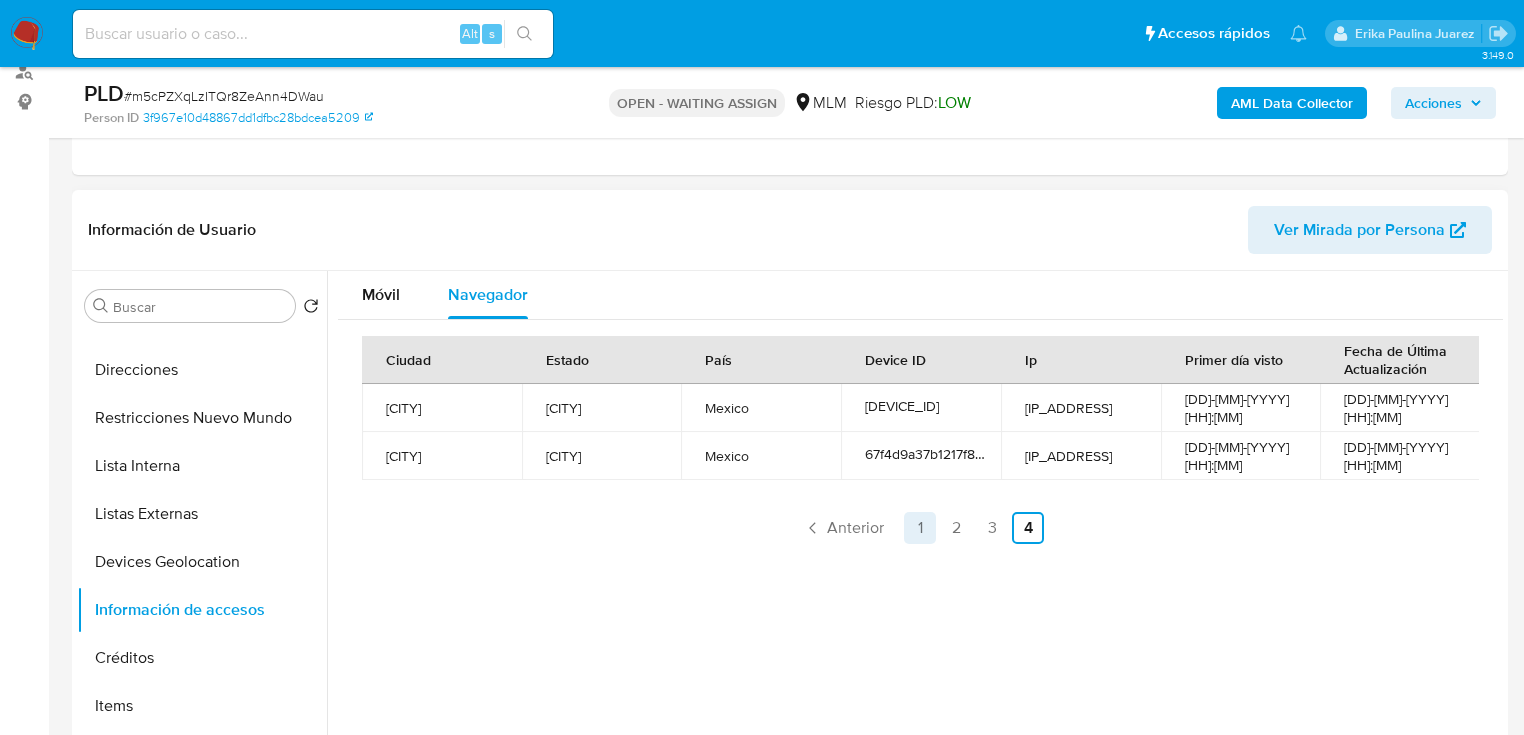 click on "1" at bounding box center [920, 528] 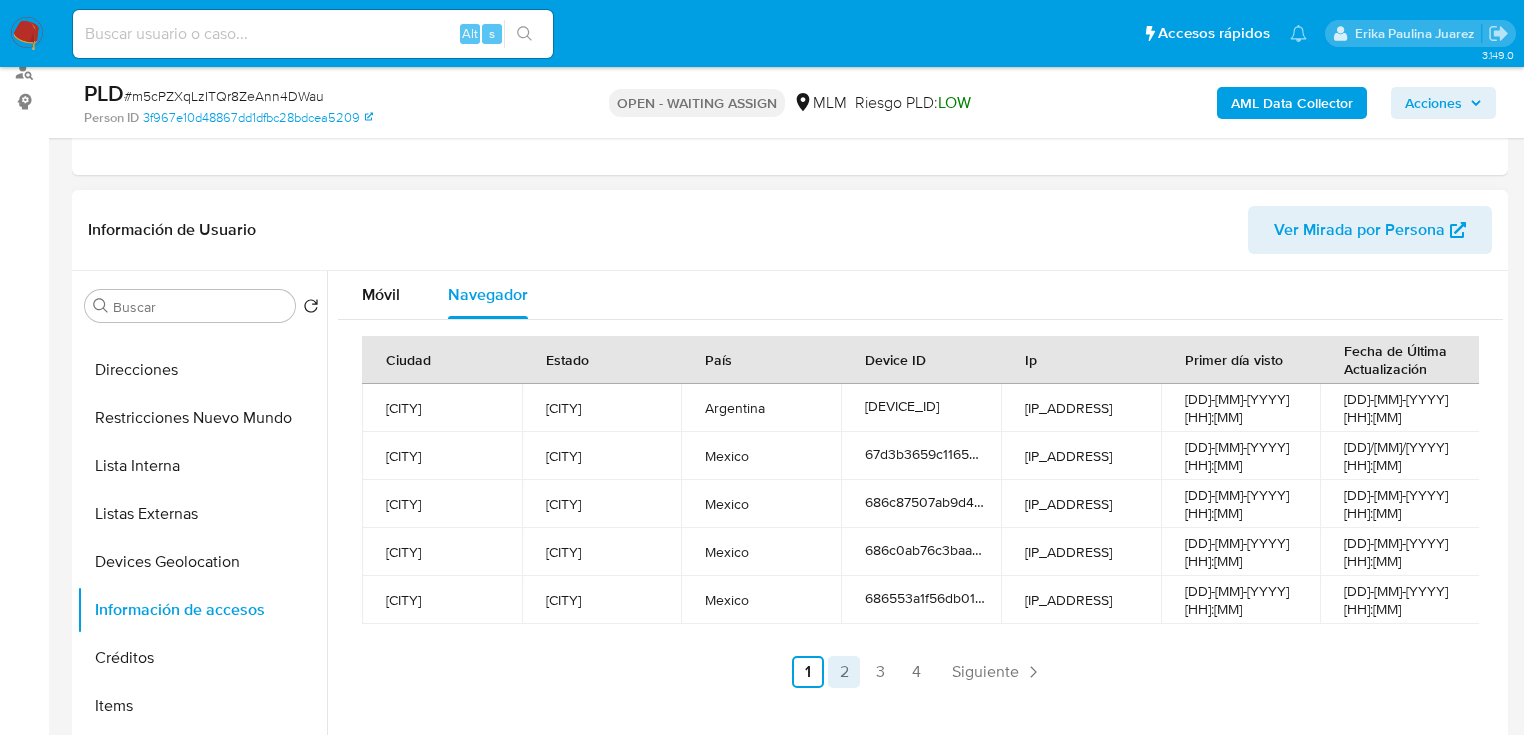 click on "2" at bounding box center [844, 672] 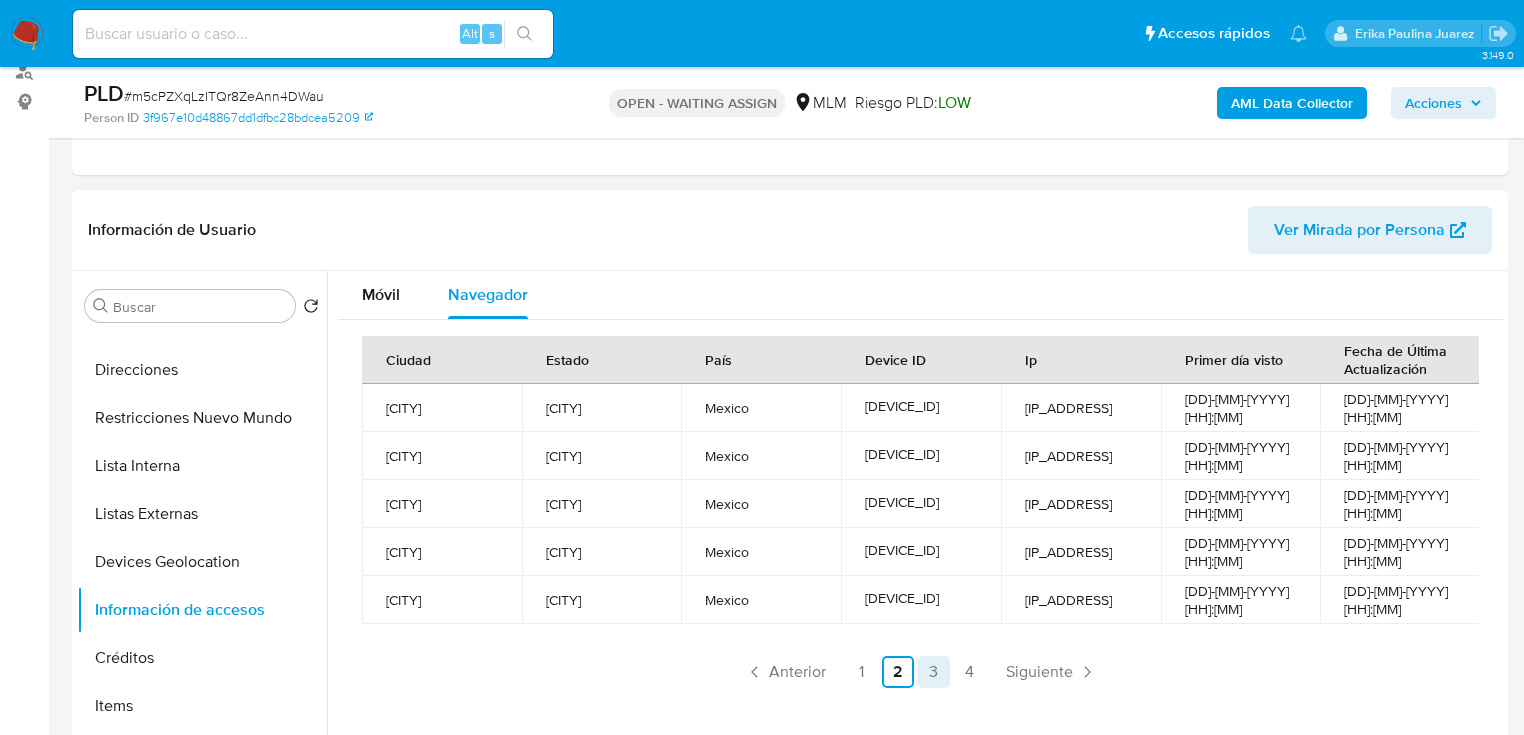 drag, startPoint x: 868, startPoint y: 661, endPoint x: 879, endPoint y: 668, distance: 13.038404 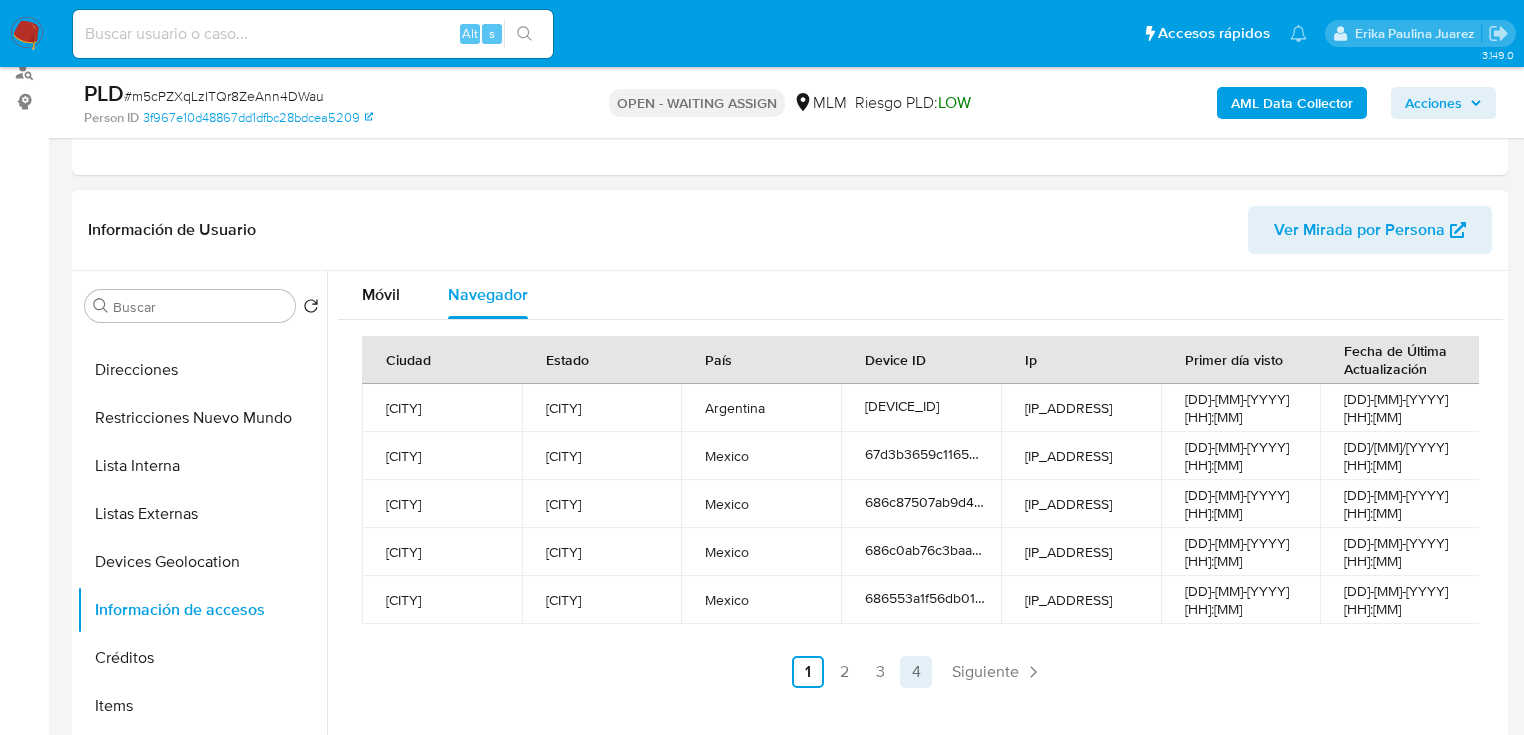 click on "4" at bounding box center [916, 672] 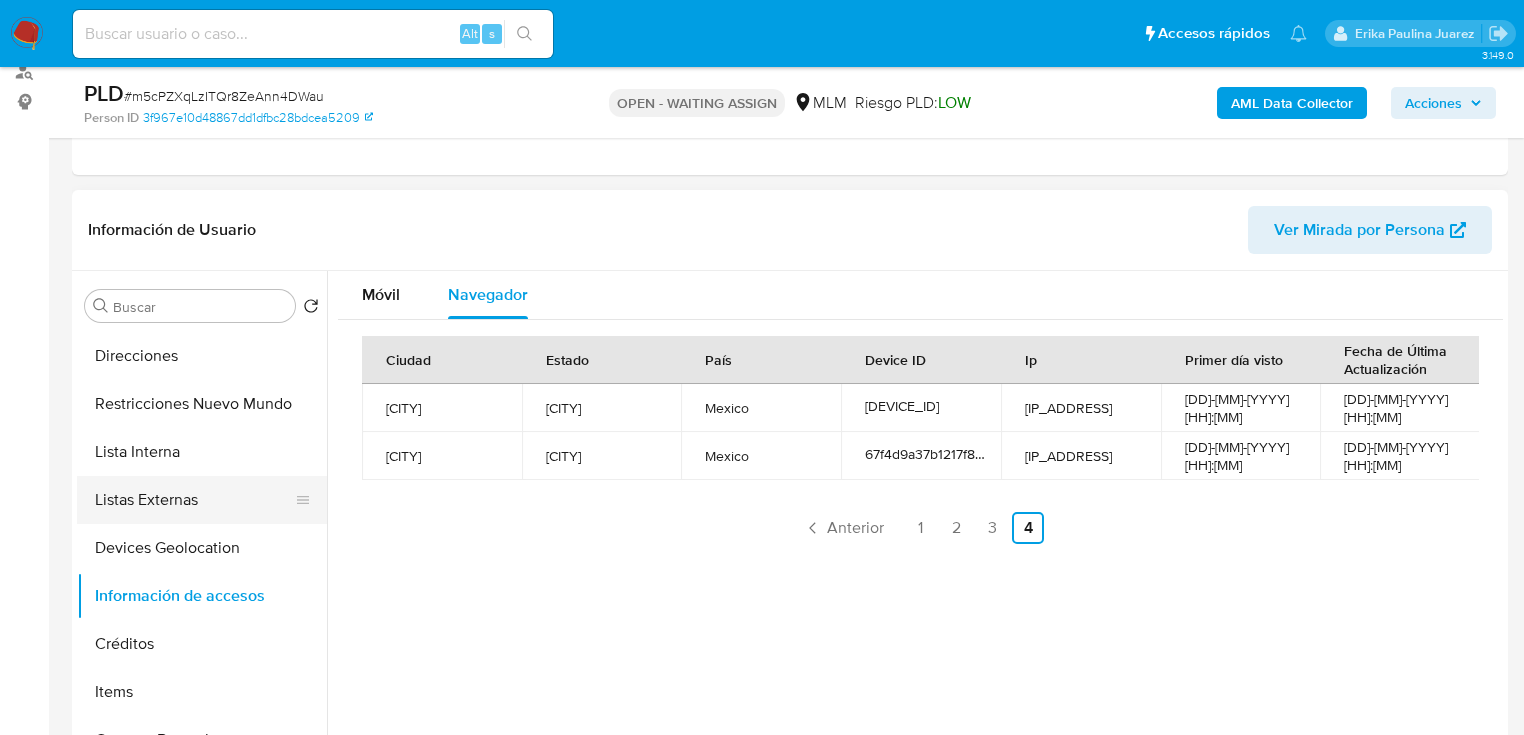 scroll, scrollTop: 160, scrollLeft: 0, axis: vertical 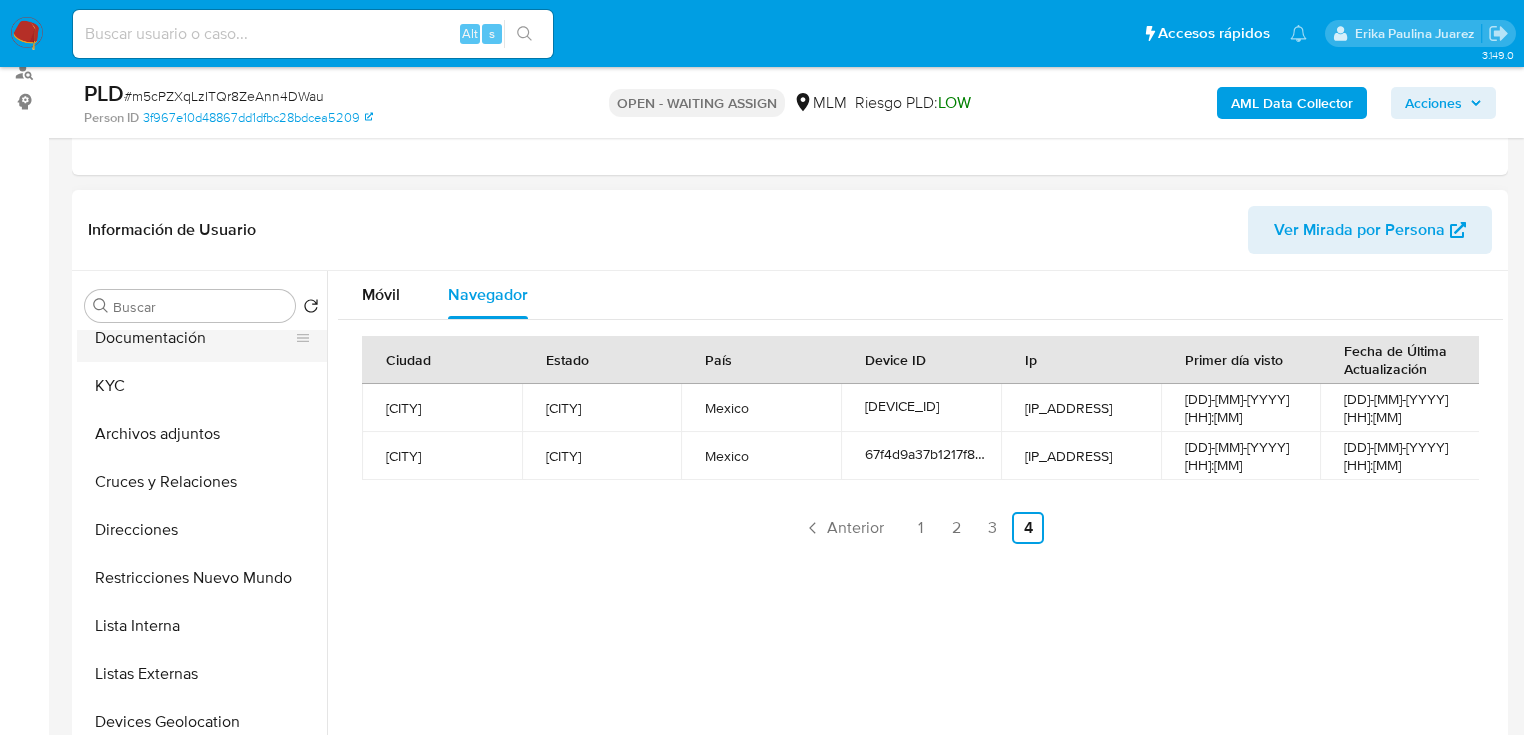 click on "Documentación" at bounding box center [194, 338] 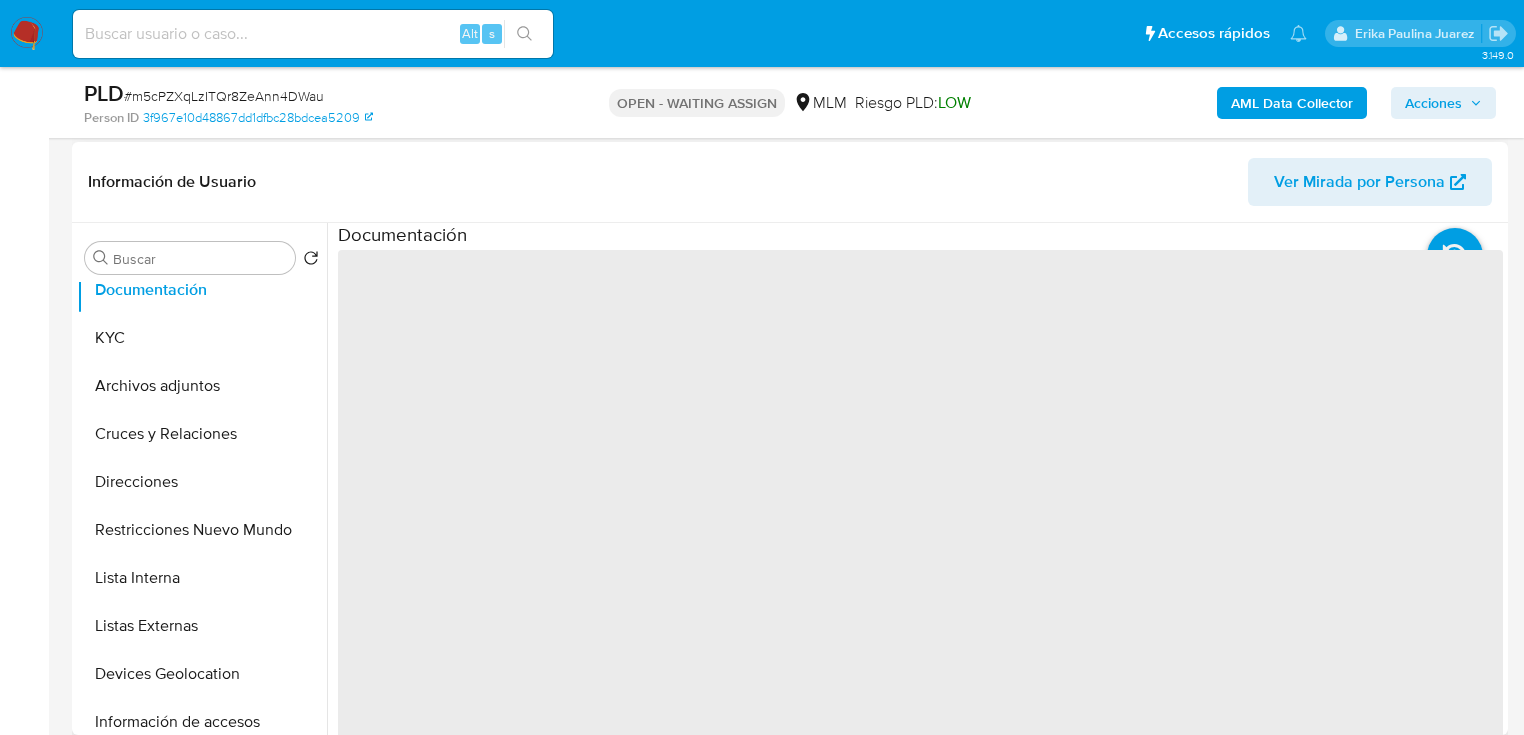 scroll, scrollTop: 408, scrollLeft: 0, axis: vertical 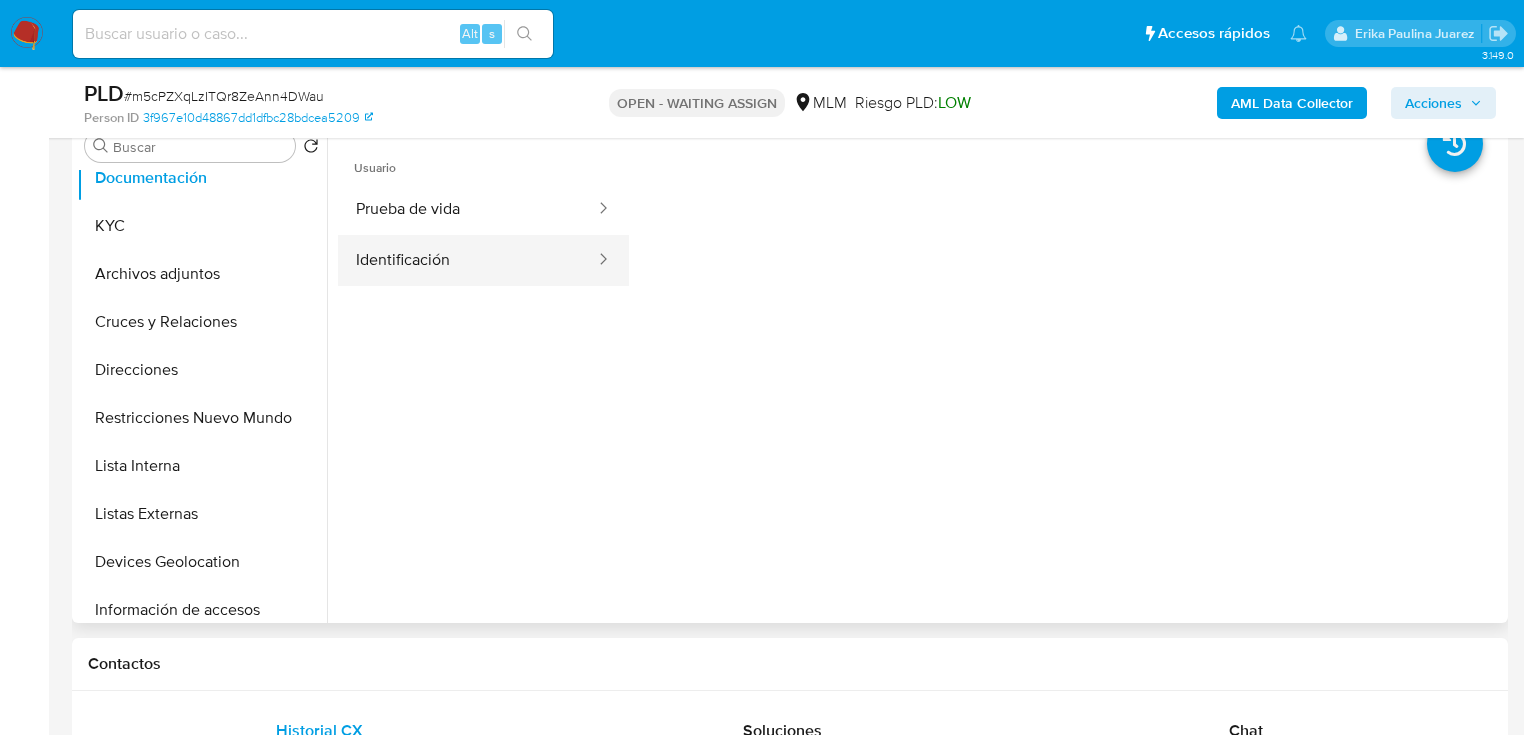 click on "Identificación" at bounding box center [467, 260] 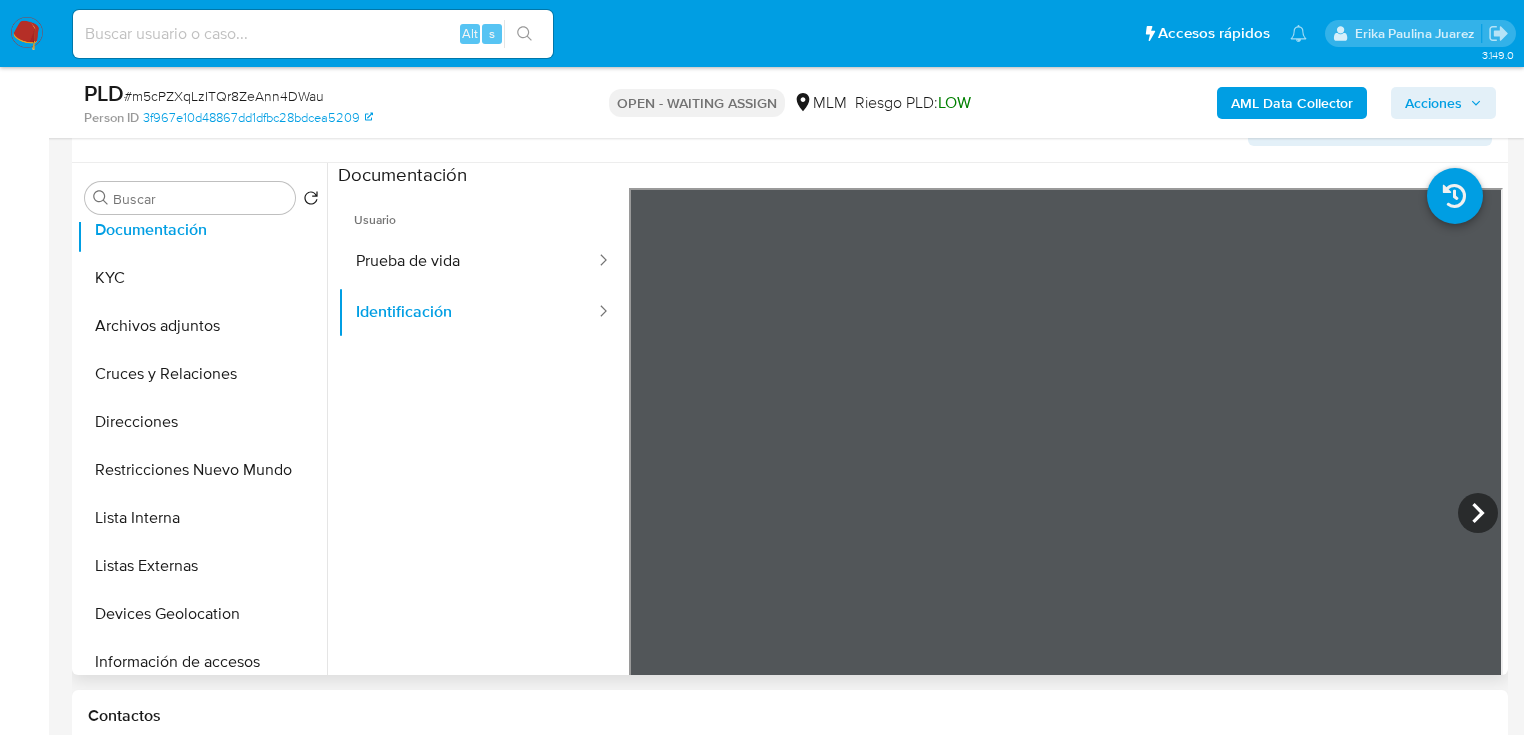scroll, scrollTop: 328, scrollLeft: 0, axis: vertical 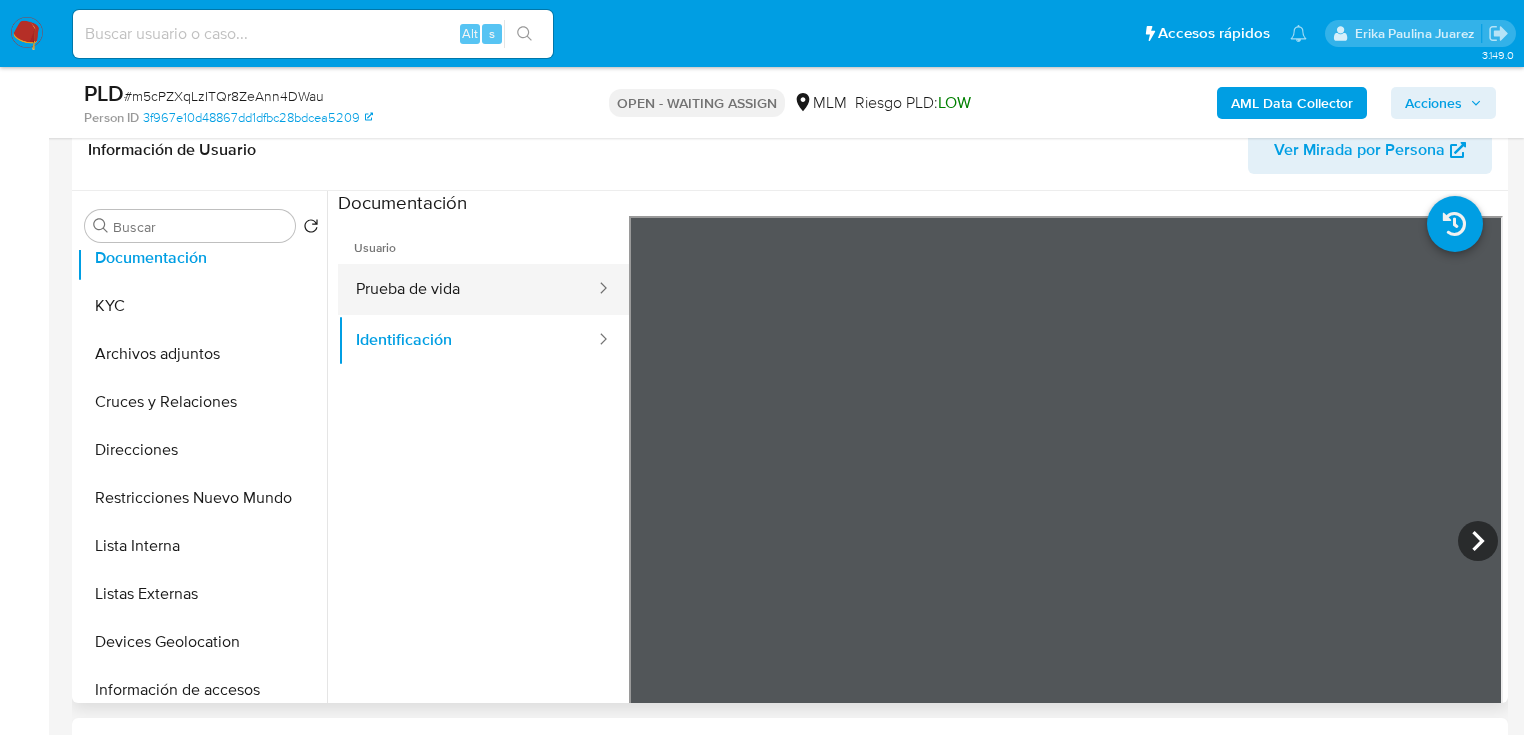 drag, startPoint x: 424, startPoint y: 301, endPoint x: 596, endPoint y: 300, distance: 172.00291 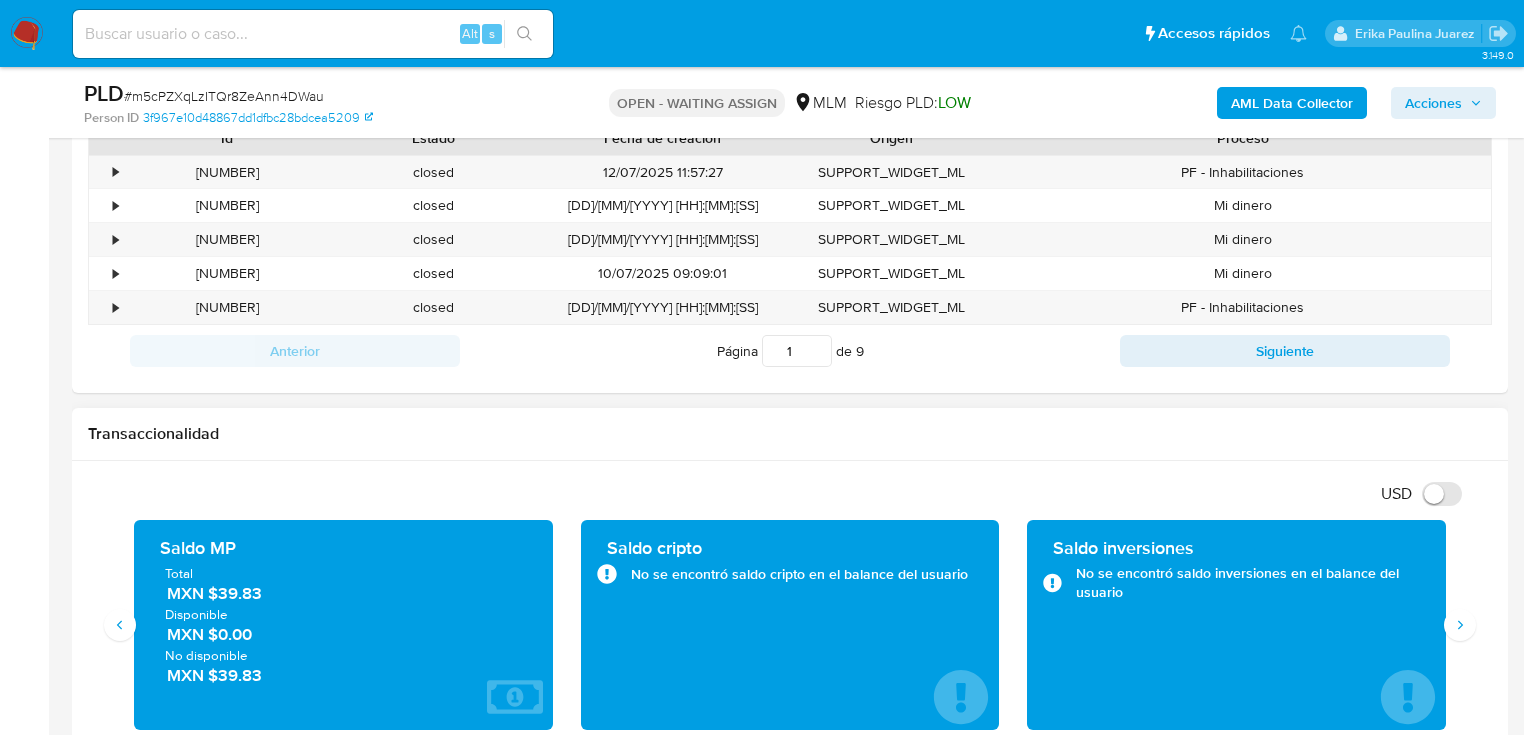 scroll, scrollTop: 1208, scrollLeft: 0, axis: vertical 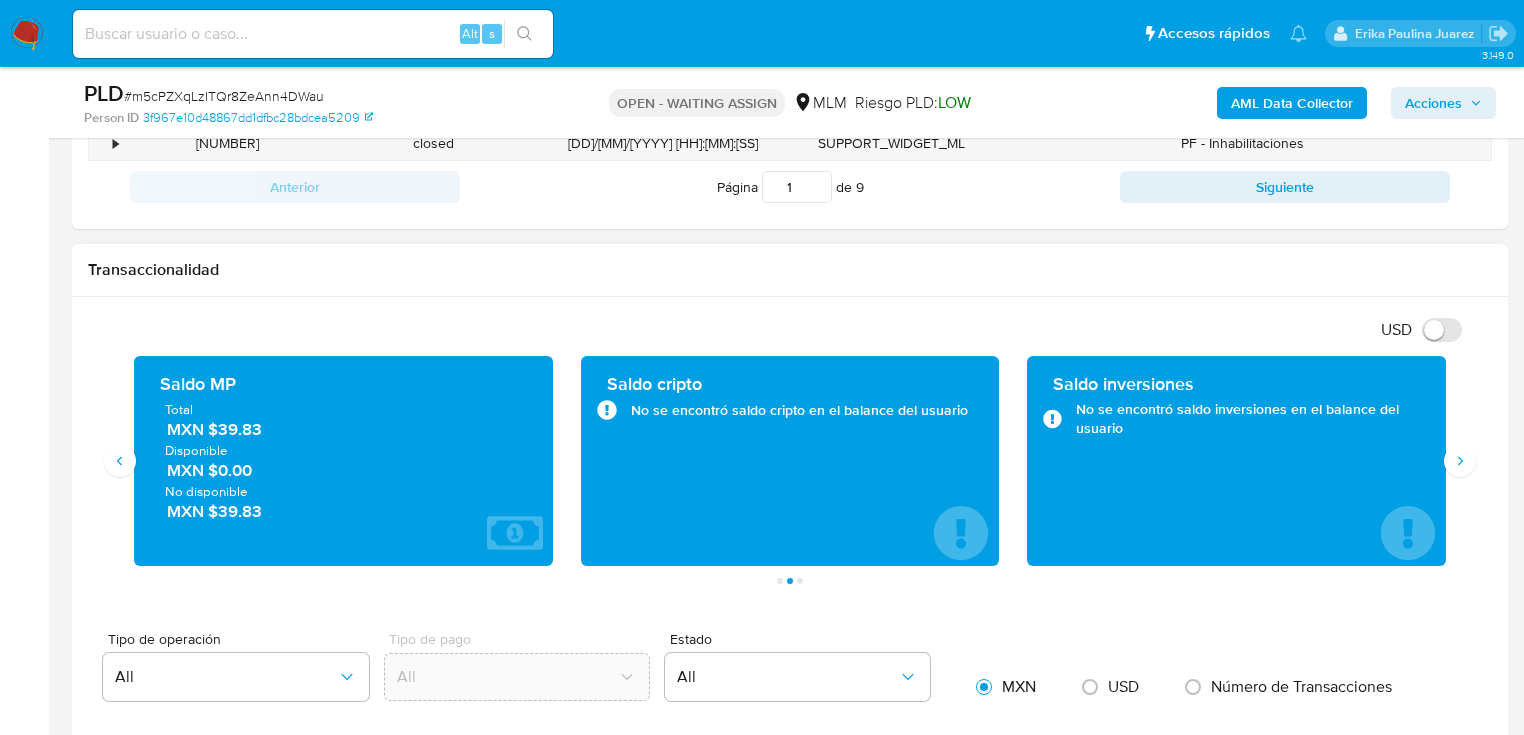 drag, startPoint x: 220, startPoint y: 430, endPoint x: 275, endPoint y: 424, distance: 55.326305 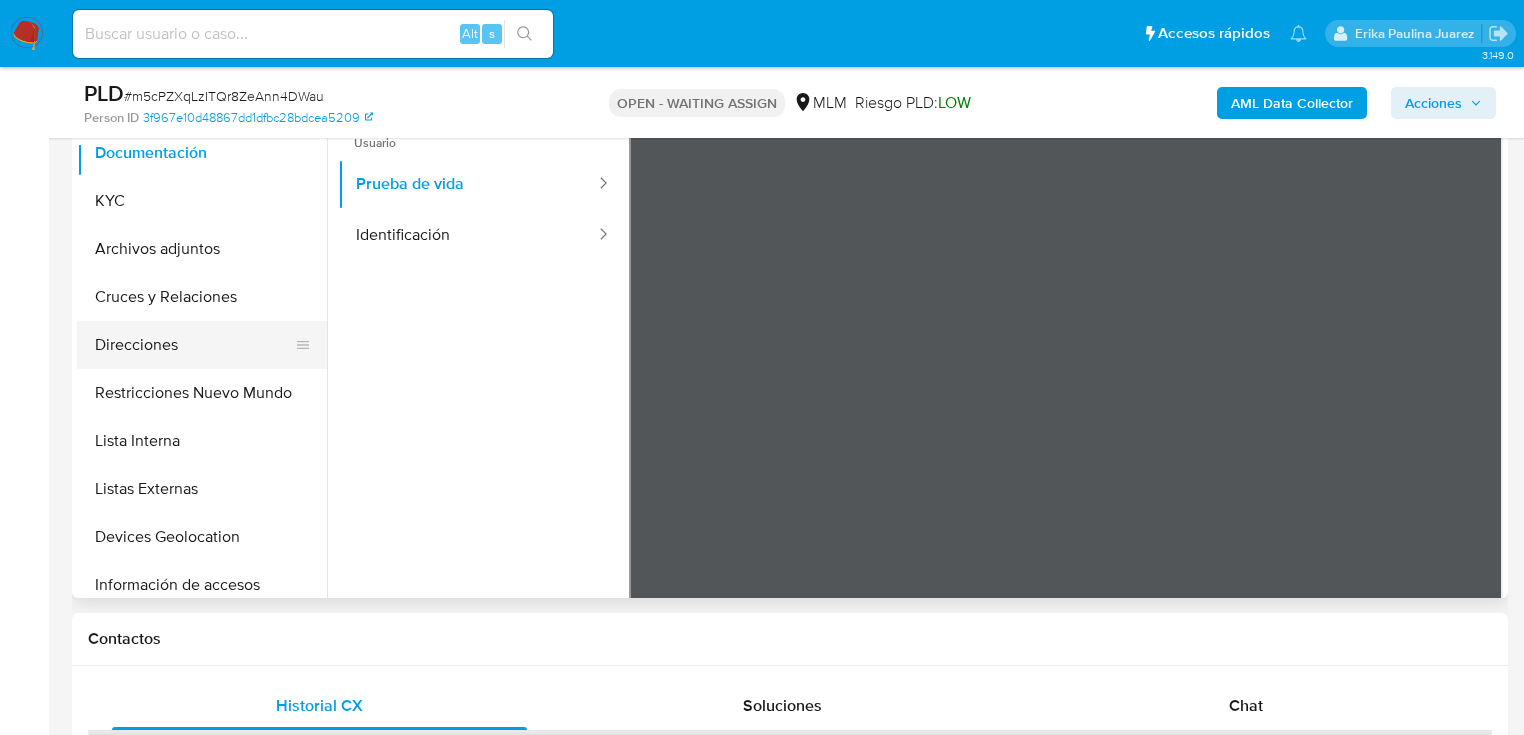 scroll, scrollTop: 408, scrollLeft: 0, axis: vertical 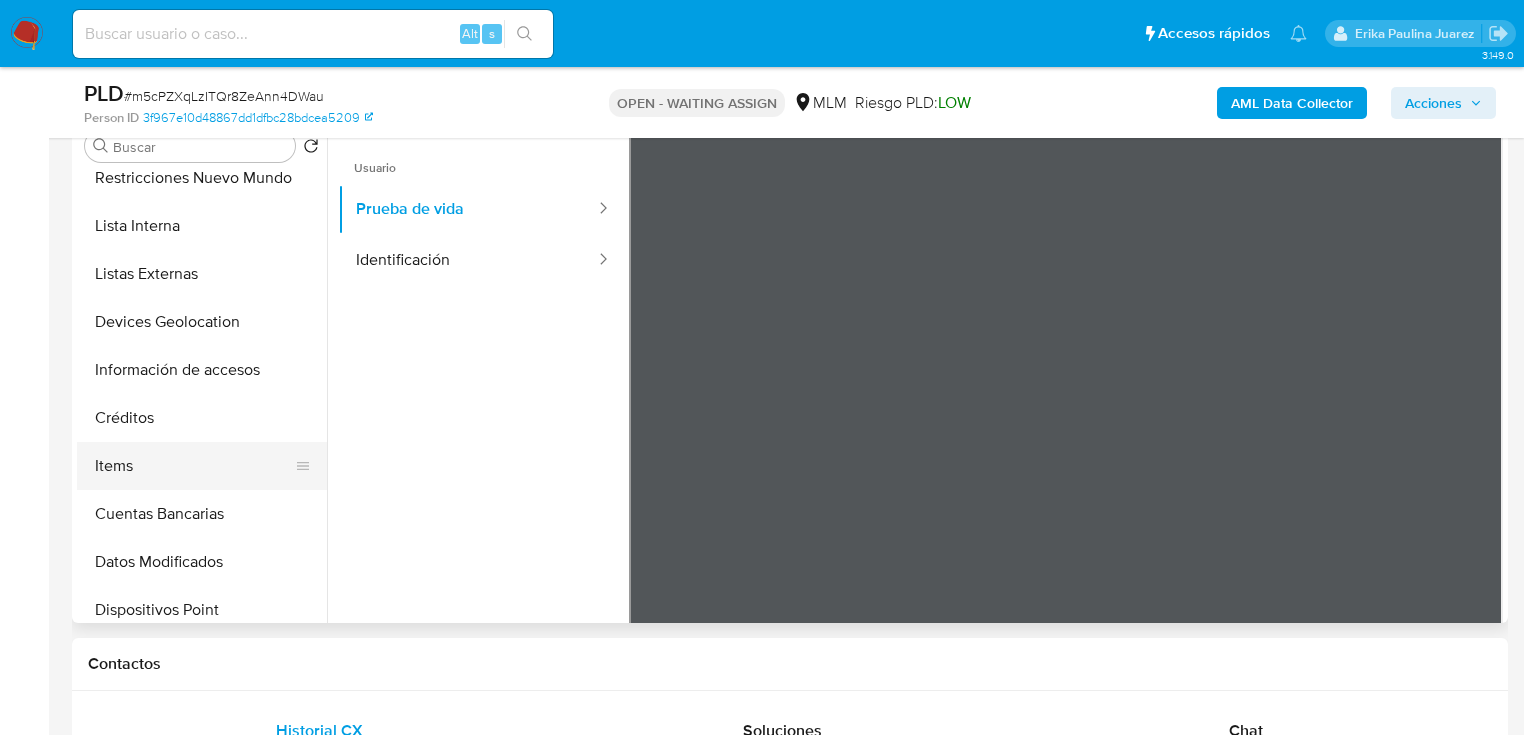 click on "Items" at bounding box center [194, 466] 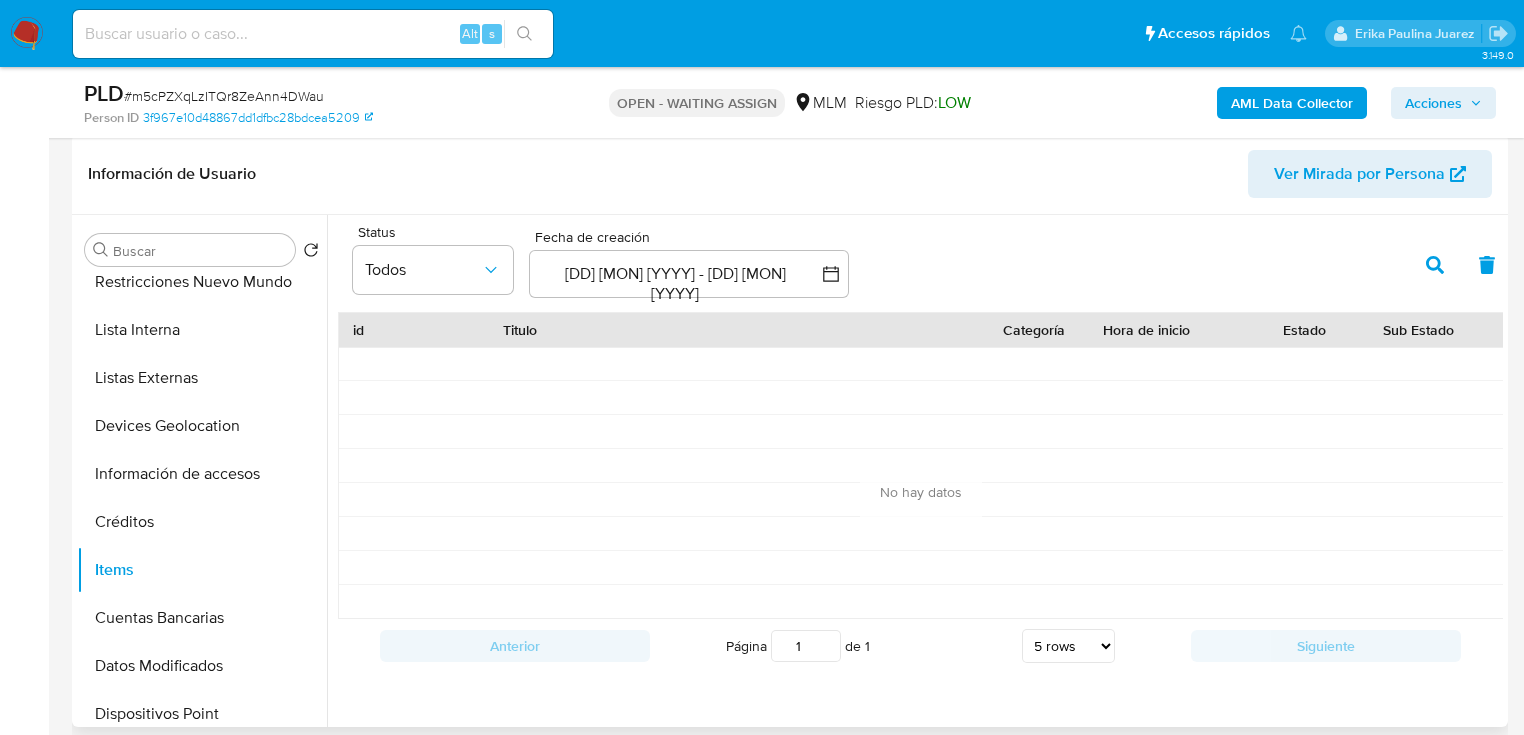scroll, scrollTop: 328, scrollLeft: 0, axis: vertical 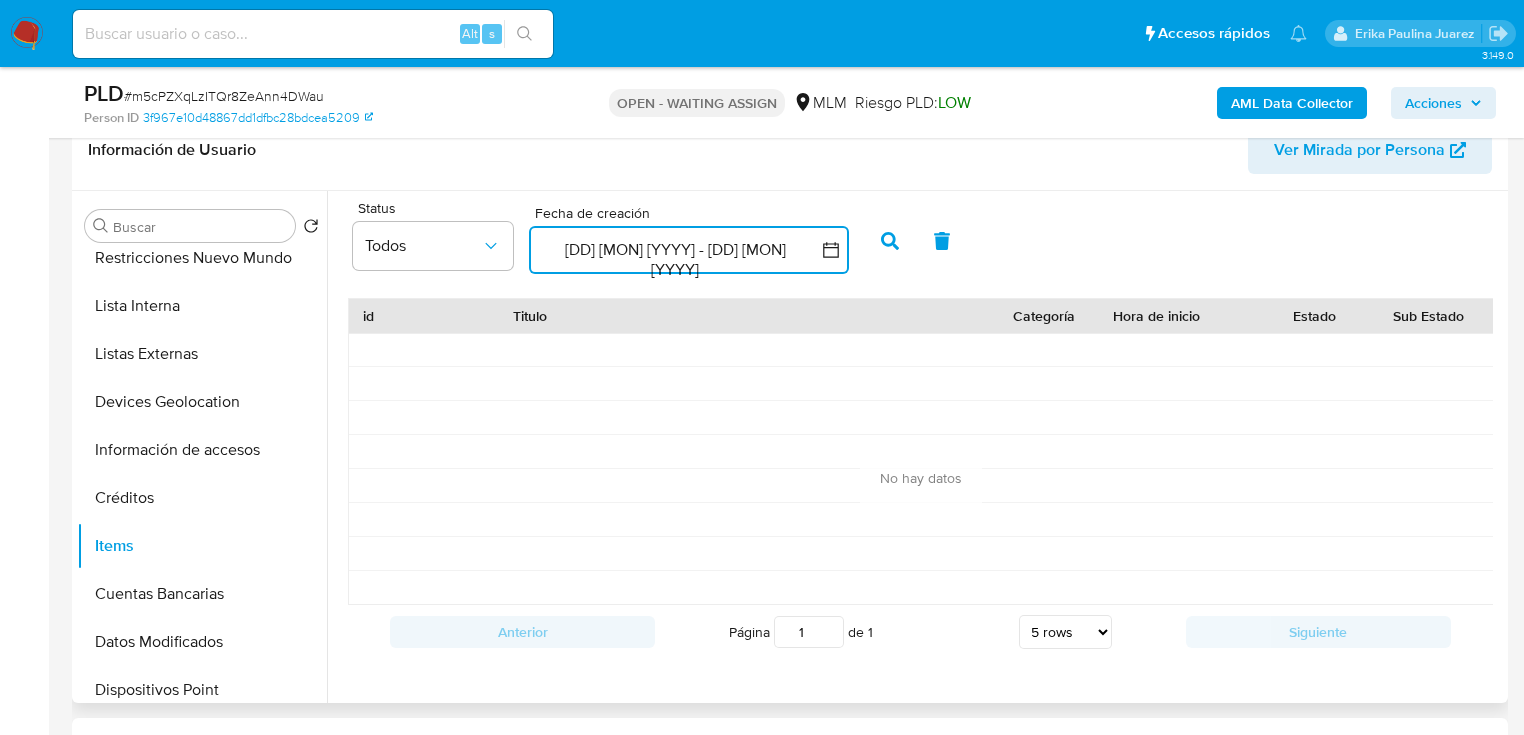 click on "[DD] [MON] [YYYY] - [DD] [MON] [YYYY]" at bounding box center (689, 250) 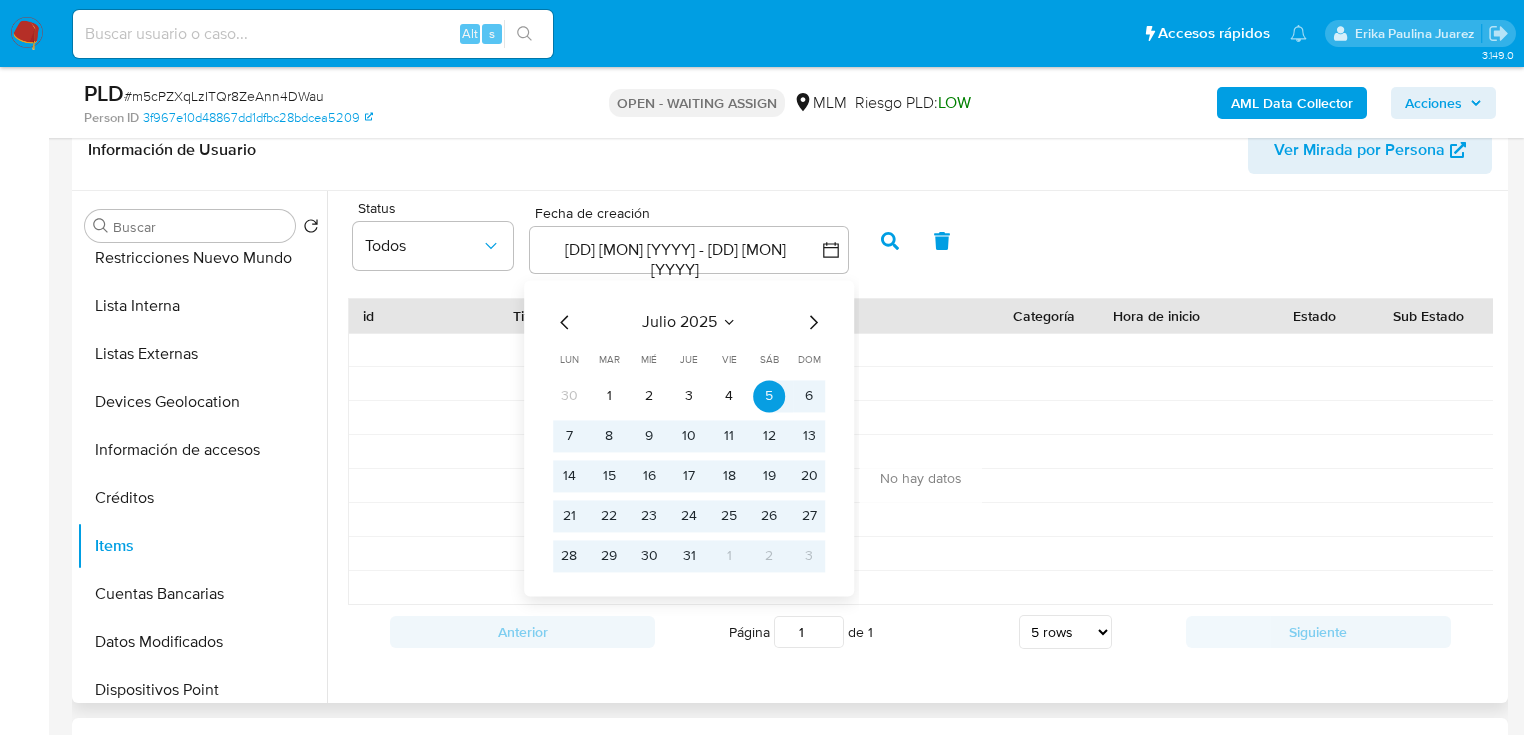 click on "julio 2025" at bounding box center (679, 322) 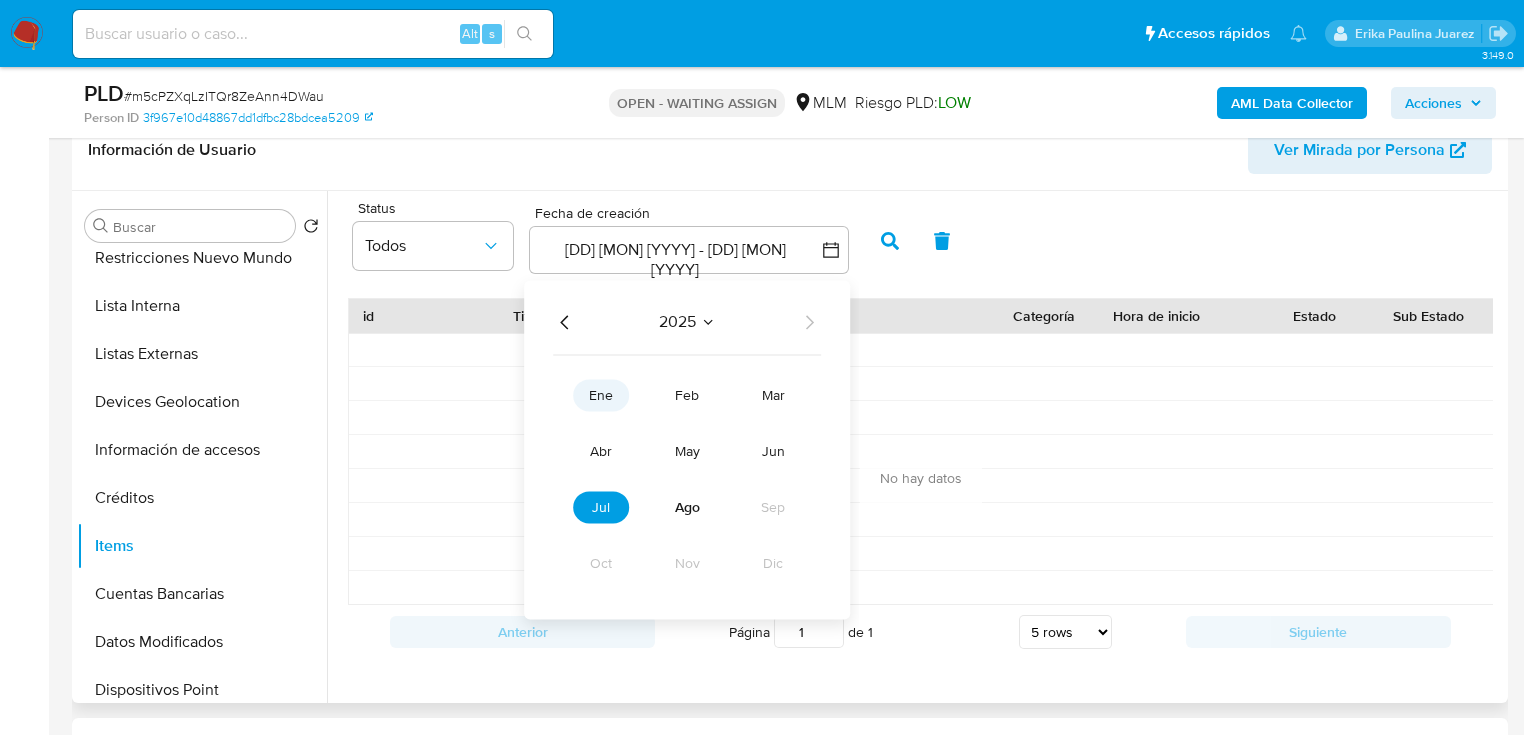click on "ene" at bounding box center [601, 395] 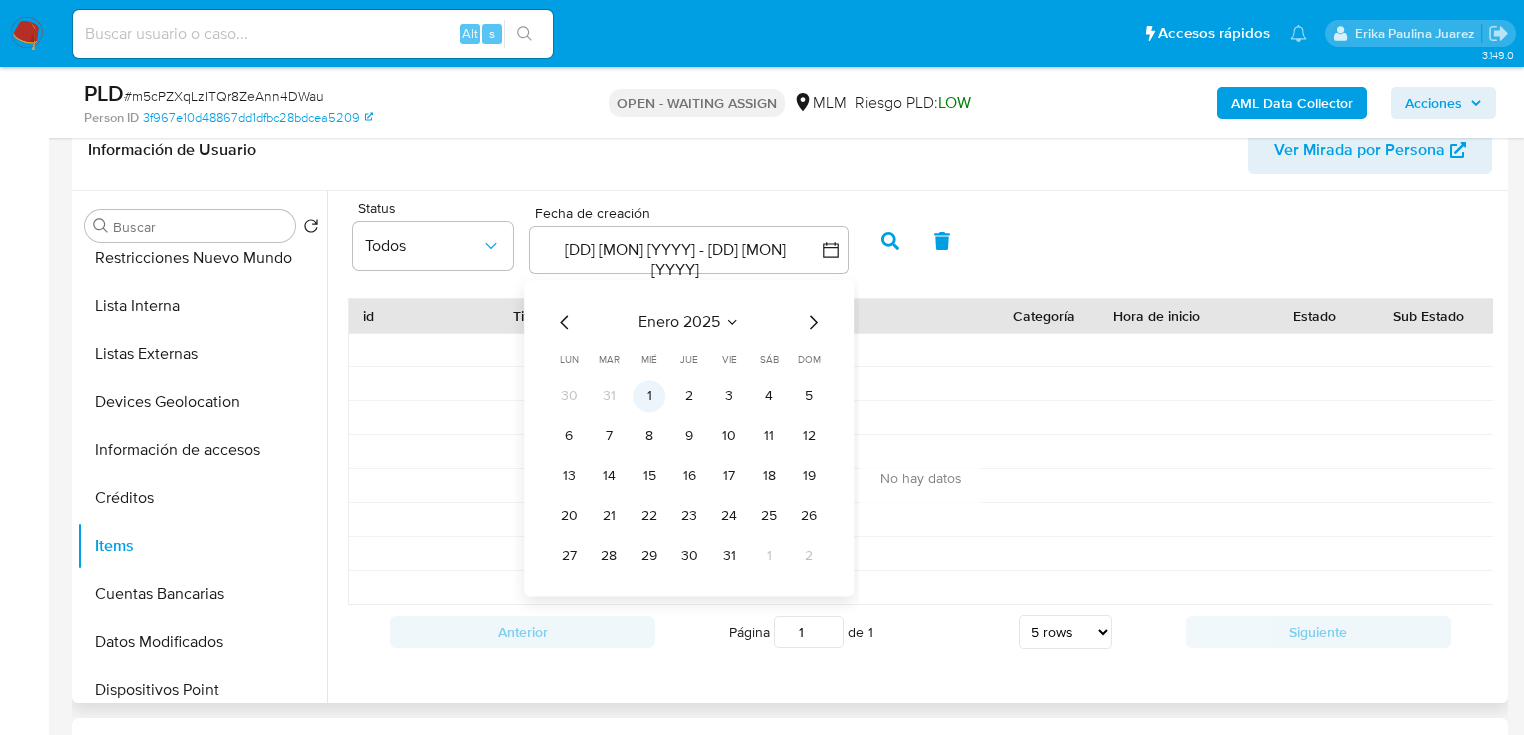 click on "1" at bounding box center (649, 396) 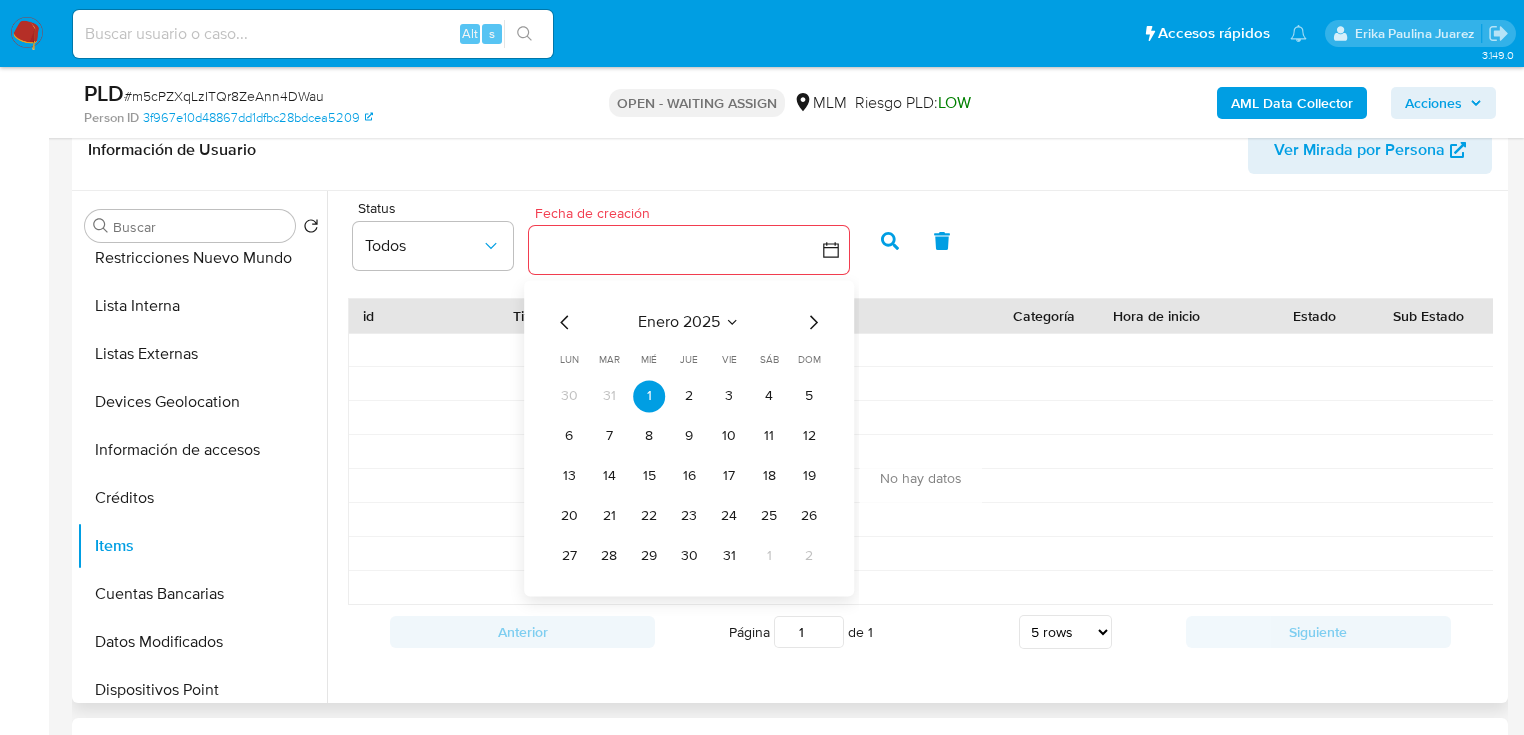 click 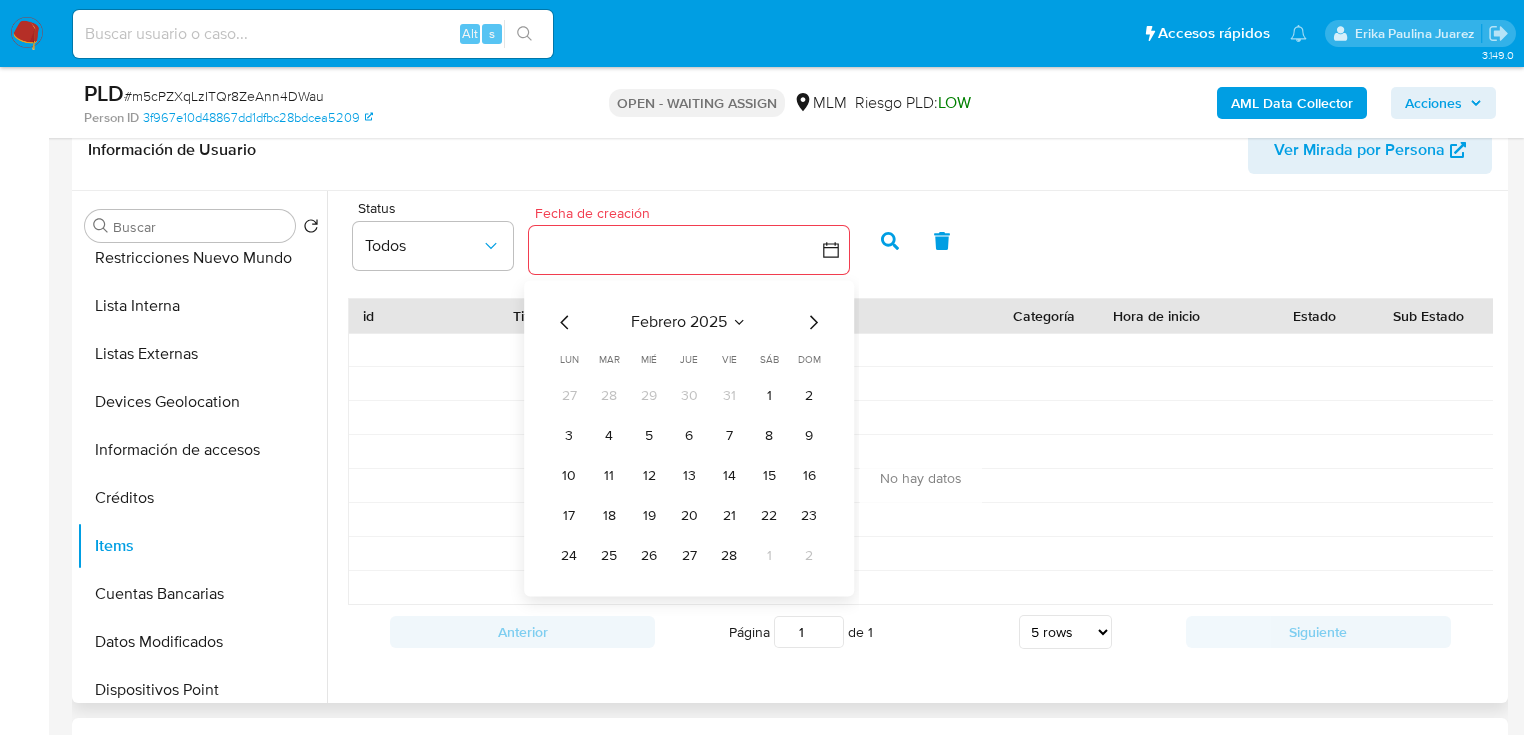 click 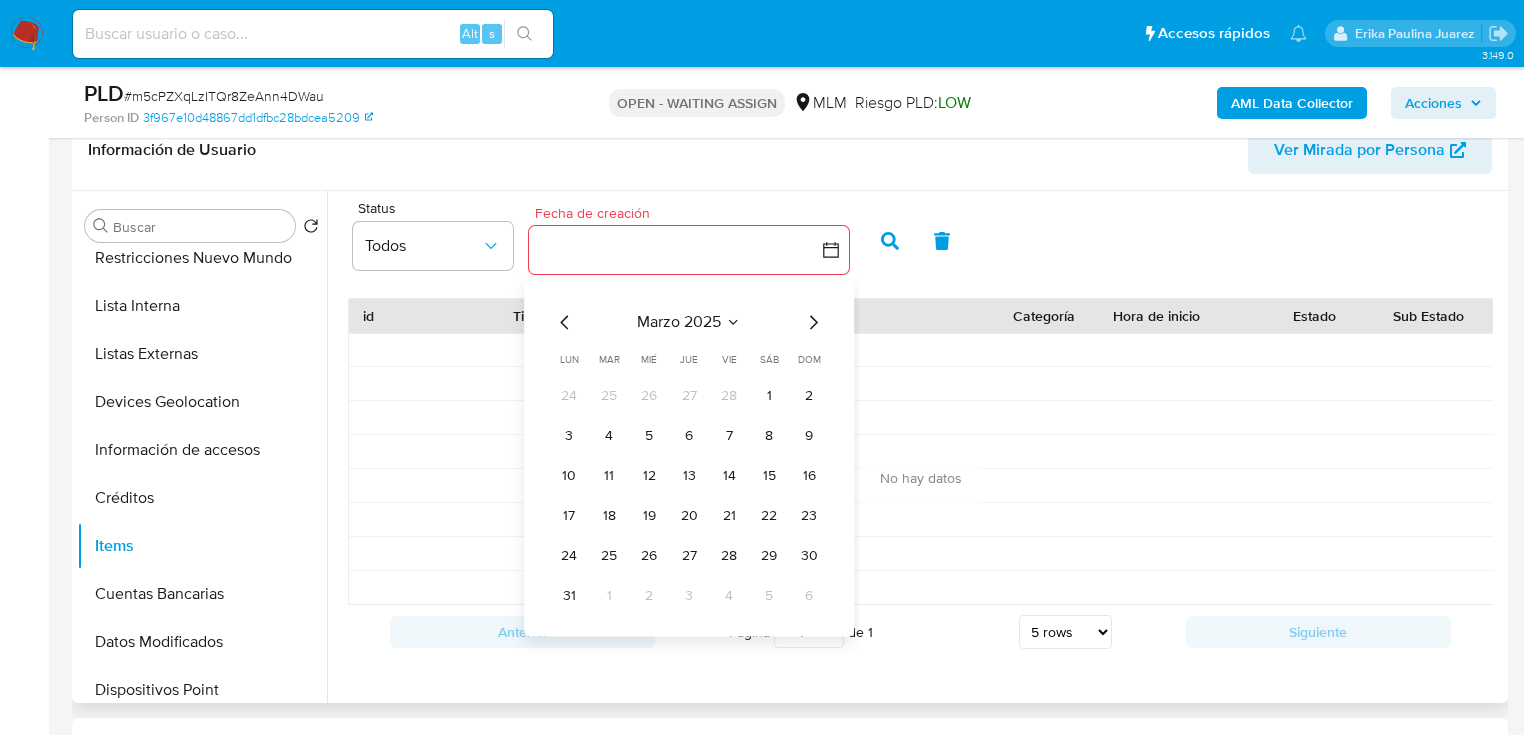 click 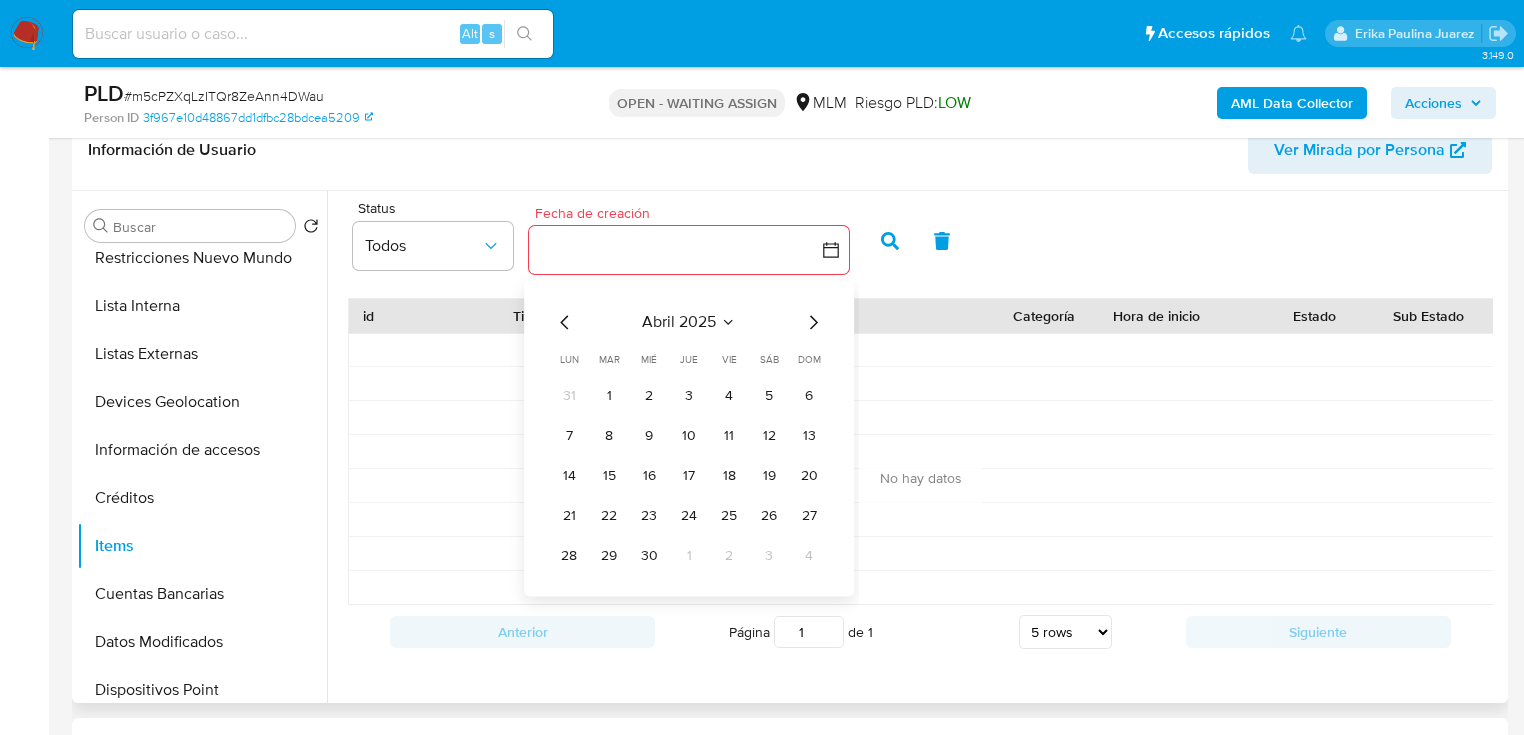 click 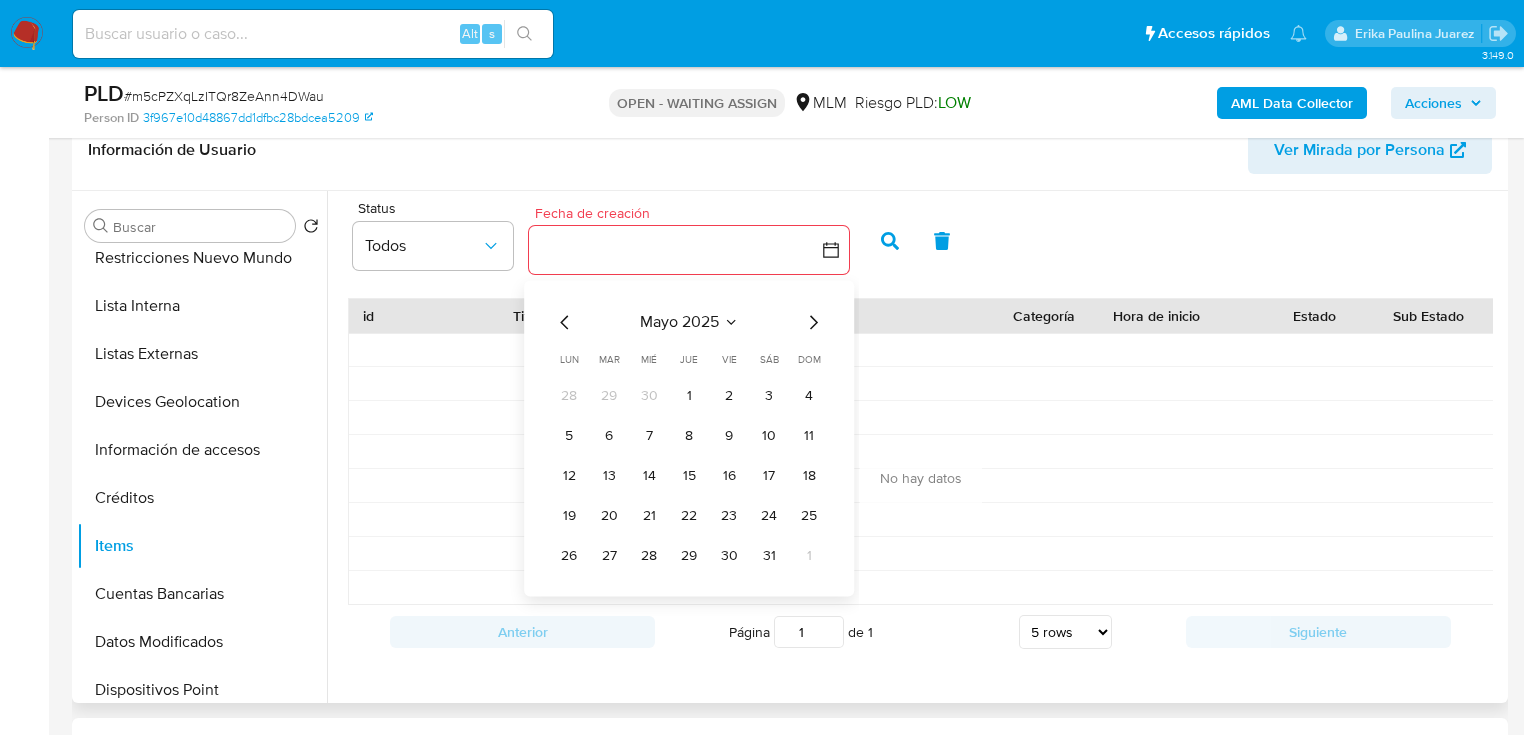 click 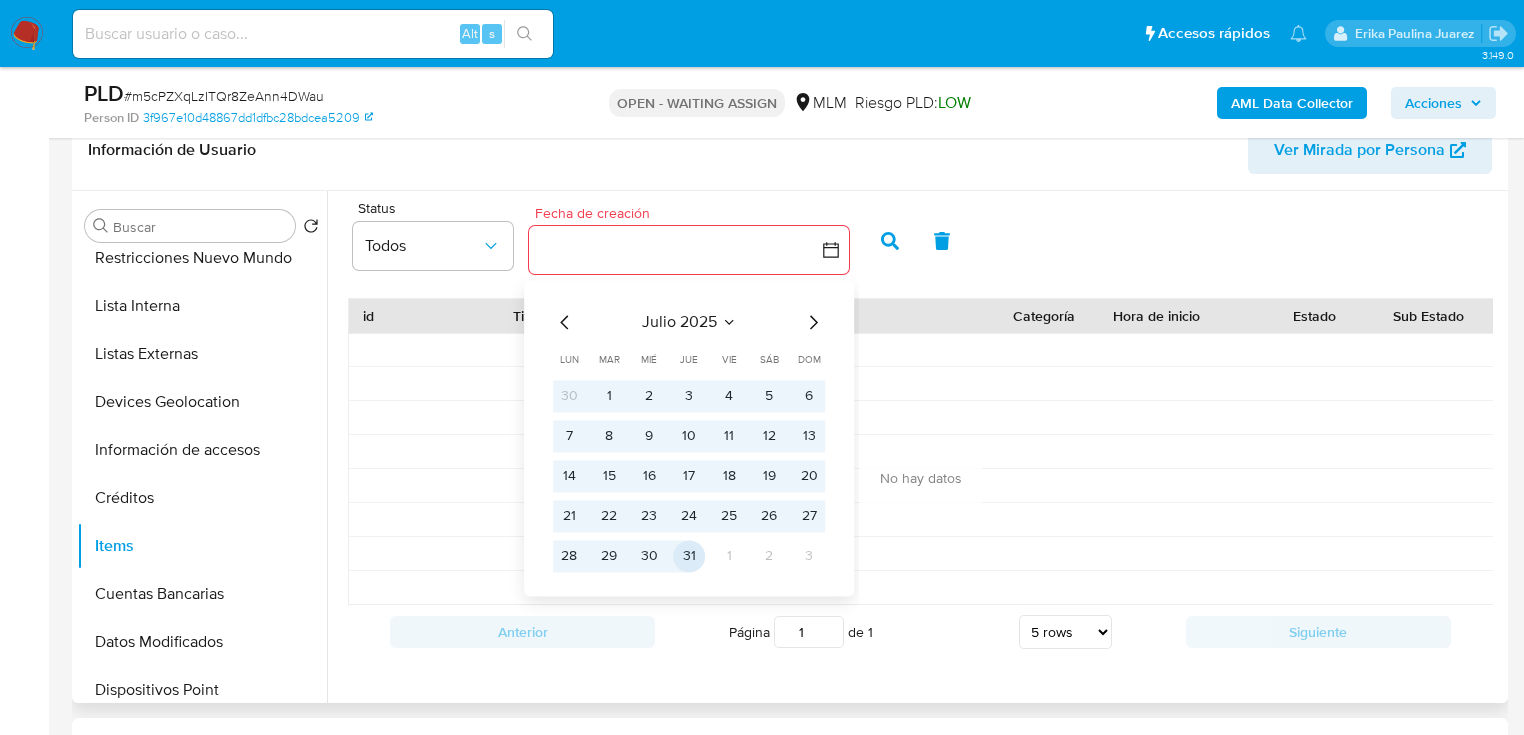 click on "31" at bounding box center [689, 556] 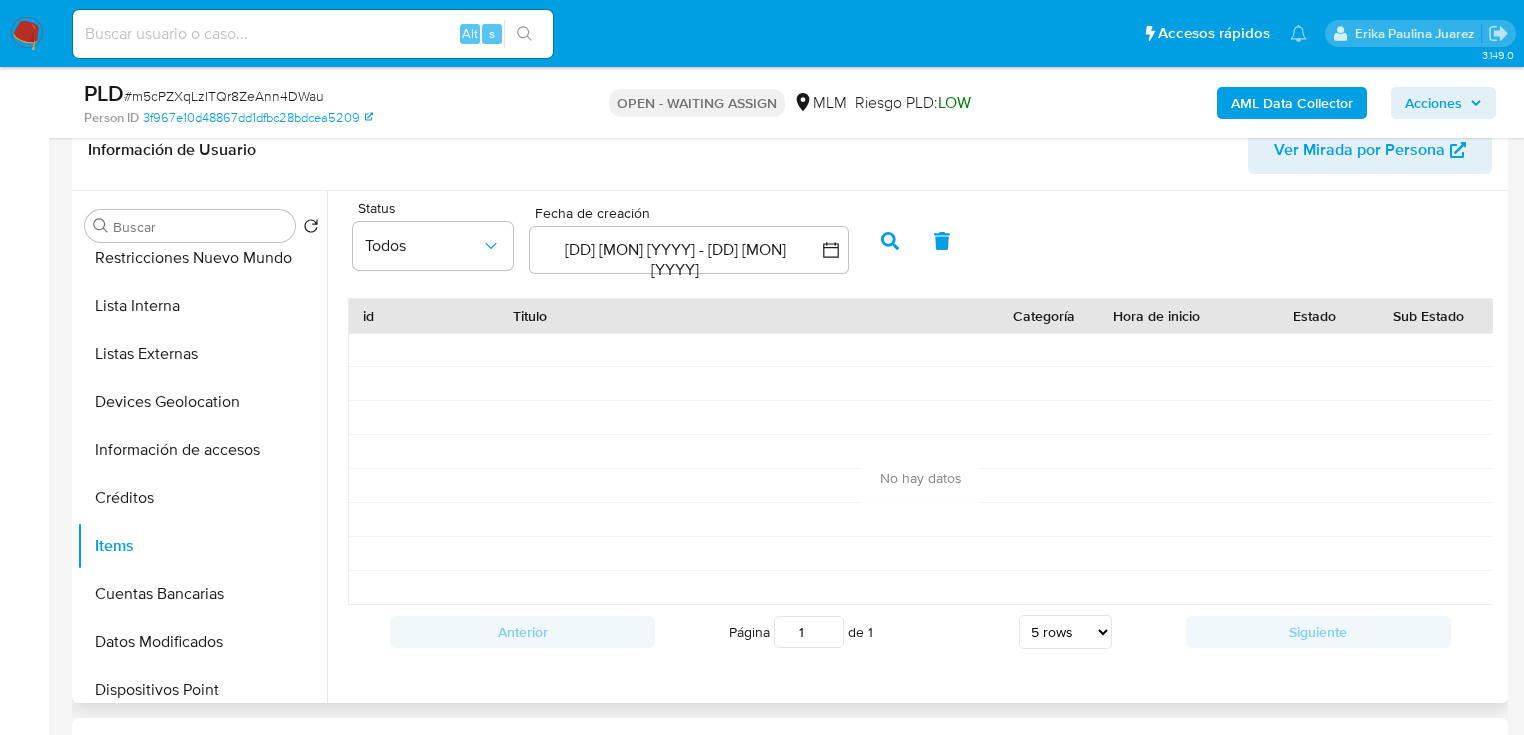 click at bounding box center (890, 241) 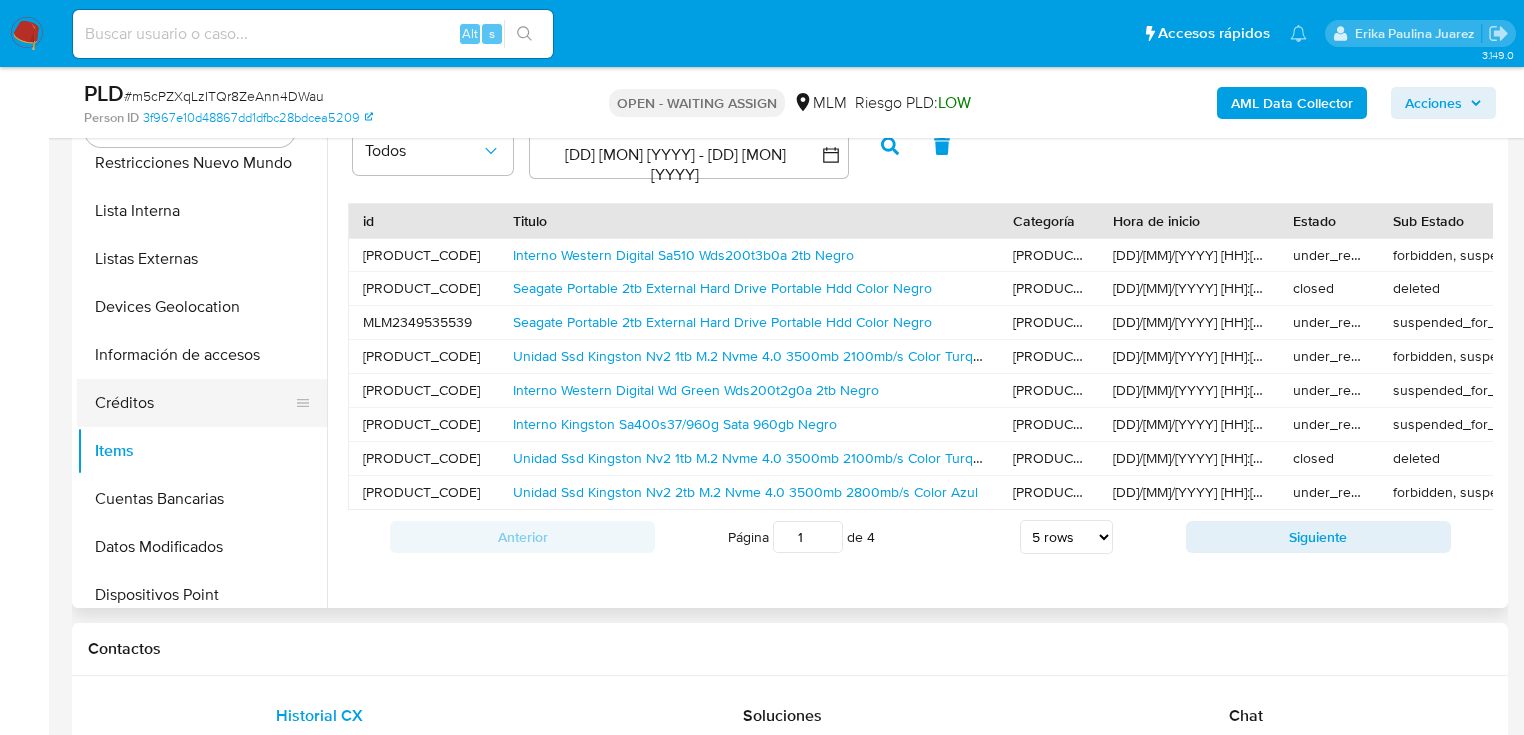 scroll, scrollTop: 408, scrollLeft: 0, axis: vertical 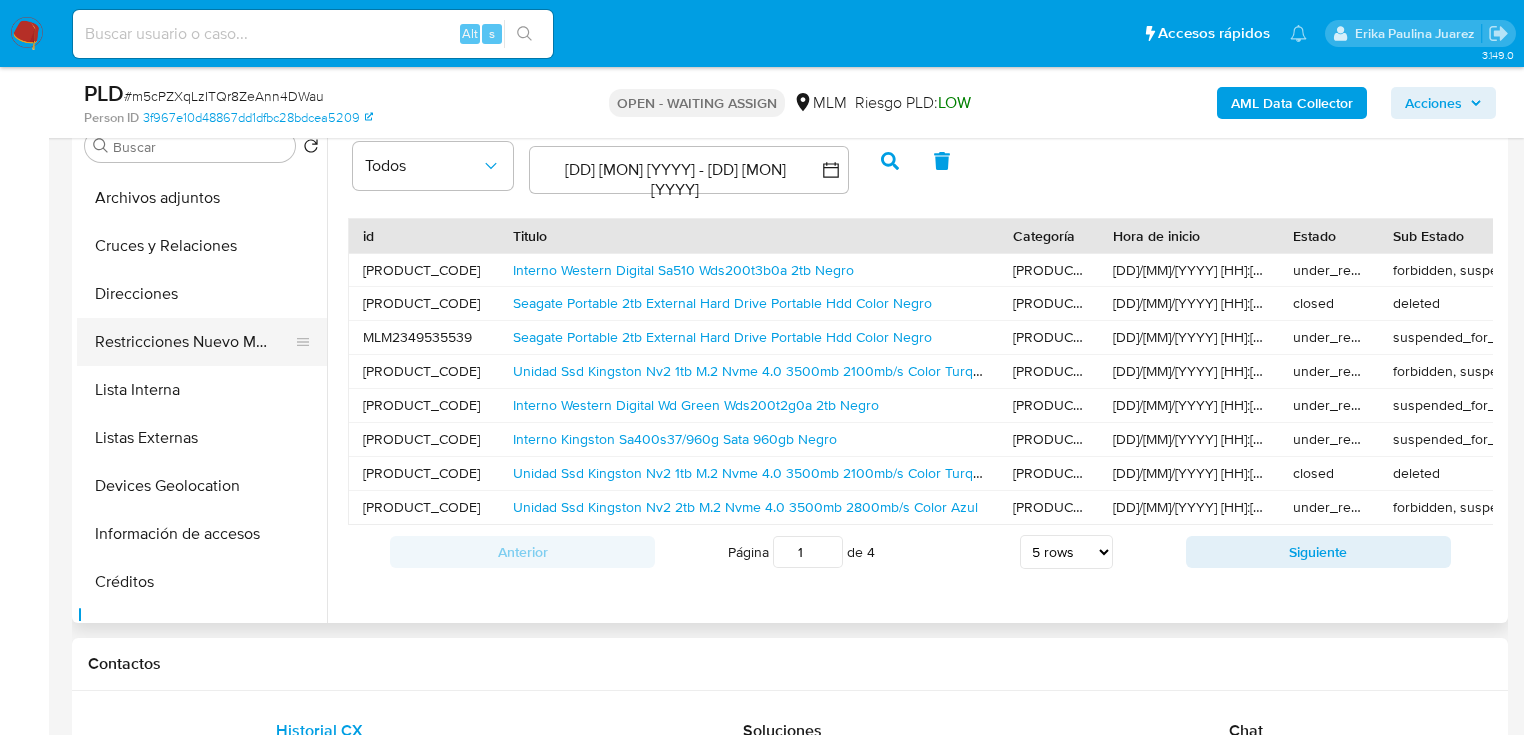 click on "Historial Casos Historial de conversaciones General Documentación KYC Archivos adjuntos Cruces y Relaciones Direcciones Restricciones Nuevo Mundo Lista Interna Listas Externas Devices Geolocation Información de accesos Créditos Items Cuentas Bancarias Datos Modificados Dispositivos Point IV Challenges Fecha Compliant Historial Riesgo PLD Insurtech Marcas AML Perfiles Tarjetas Anticipos de dinero" at bounding box center (202, 395) 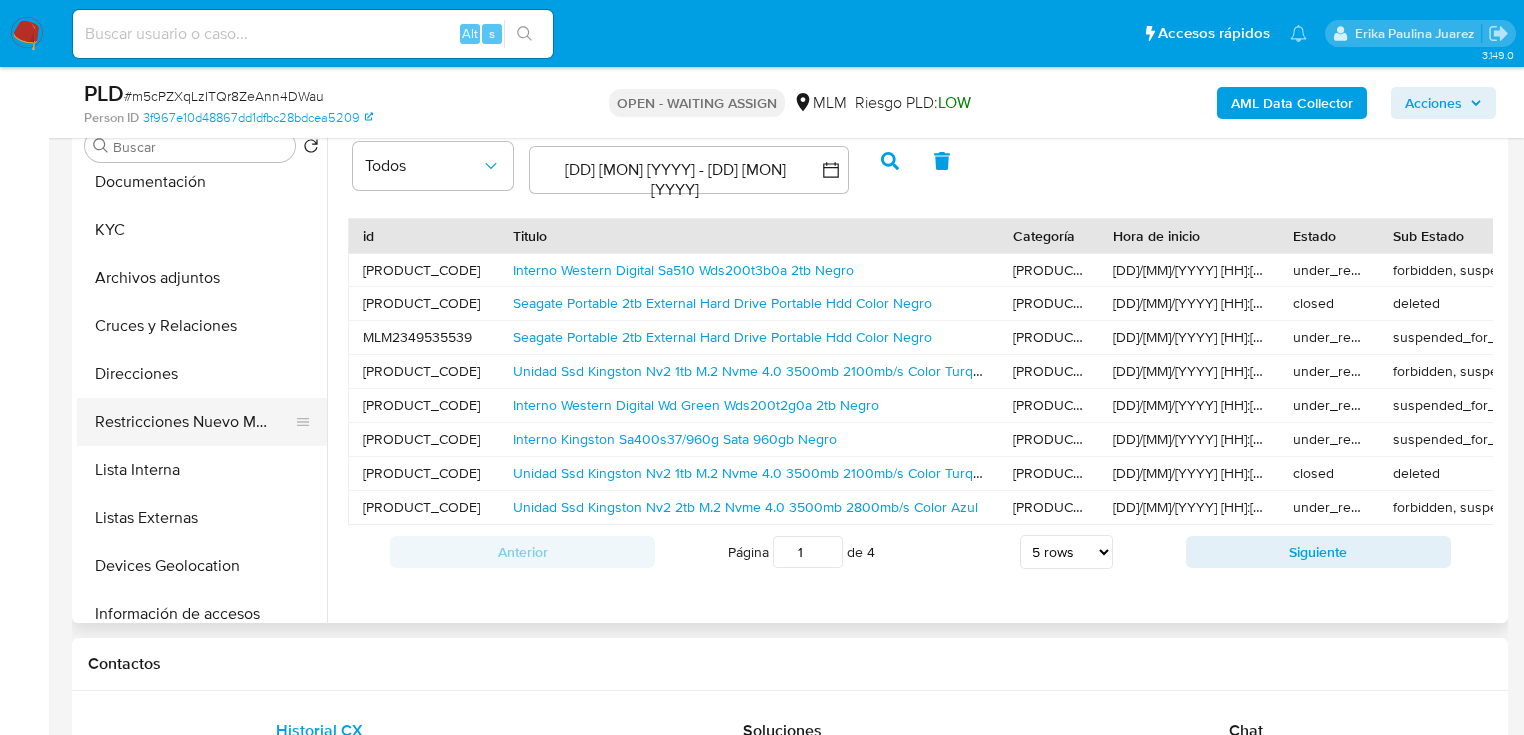 click on "Restricciones Nuevo Mundo" at bounding box center (194, 422) 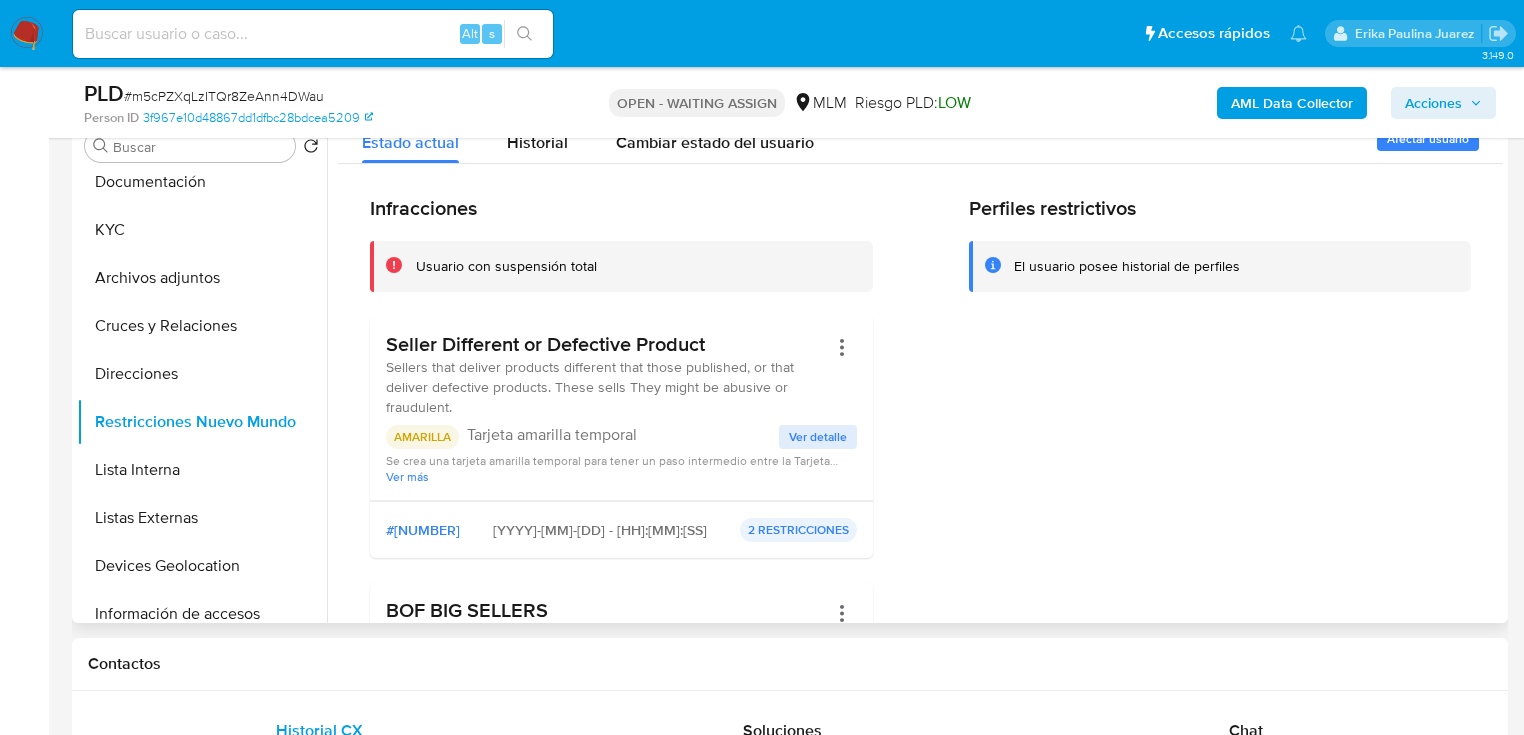 click on "Ver detalle" at bounding box center (818, 437) 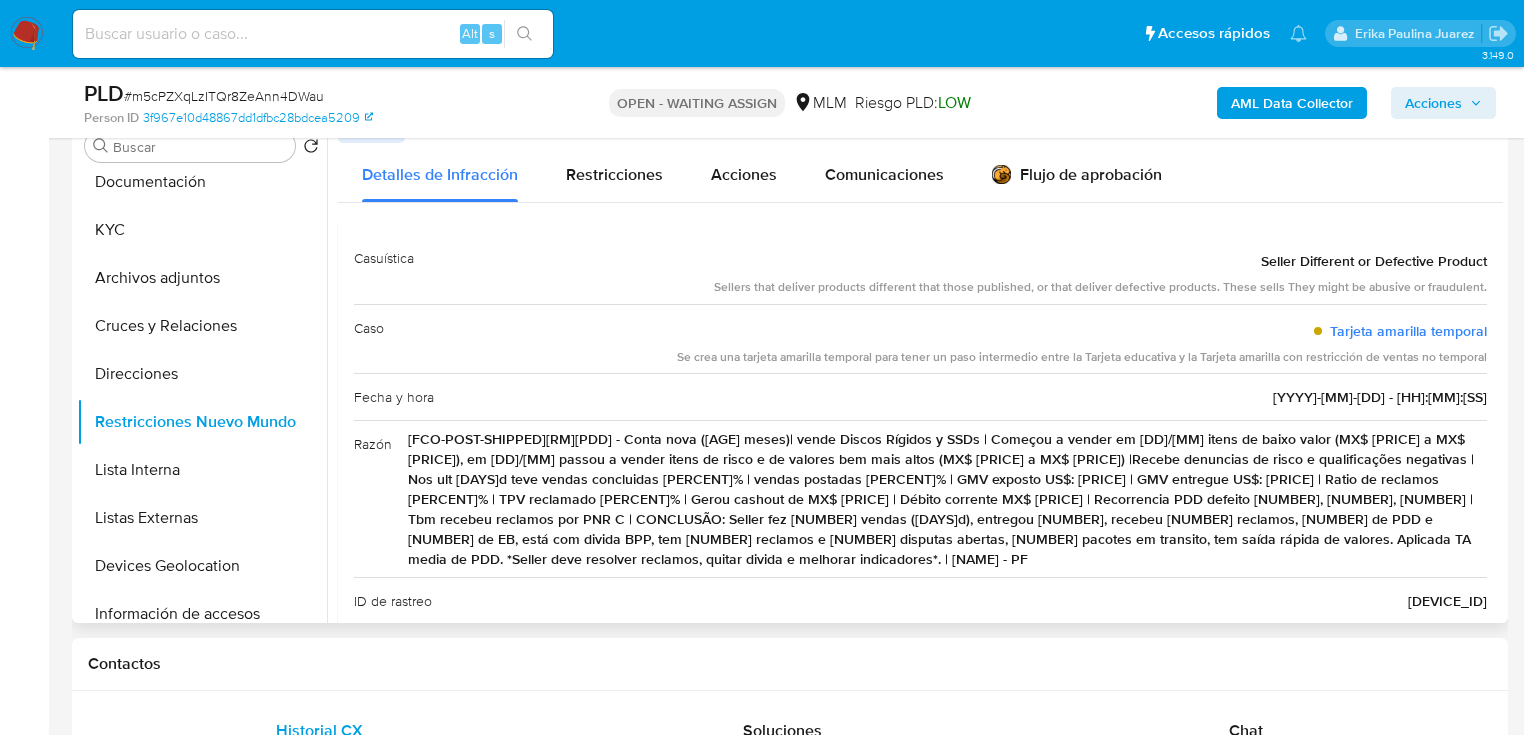 scroll, scrollTop: 80, scrollLeft: 0, axis: vertical 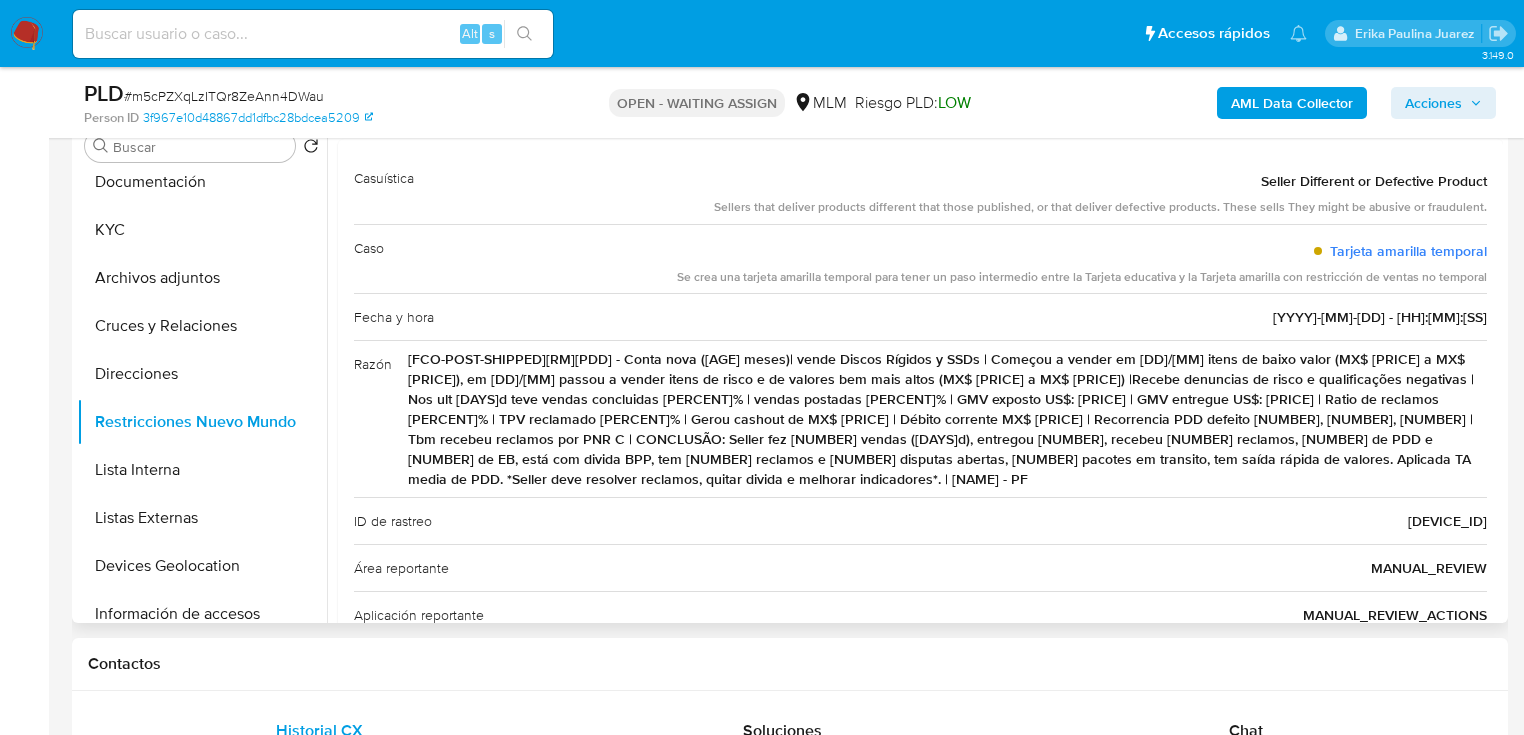 drag, startPoint x: 1428, startPoint y: 452, endPoint x: 393, endPoint y: 356, distance: 1039.4426 